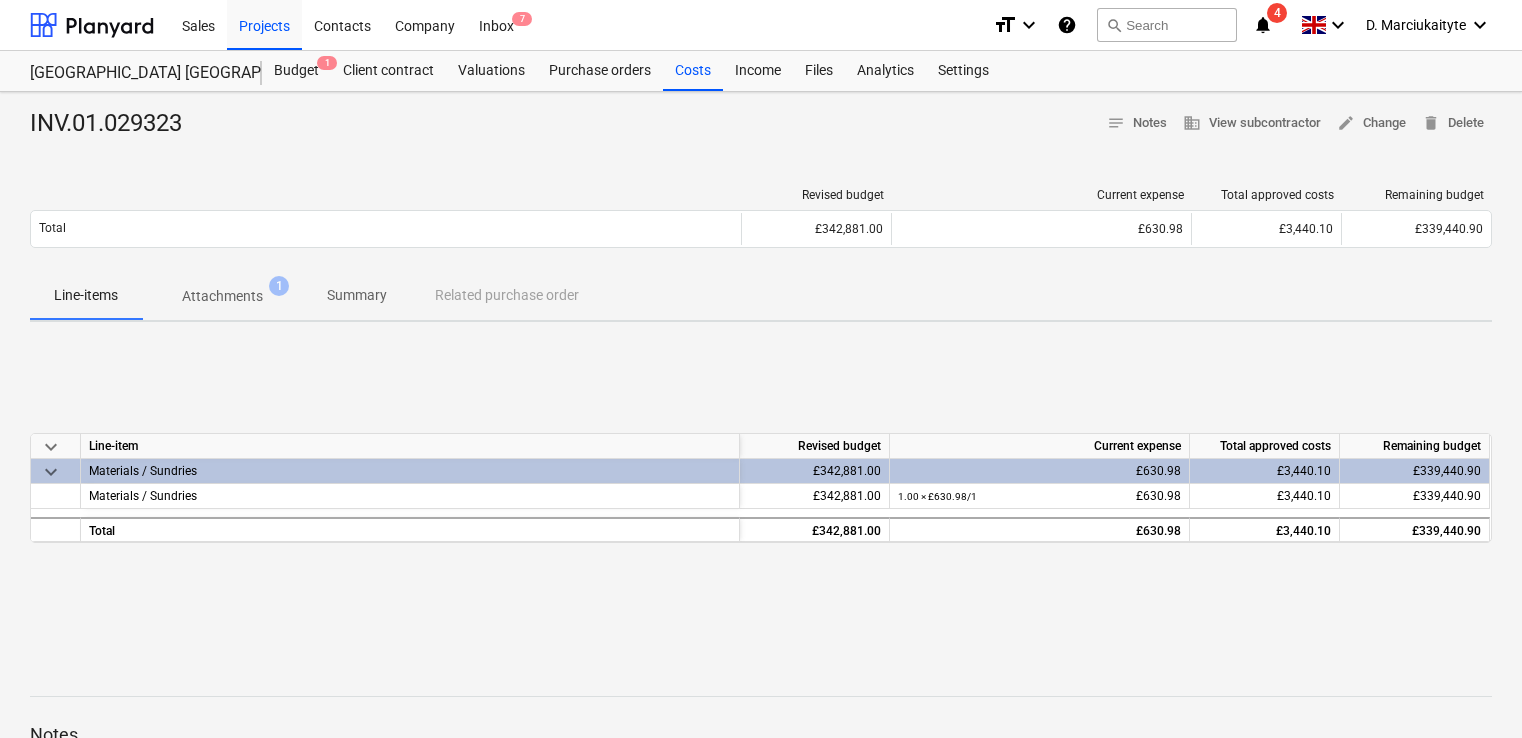 scroll, scrollTop: 0, scrollLeft: 0, axis: both 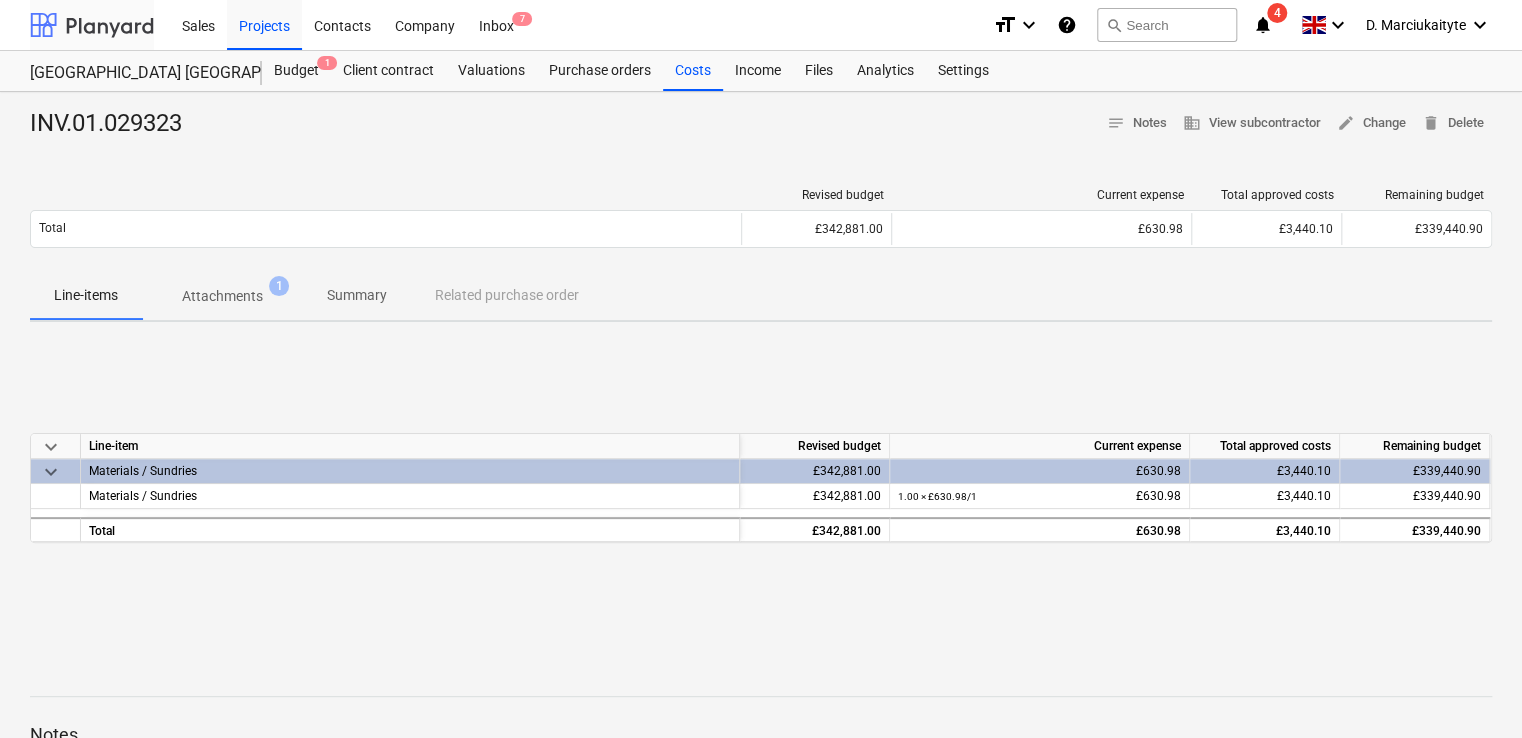 click at bounding box center (92, 25) 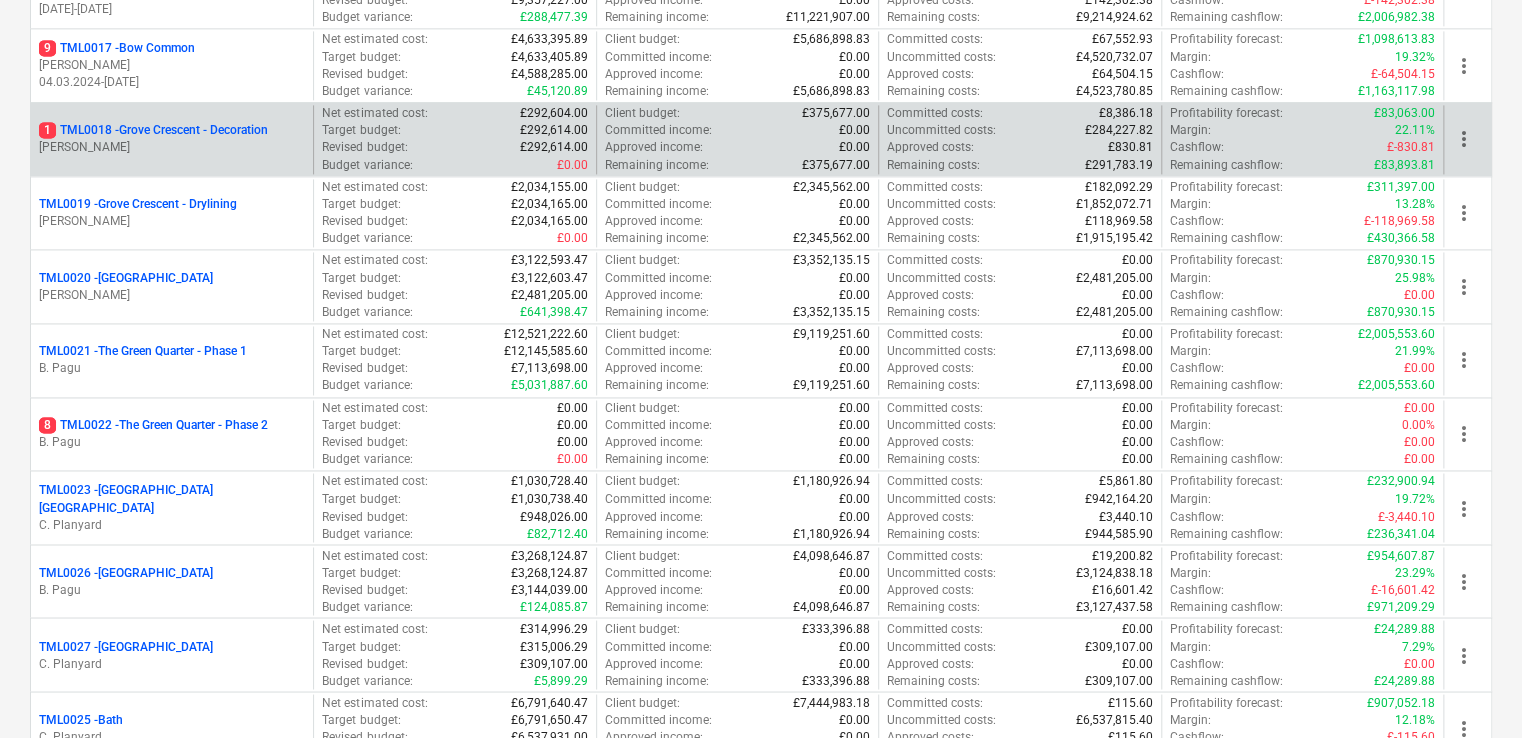 scroll, scrollTop: 1300, scrollLeft: 0, axis: vertical 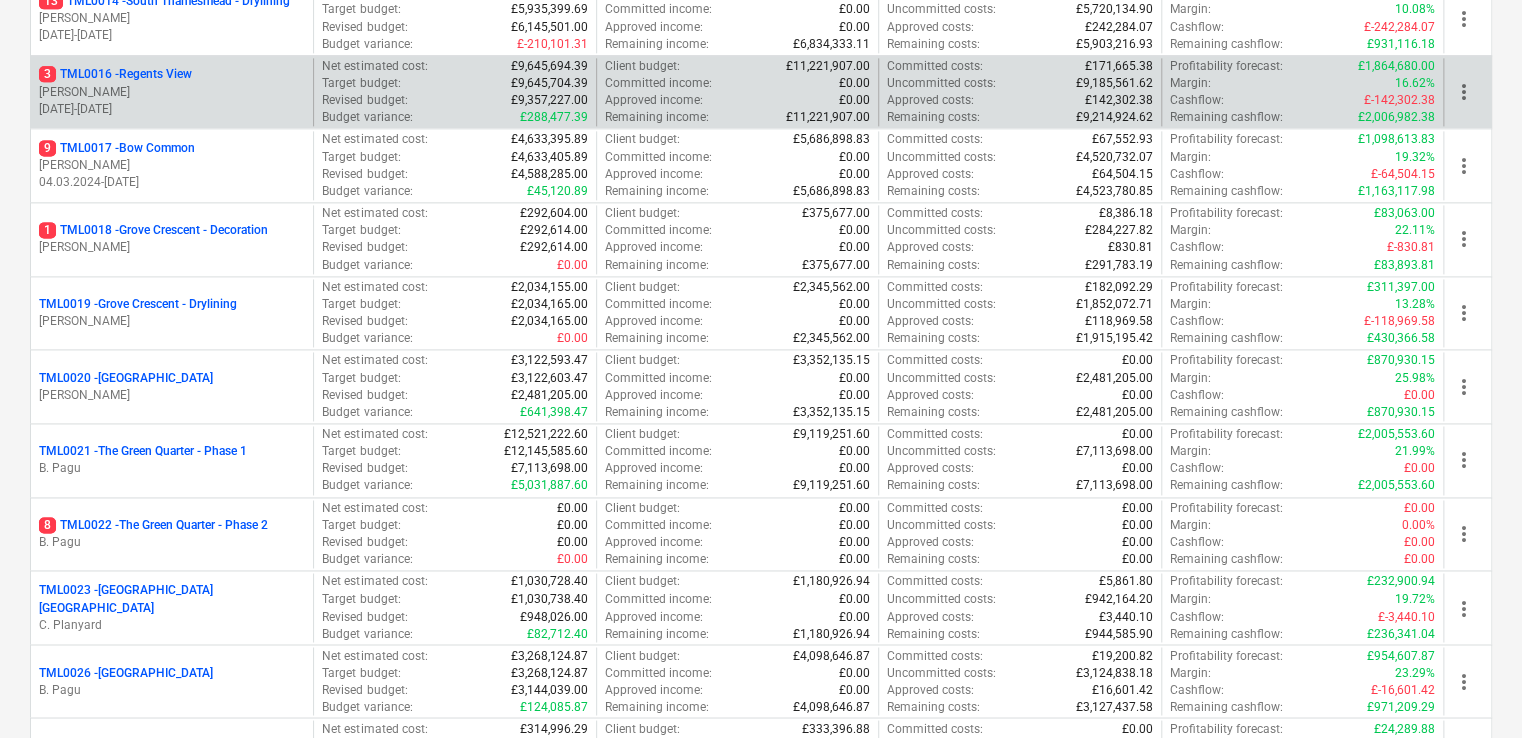 click on "[PERSON_NAME]" at bounding box center (172, 92) 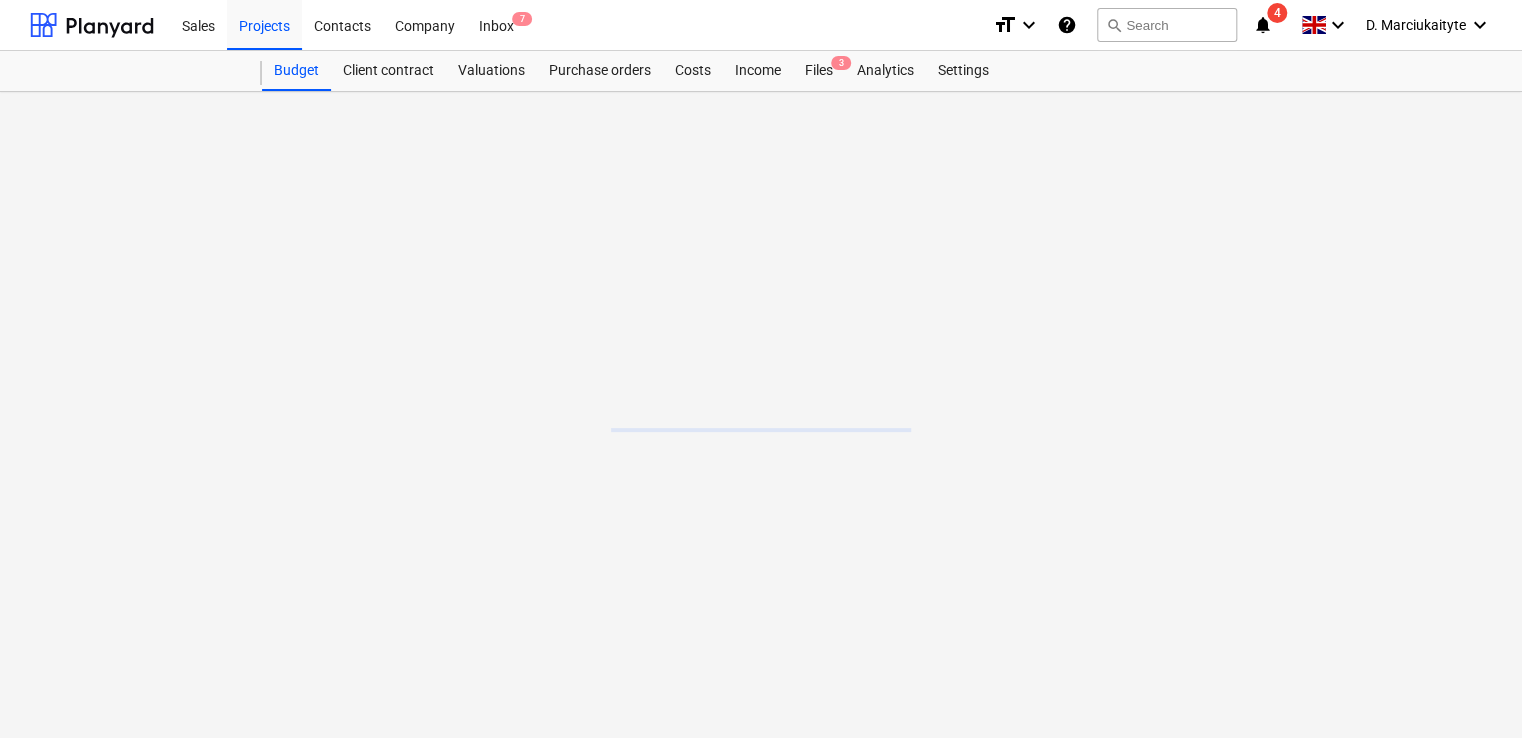 scroll, scrollTop: 0, scrollLeft: 0, axis: both 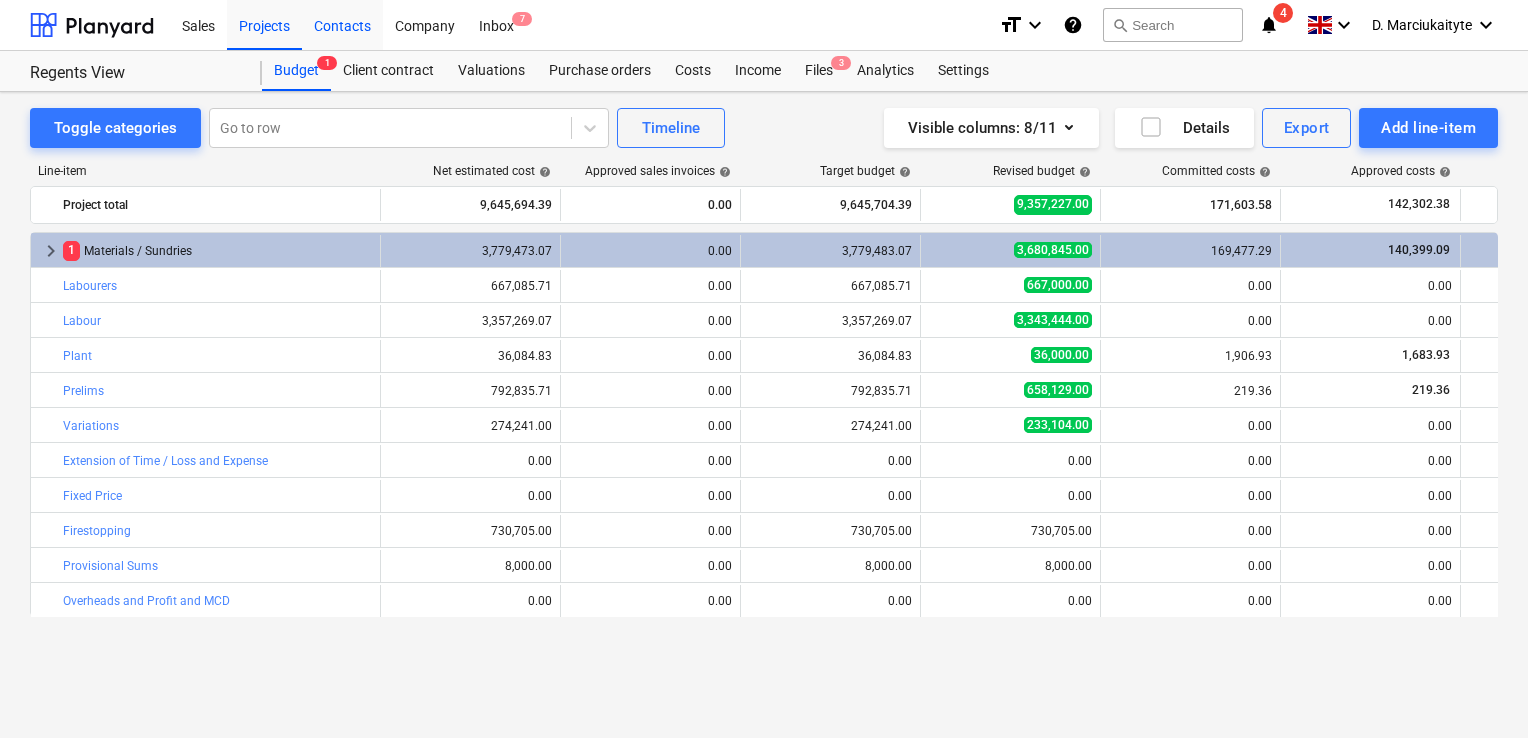 click on "Contacts" at bounding box center (342, 24) 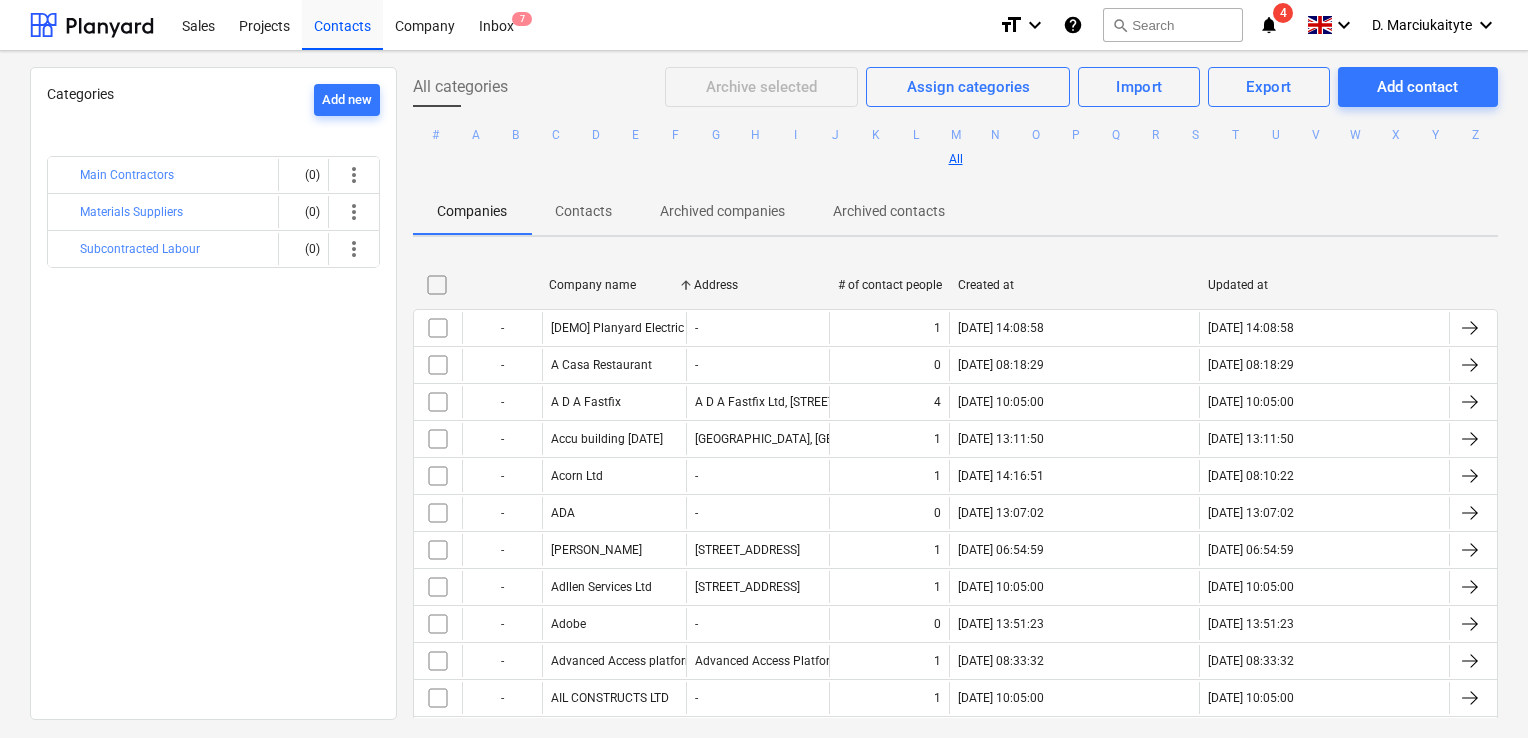 click on "# A B C D E F G H I J K L M N O P Q R S T U V W X Y Z All" at bounding box center (955, 147) 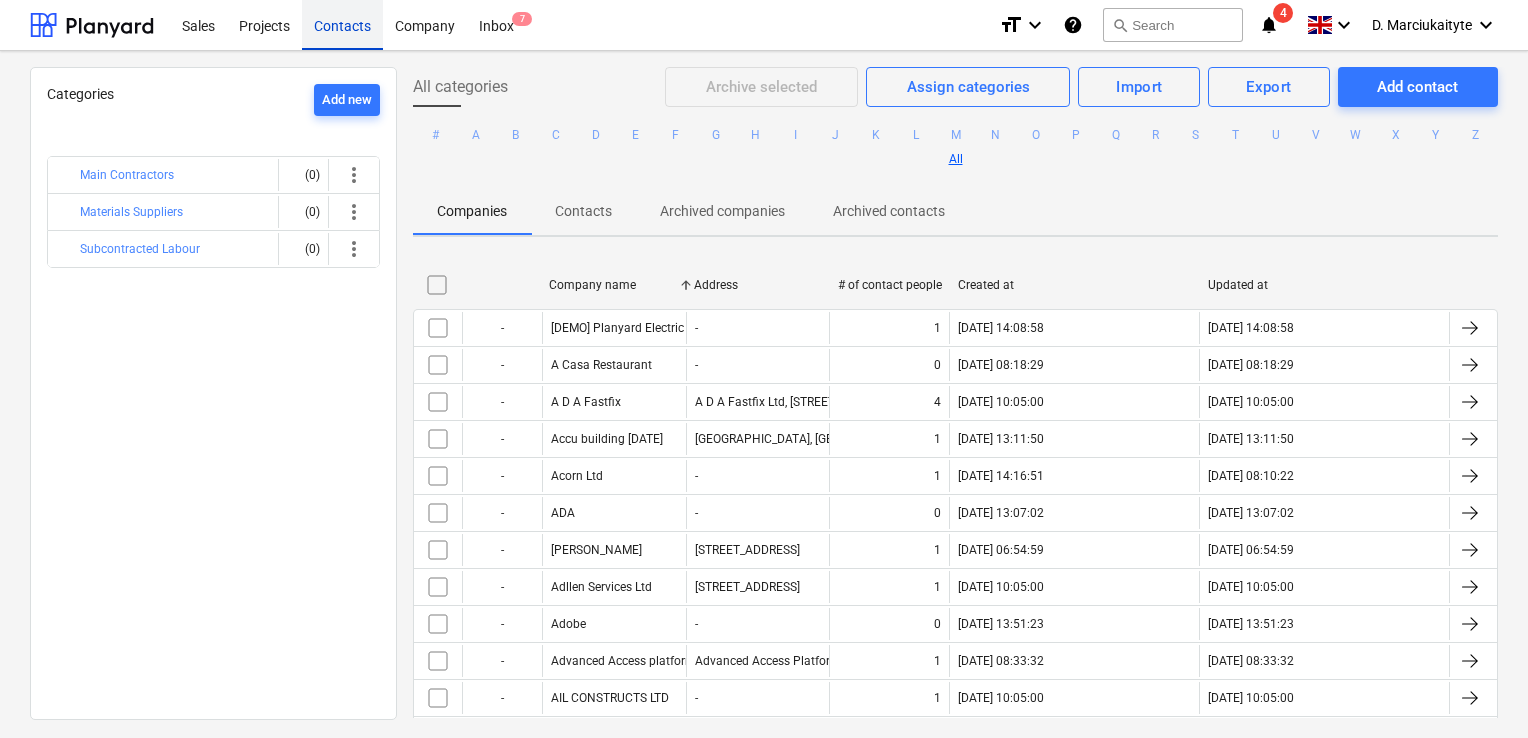 click on "Contacts" at bounding box center (342, 24) 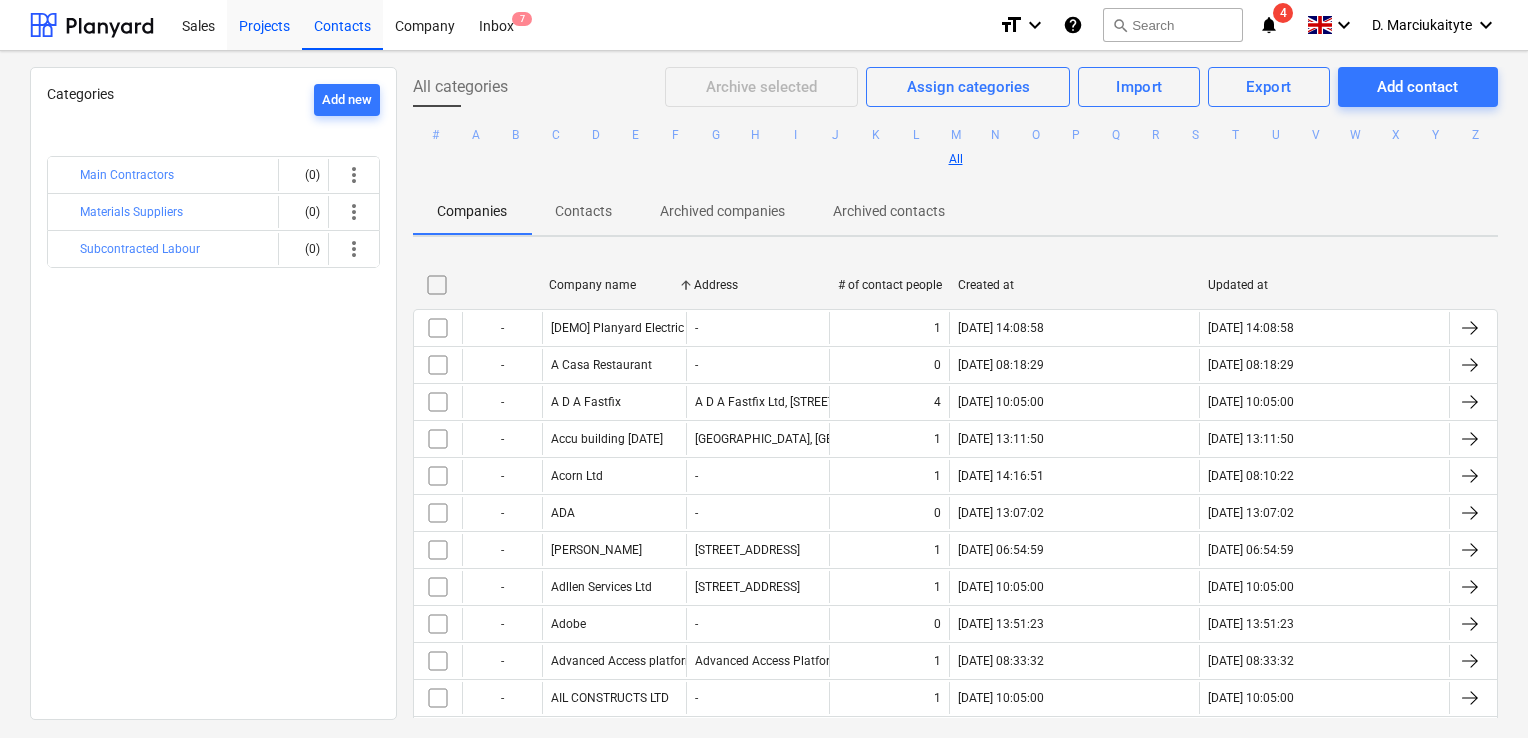 click on "Projects" at bounding box center (264, 24) 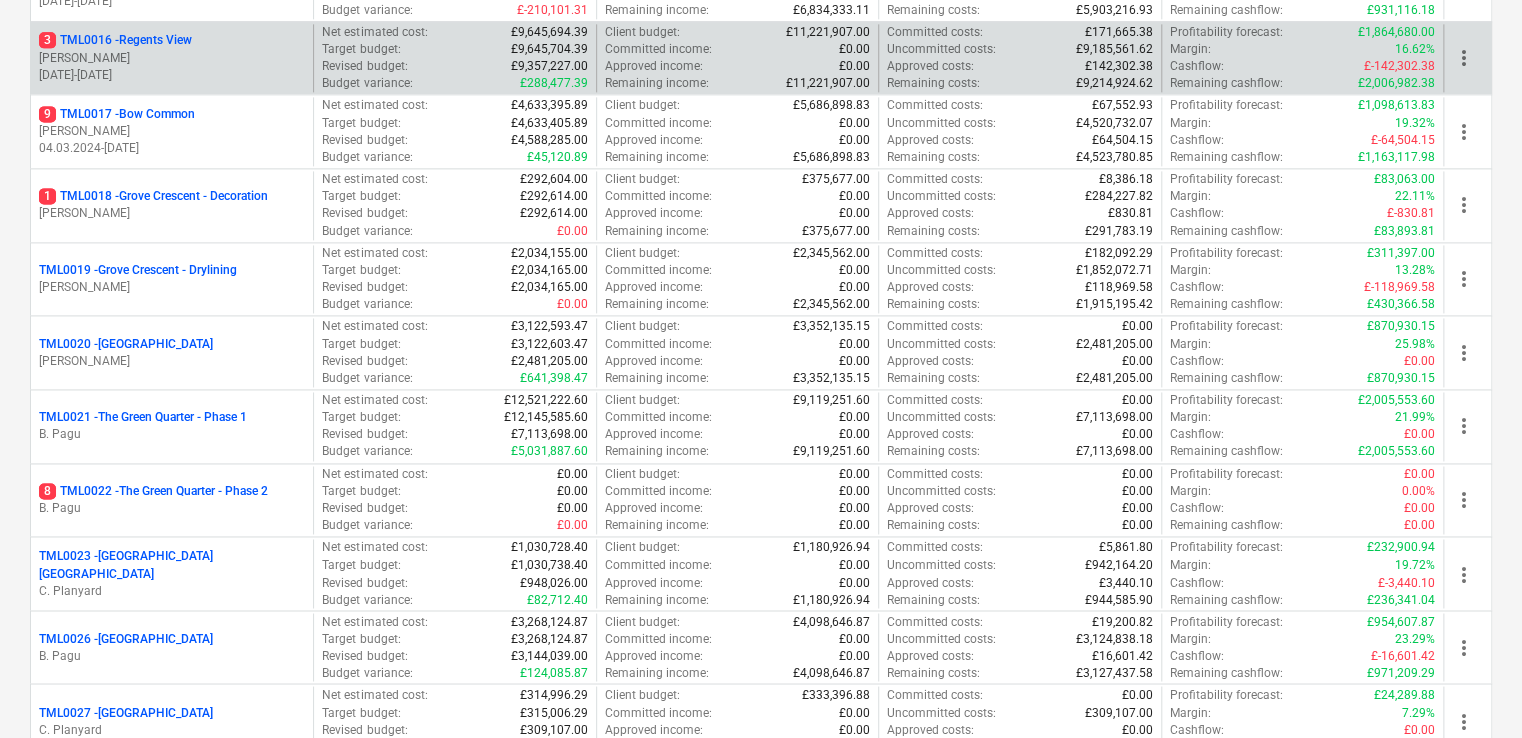 scroll, scrollTop: 1300, scrollLeft: 0, axis: vertical 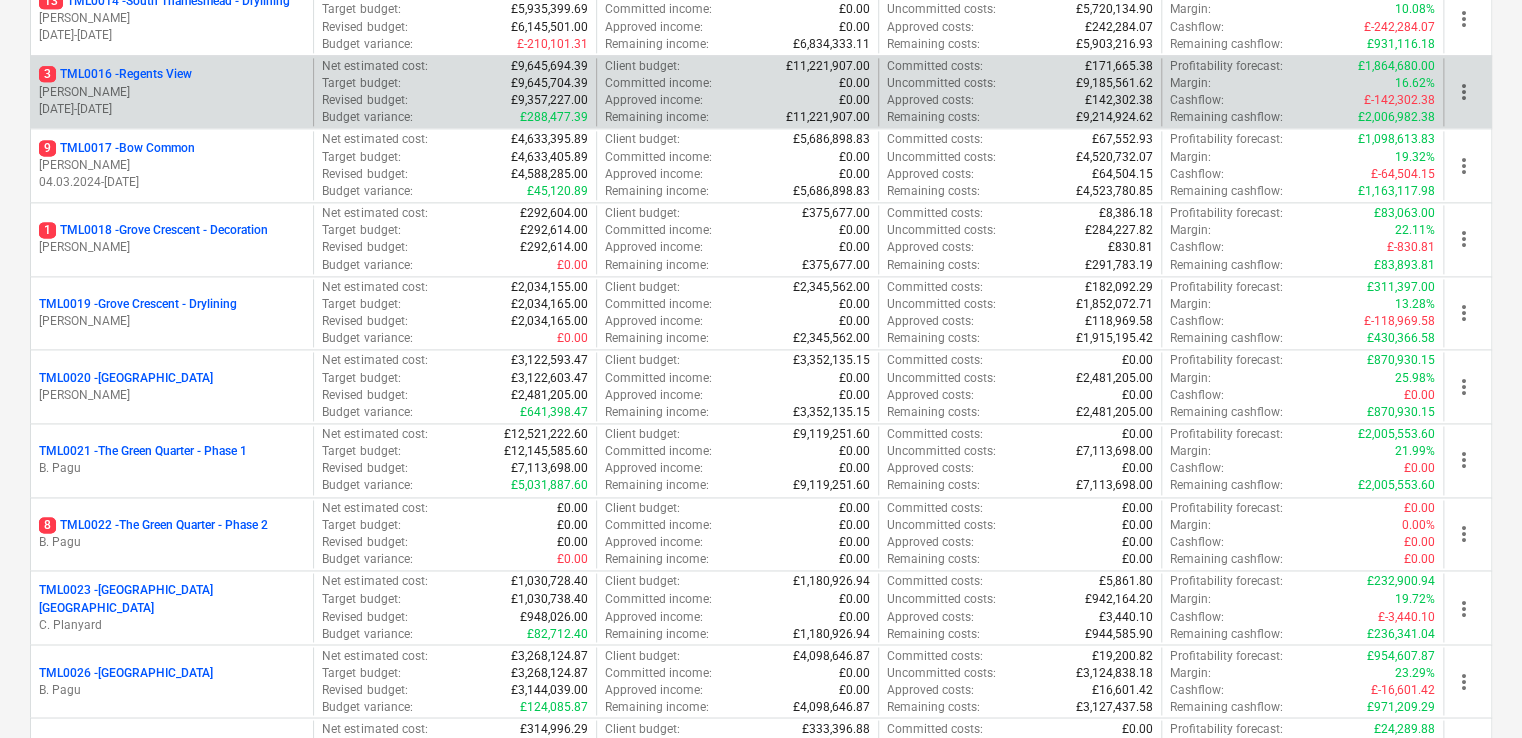 click on "[DATE]  -  [DATE]" at bounding box center (172, 109) 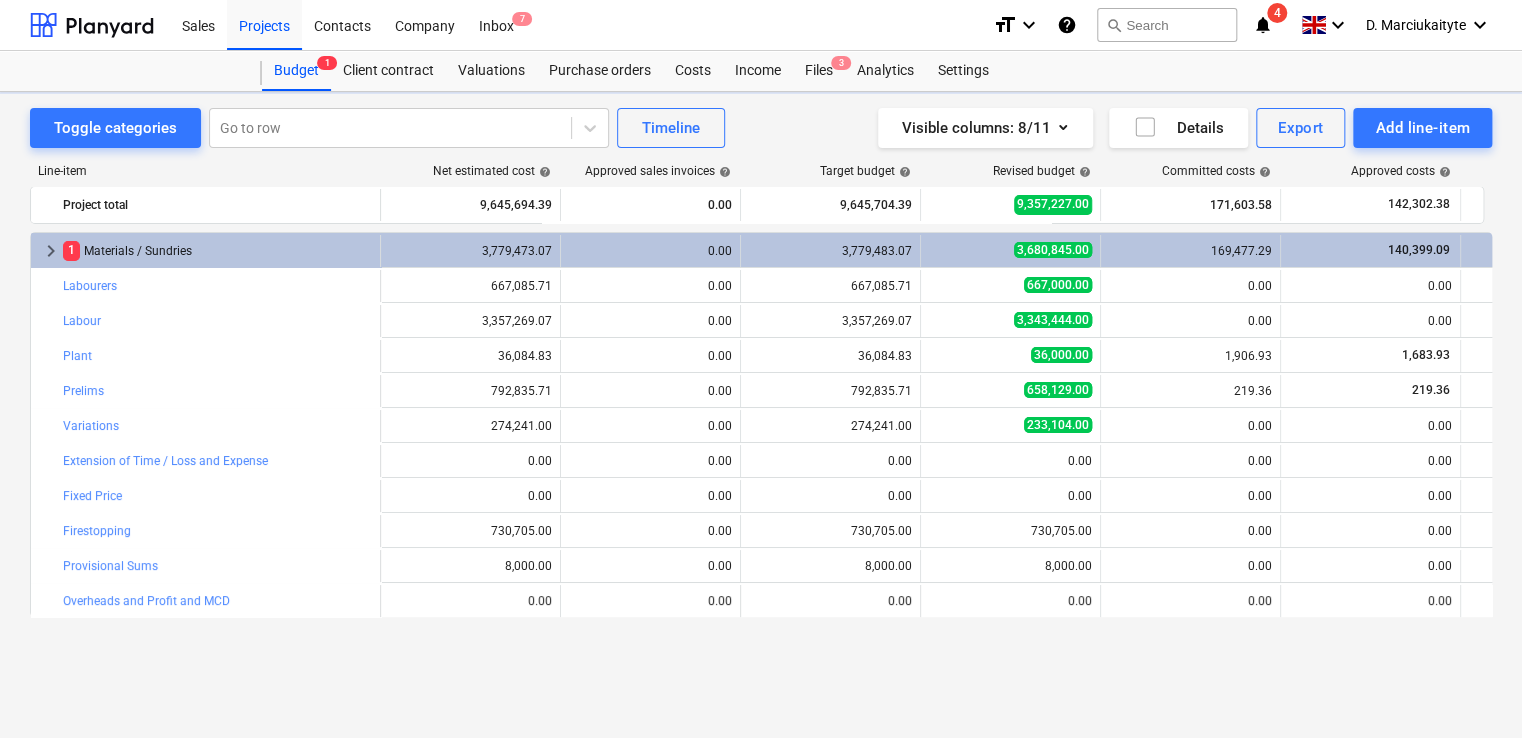 scroll, scrollTop: 0, scrollLeft: 0, axis: both 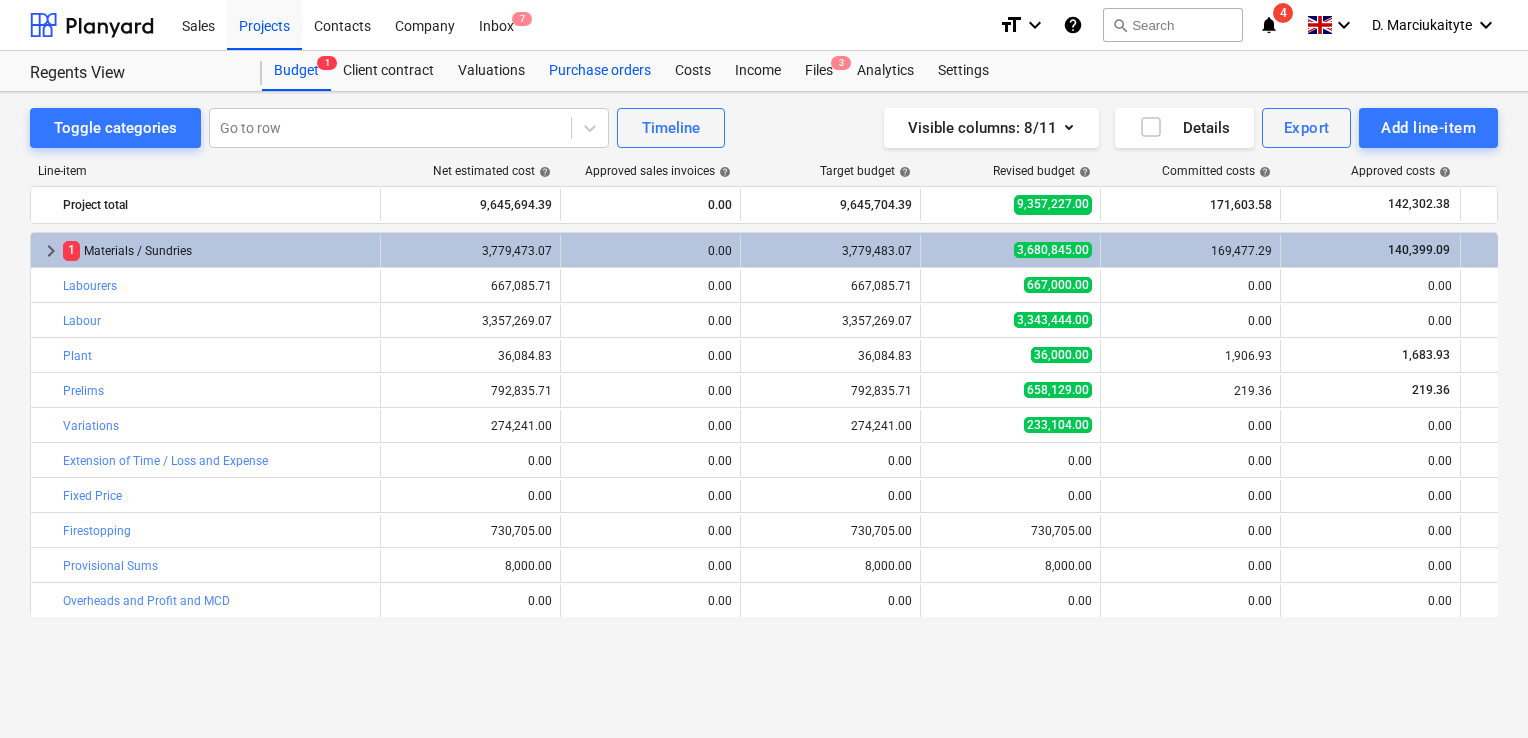 click on "Purchase orders" at bounding box center (600, 71) 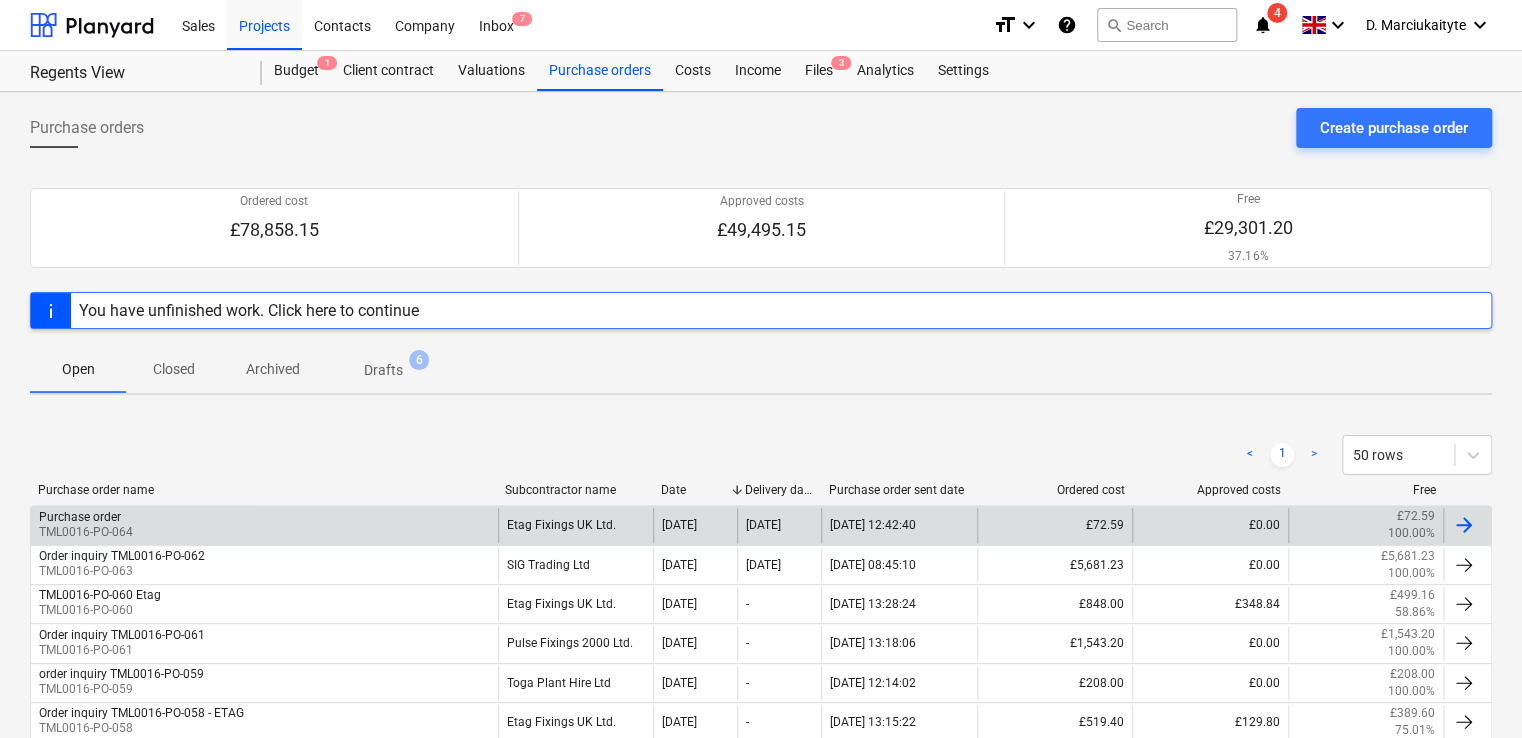 drag, startPoint x: 184, startPoint y: 527, endPoint x: 171, endPoint y: 519, distance: 15.264338 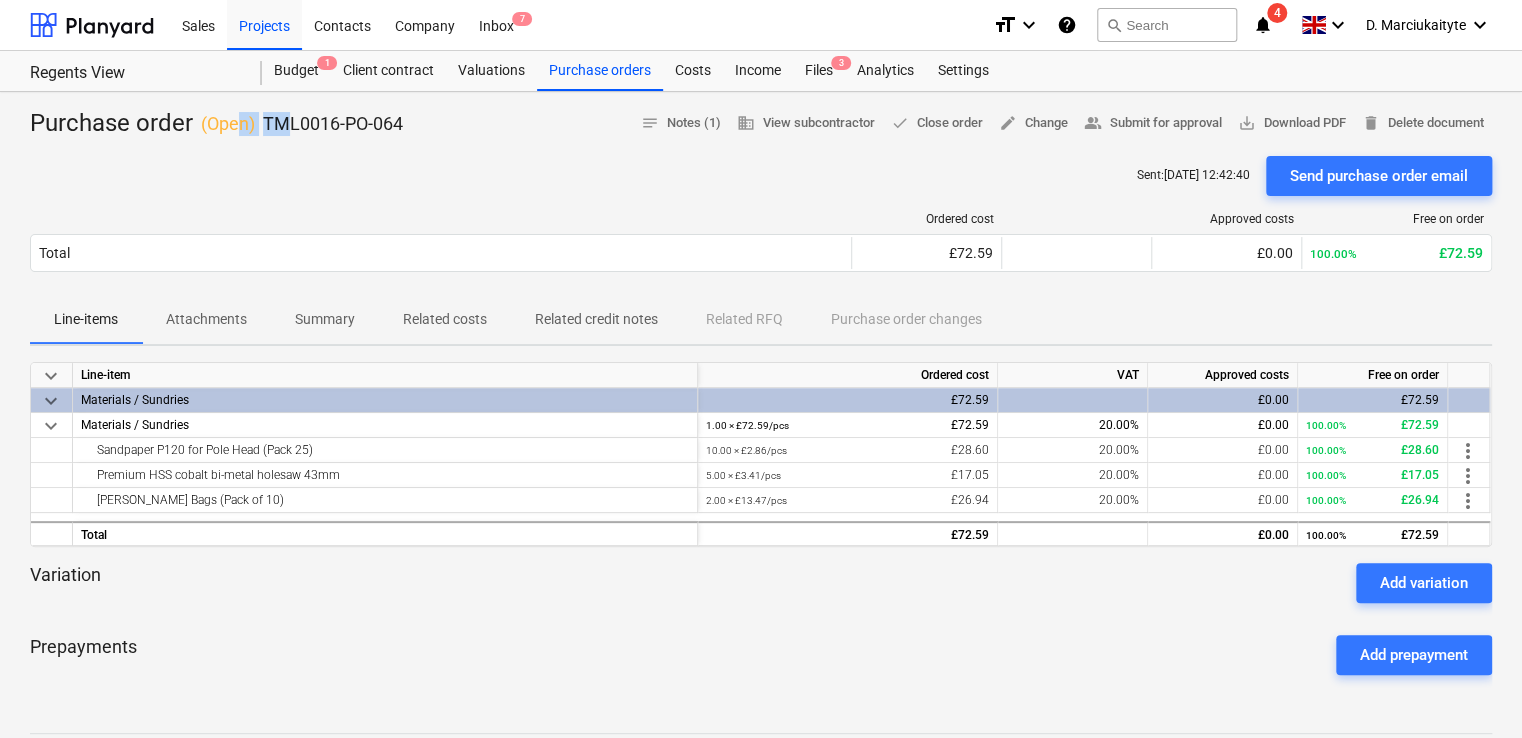 drag, startPoint x: 272, startPoint y: 122, endPoint x: 196, endPoint y: 125, distance: 76.05919 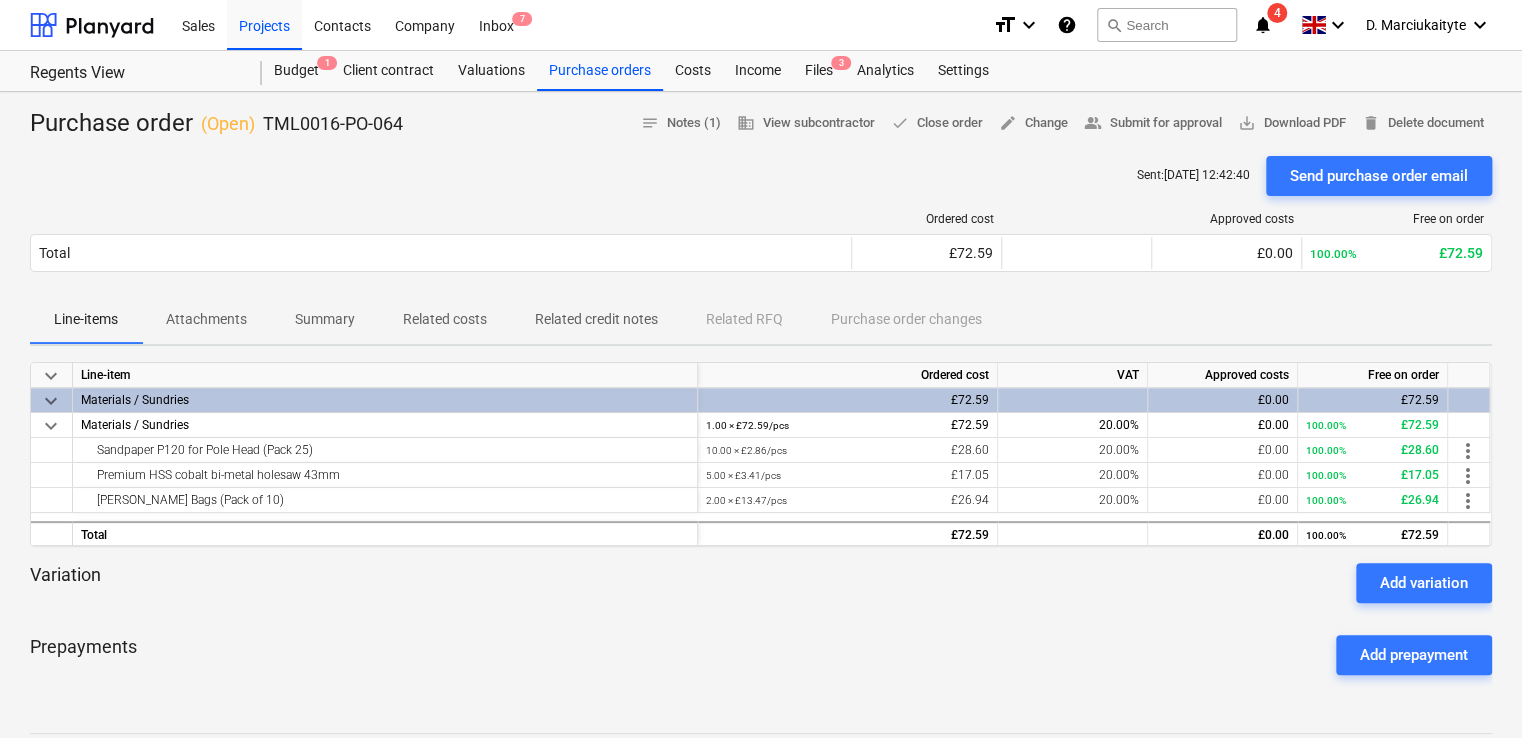 drag, startPoint x: 196, startPoint y: 125, endPoint x: 688, endPoint y: 186, distance: 495.7671 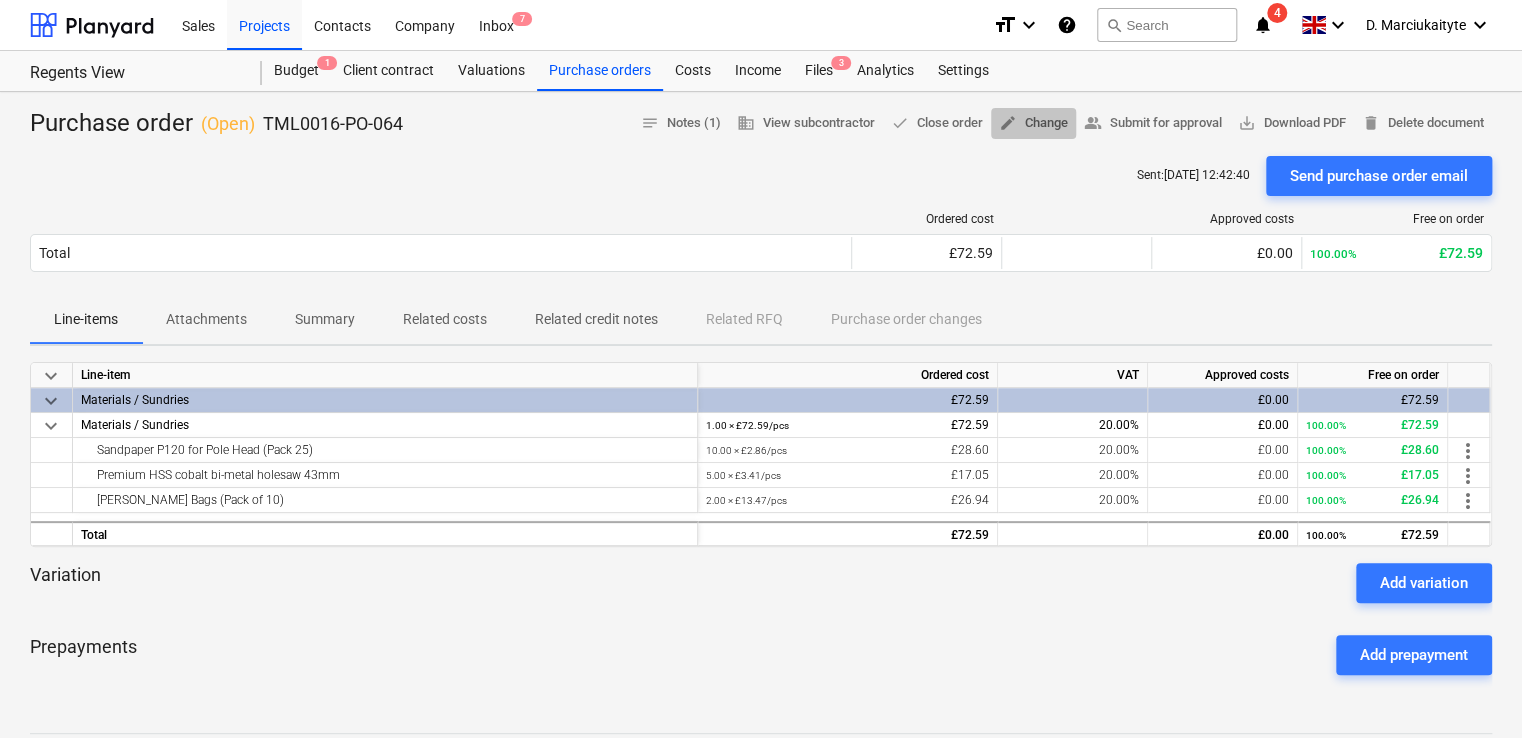 click on "edit Change" at bounding box center [1033, 123] 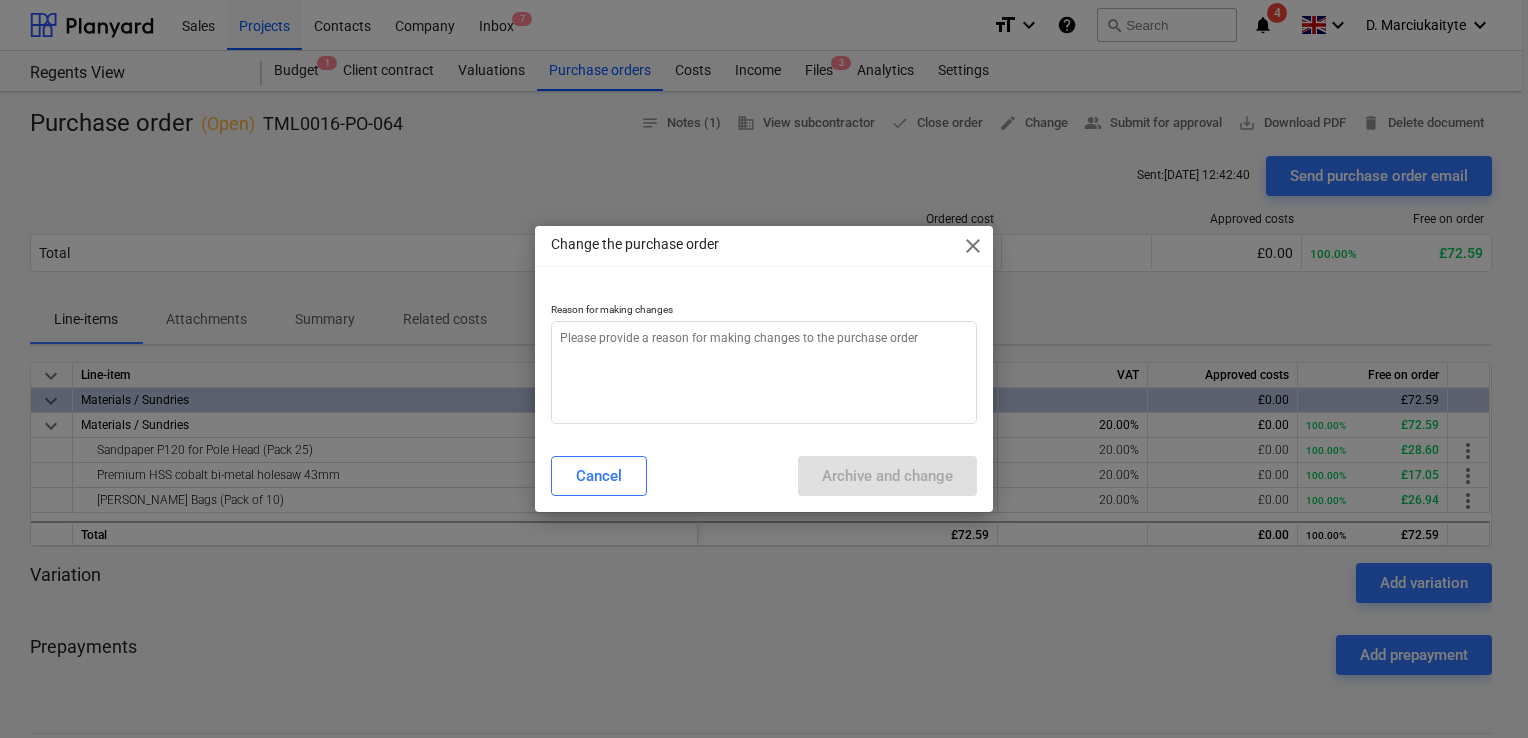 click on "close" at bounding box center (973, 246) 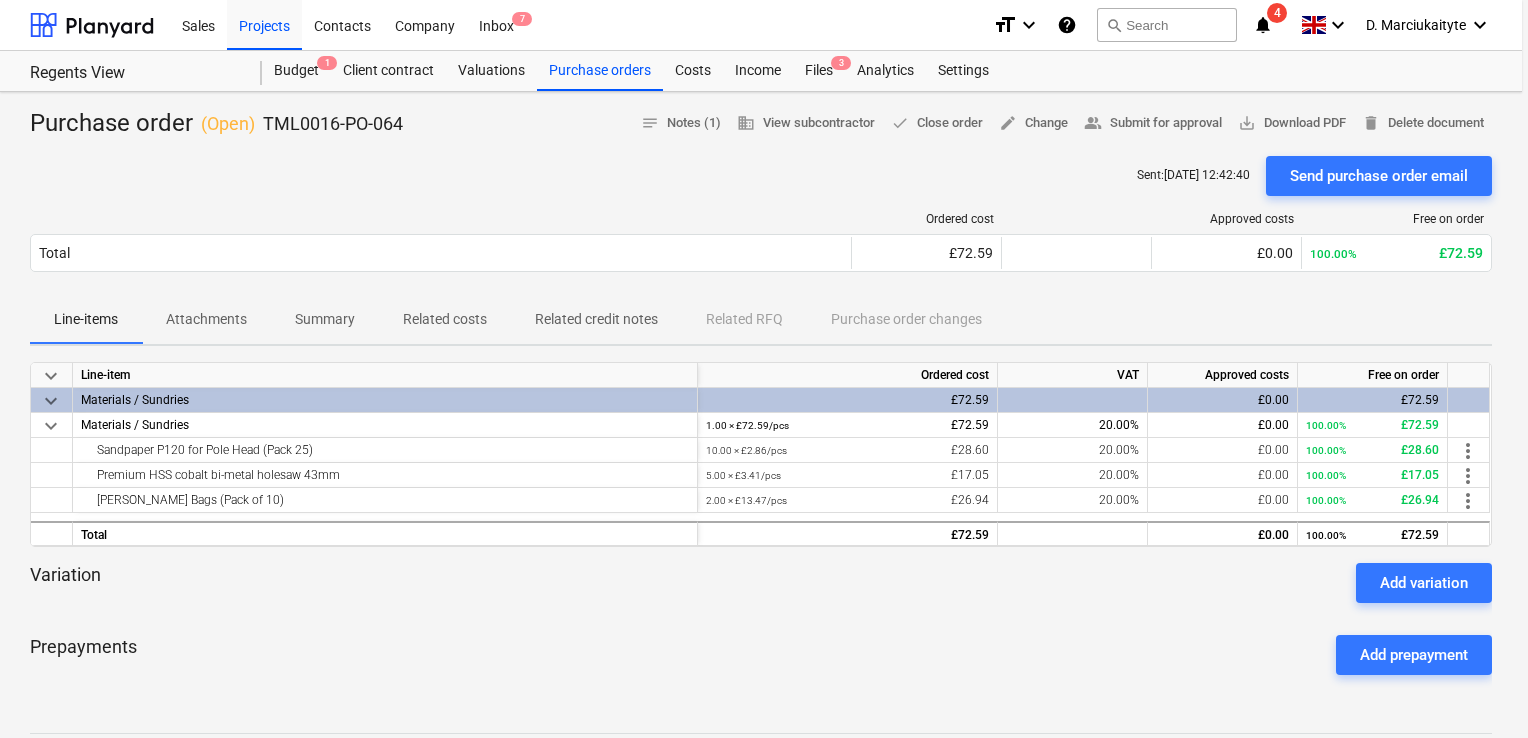 type on "x" 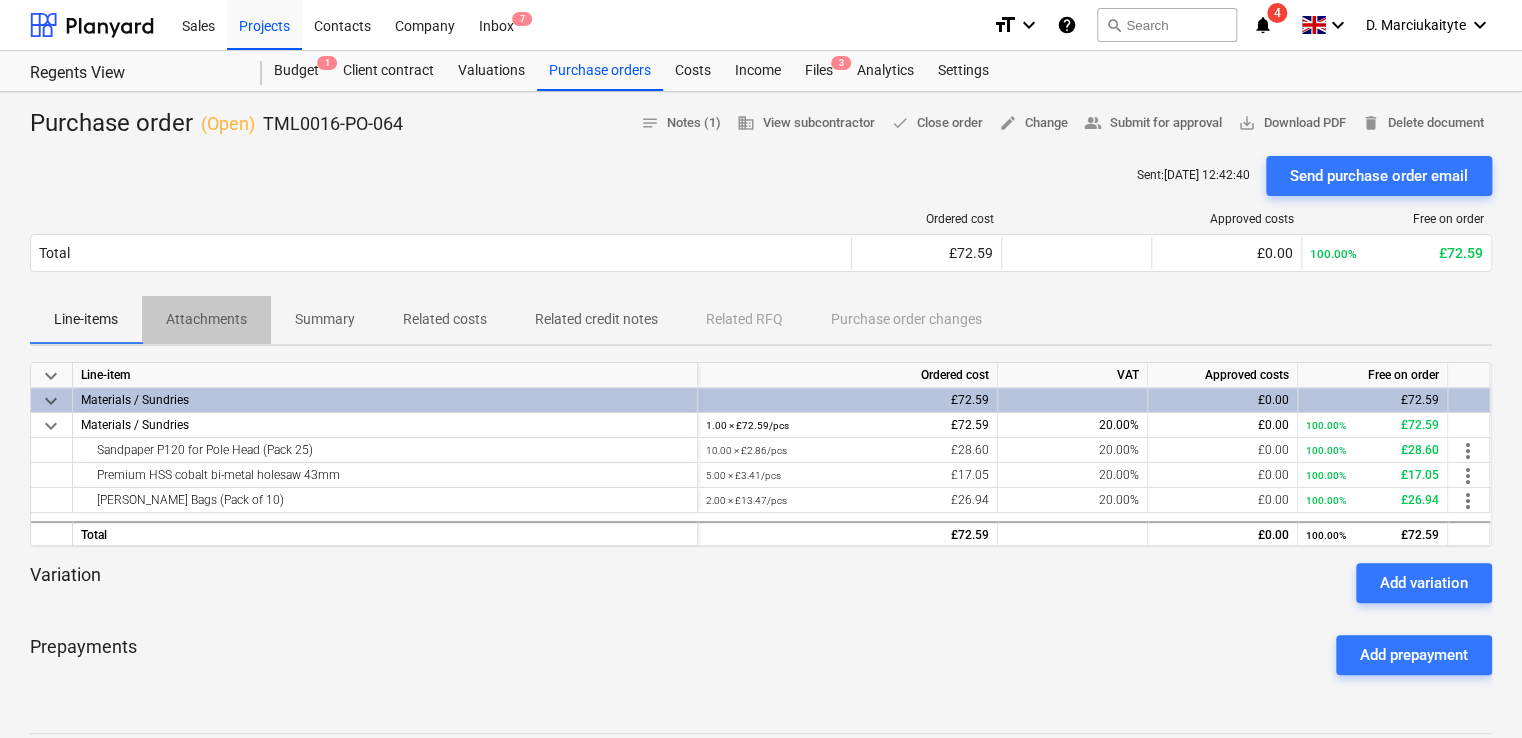 click on "Attachments" at bounding box center [206, 319] 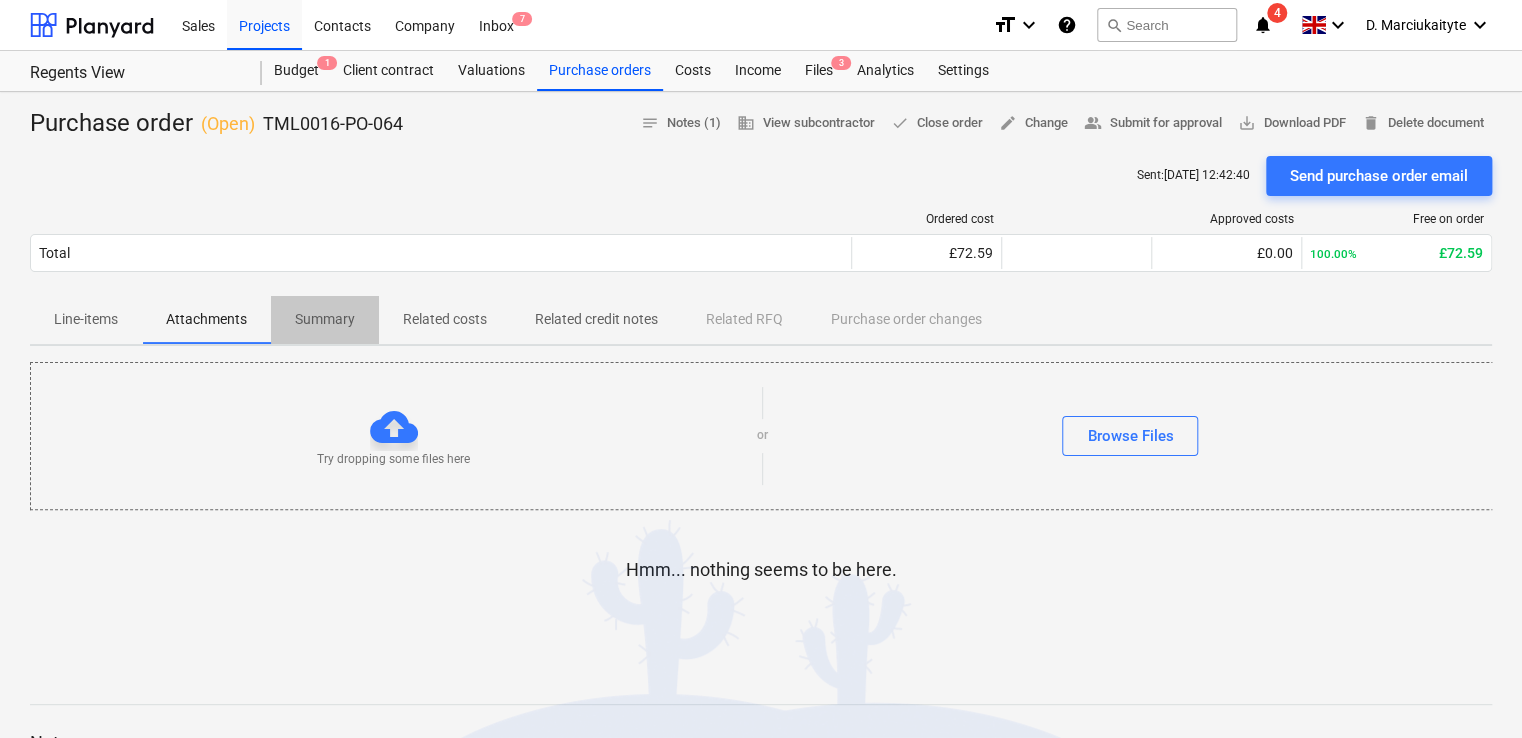 click on "Summary" at bounding box center [325, 319] 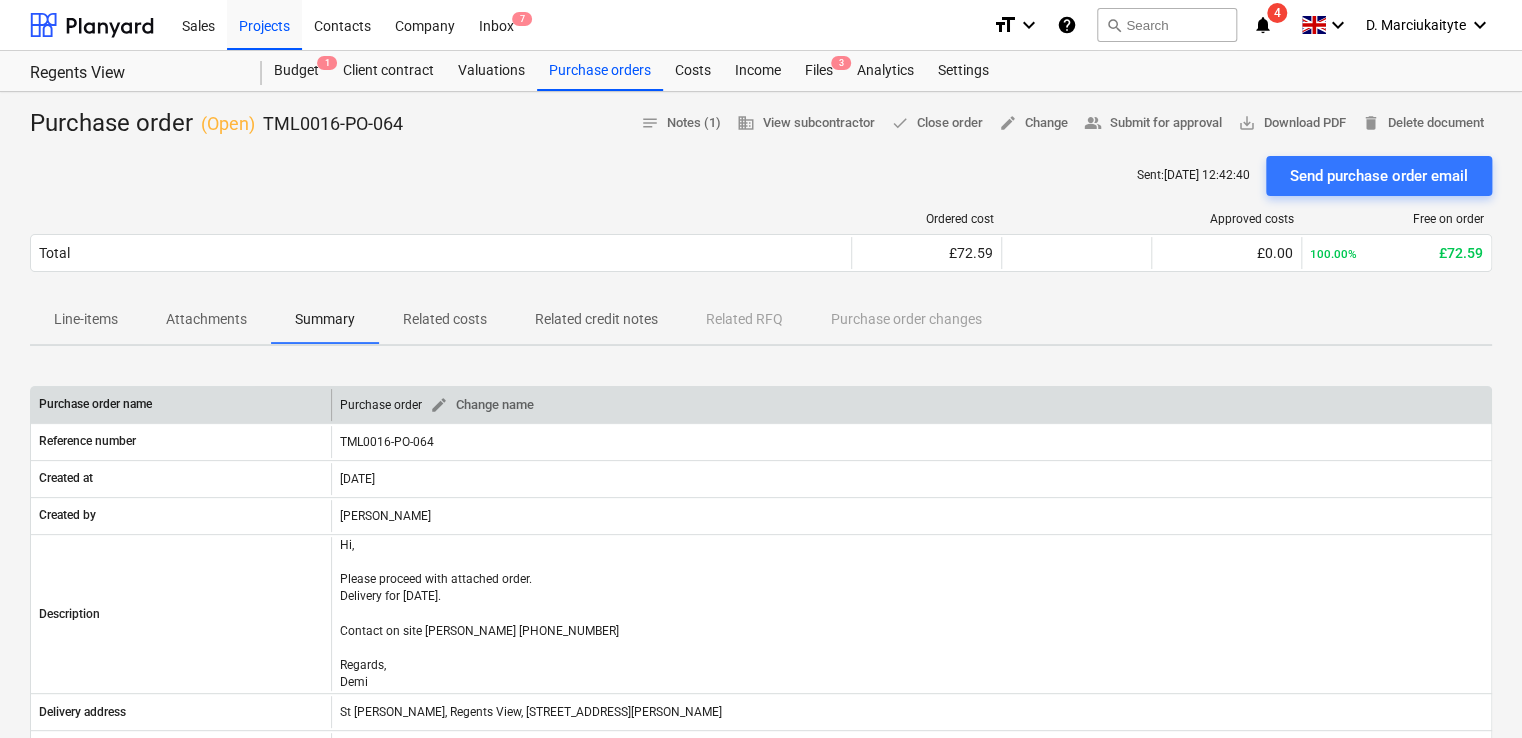 click on "Purchase order edit Change name" at bounding box center [911, 405] 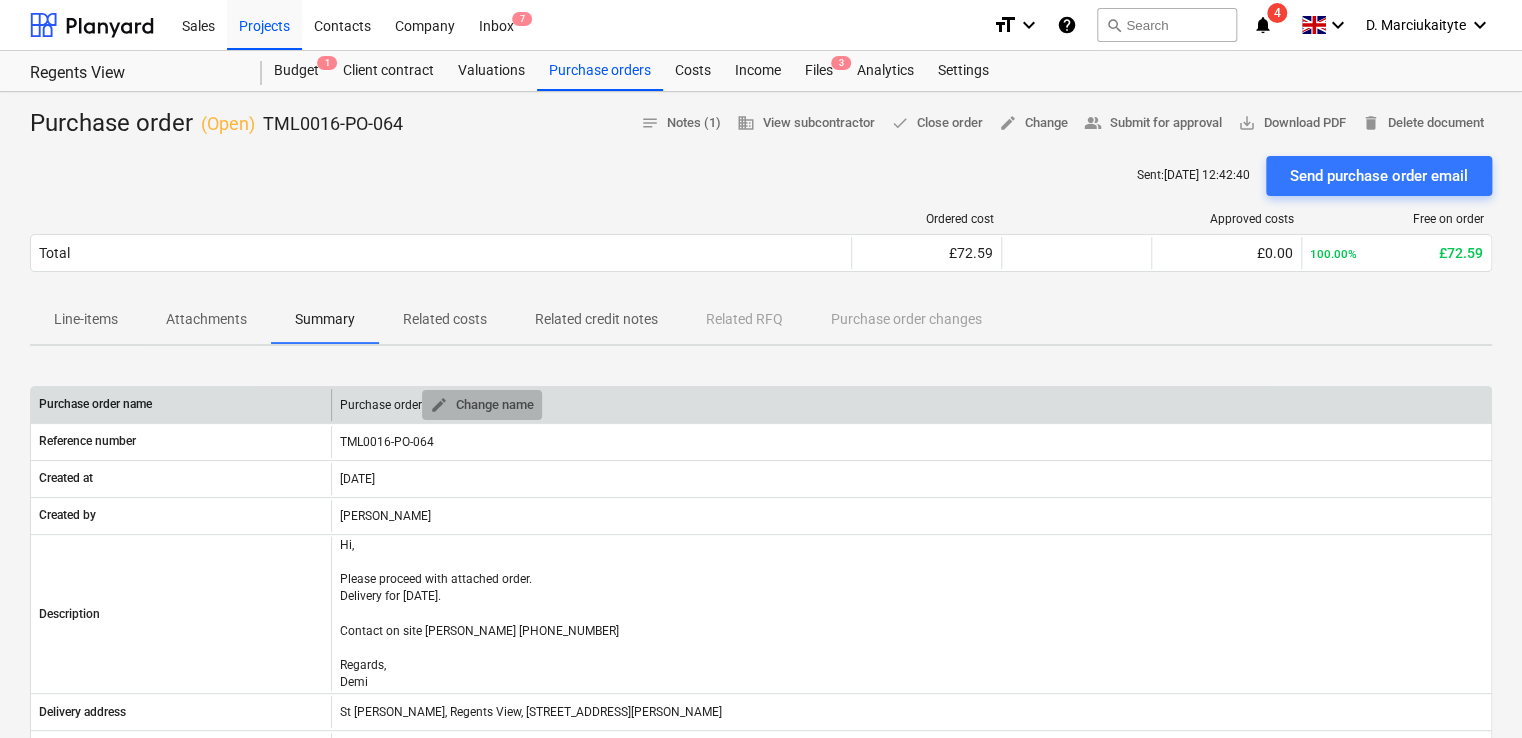 click on "edit Change name" at bounding box center [482, 405] 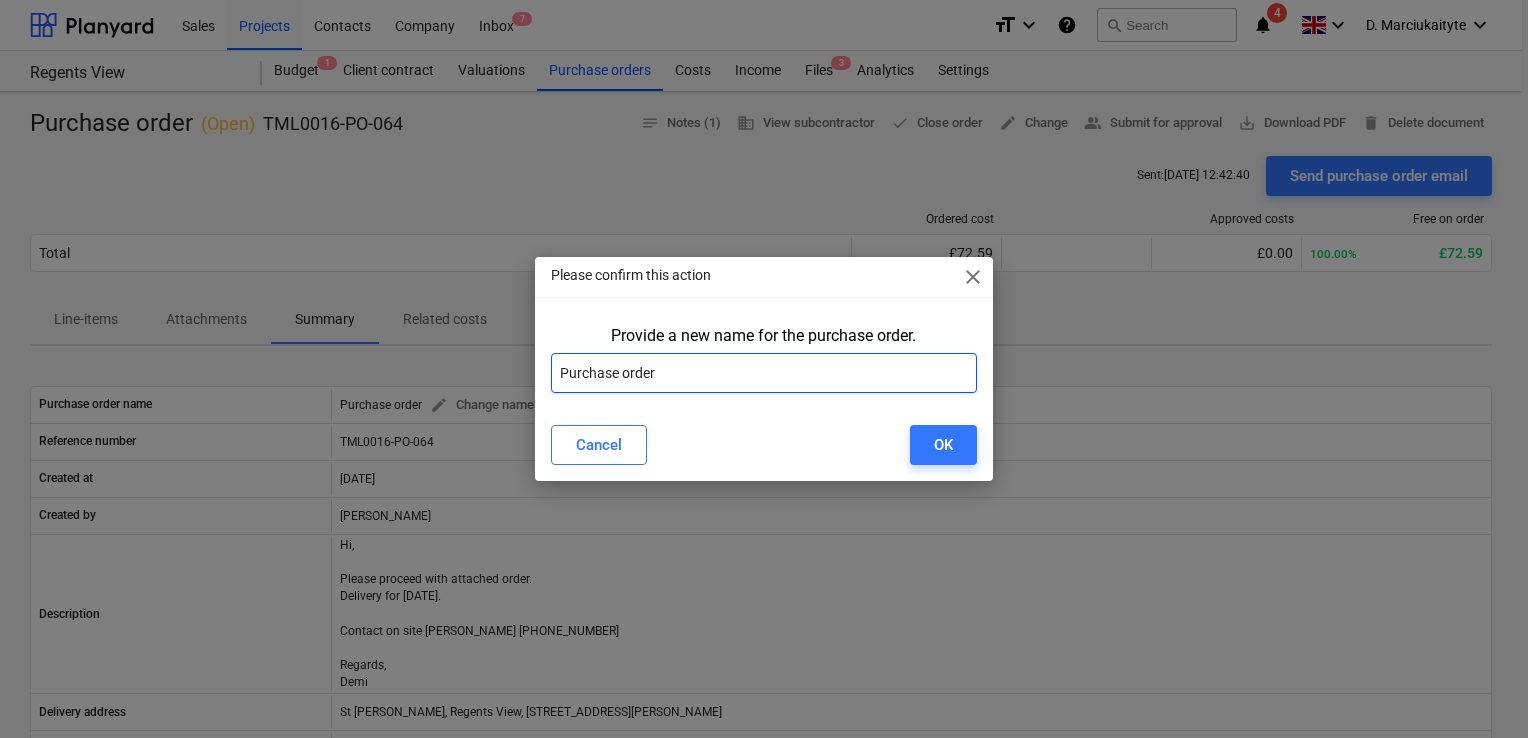 click on "Purchase order" at bounding box center (764, 373) 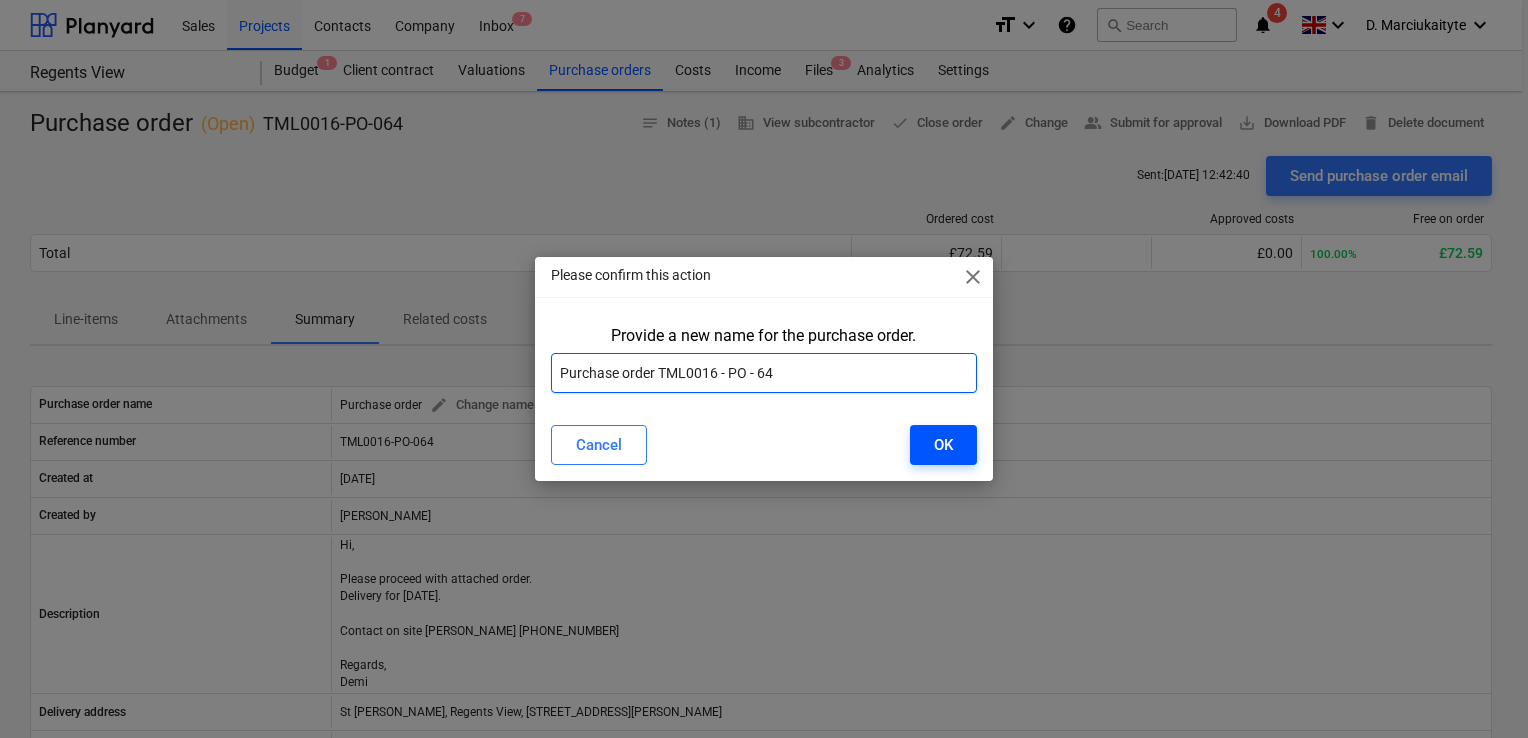 type on "Purchase order TML0016 - PO - 64" 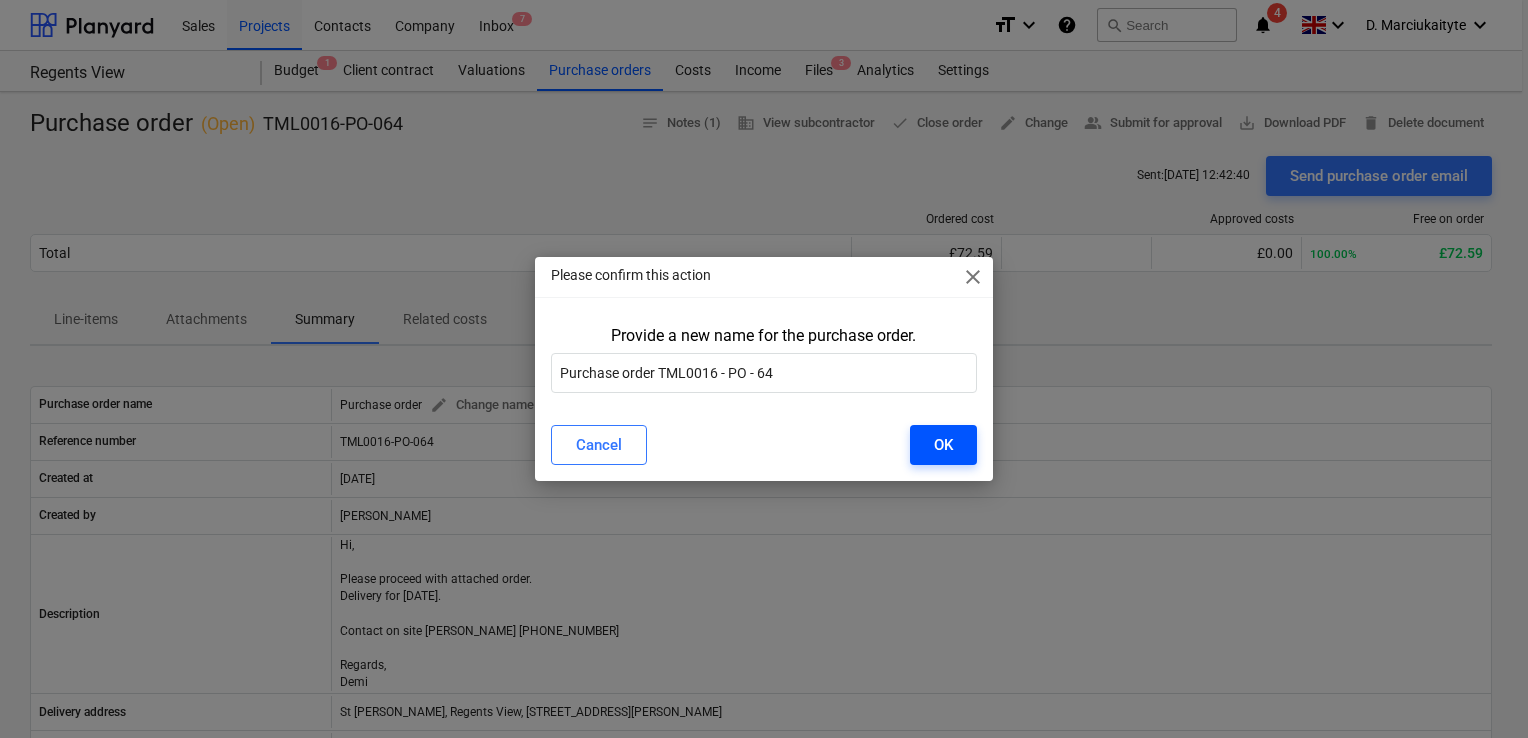 click on "OK" at bounding box center (943, 445) 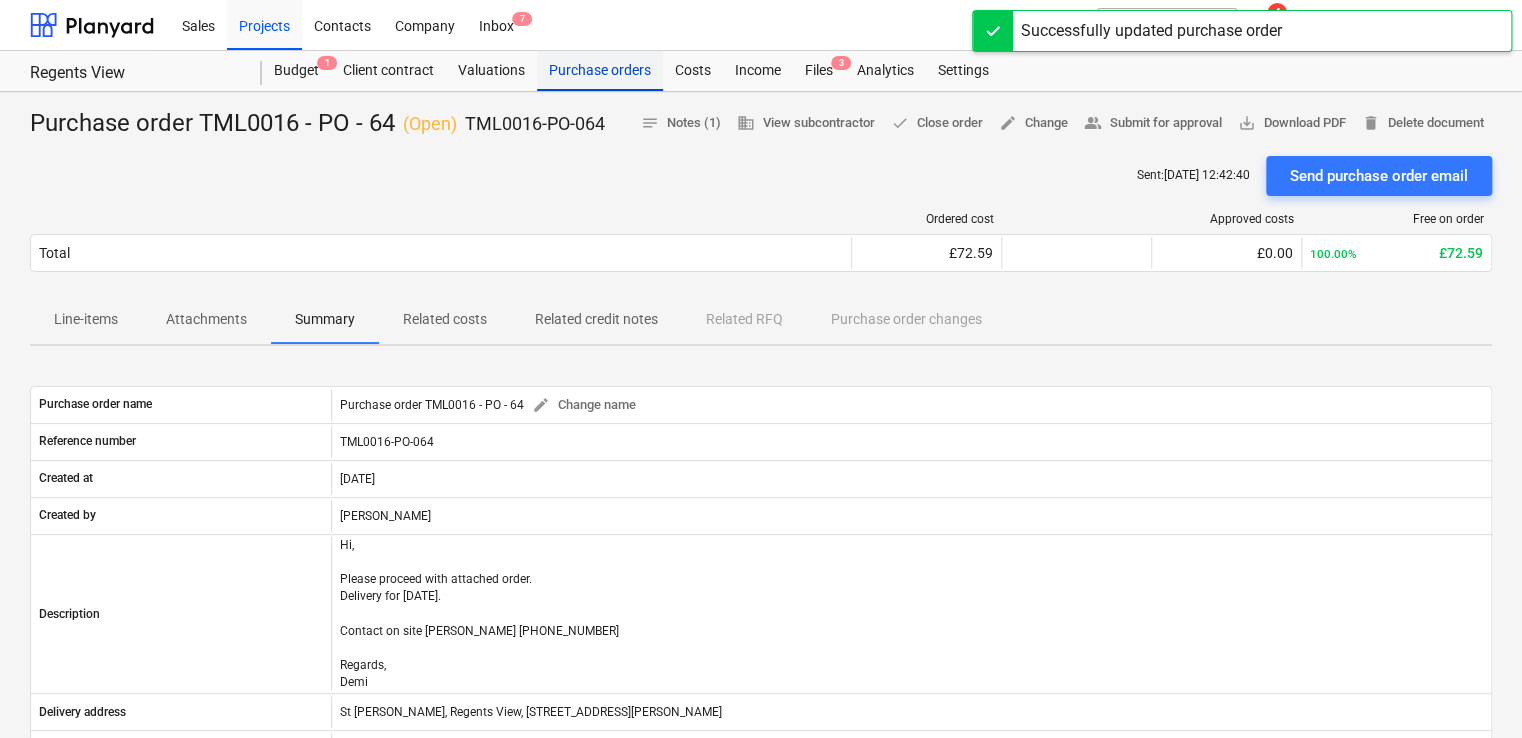 drag, startPoint x: 608, startPoint y: 73, endPoint x: 603, endPoint y: 82, distance: 10.29563 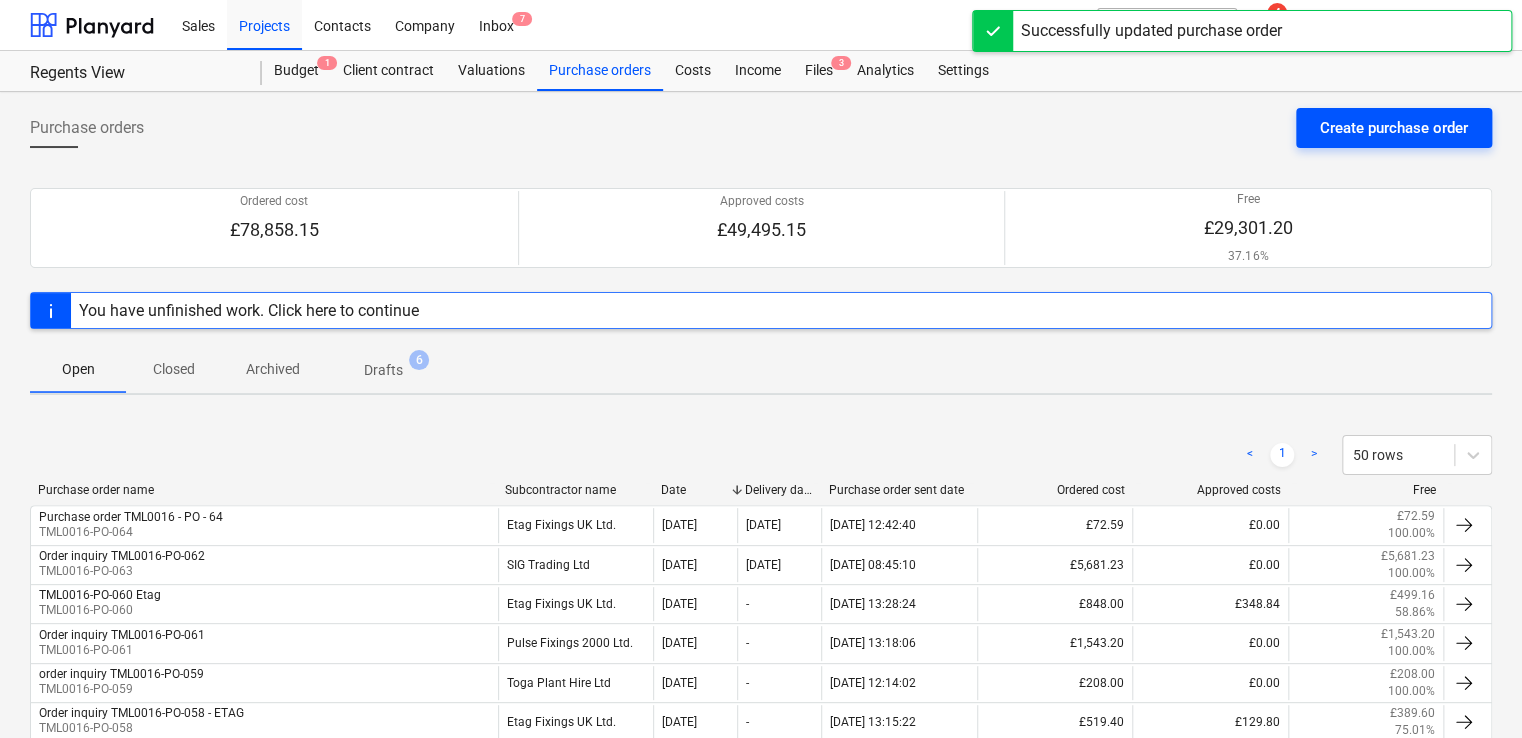 click on "Create purchase order" at bounding box center (1394, 128) 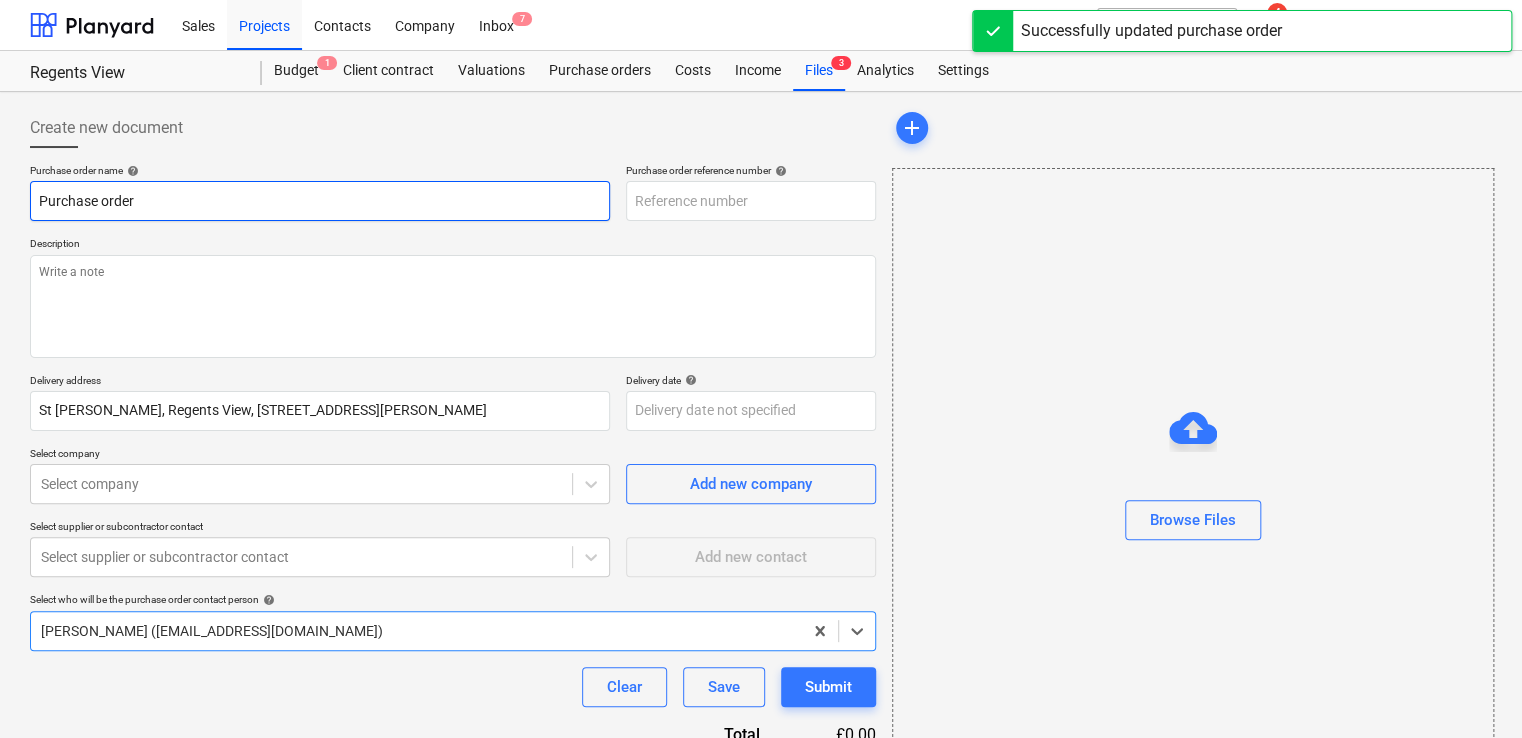 type on "x" 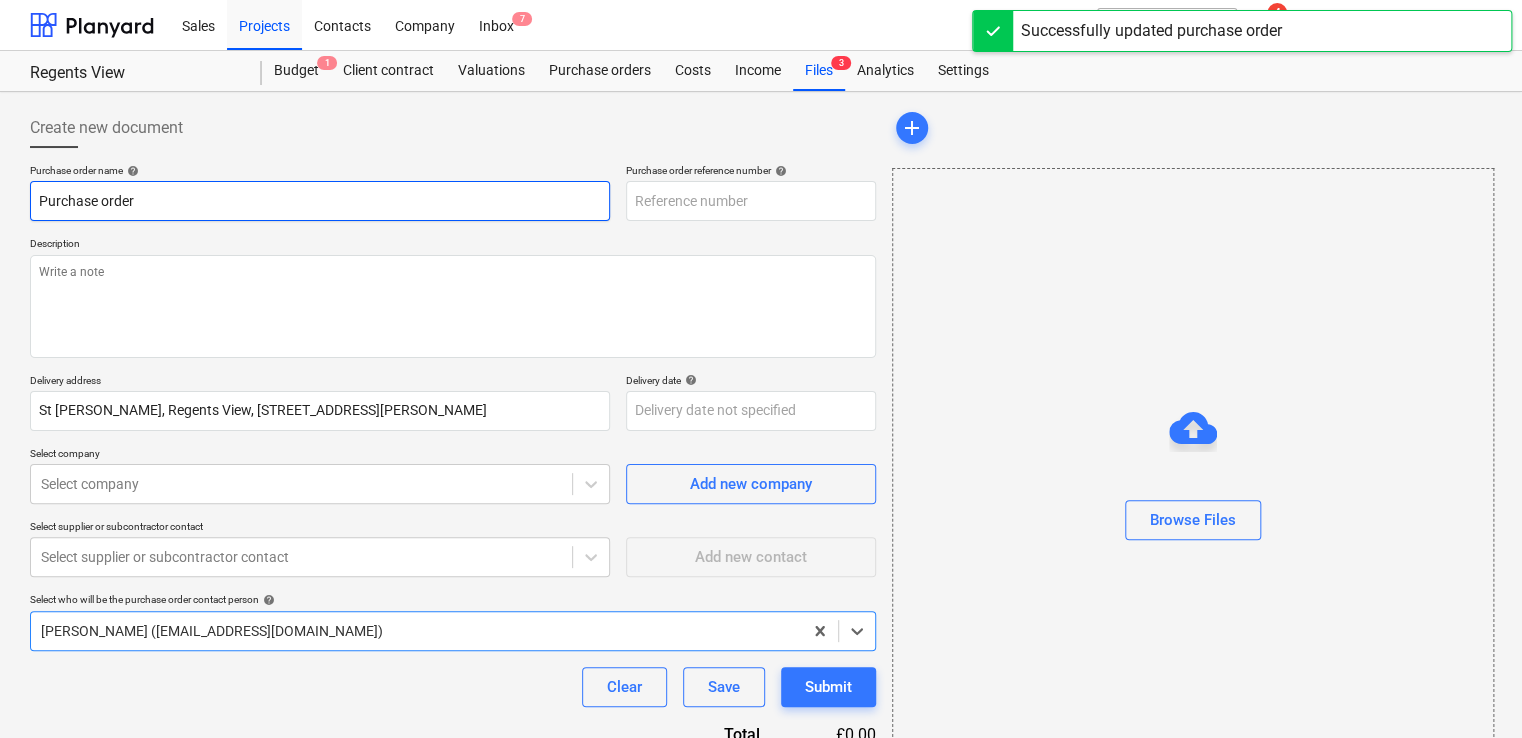 type on "TML0016-PO-065" 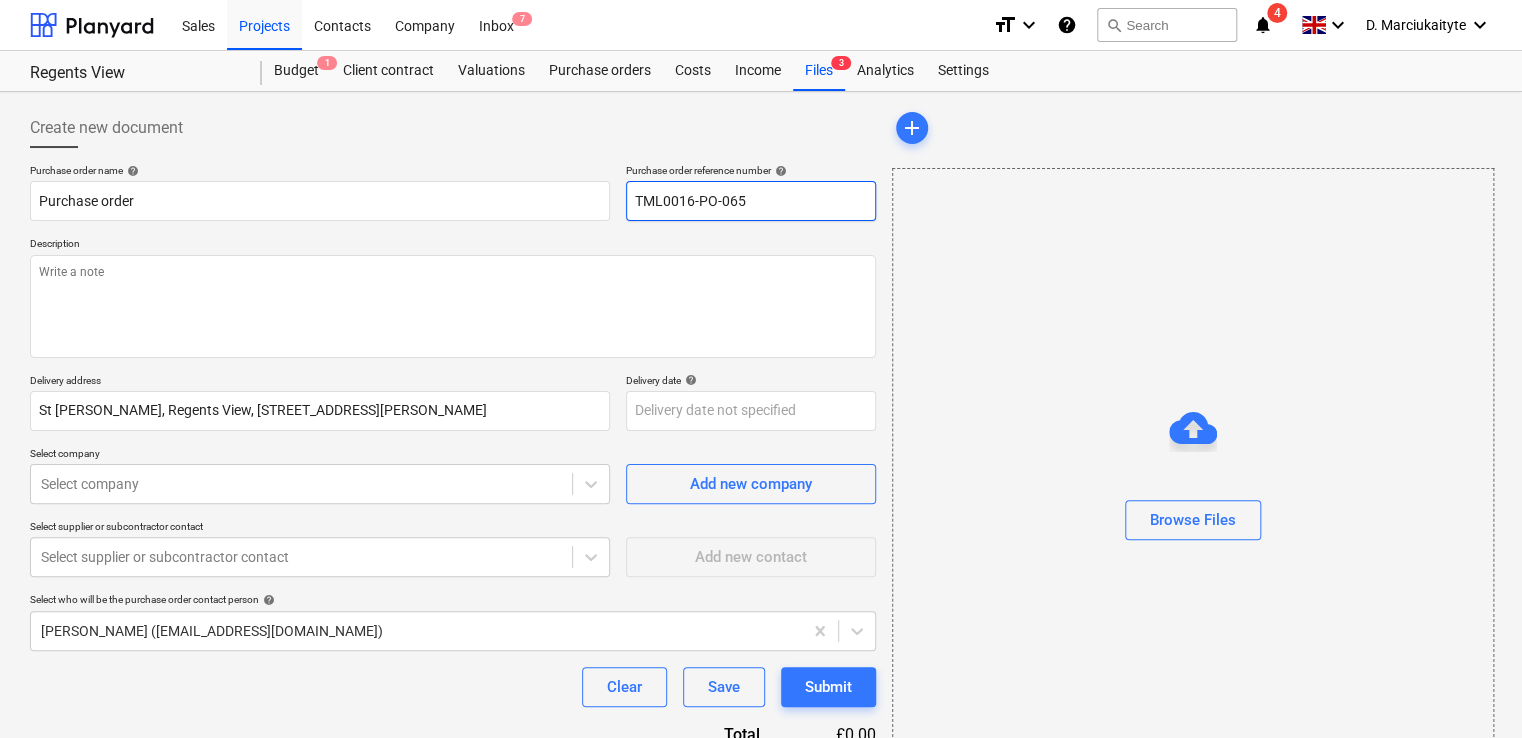 click on "TML0016-PO-065" at bounding box center [751, 201] 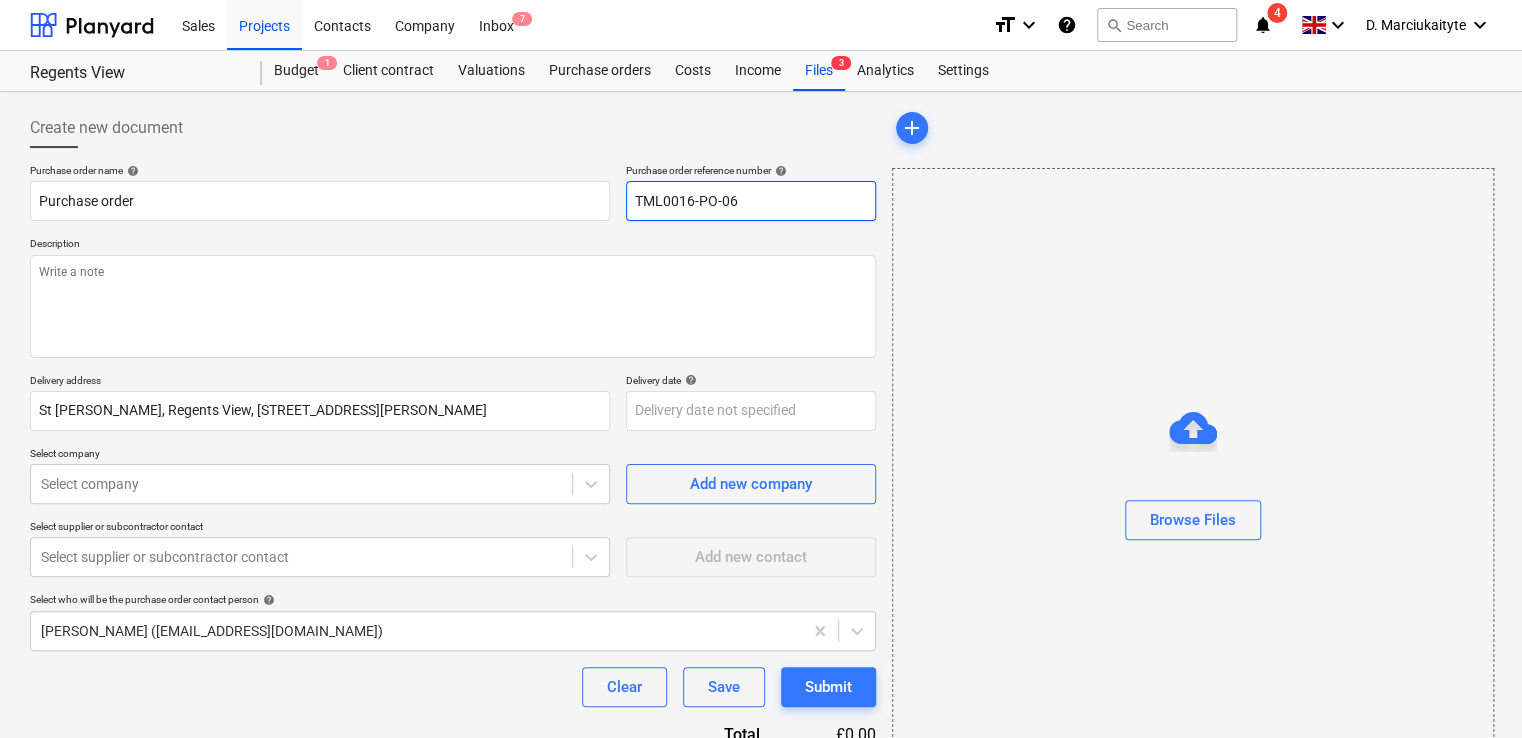 type on "x" 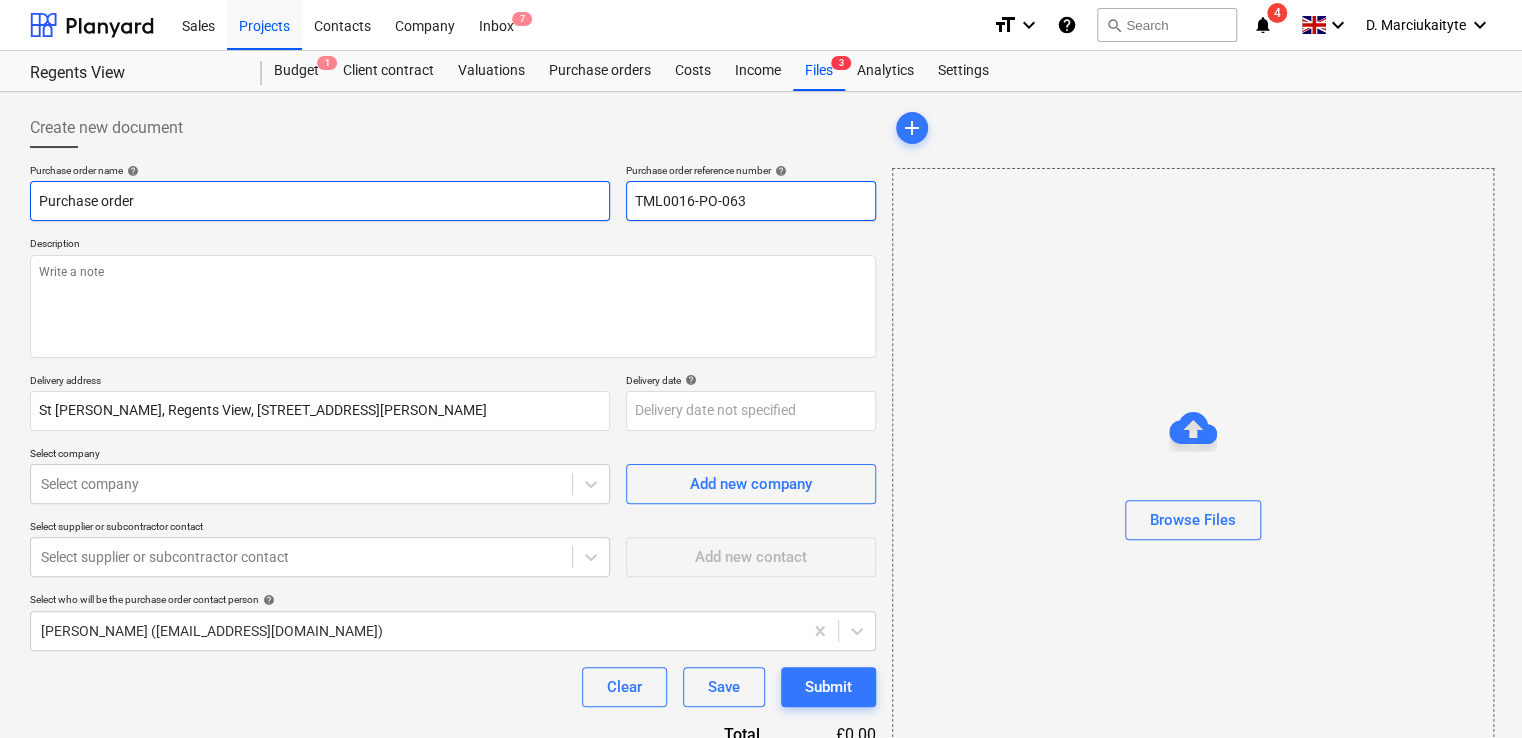type on "TML0016-PO-063" 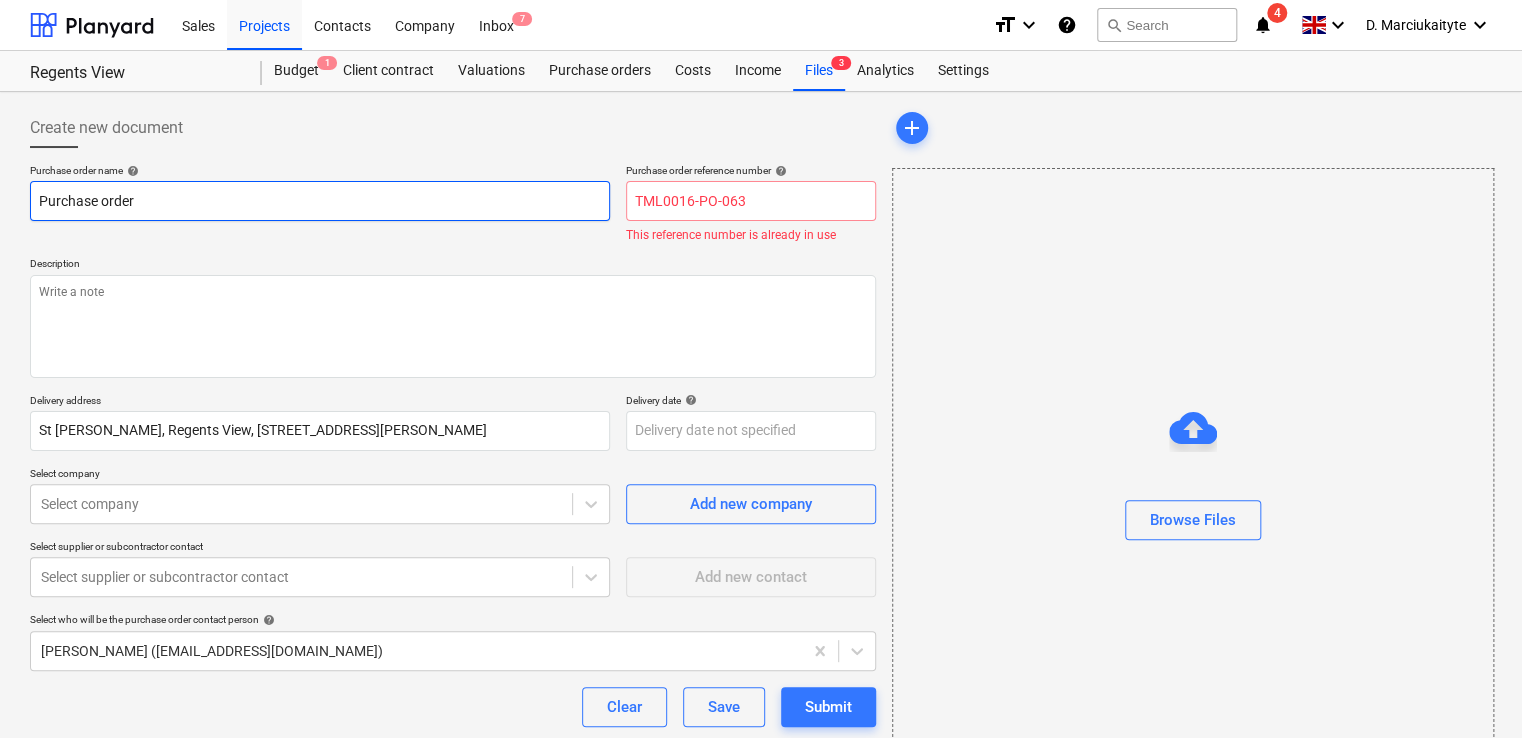 drag, startPoint x: 224, startPoint y: 203, endPoint x: -125, endPoint y: 158, distance: 351.8892 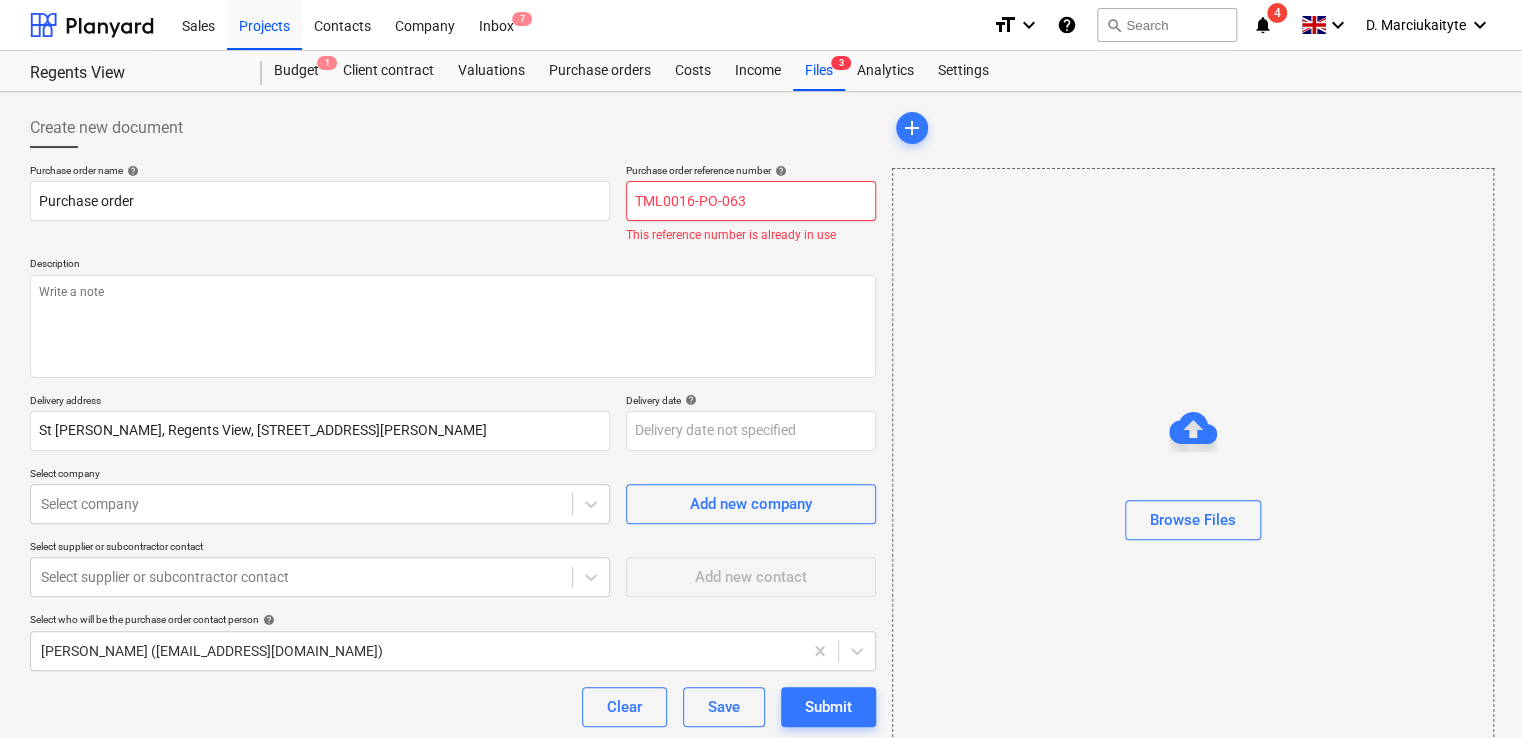 click on "TML0016-PO-063" at bounding box center [751, 201] 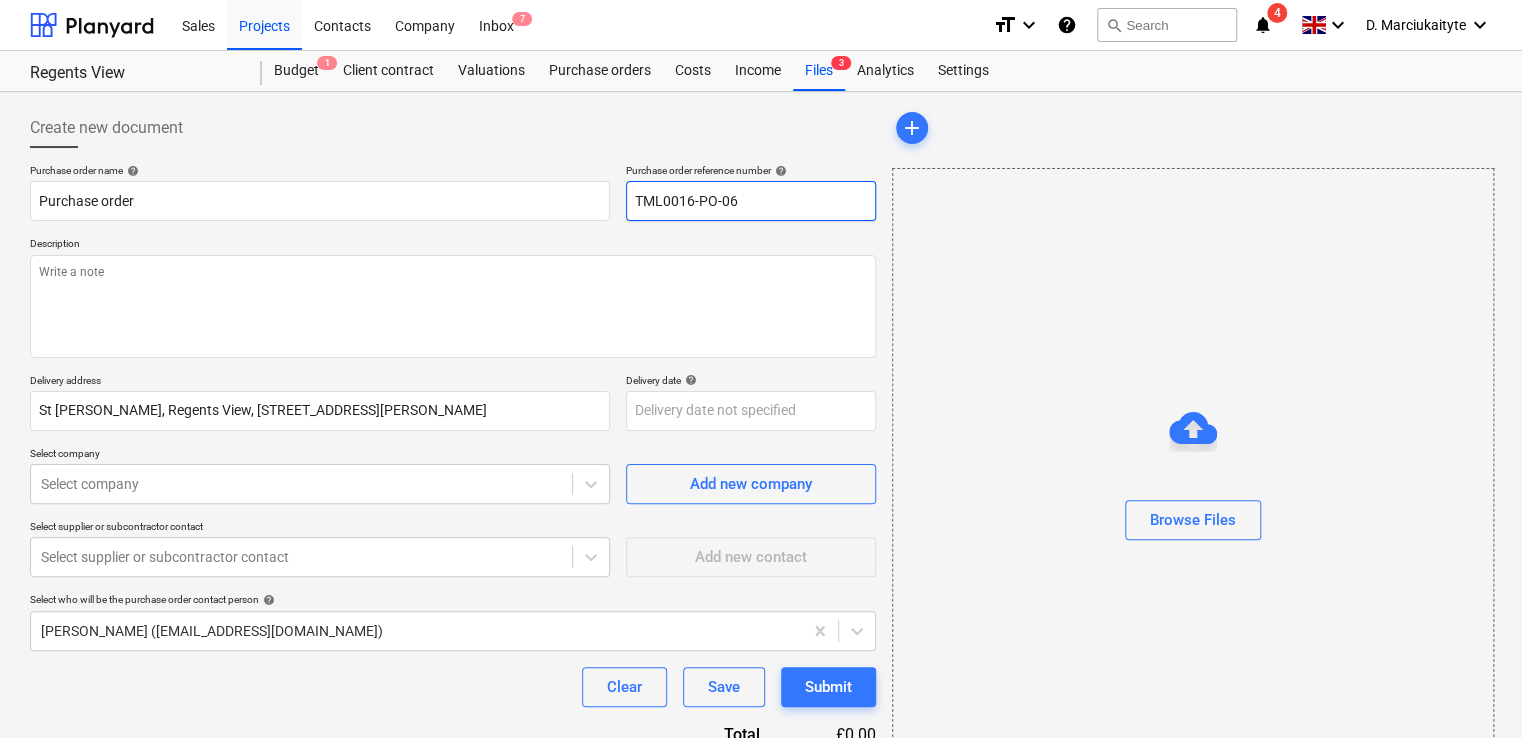 type on "x" 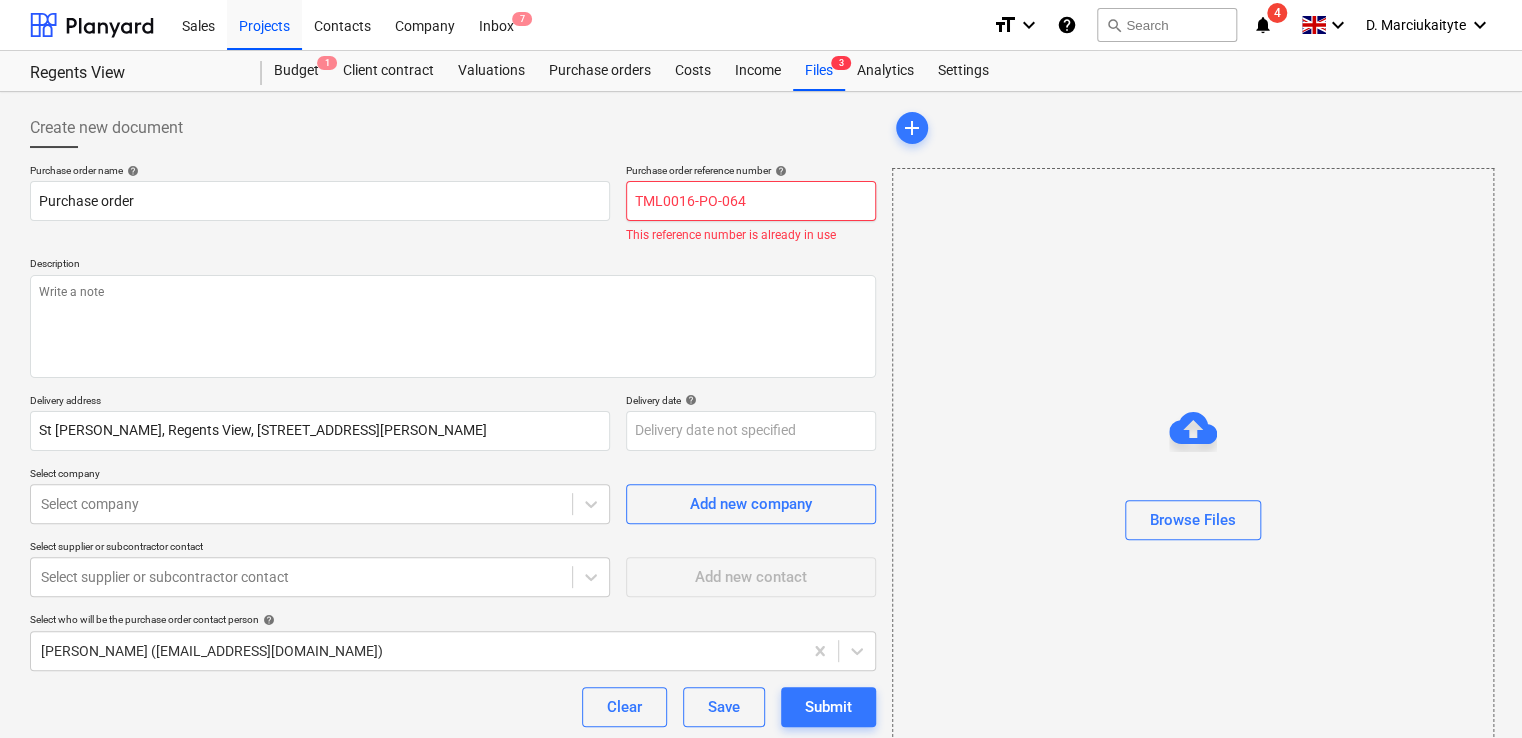 type on "x" 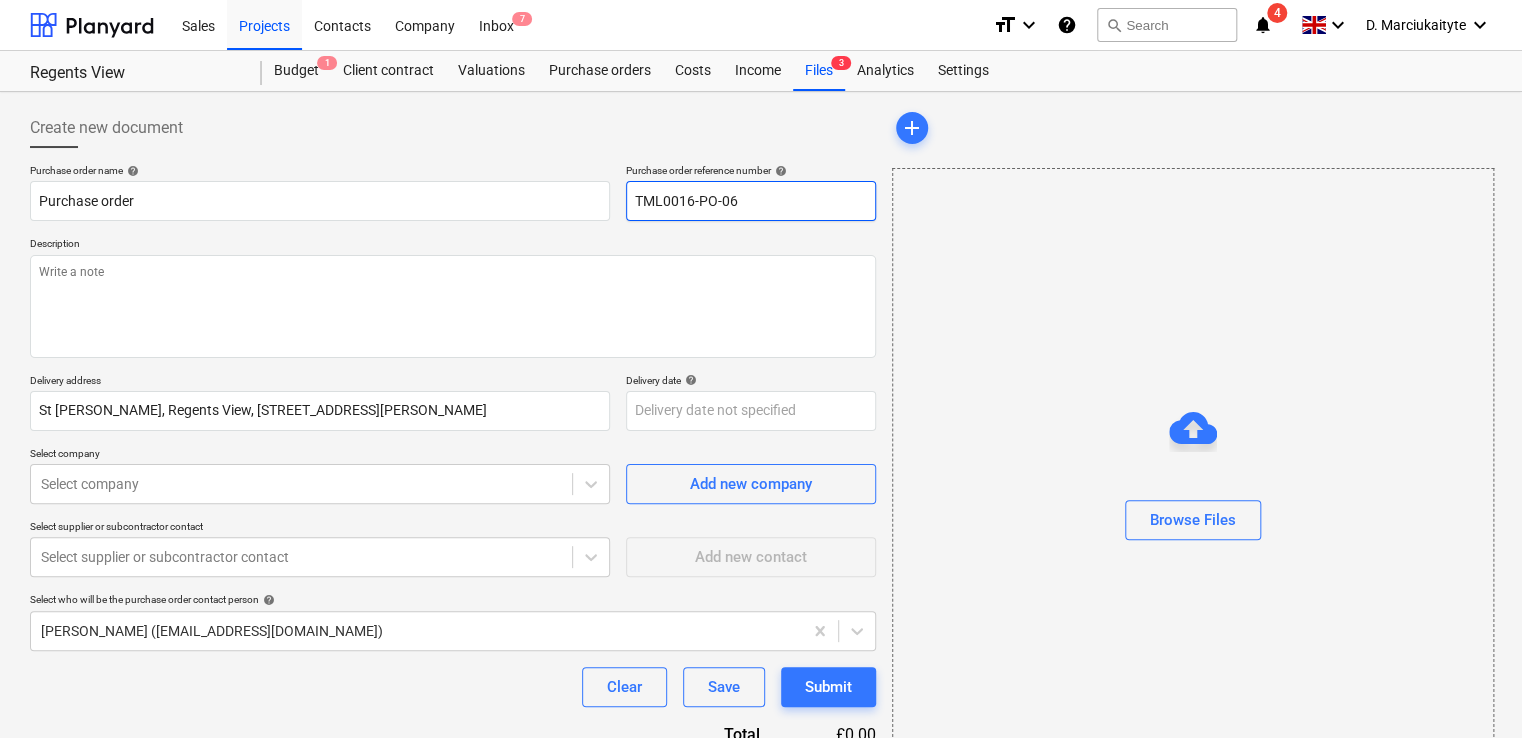 type on "x" 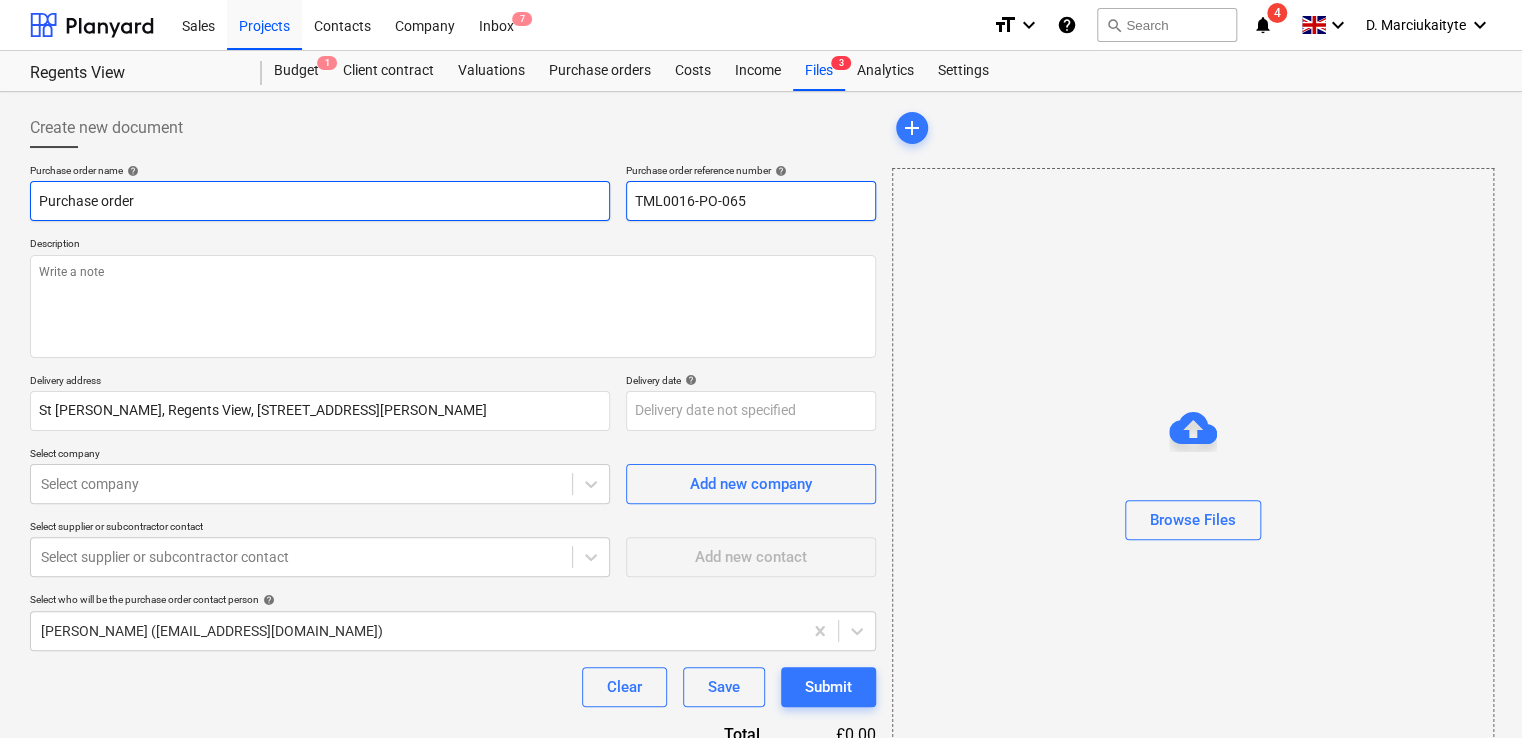 type on "TML0016-PO-065" 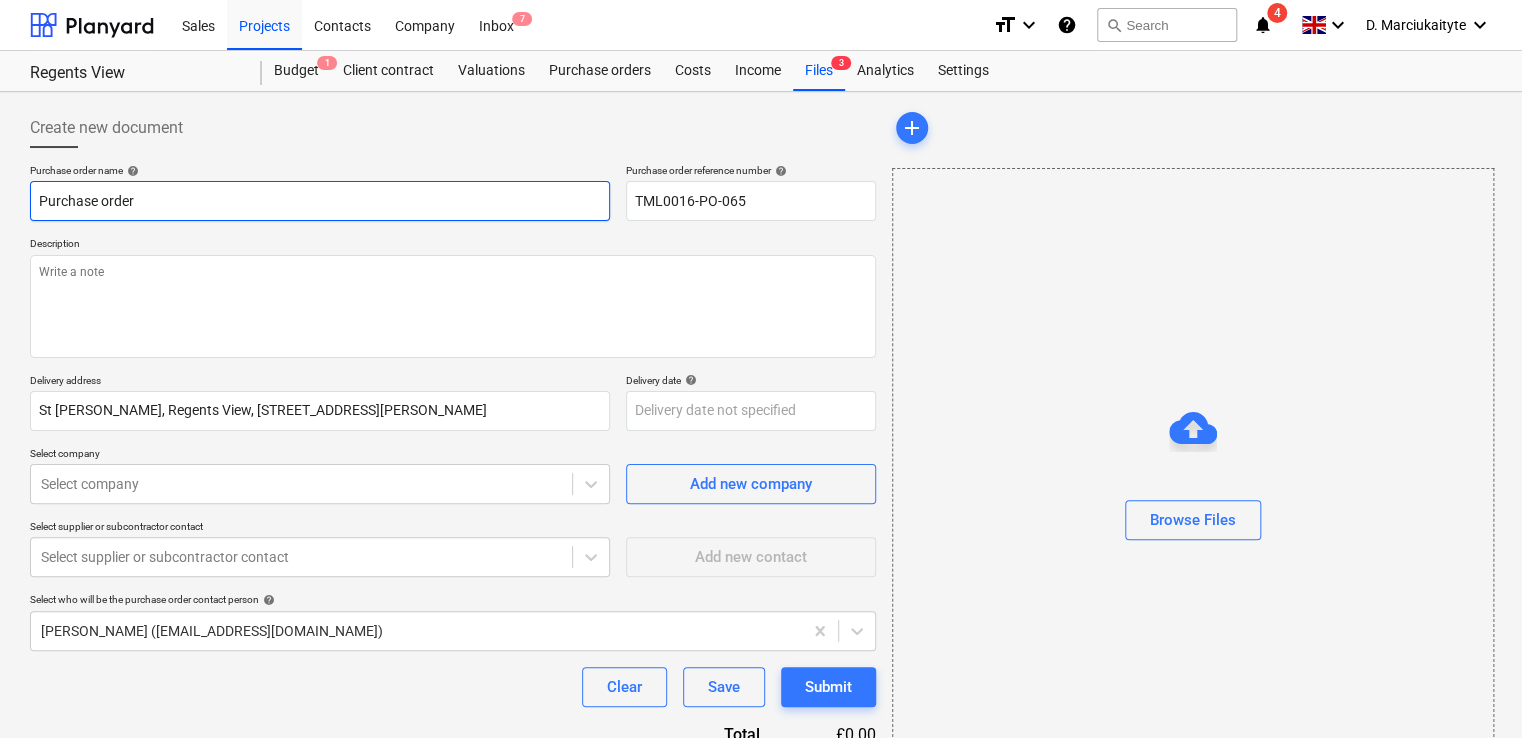click on "Purchase order" at bounding box center [320, 201] 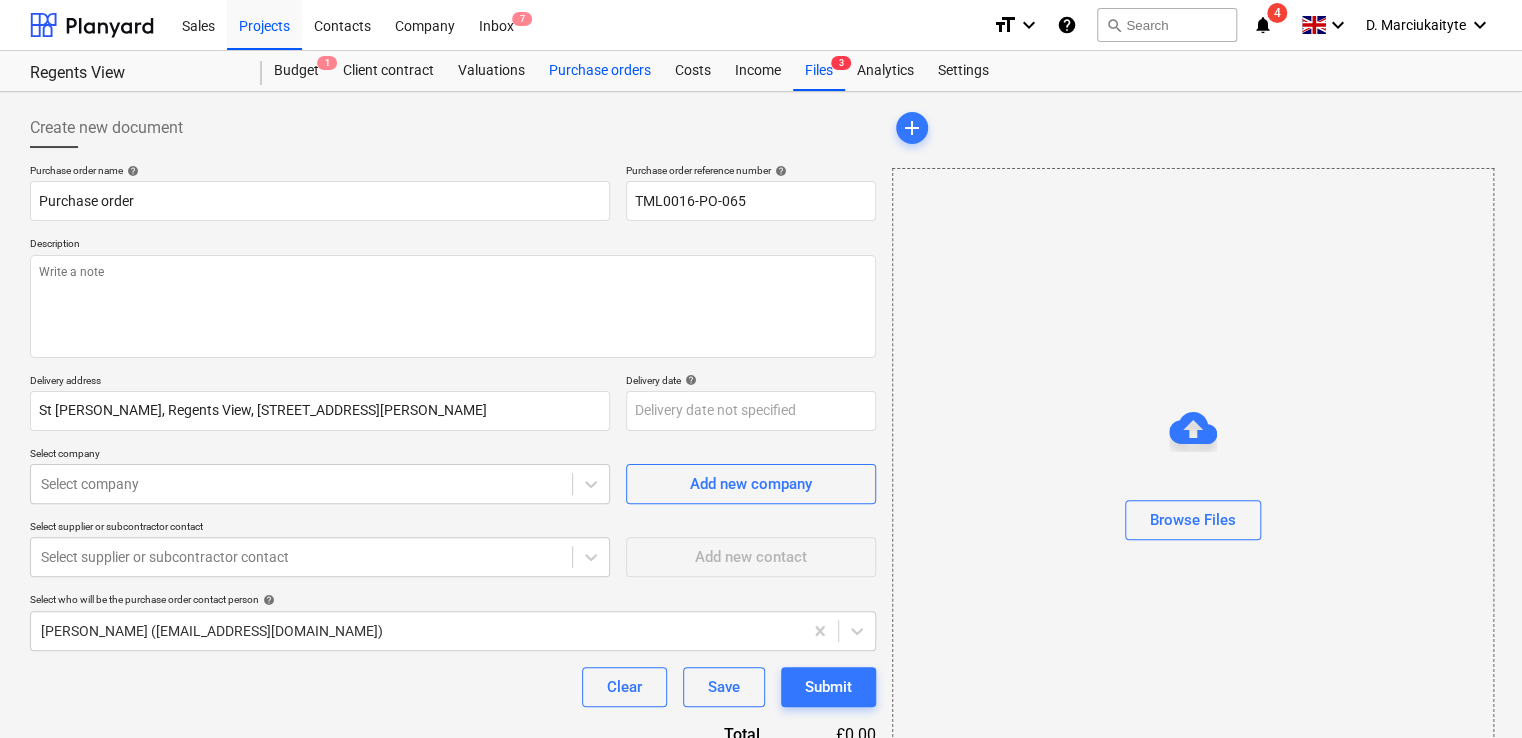 type on "x" 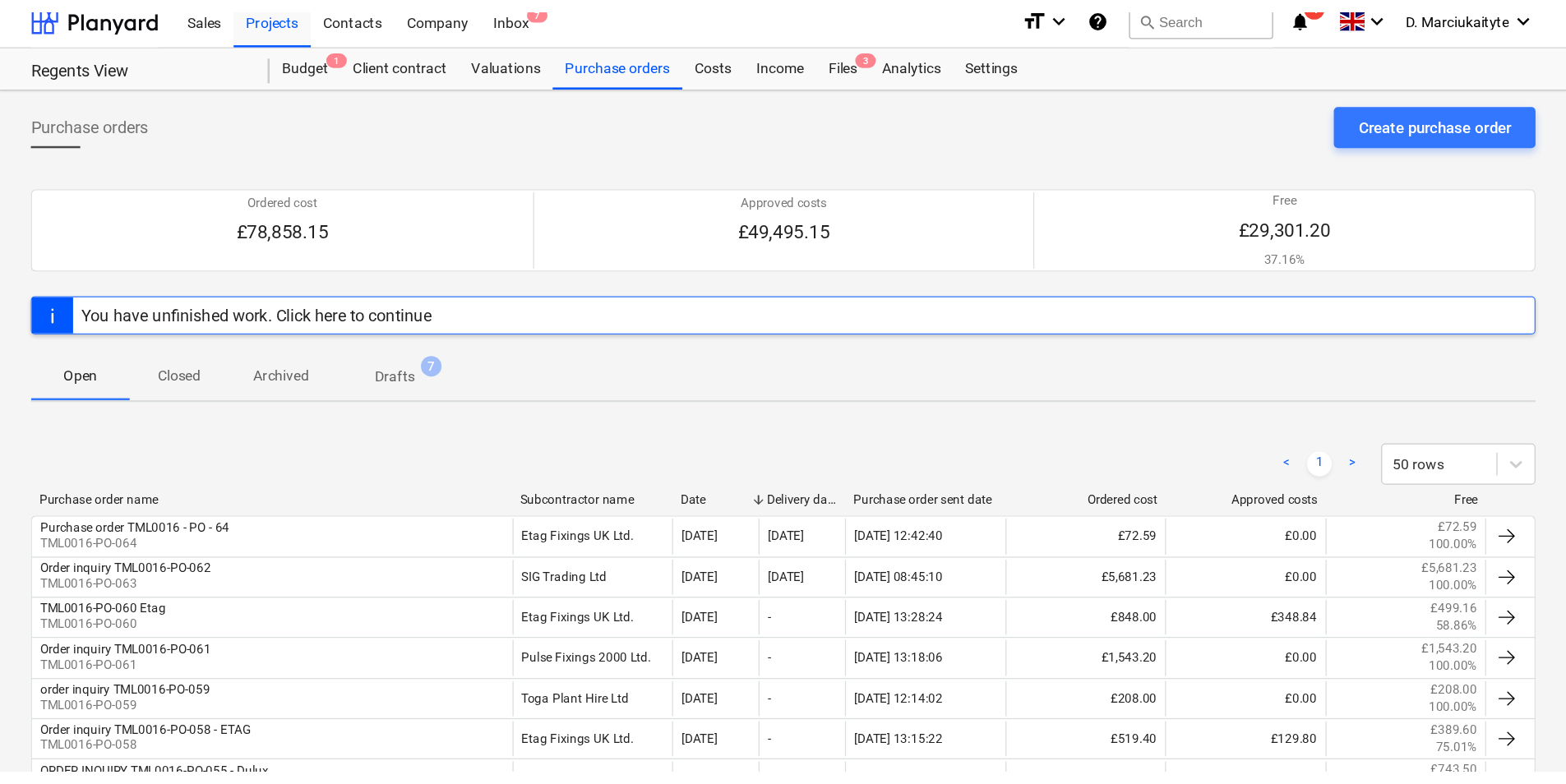 scroll, scrollTop: 0, scrollLeft: 0, axis: both 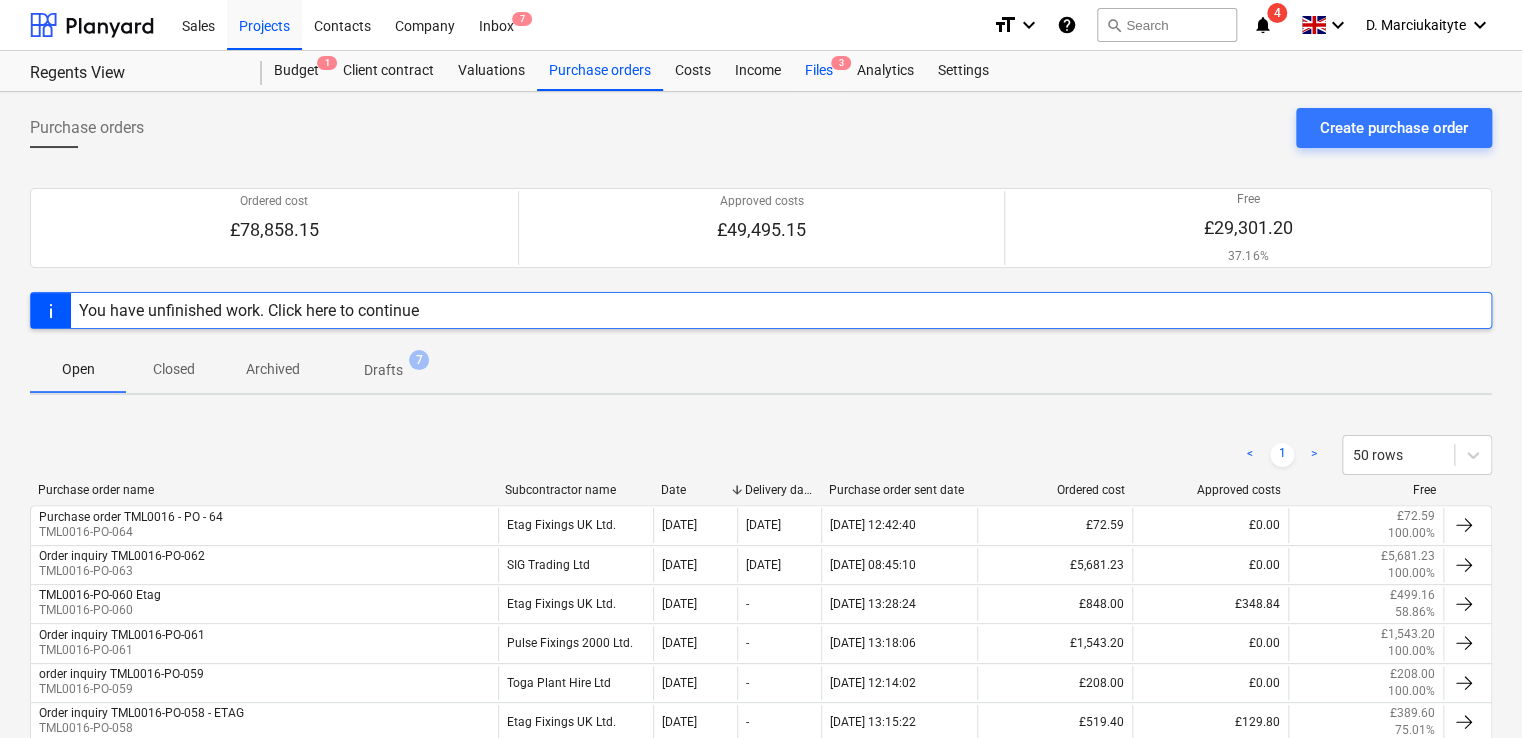 click on "Files 3" at bounding box center (819, 71) 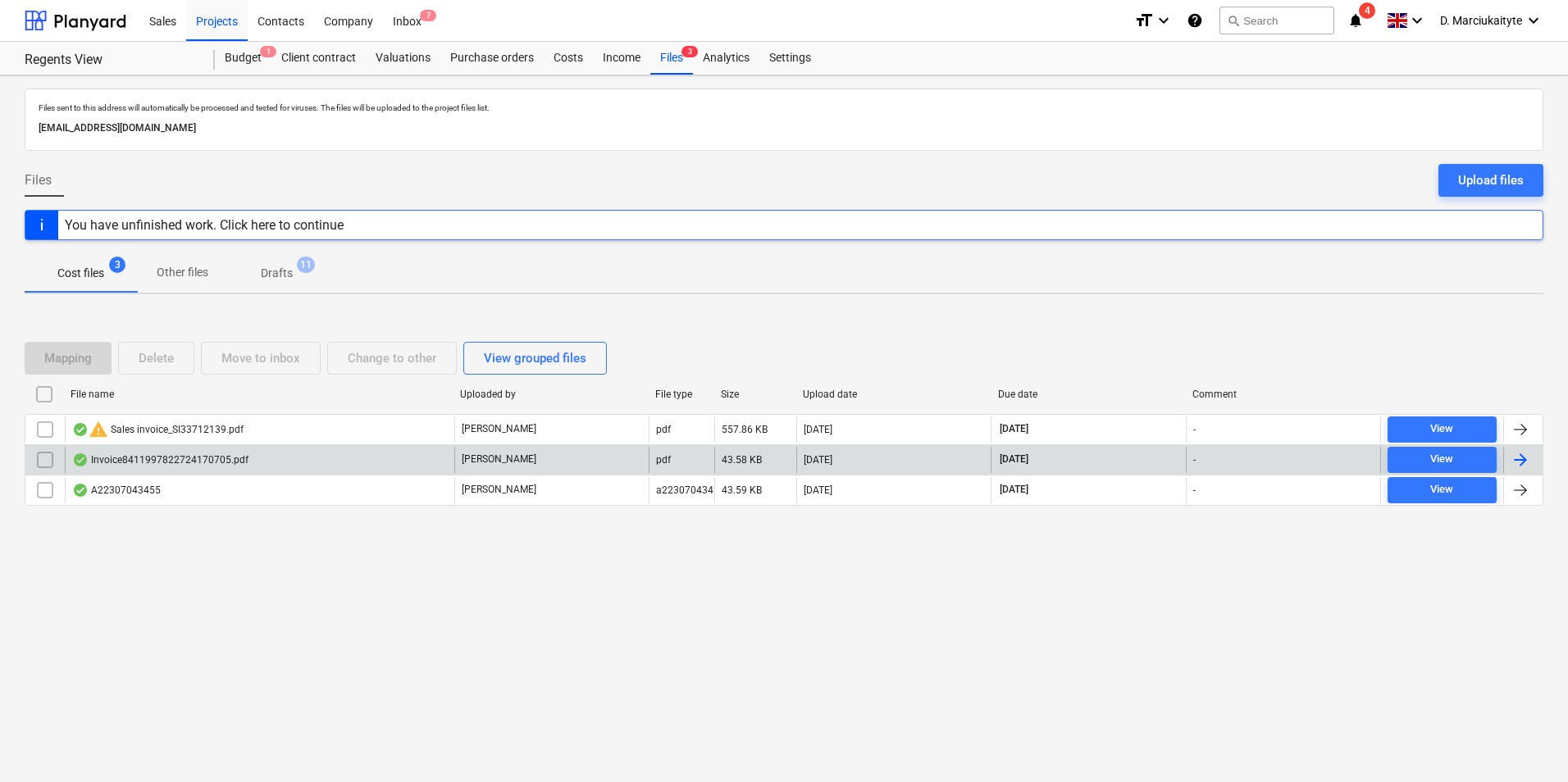 click on "Invoice8411997822724170705.pdf" at bounding box center (160, 460) 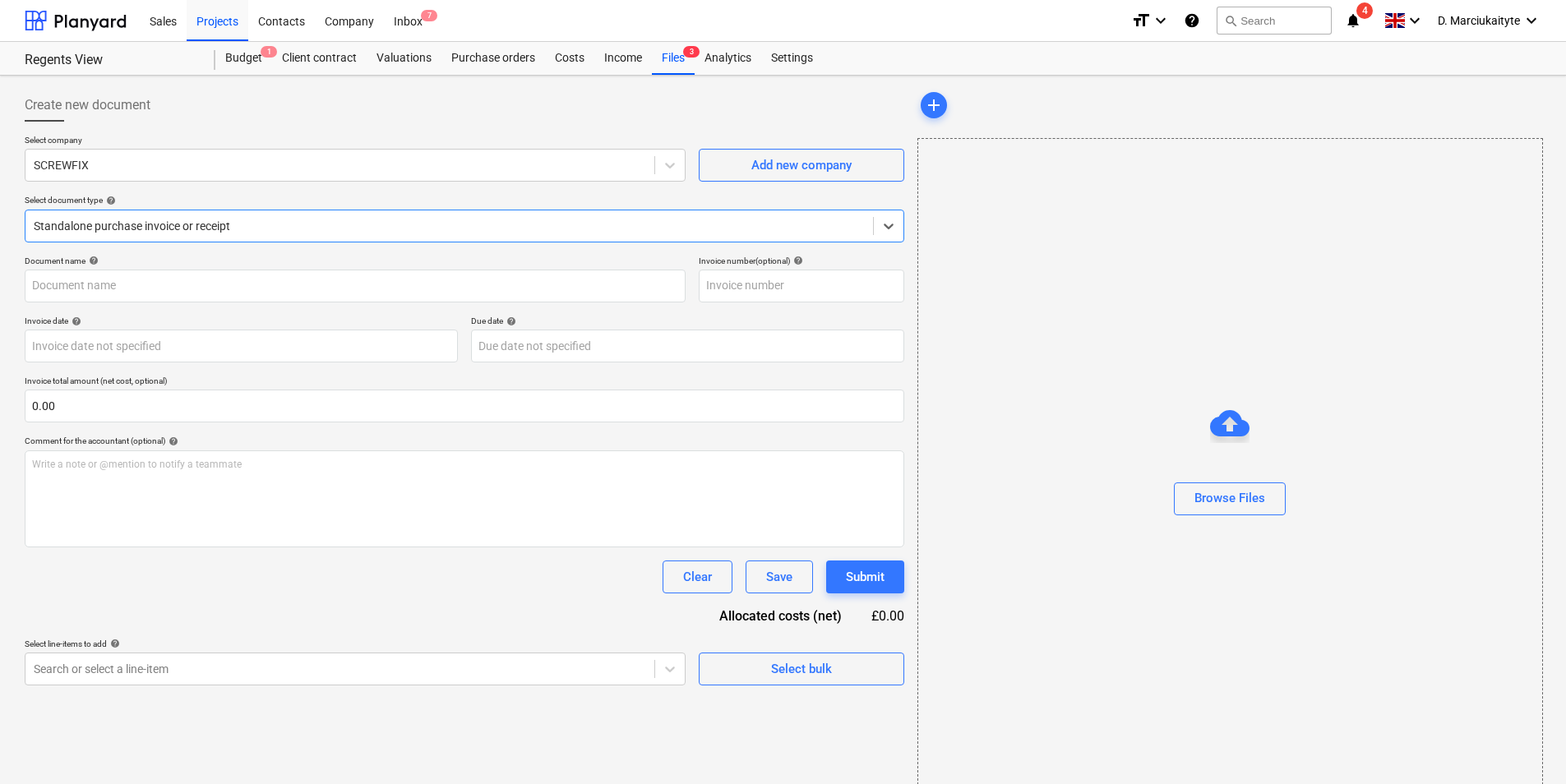 type on "A22306241290" 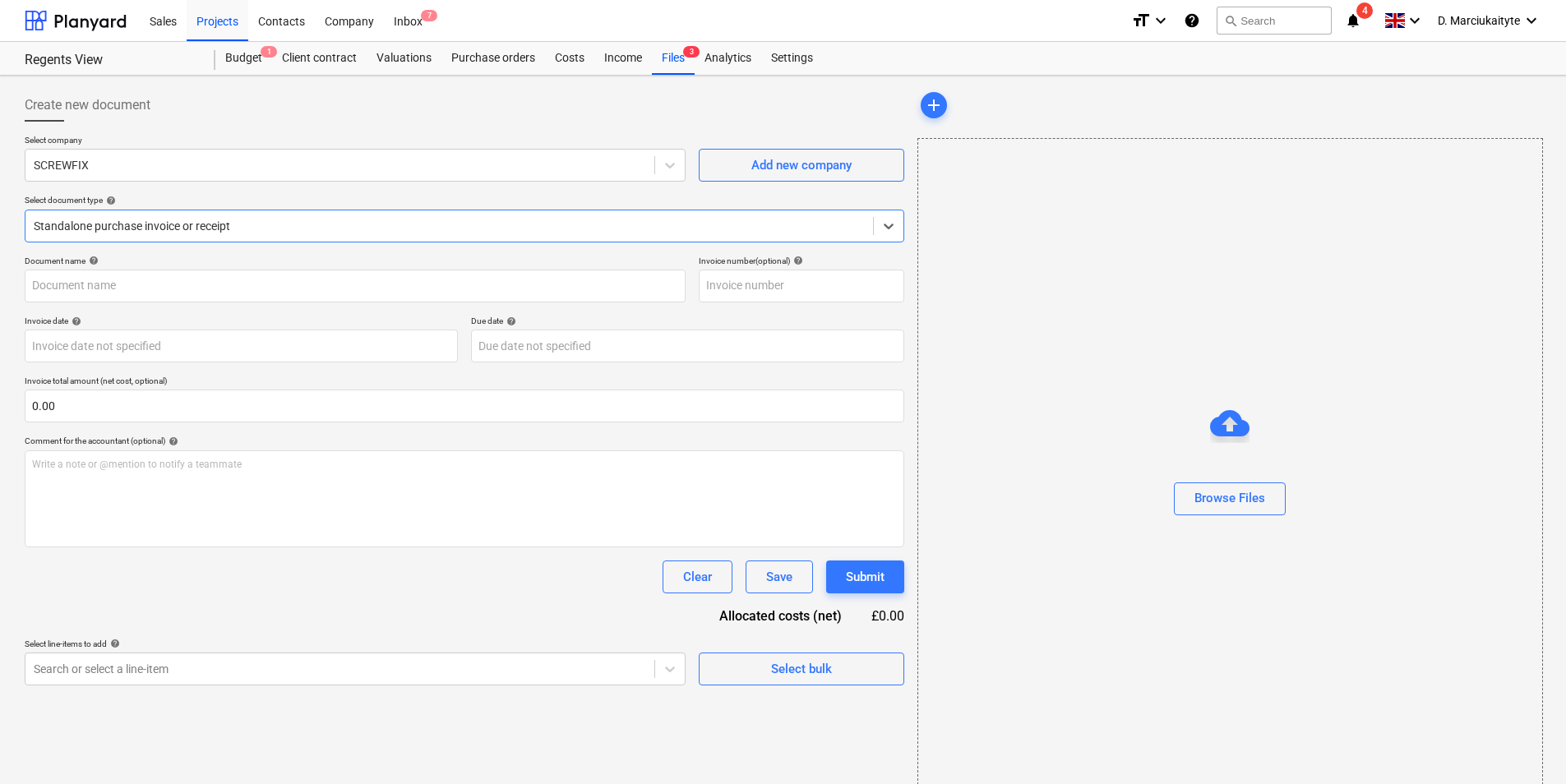 type on "A22306241290" 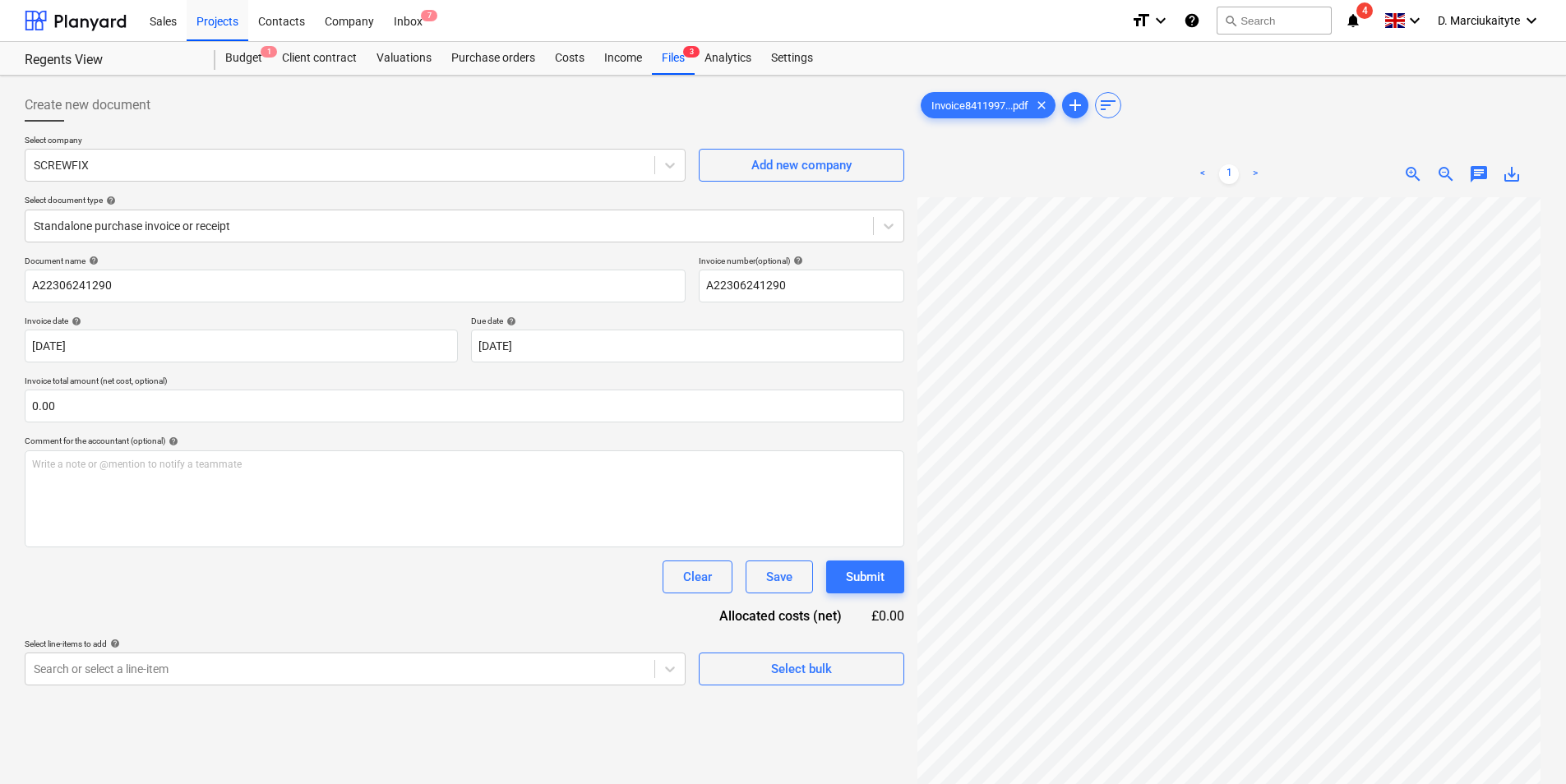 scroll, scrollTop: 67, scrollLeft: 119, axis: both 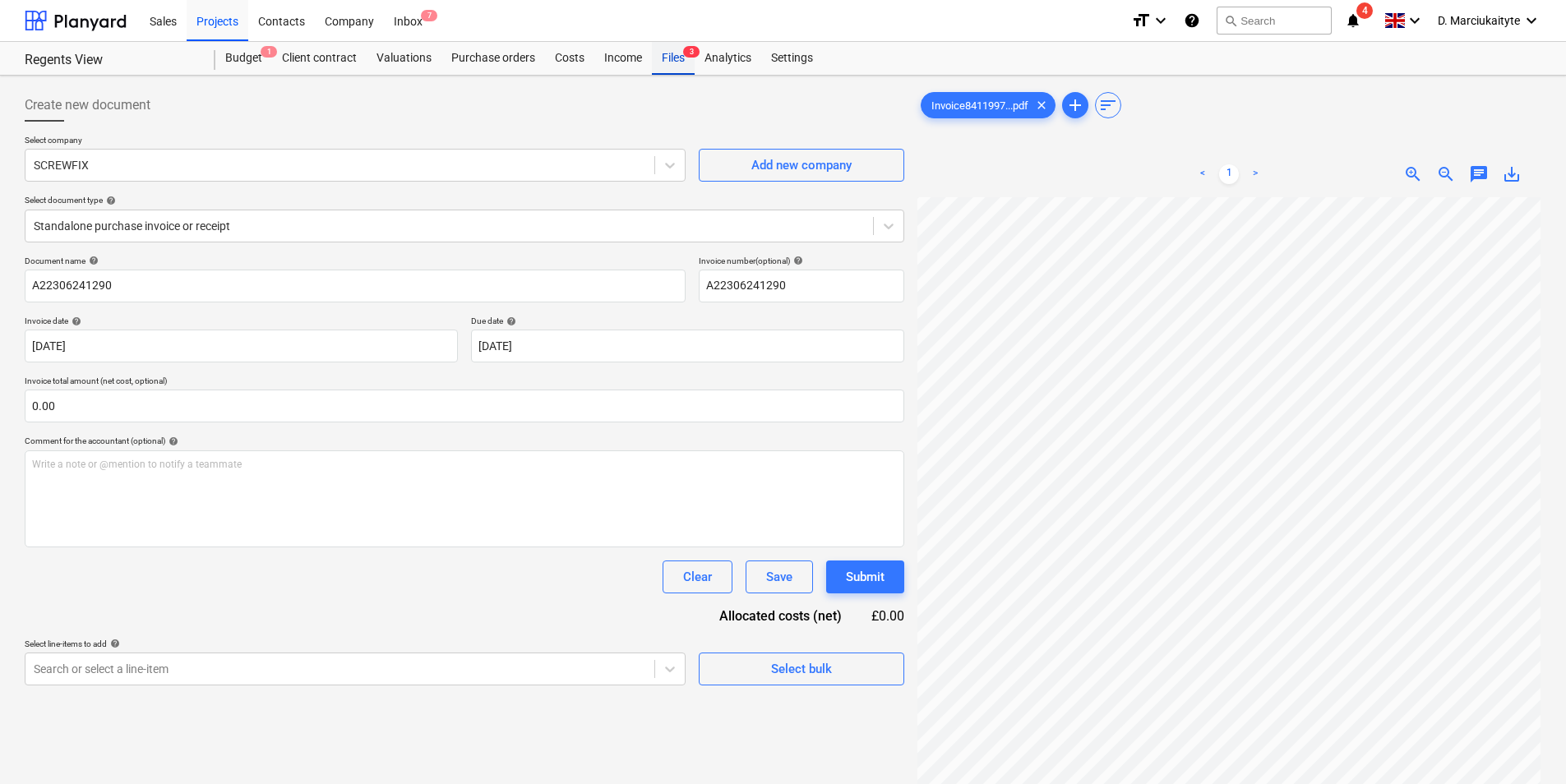 click on "Files 3" at bounding box center [673, 58] 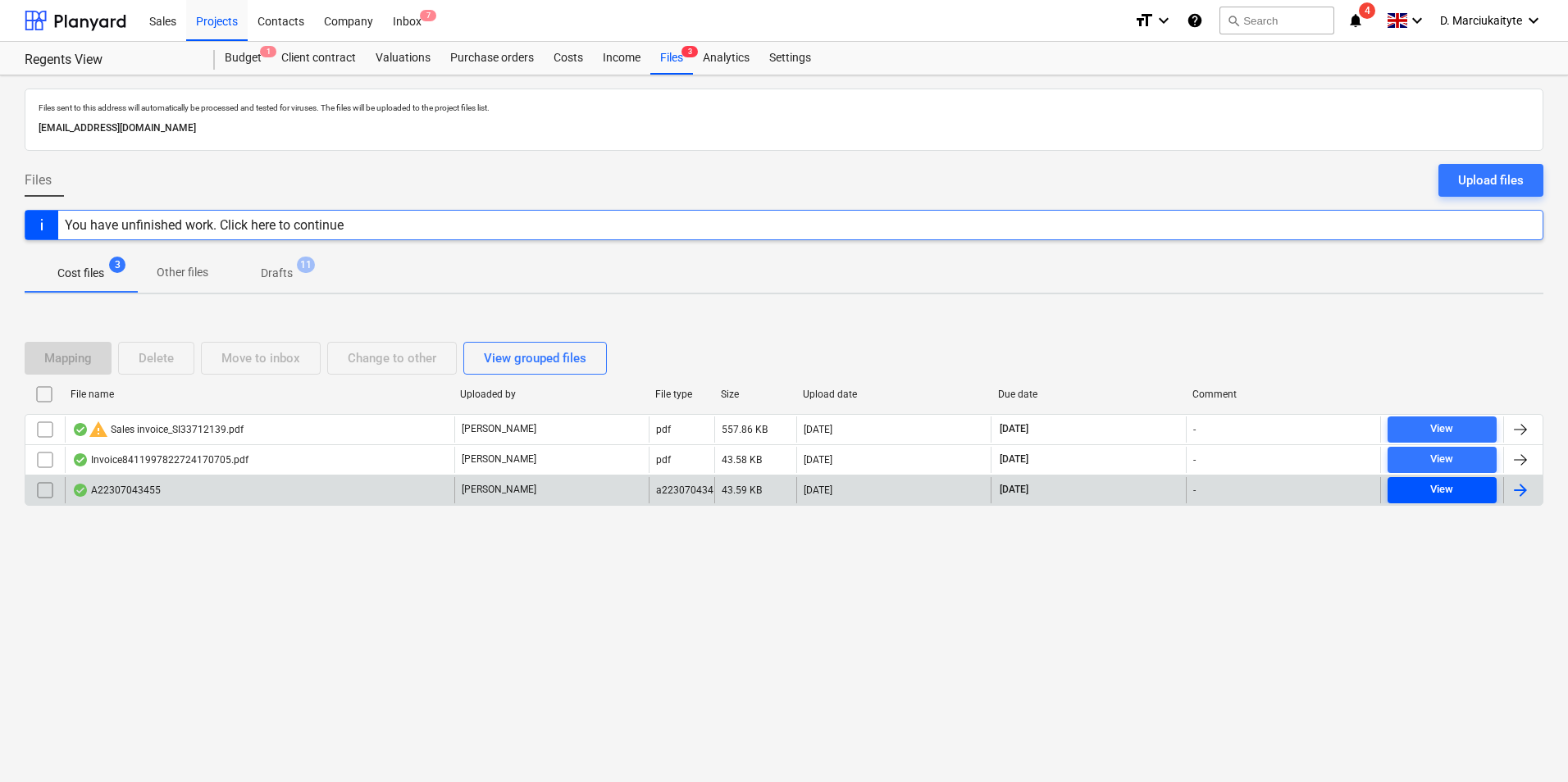 click on "View" at bounding box center (1442, 489) 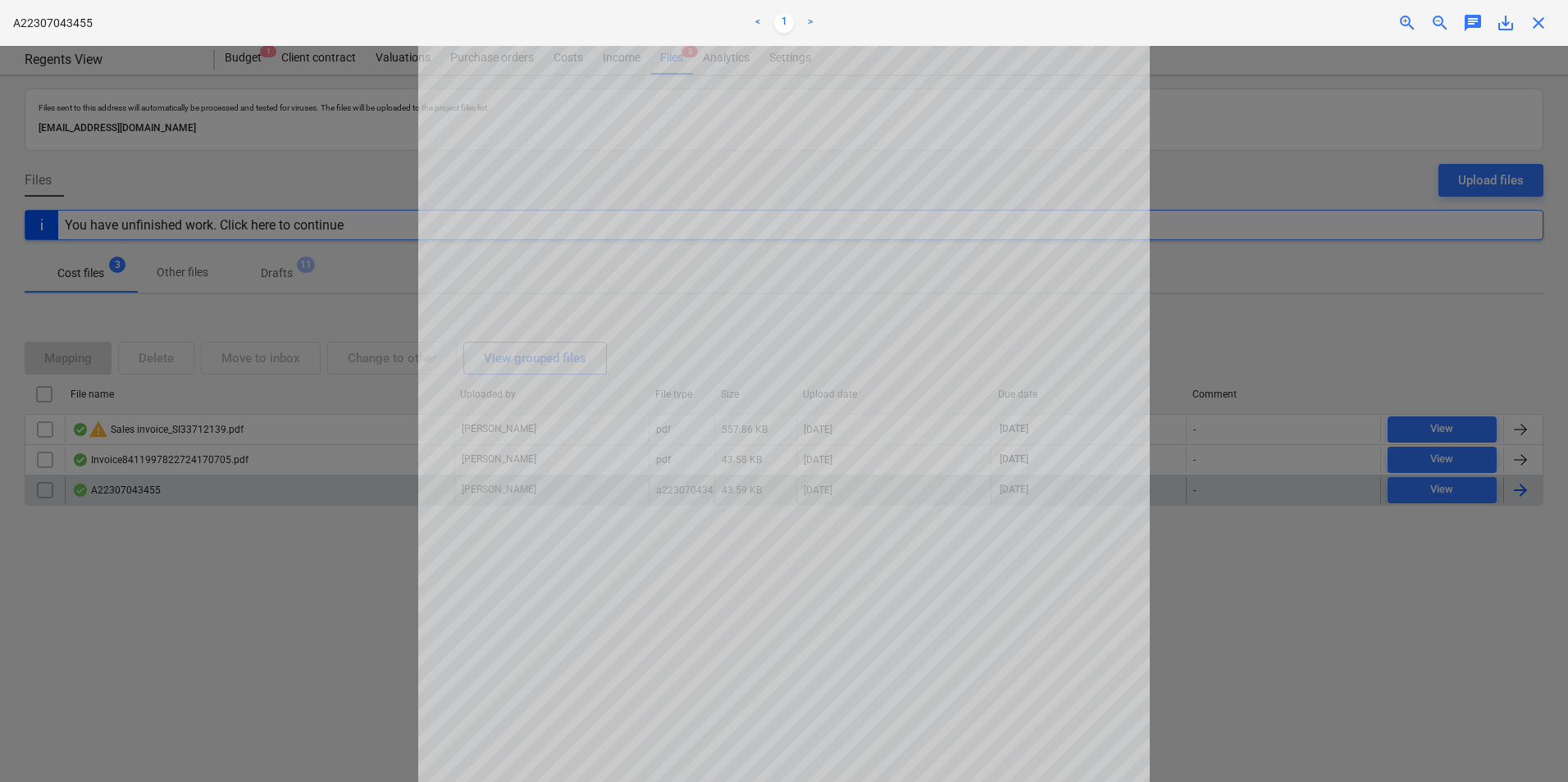 click at bounding box center (784, 414) 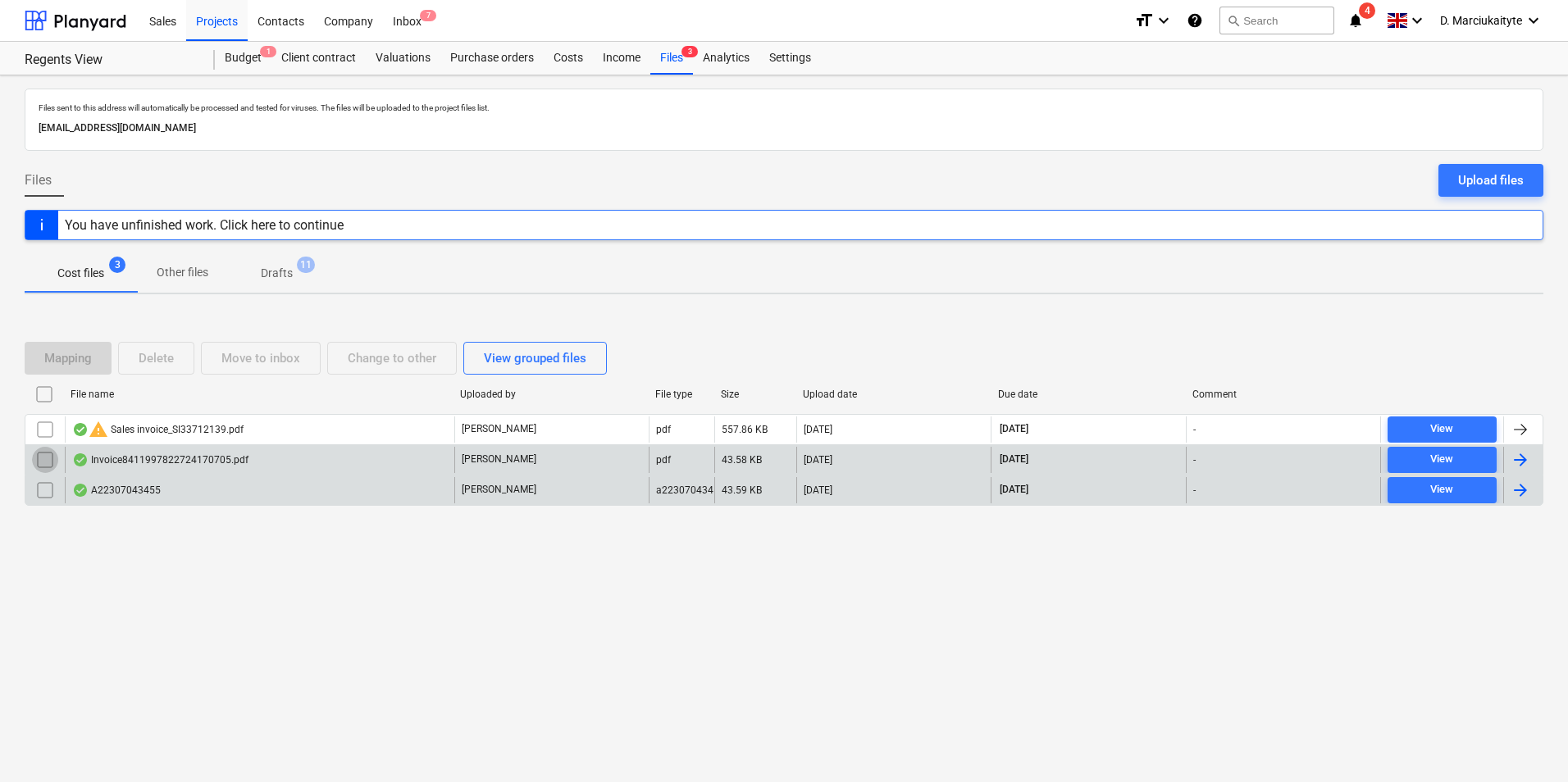 click at bounding box center [45, 460] 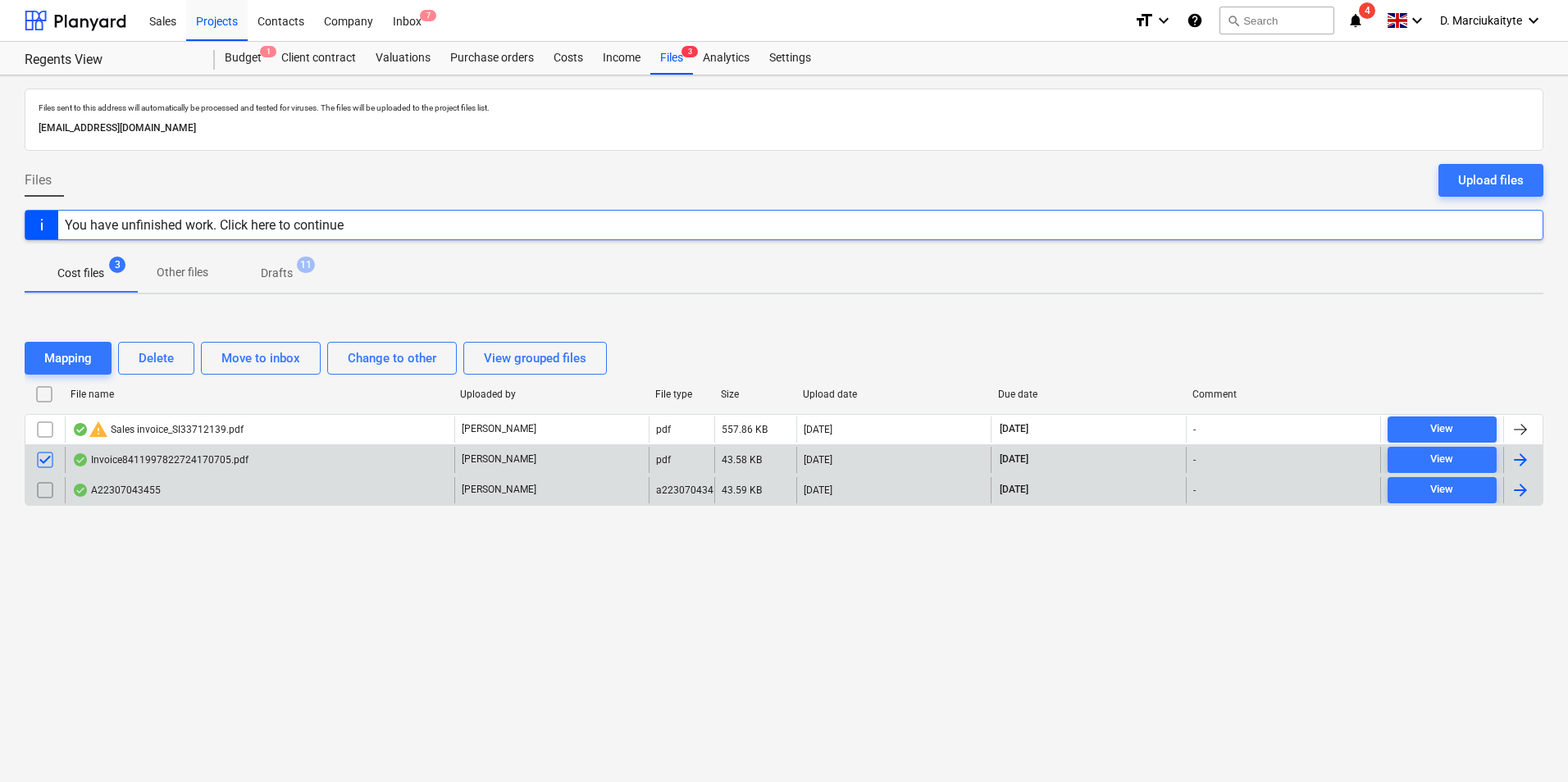 click at bounding box center (45, 490) 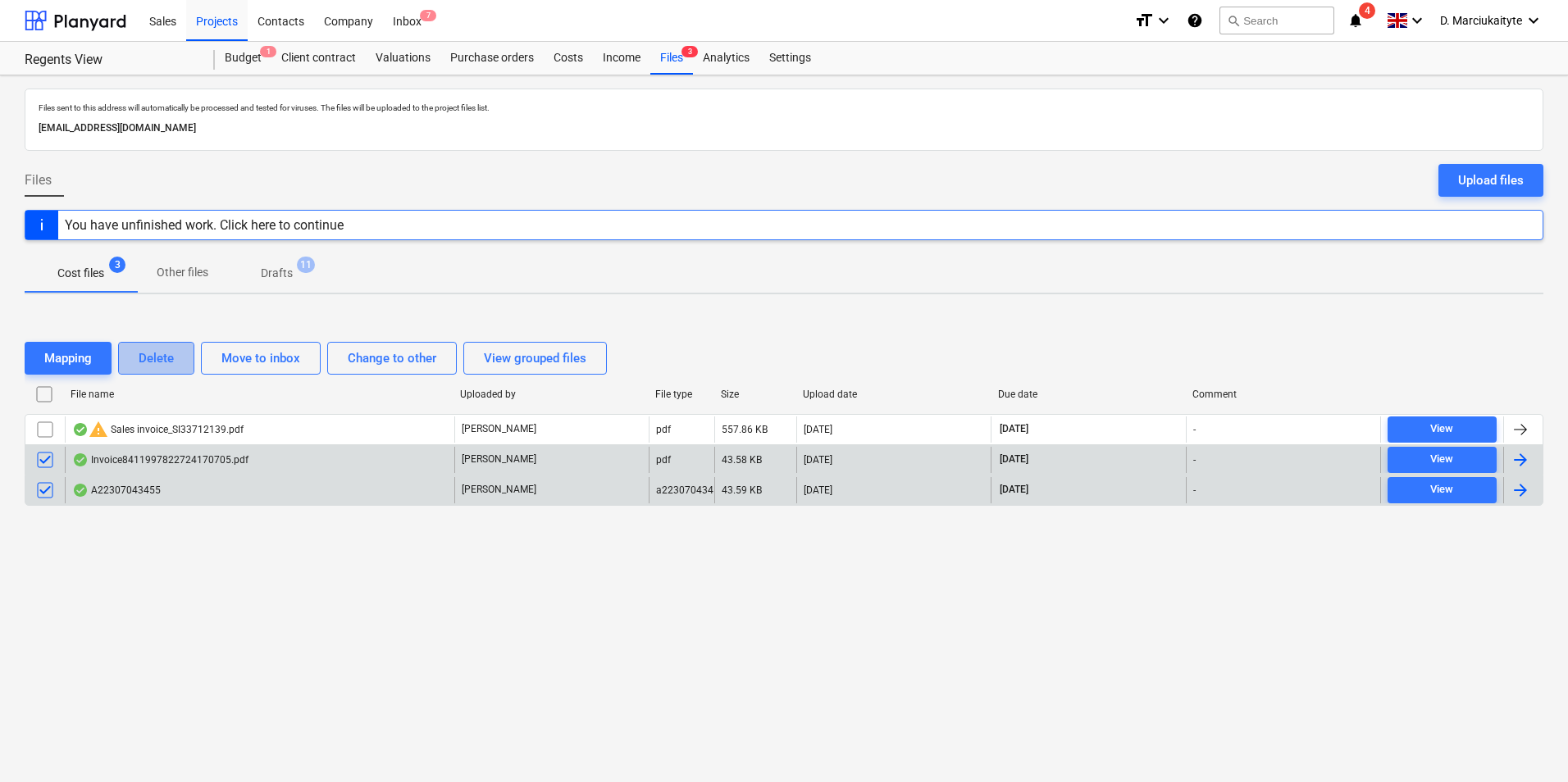 click on "Delete" at bounding box center (156, 358) 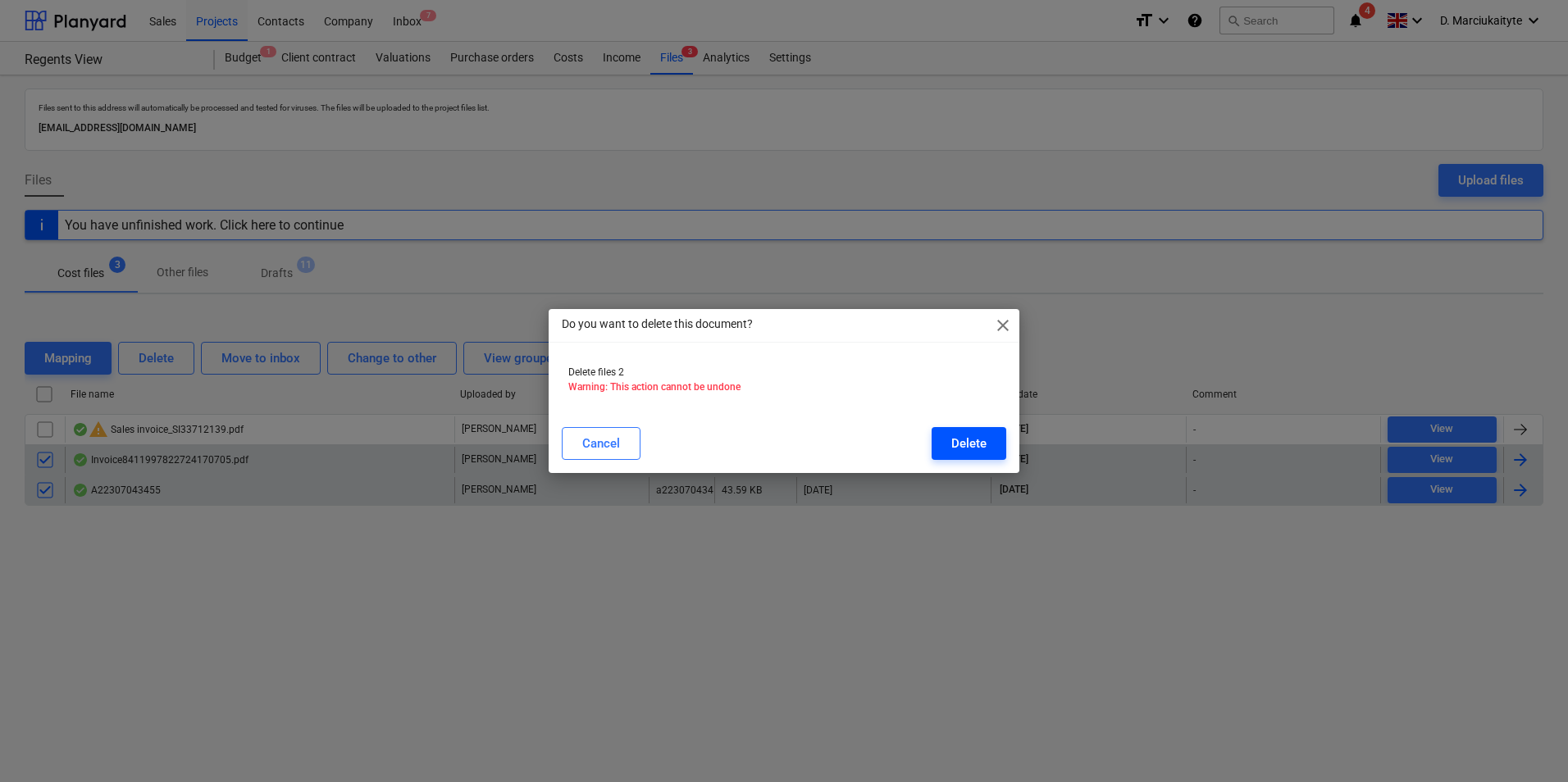 click on "Delete" at bounding box center (969, 443) 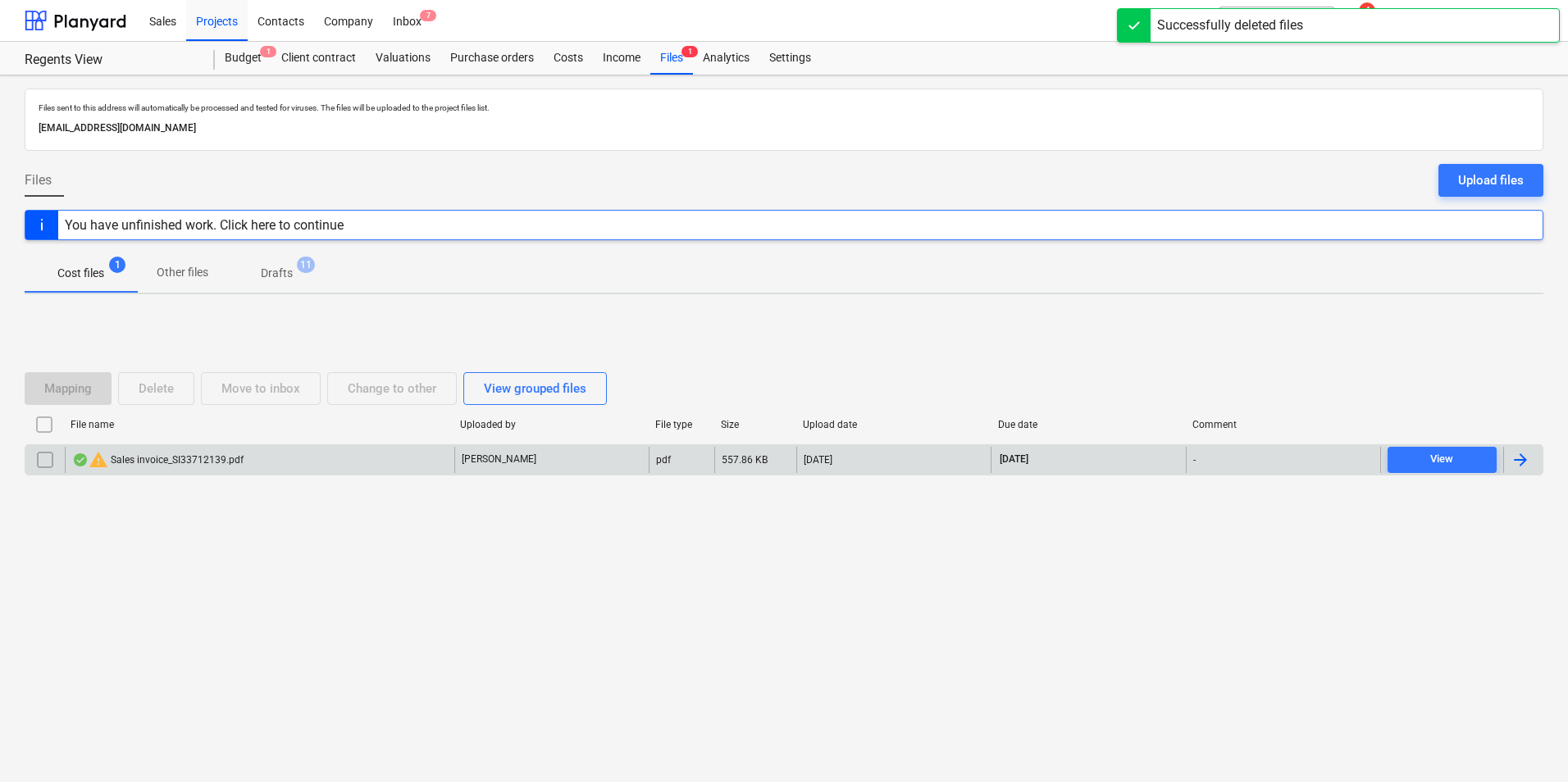 click on "warning   Sales invoice_SI33712139.pdf" at bounding box center (157, 460) 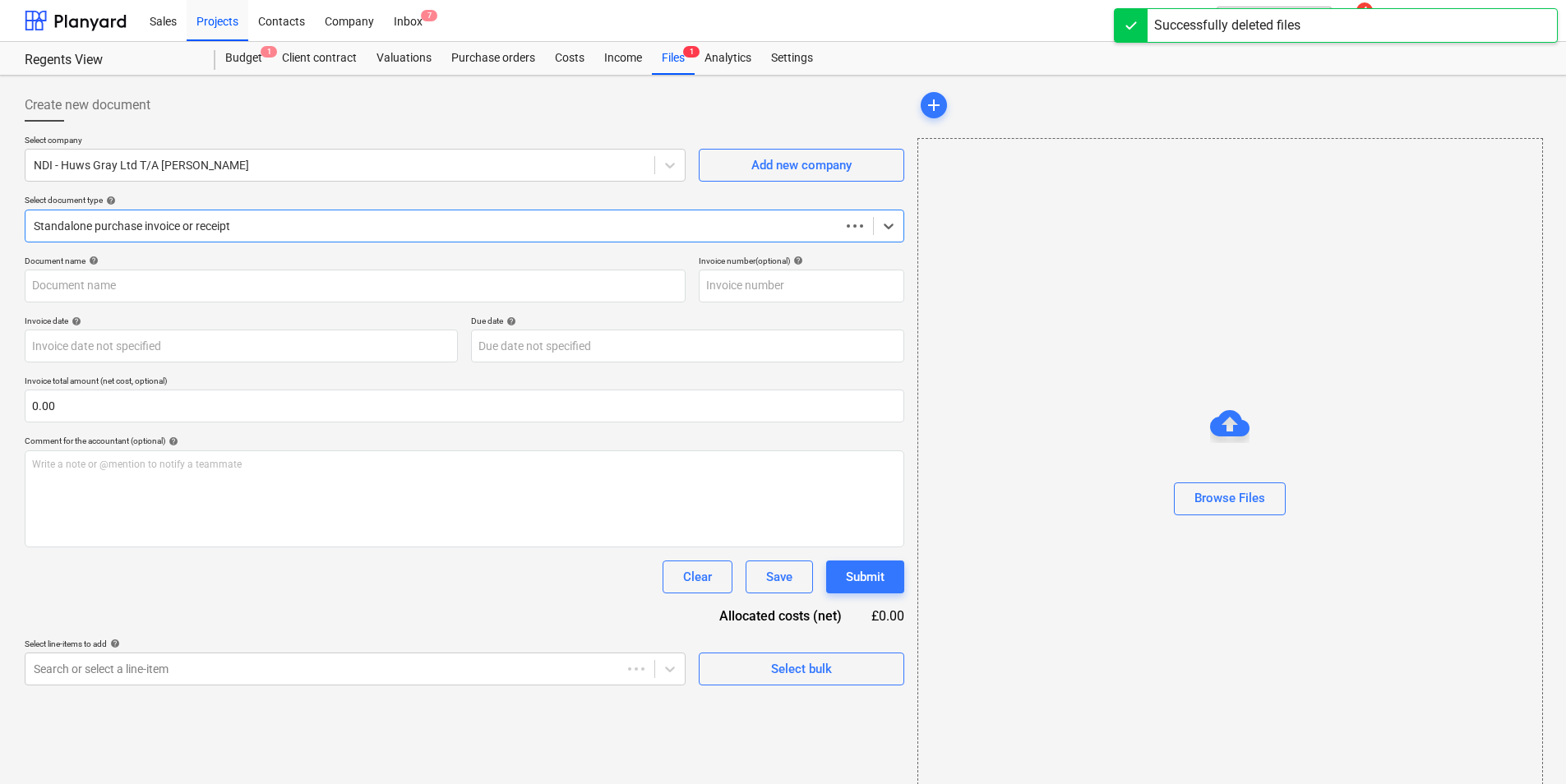 type on "S133712139" 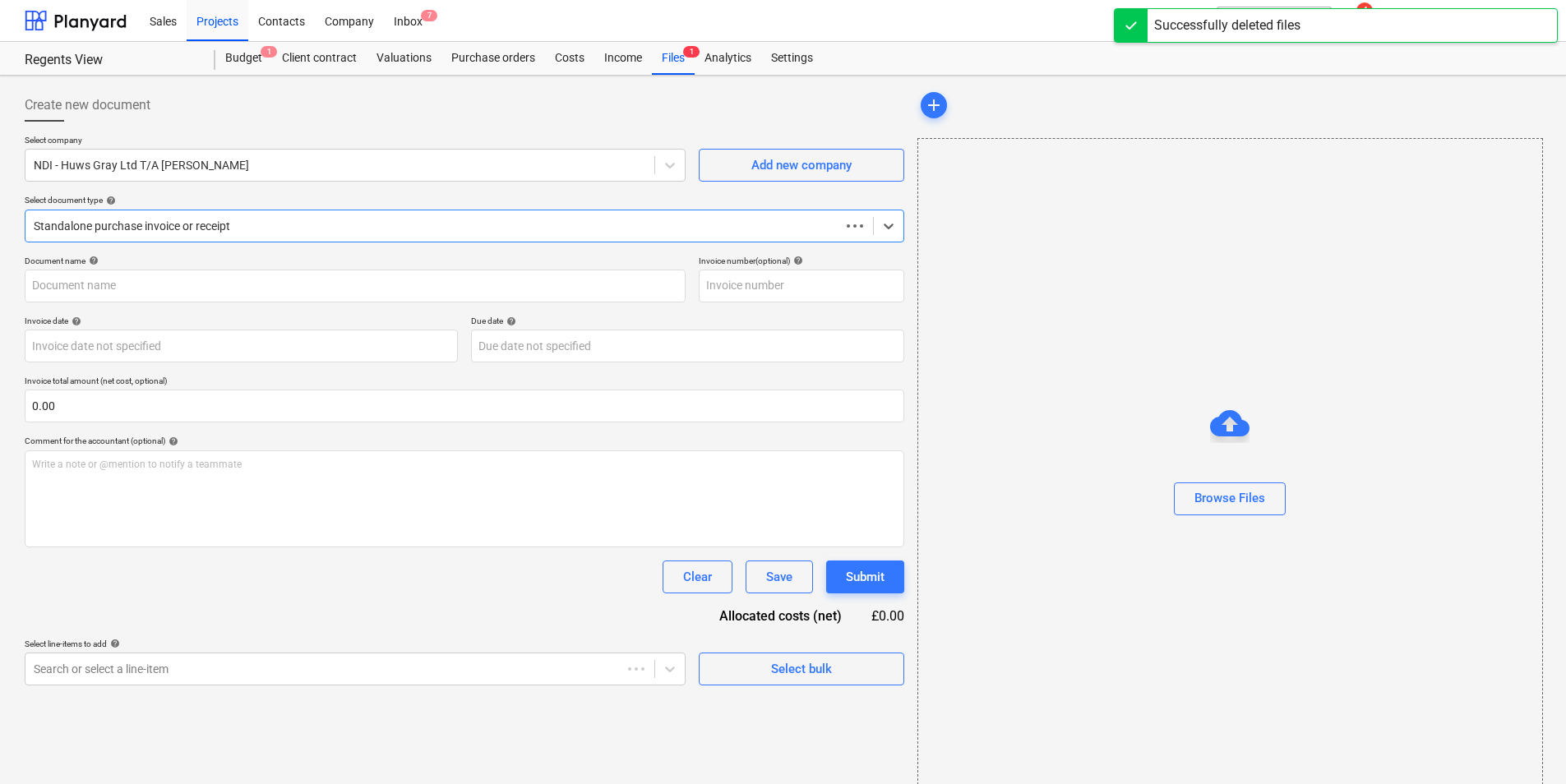 type on "S133712139" 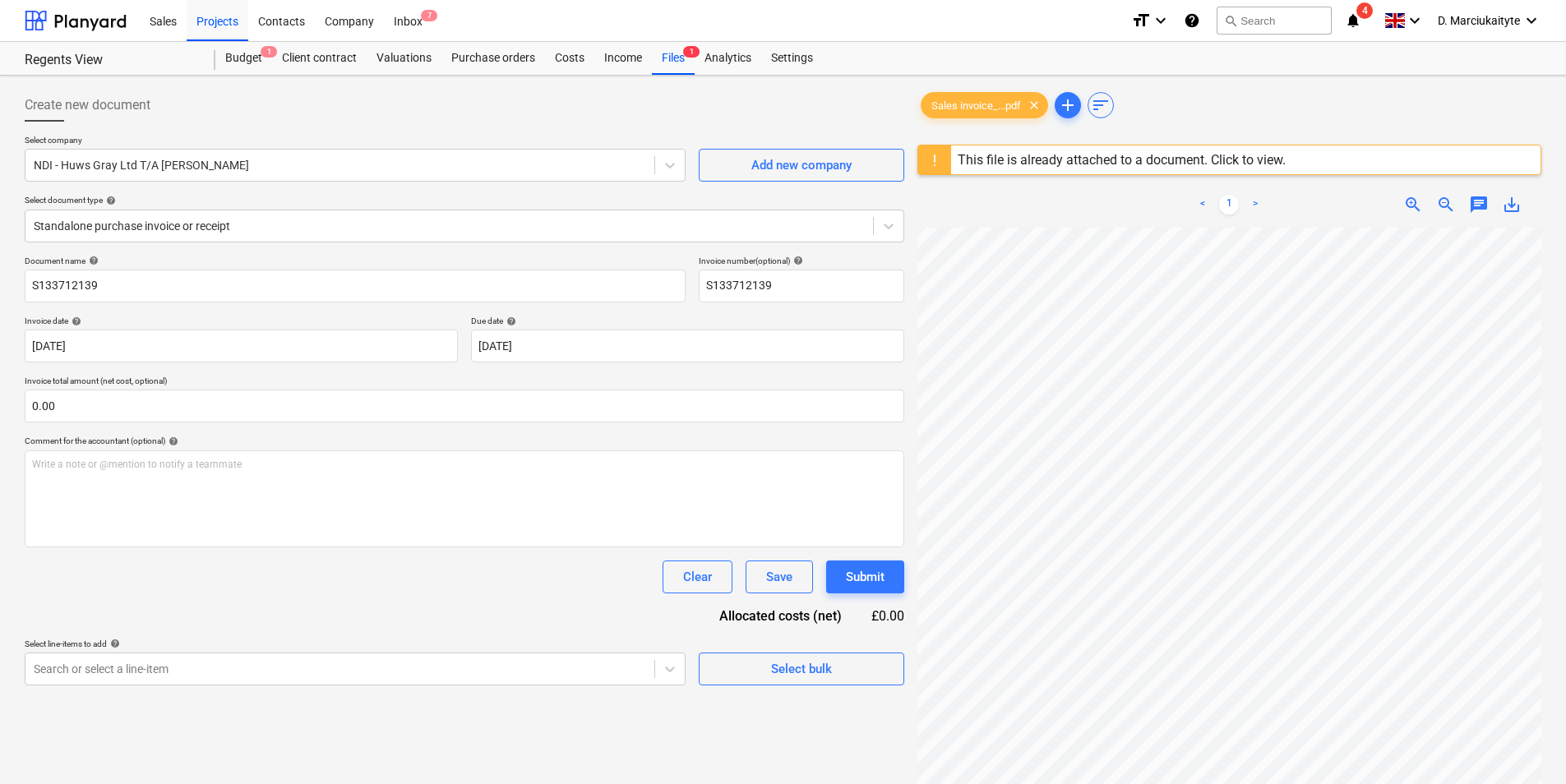 scroll, scrollTop: 0, scrollLeft: 119, axis: horizontal 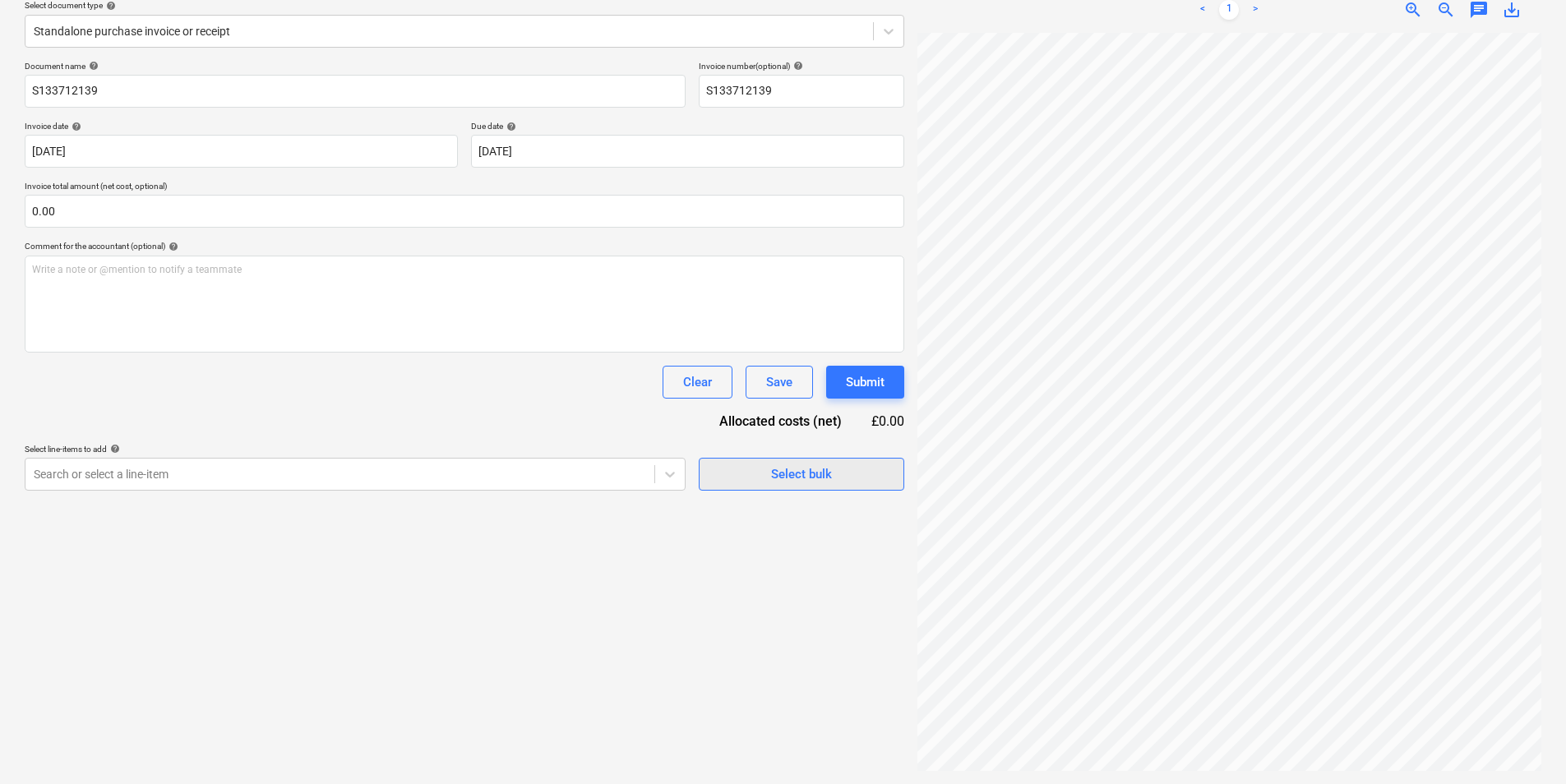 click on "Select bulk" at bounding box center [801, 474] 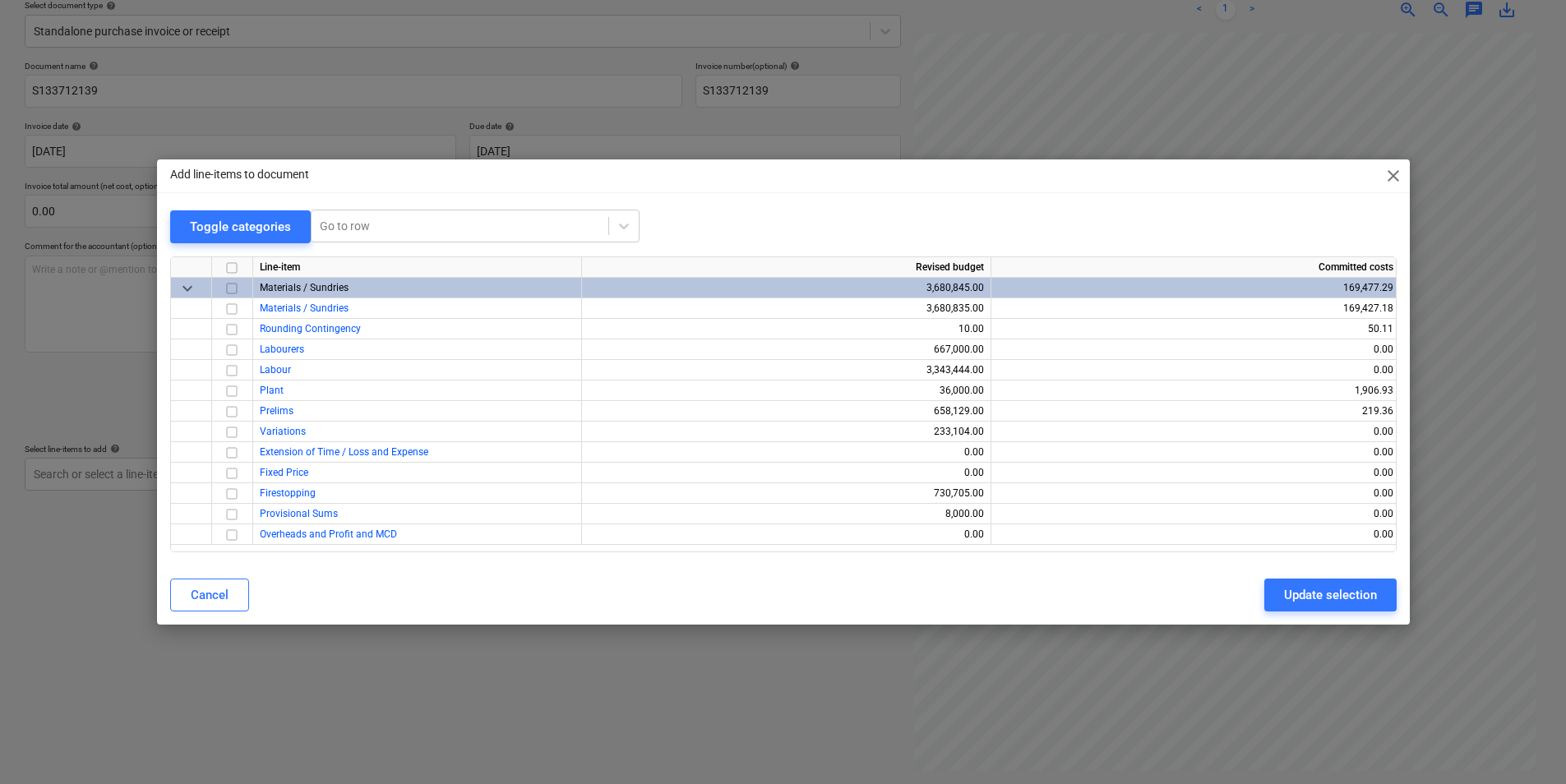 scroll, scrollTop: 0, scrollLeft: 118, axis: horizontal 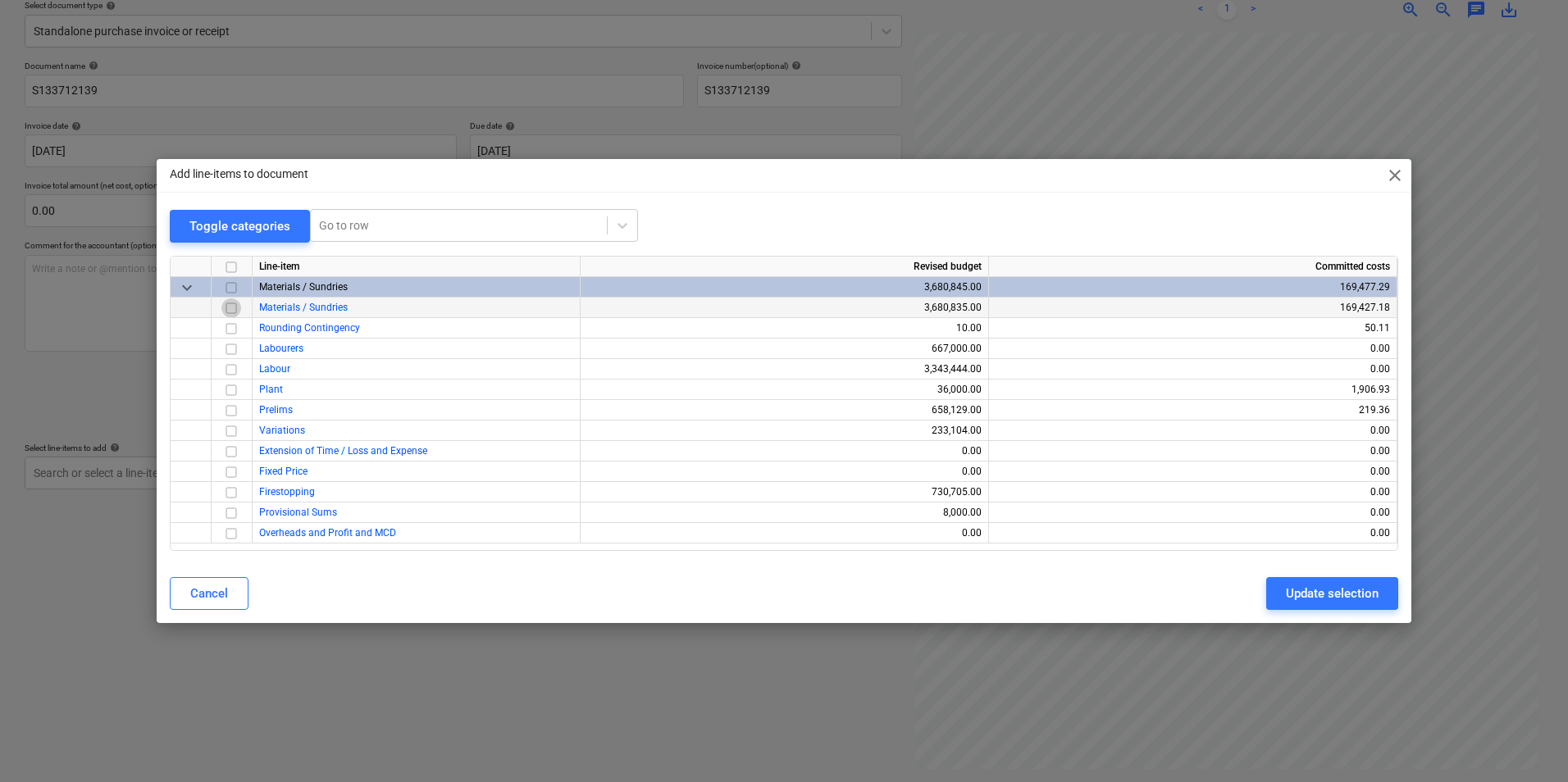 click at bounding box center [231, 308] 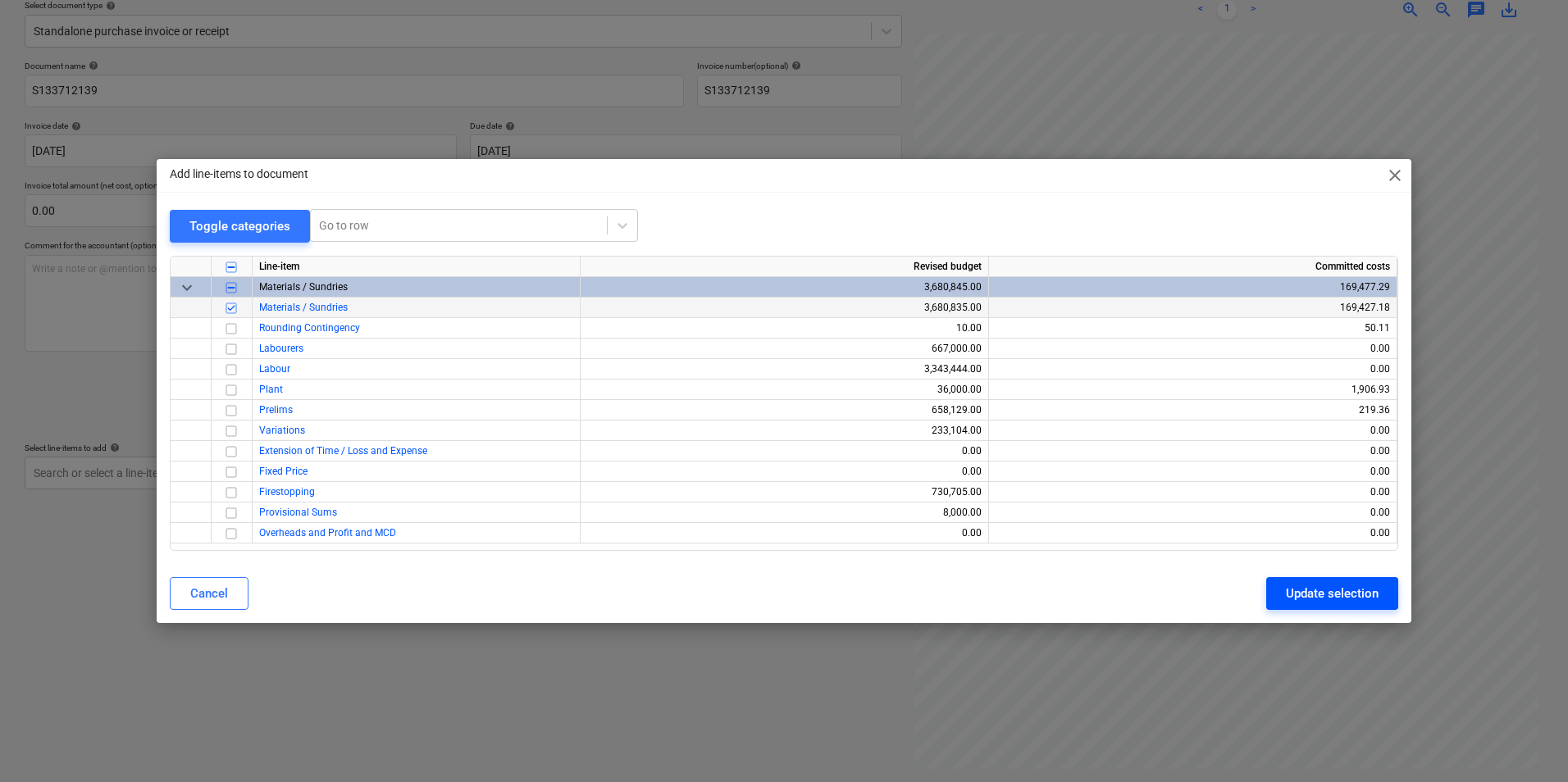 click on "Cancel Update selection" at bounding box center [784, 593] 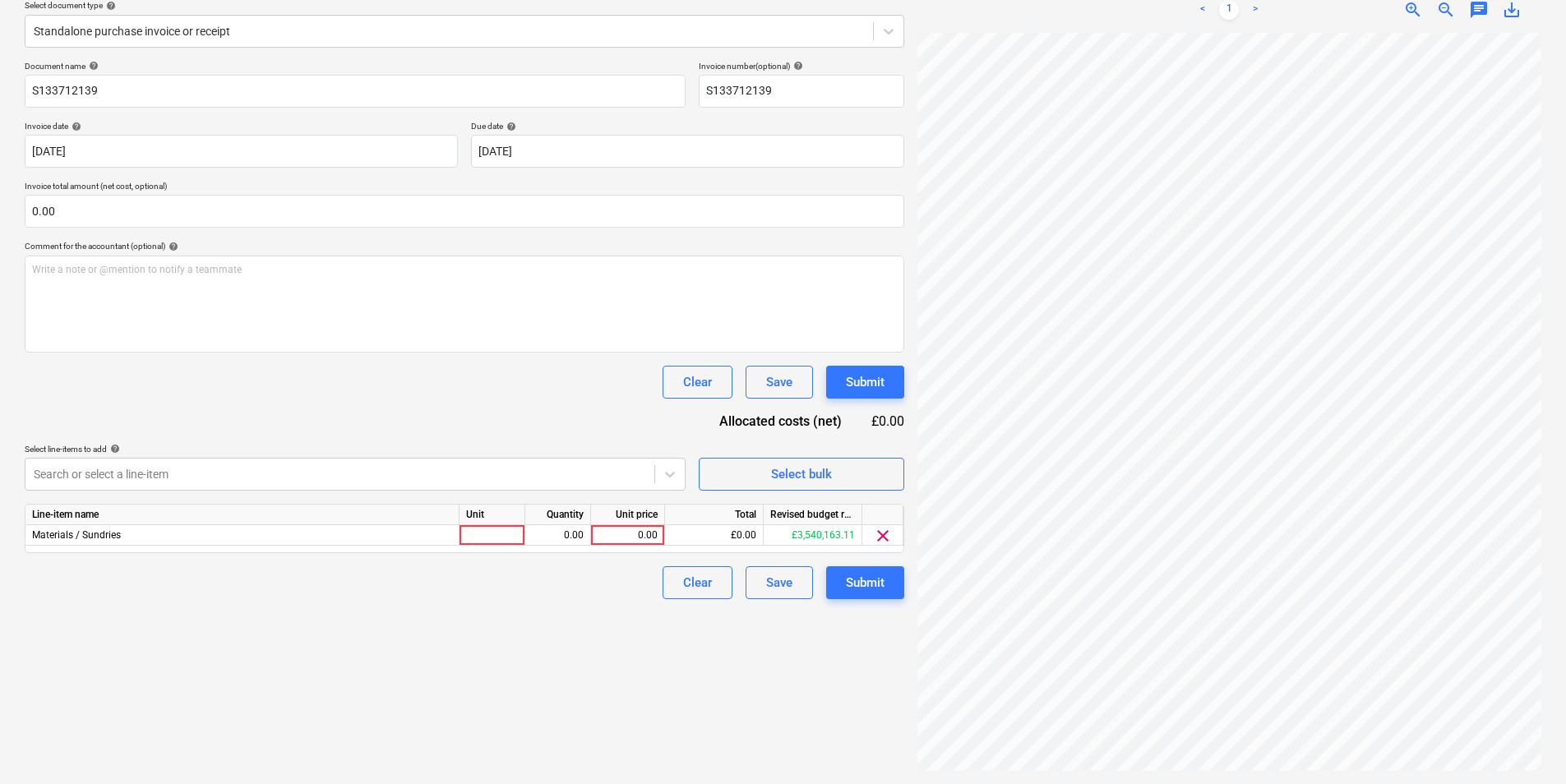 scroll, scrollTop: 0, scrollLeft: 117, axis: horizontal 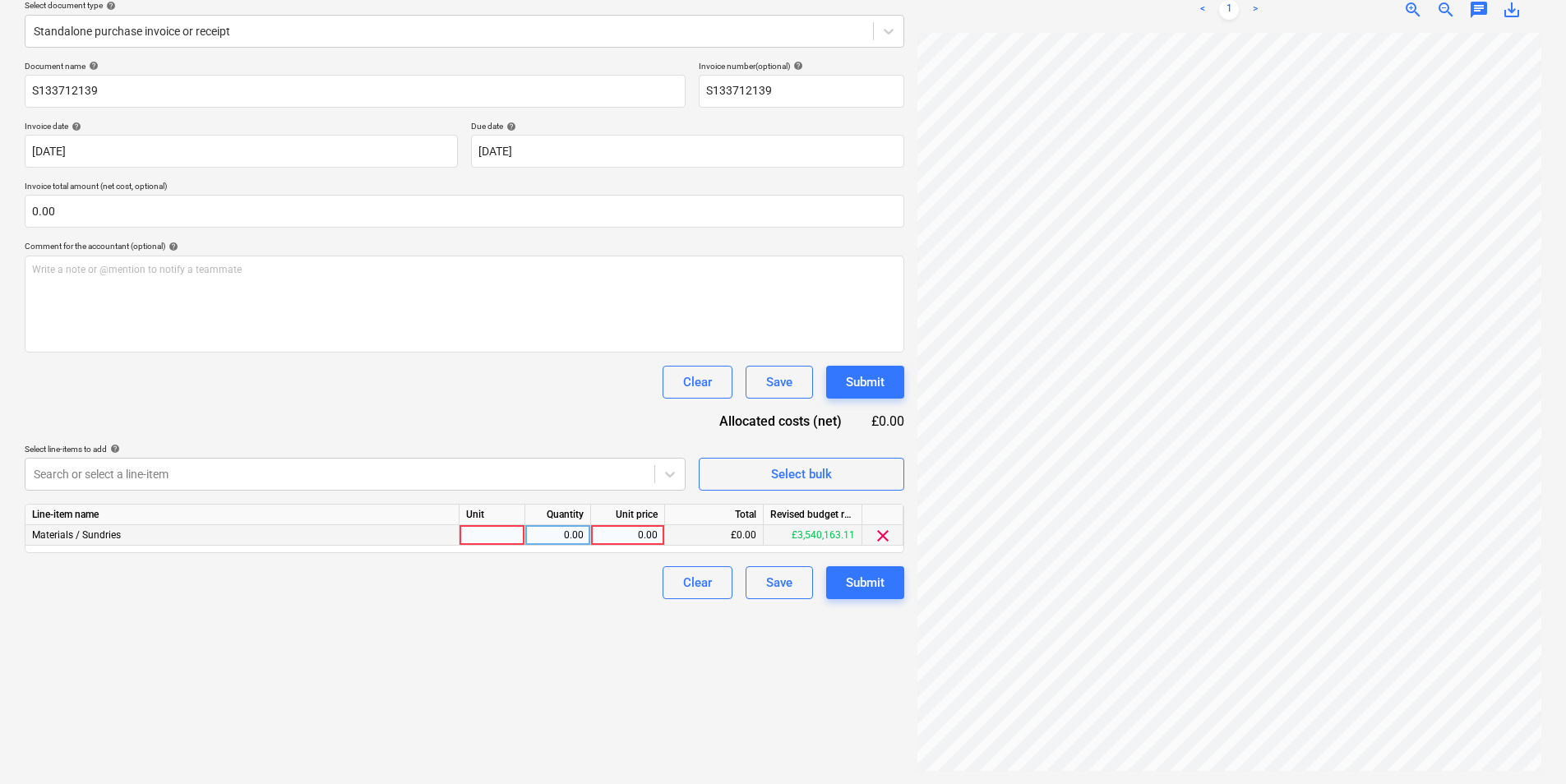 click at bounding box center [492, 535] 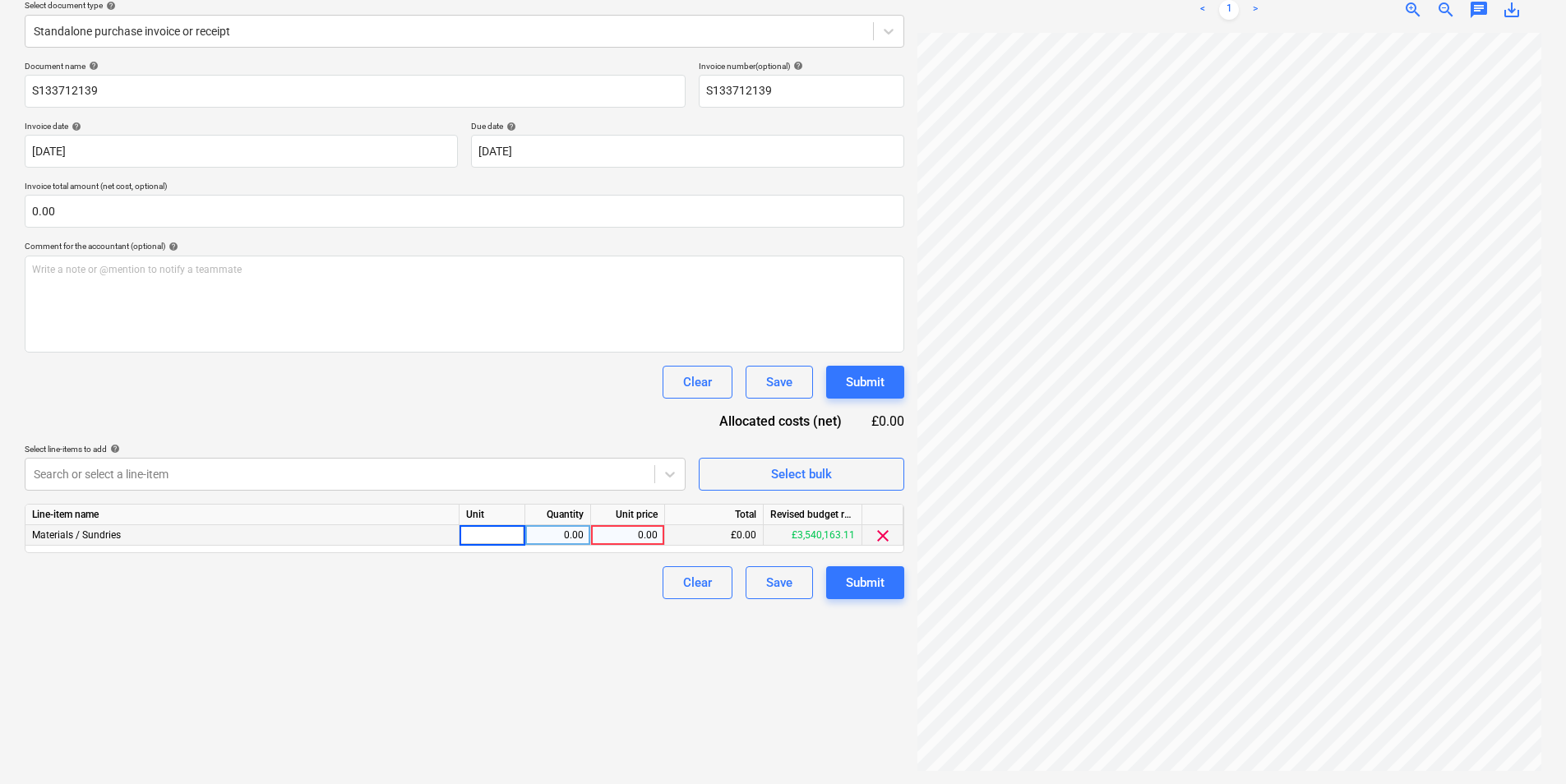 type on "1" 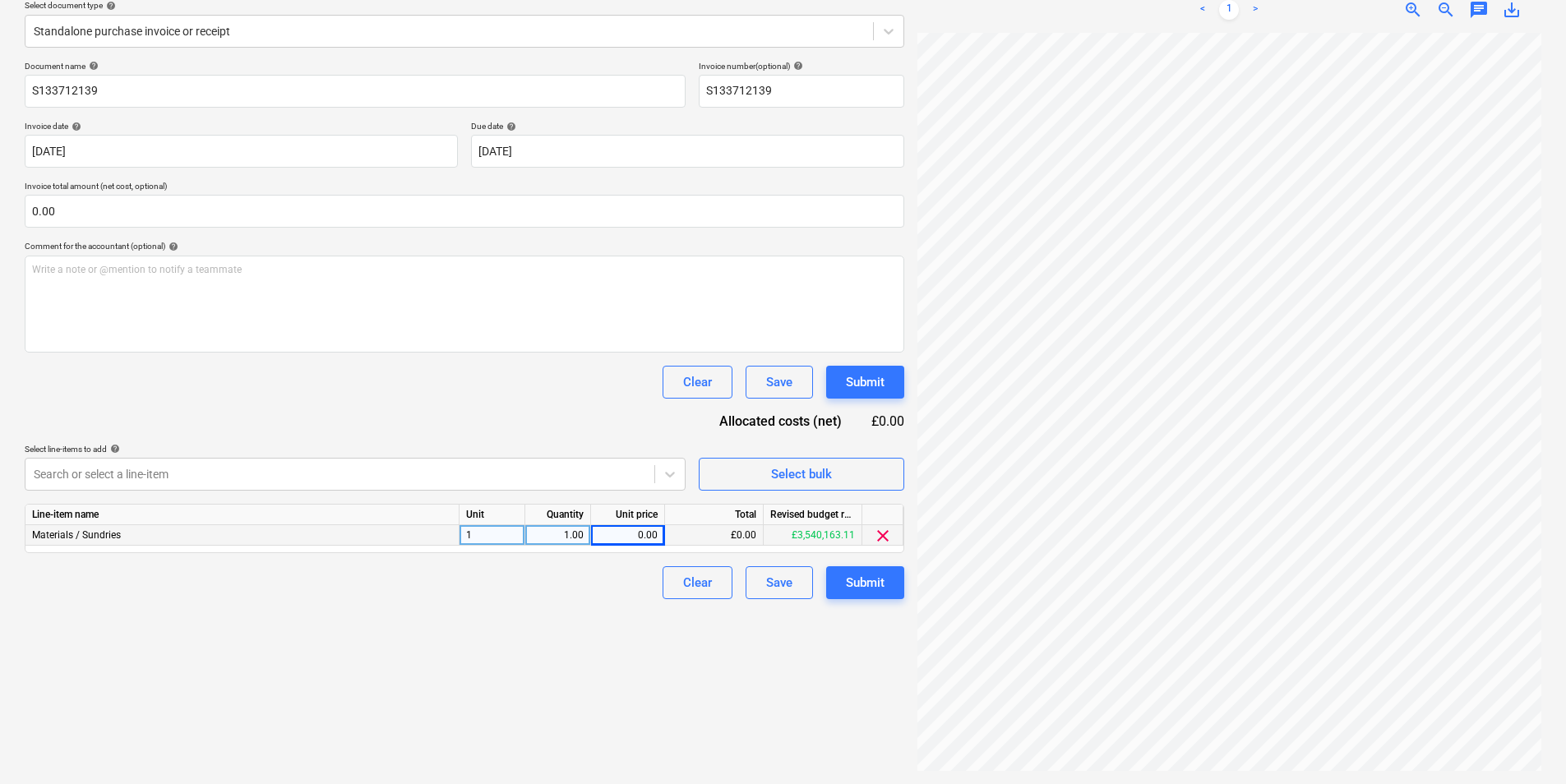scroll, scrollTop: 239, scrollLeft: 119, axis: both 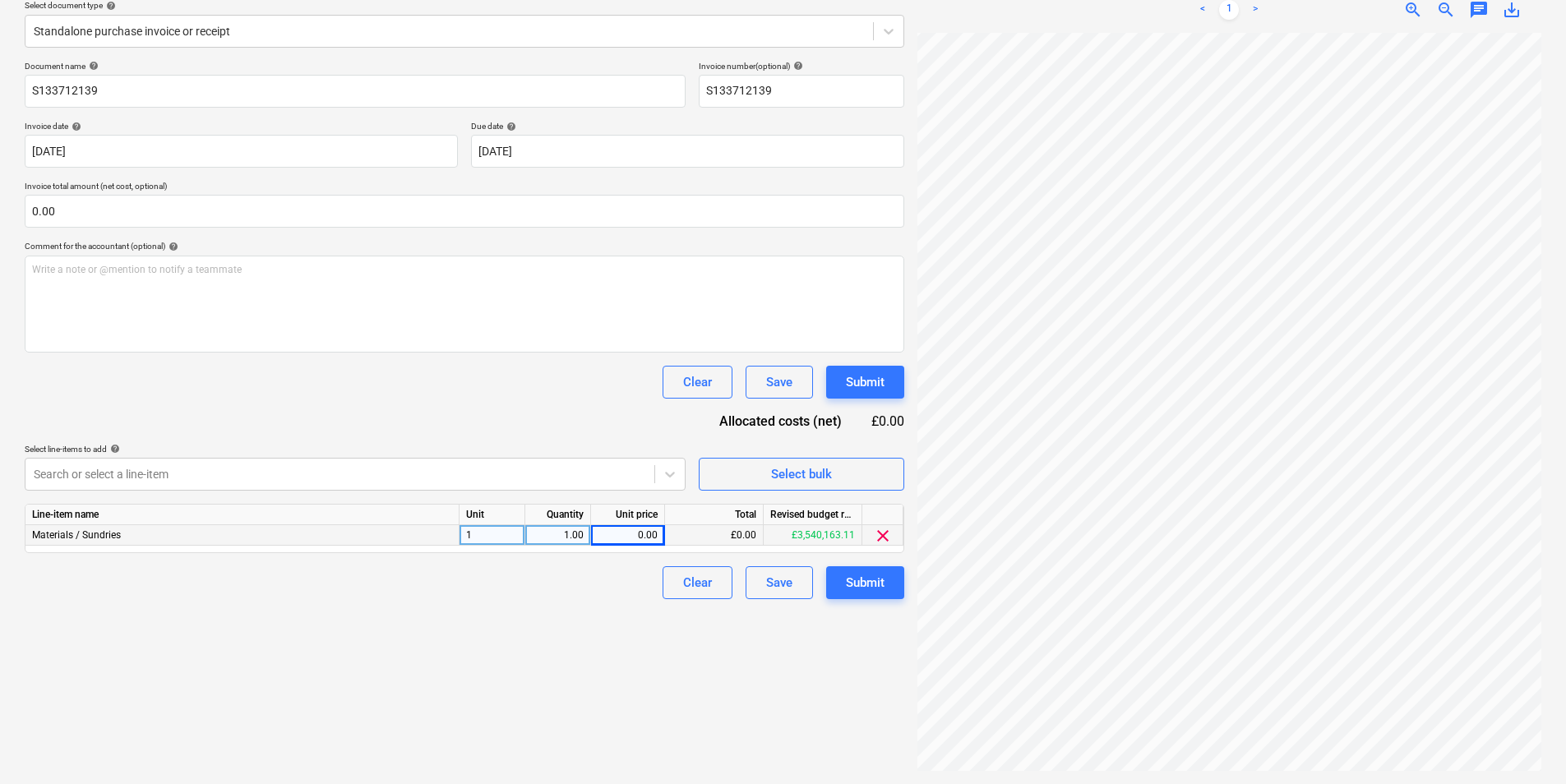 click on "0.00" at bounding box center (627, 535) 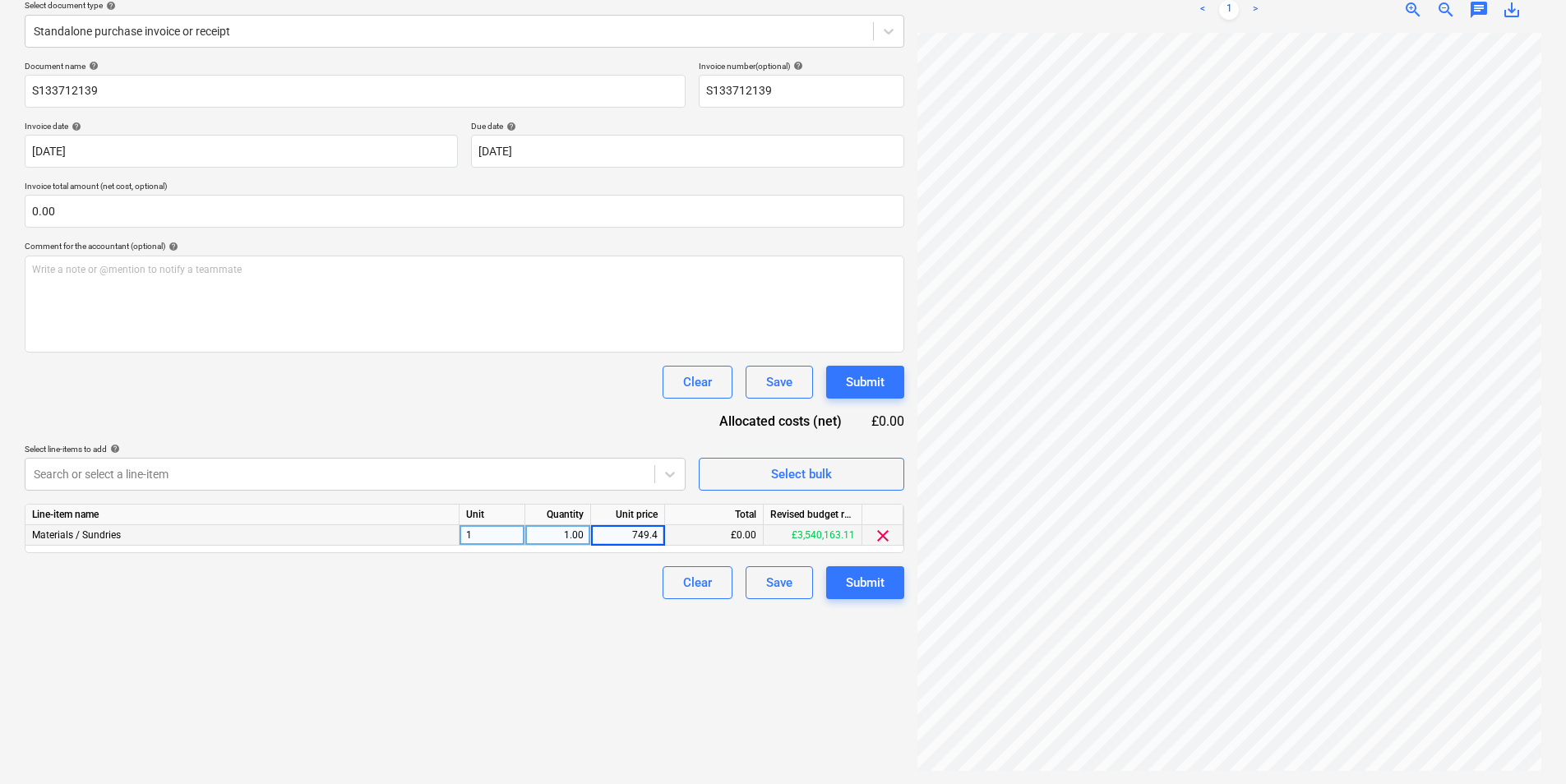 type on "749.47" 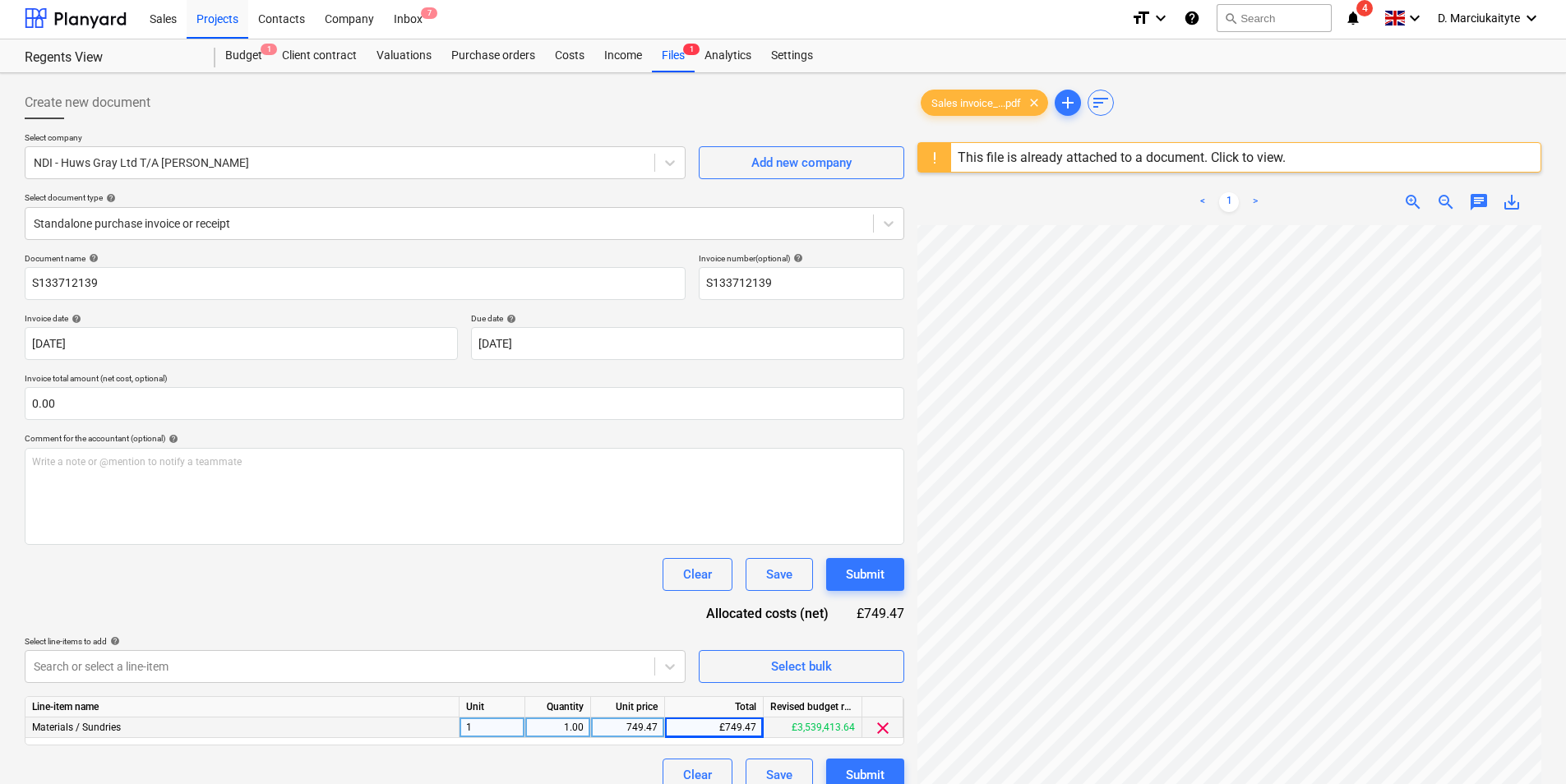 scroll, scrollTop: 0, scrollLeft: 0, axis: both 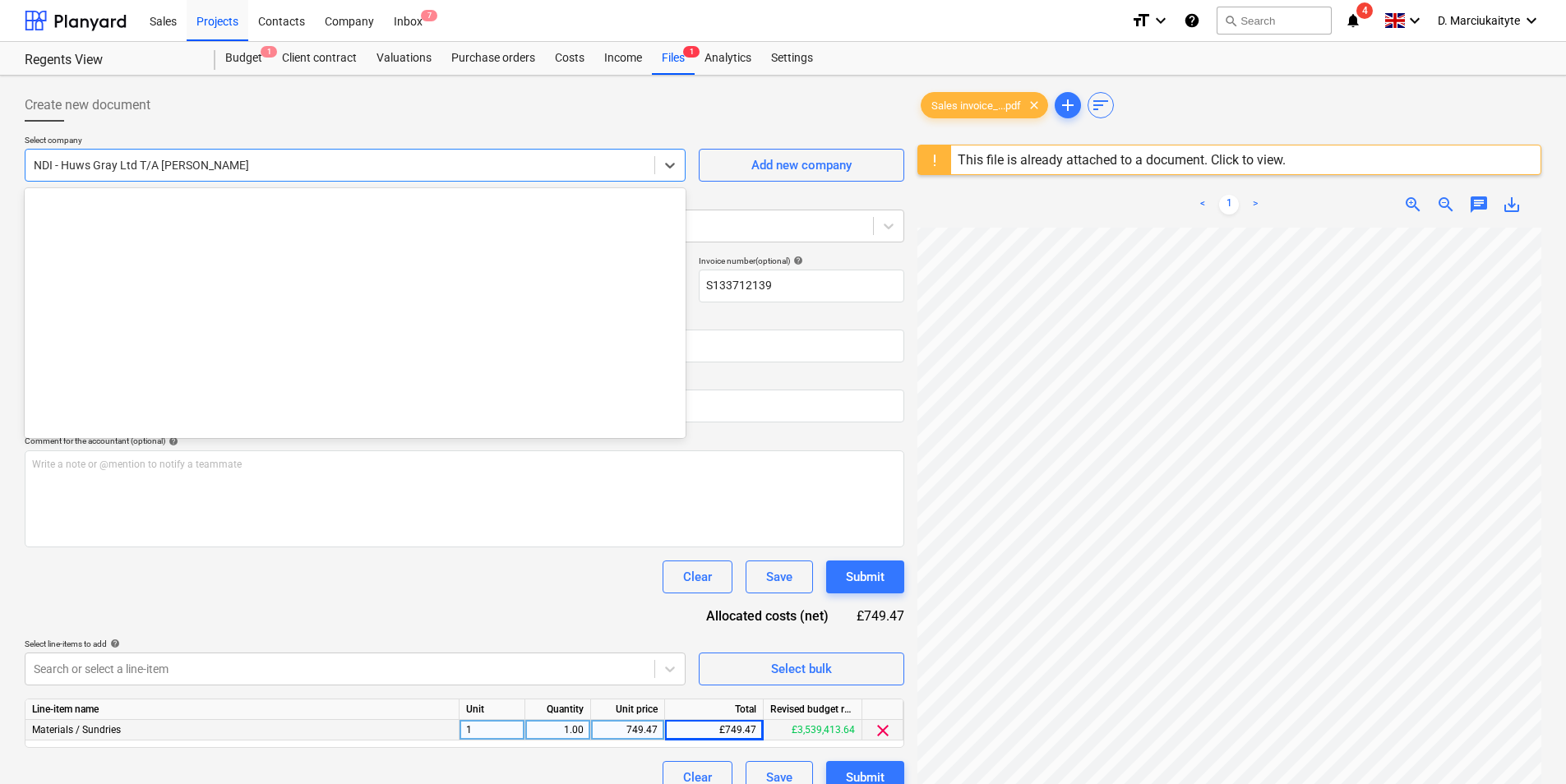 click on "NDI - Huws Gray Ltd T/A [PERSON_NAME]" at bounding box center [355, 165] 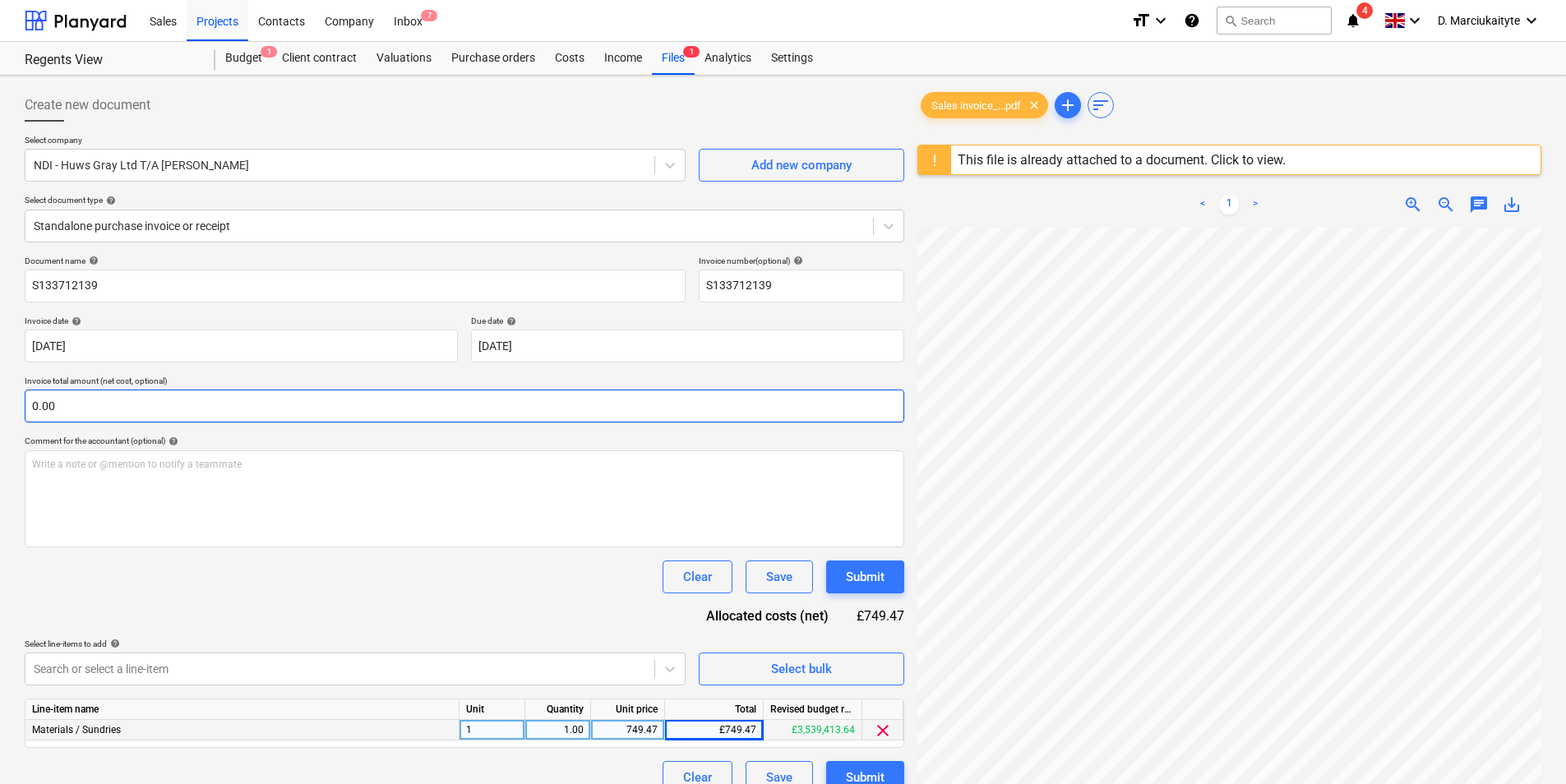 scroll, scrollTop: 0, scrollLeft: 0, axis: both 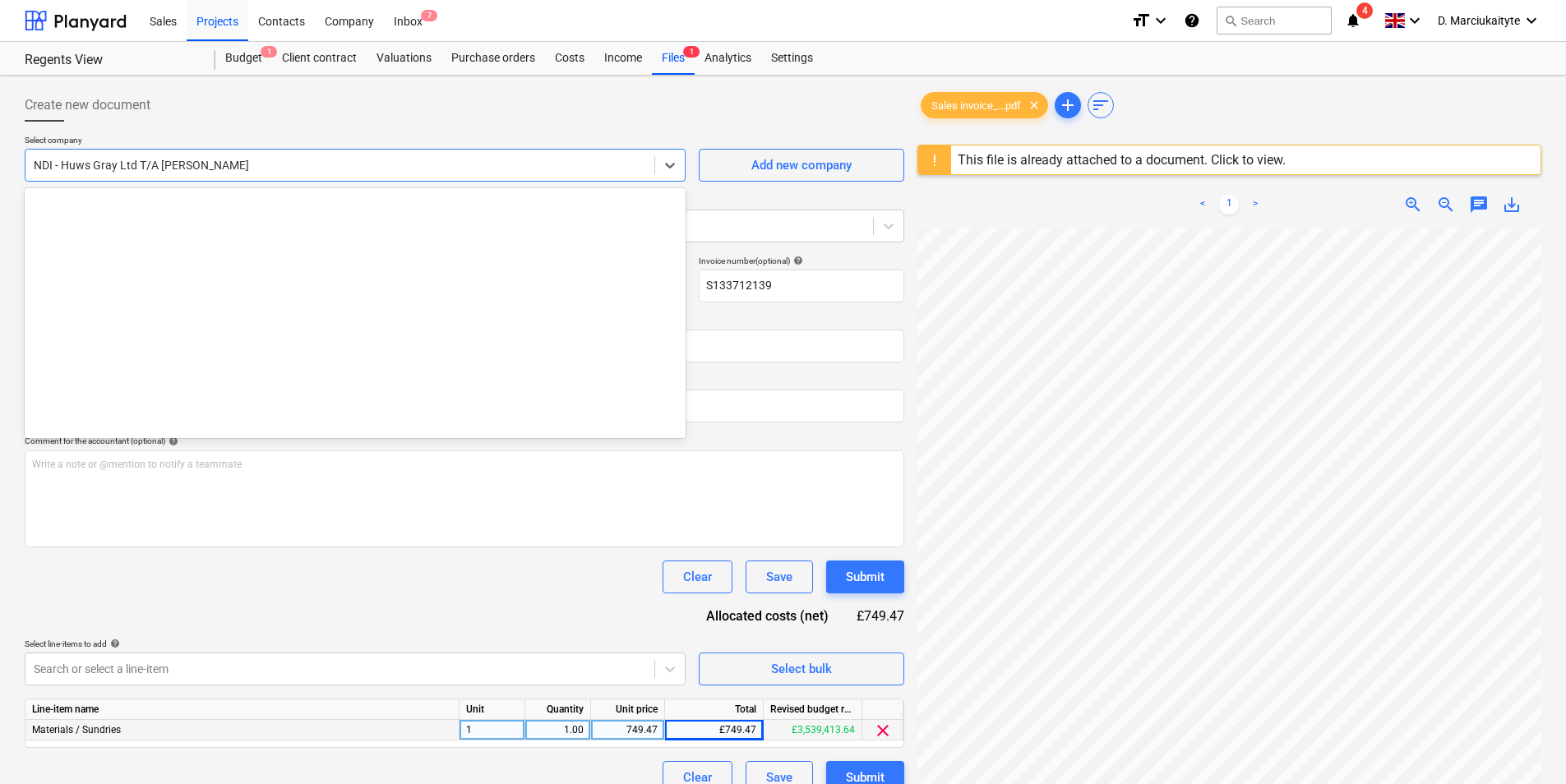 click at bounding box center (340, 165) 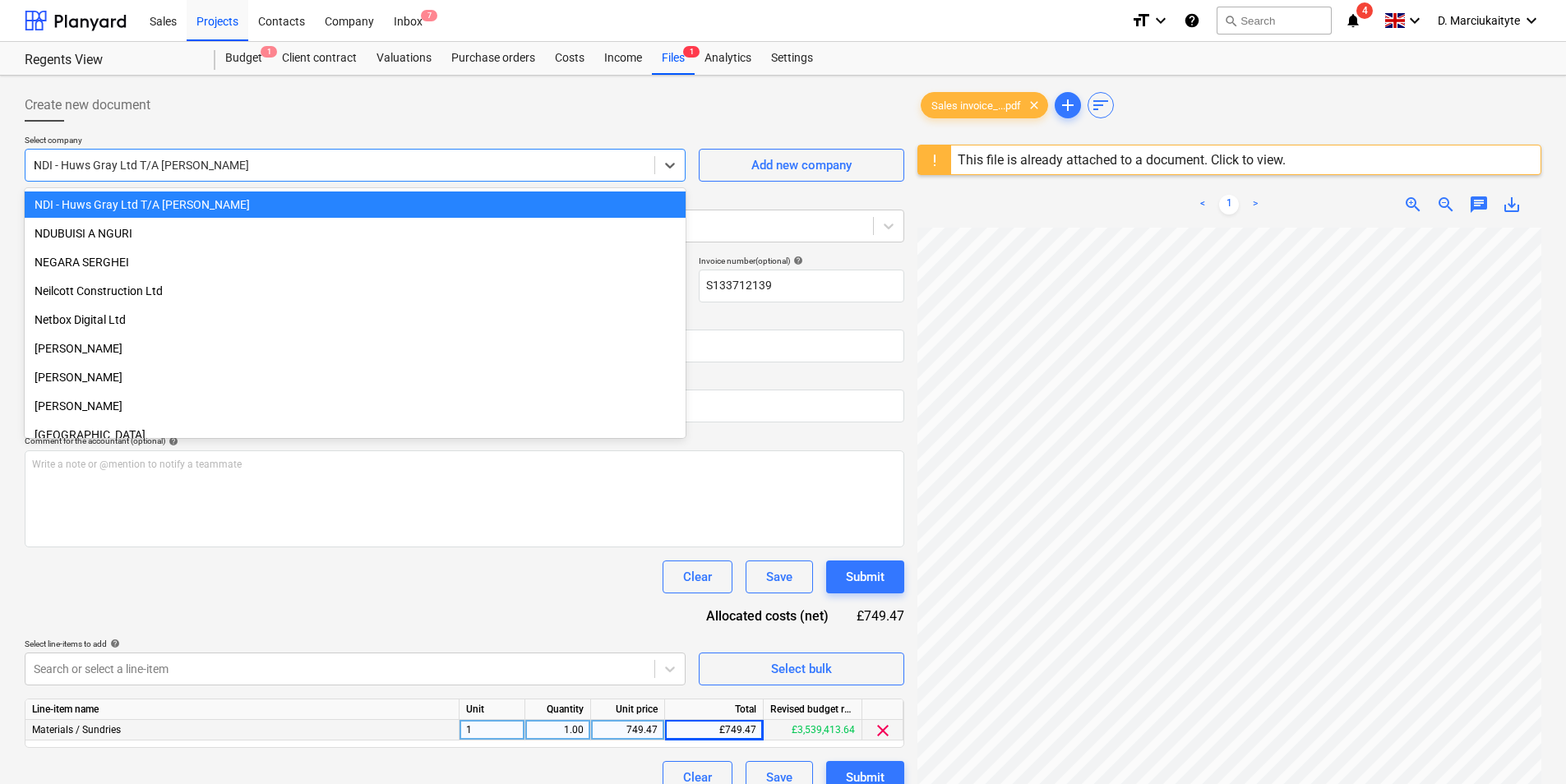 scroll, scrollTop: 7289, scrollLeft: 0, axis: vertical 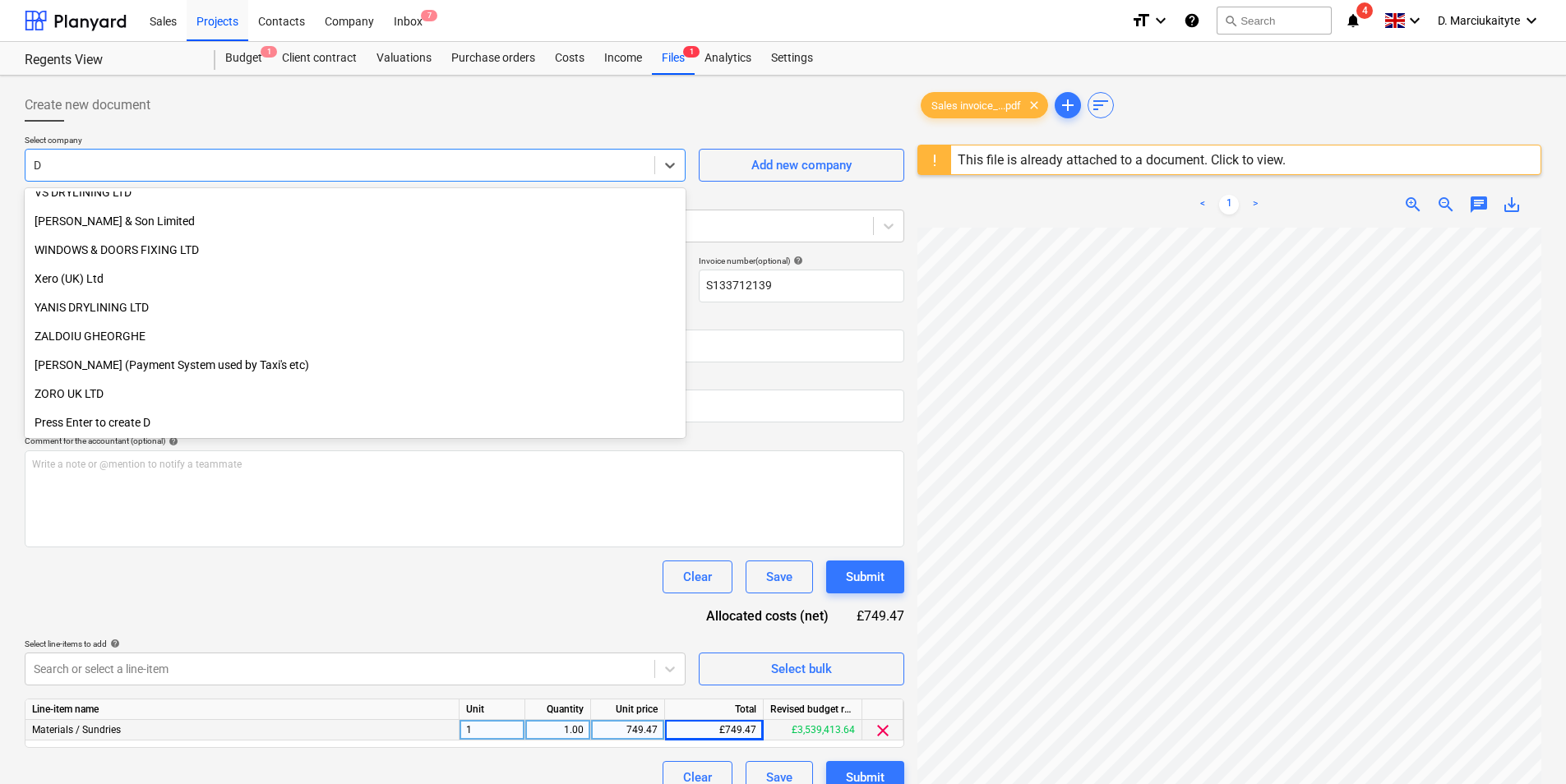 type on "DU" 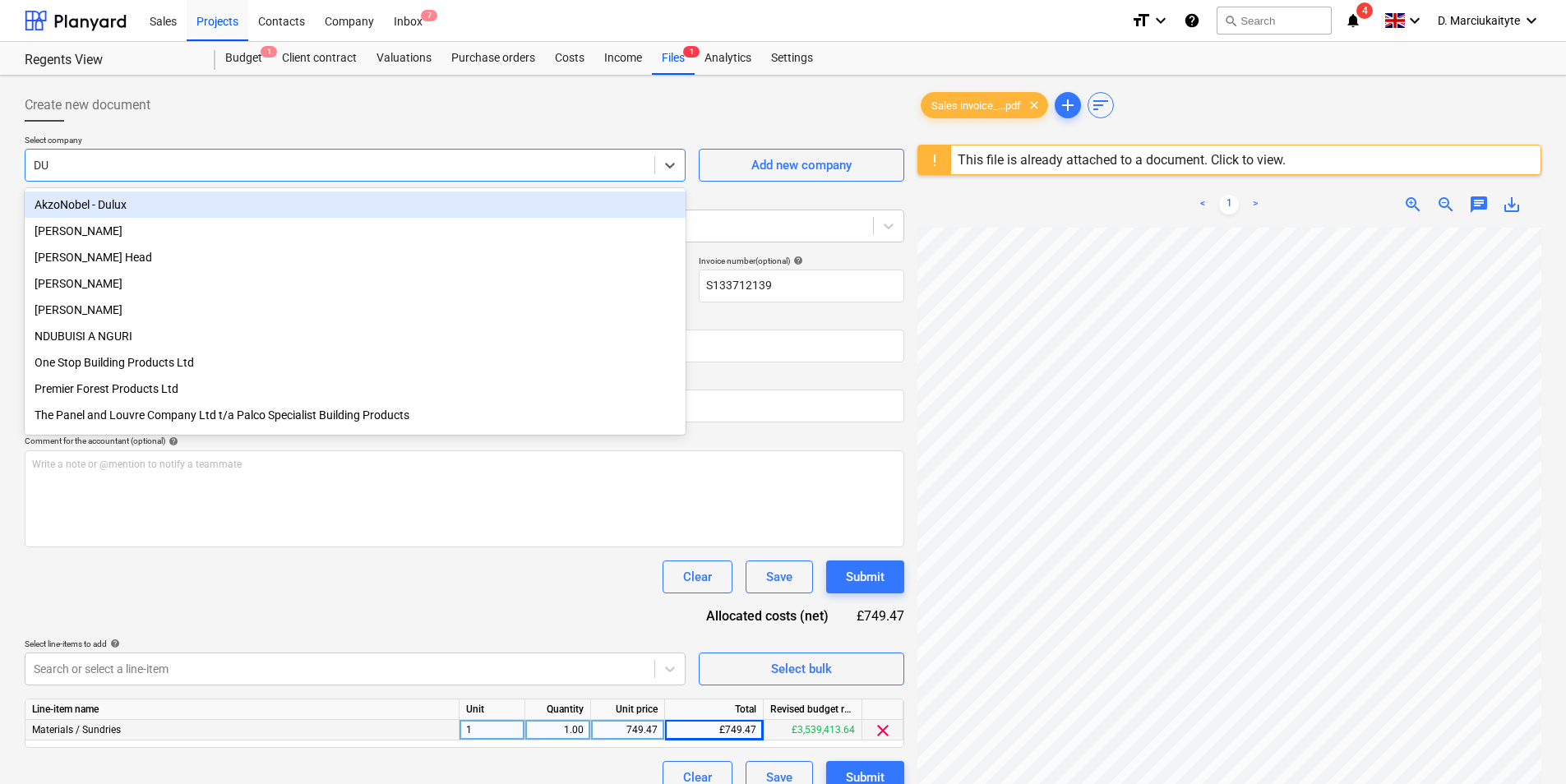 click on "AkzoNobel - Dulux" at bounding box center [355, 205] 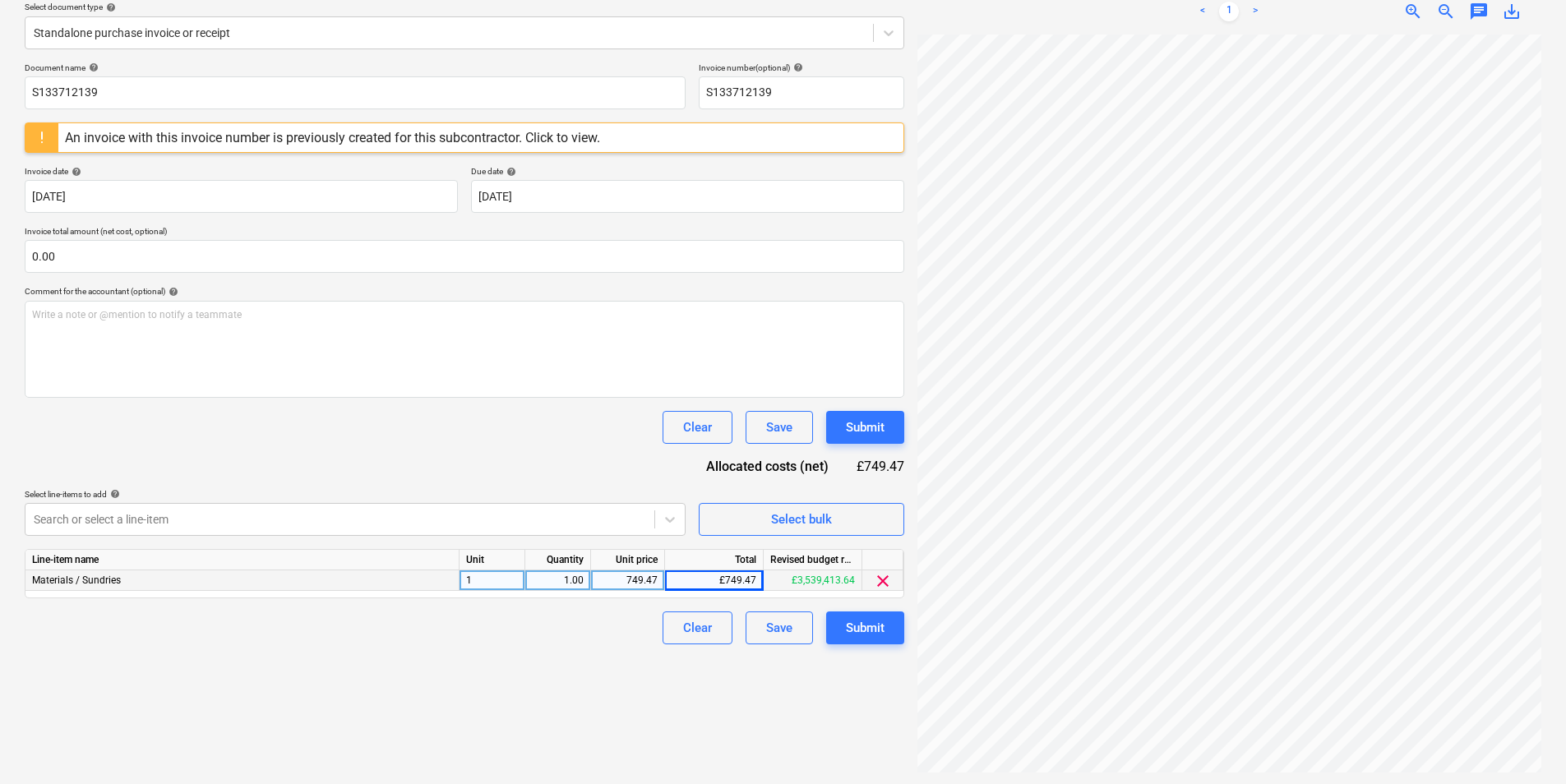 scroll, scrollTop: 195, scrollLeft: 0, axis: vertical 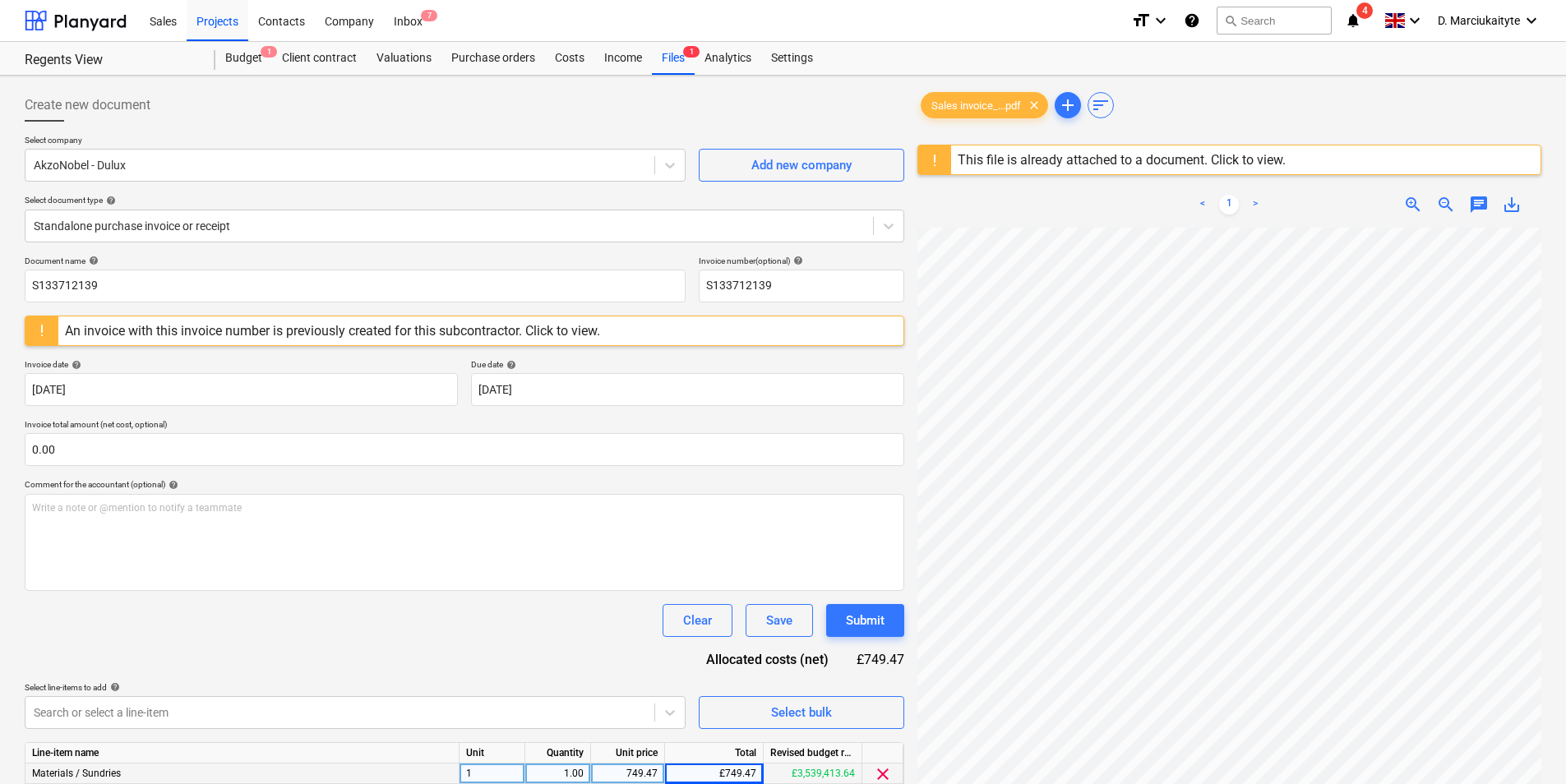 click on "An invoice with this invoice number is previously created for this subcontractor. Click to view." at bounding box center (332, 330) 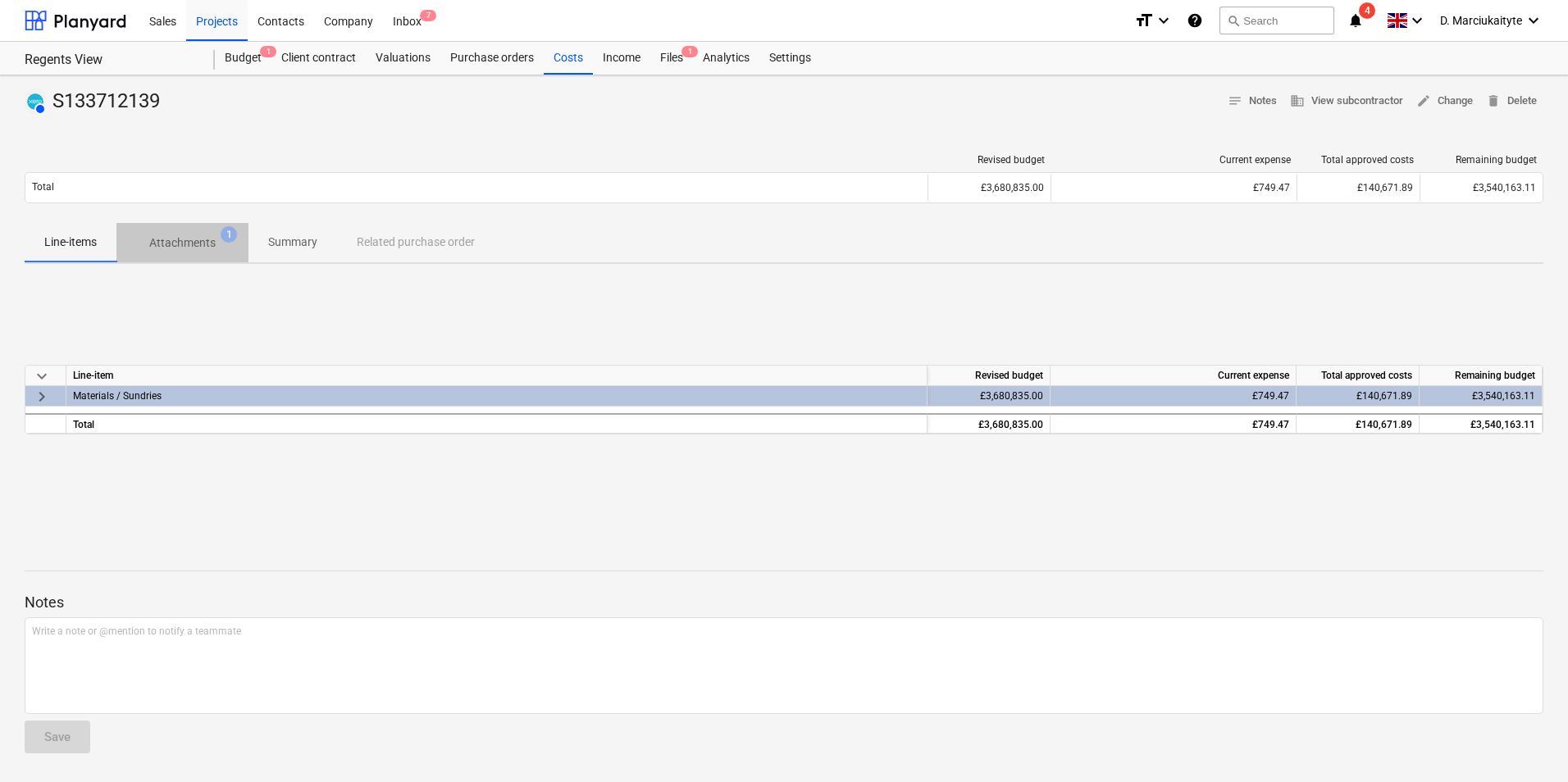 click on "Attachments" at bounding box center [182, 243] 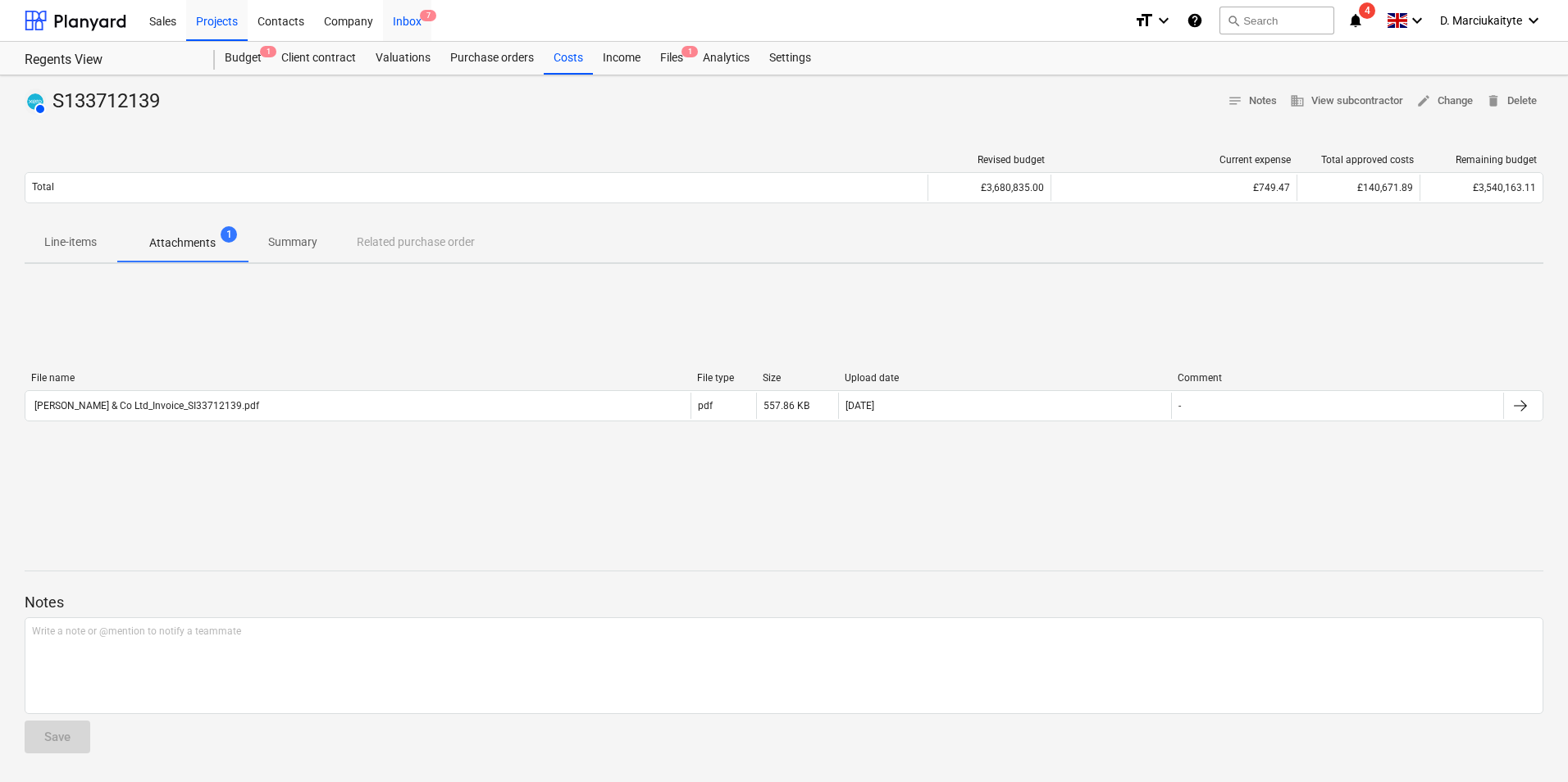 click on "Inbox 7" at bounding box center [407, 20] 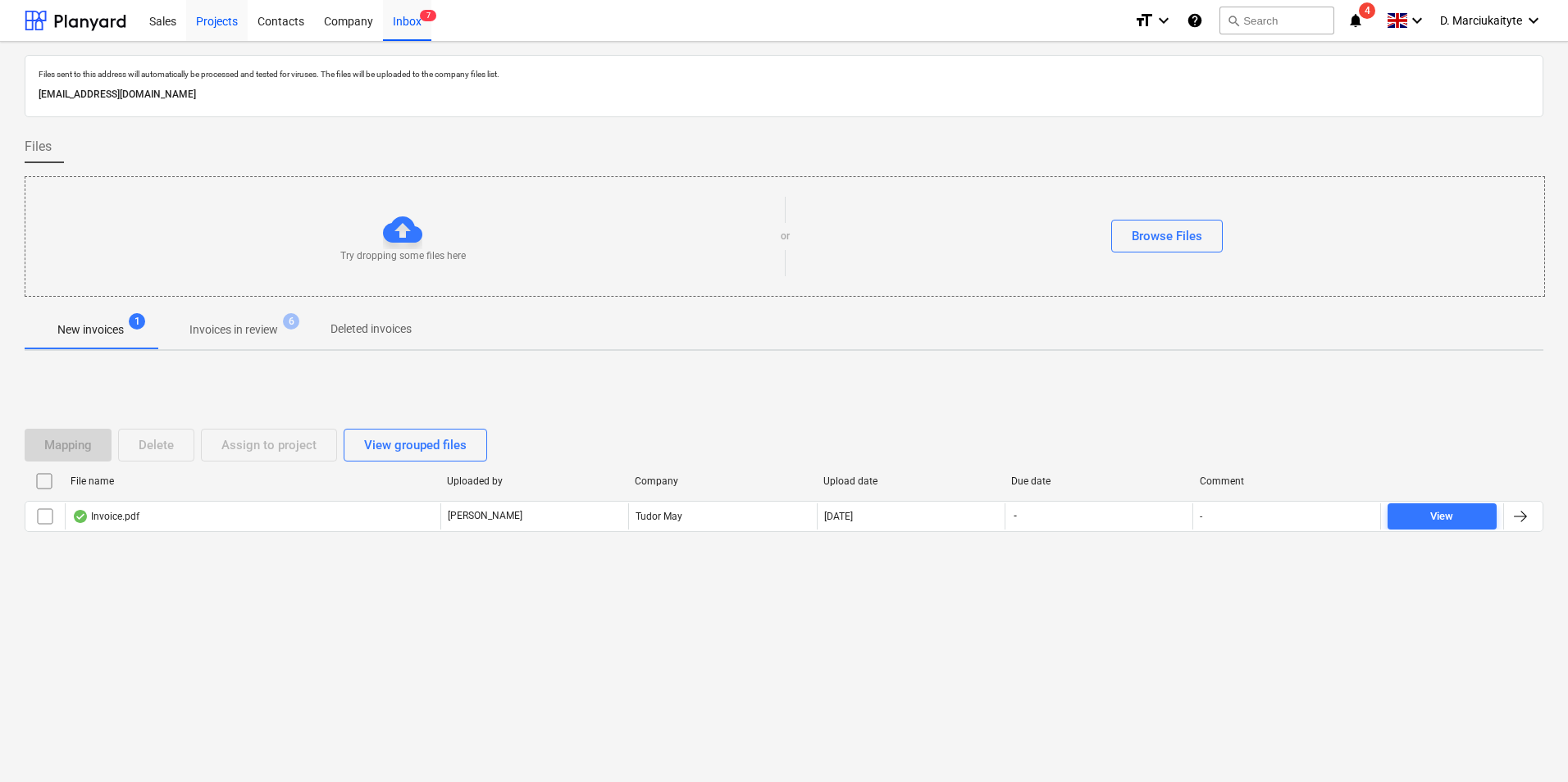 click on "Projects" at bounding box center [217, 20] 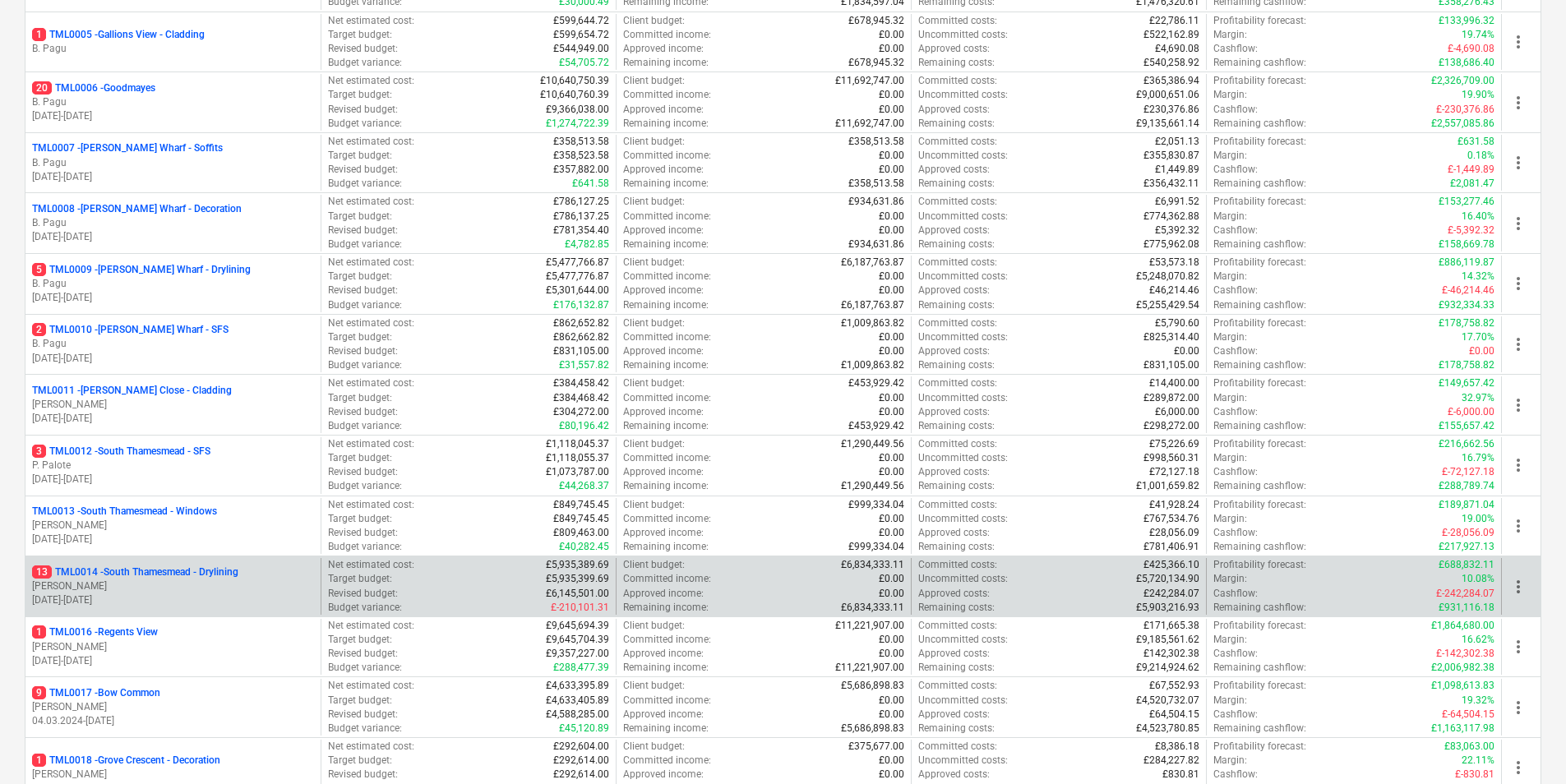 scroll, scrollTop: 575, scrollLeft: 0, axis: vertical 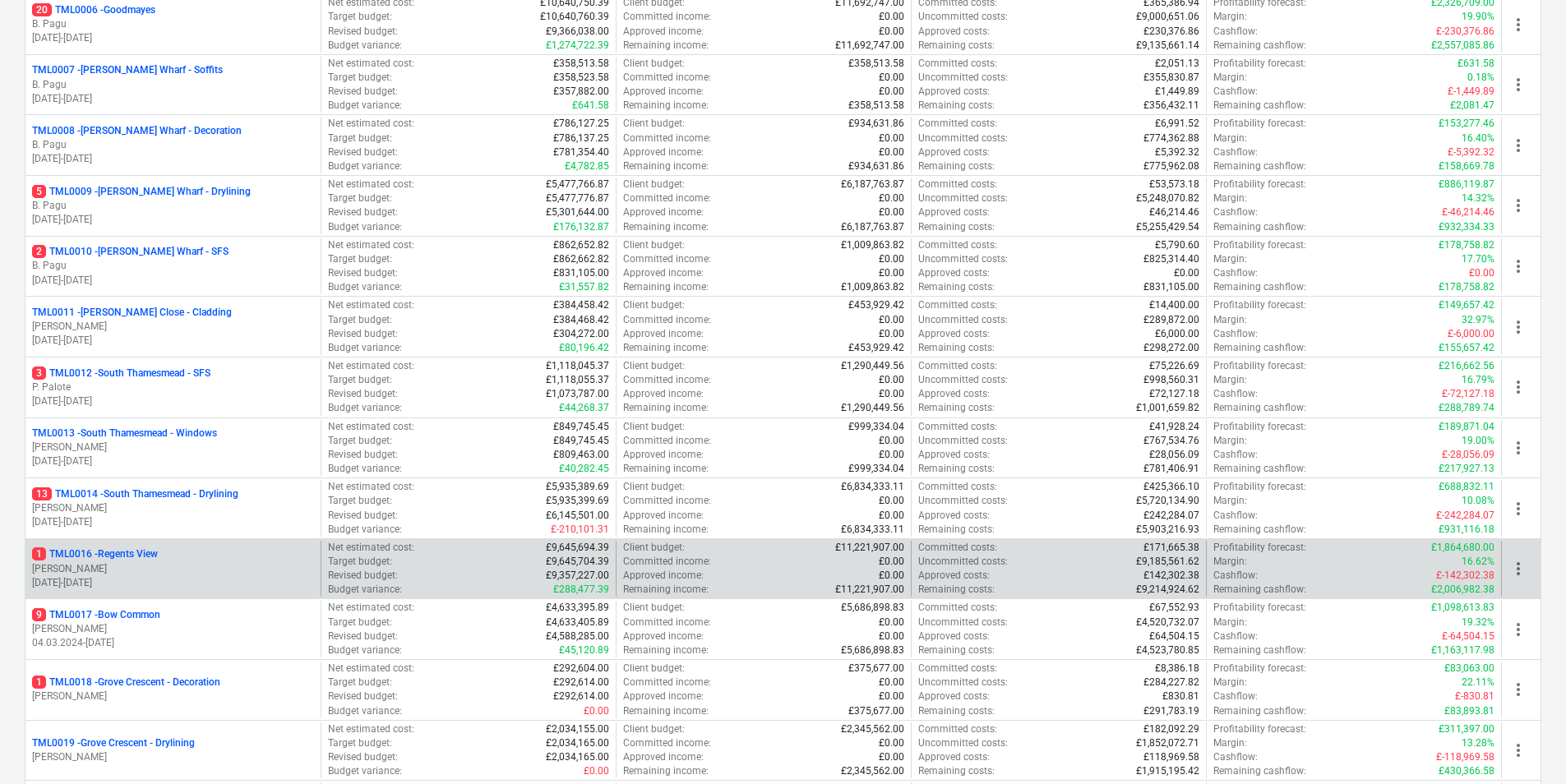 click on "1  TML0016 -  Regents View" at bounding box center (173, 554) 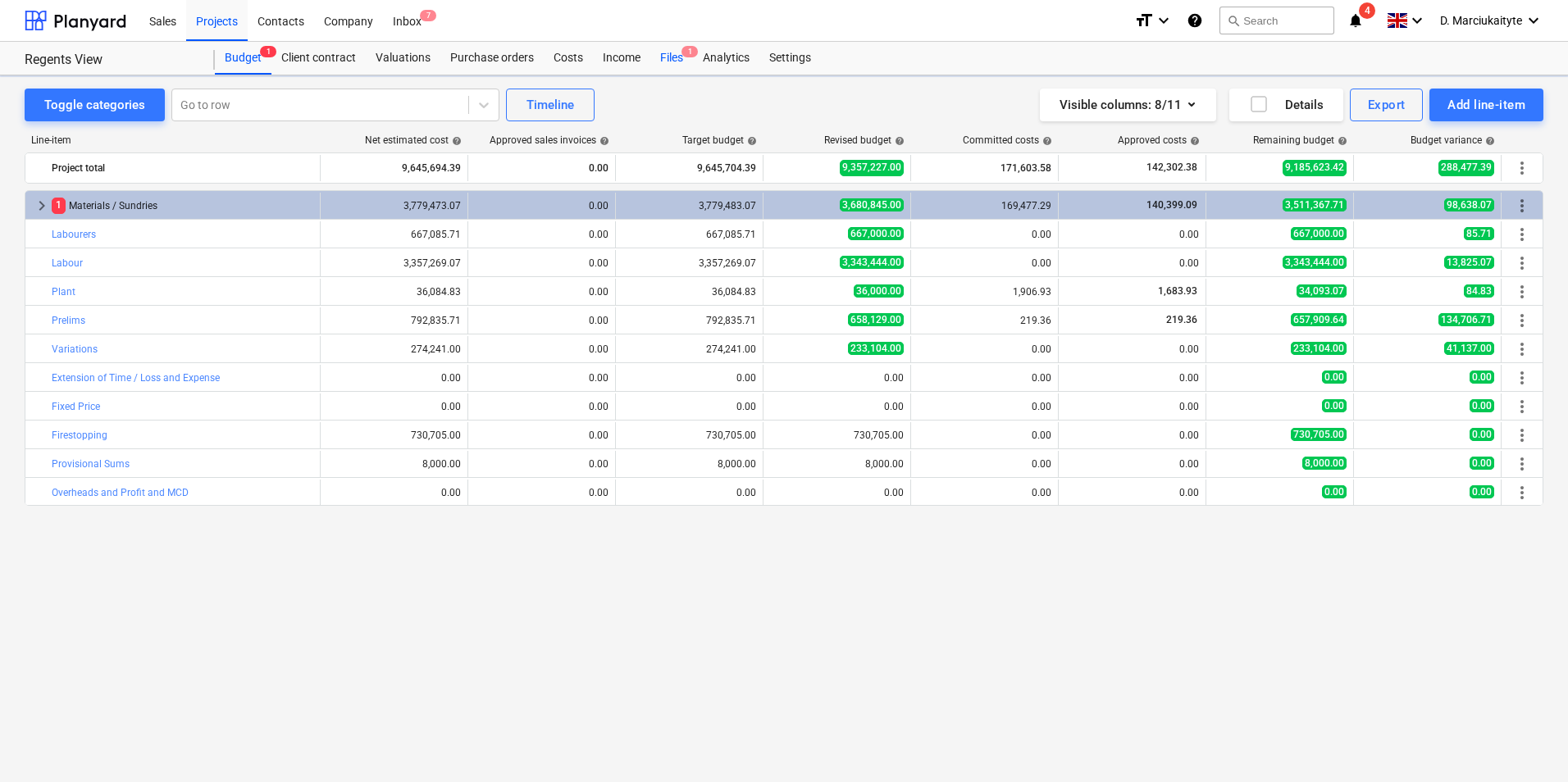 click on "Files 1" at bounding box center (672, 58) 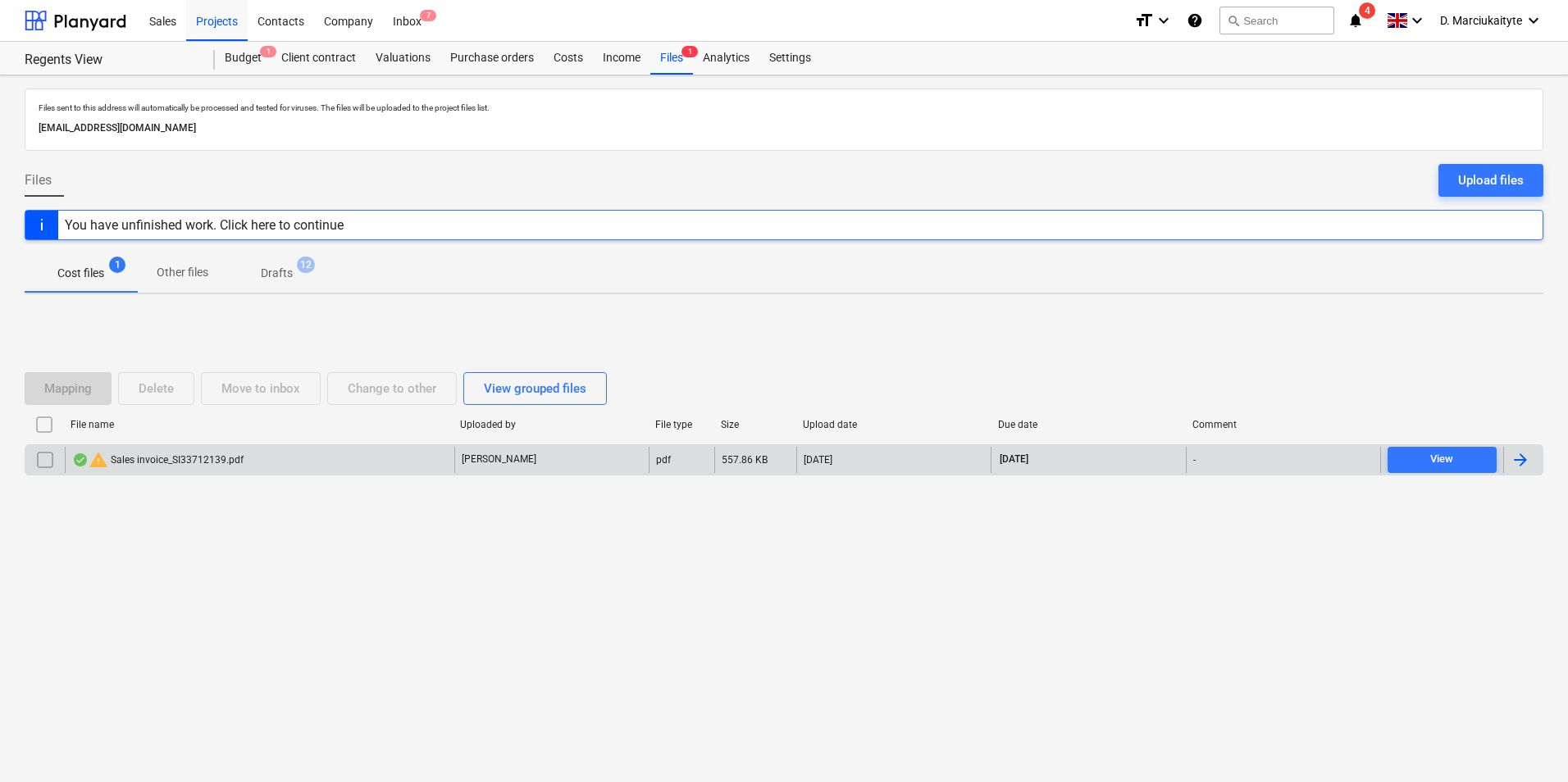 click on "warning   Sales invoice_SI33712139.pdf" at bounding box center (259, 460) 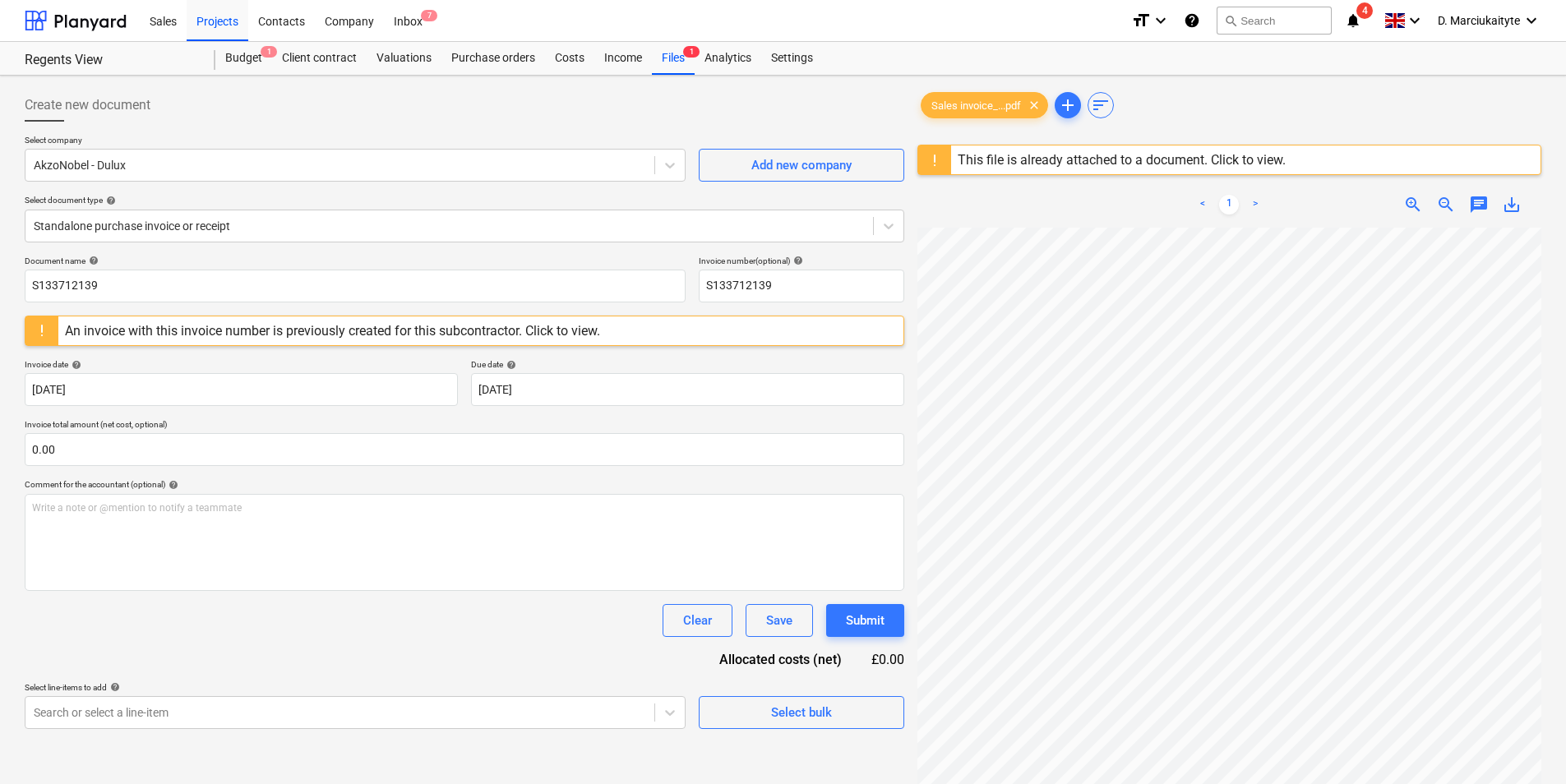 click on "This file is already attached to a document. Click to view." at bounding box center [1121, 159] 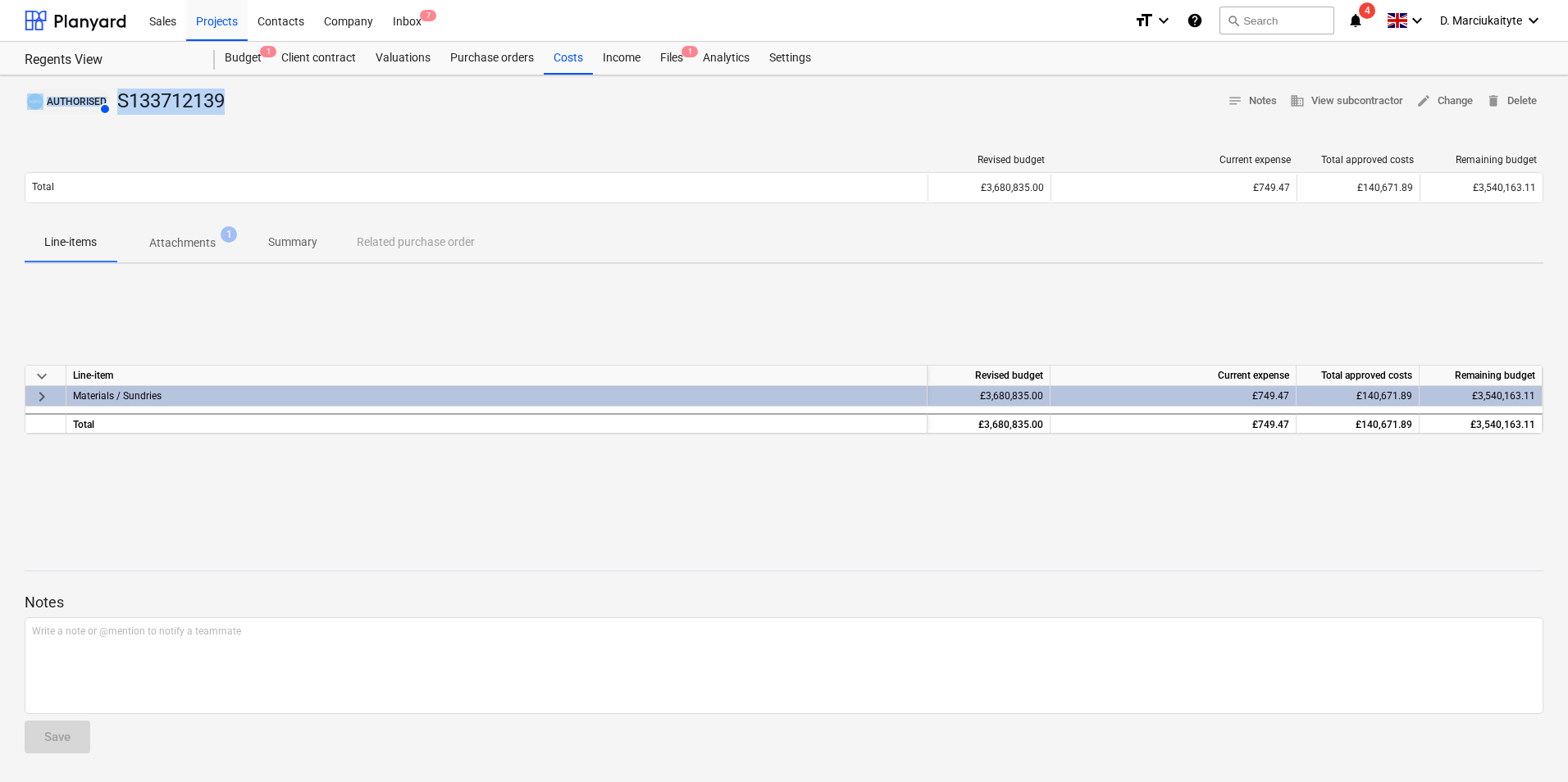 drag, startPoint x: 170, startPoint y: 107, endPoint x: 36, endPoint y: 107, distance: 134 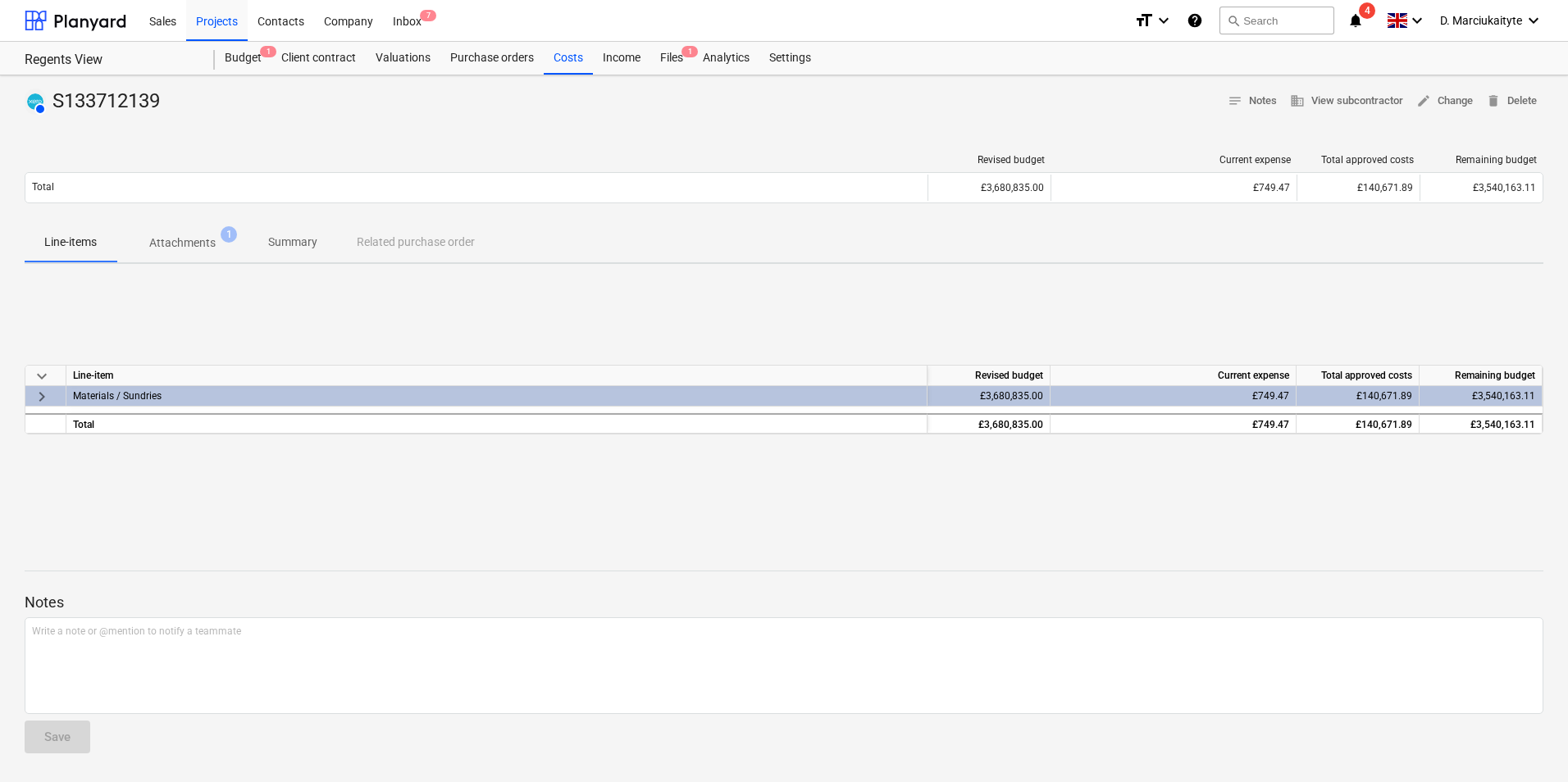drag, startPoint x: 36, startPoint y: 107, endPoint x: 452, endPoint y: 139, distance: 417.22895 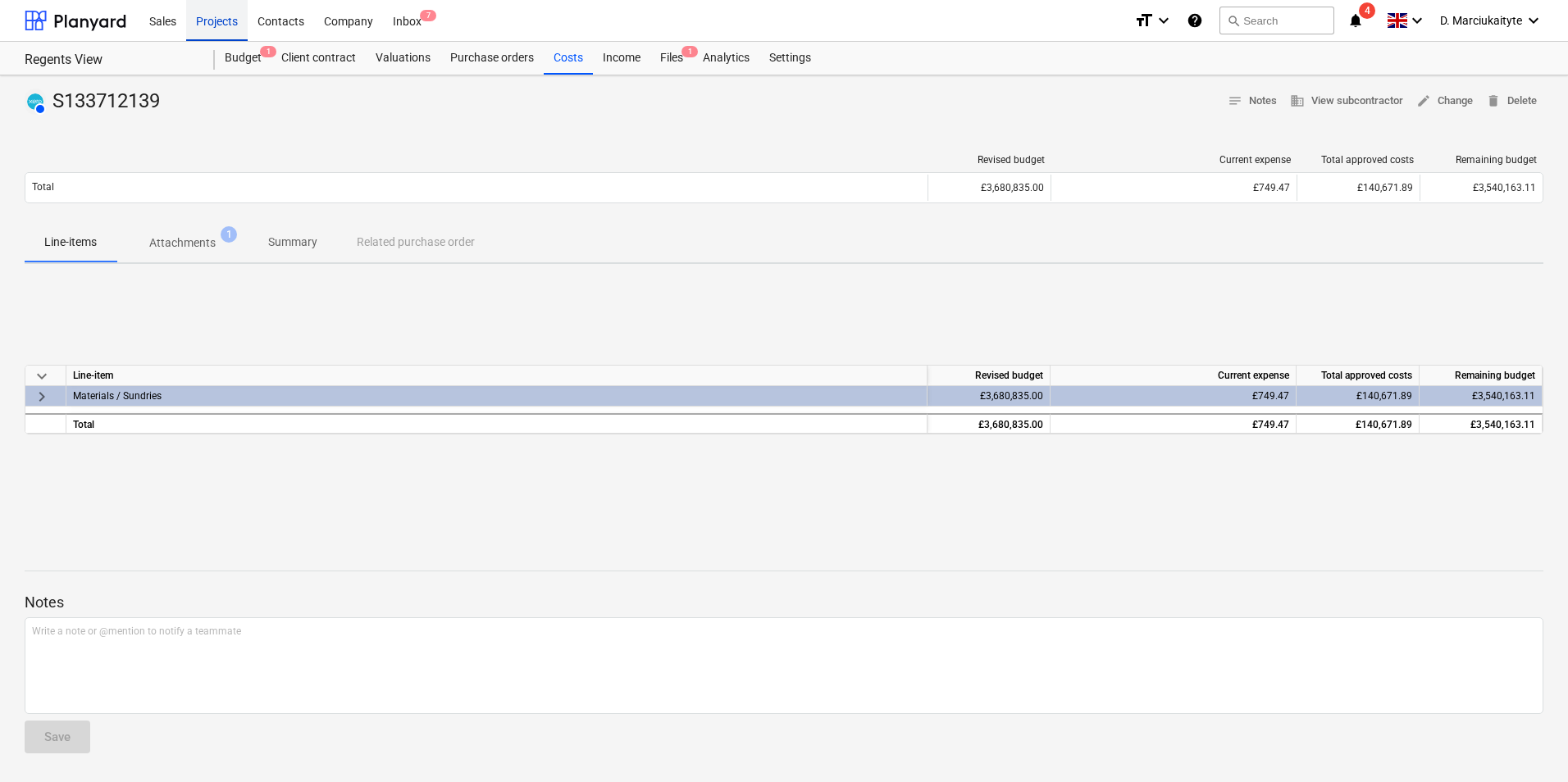 click on "Projects" at bounding box center [217, 20] 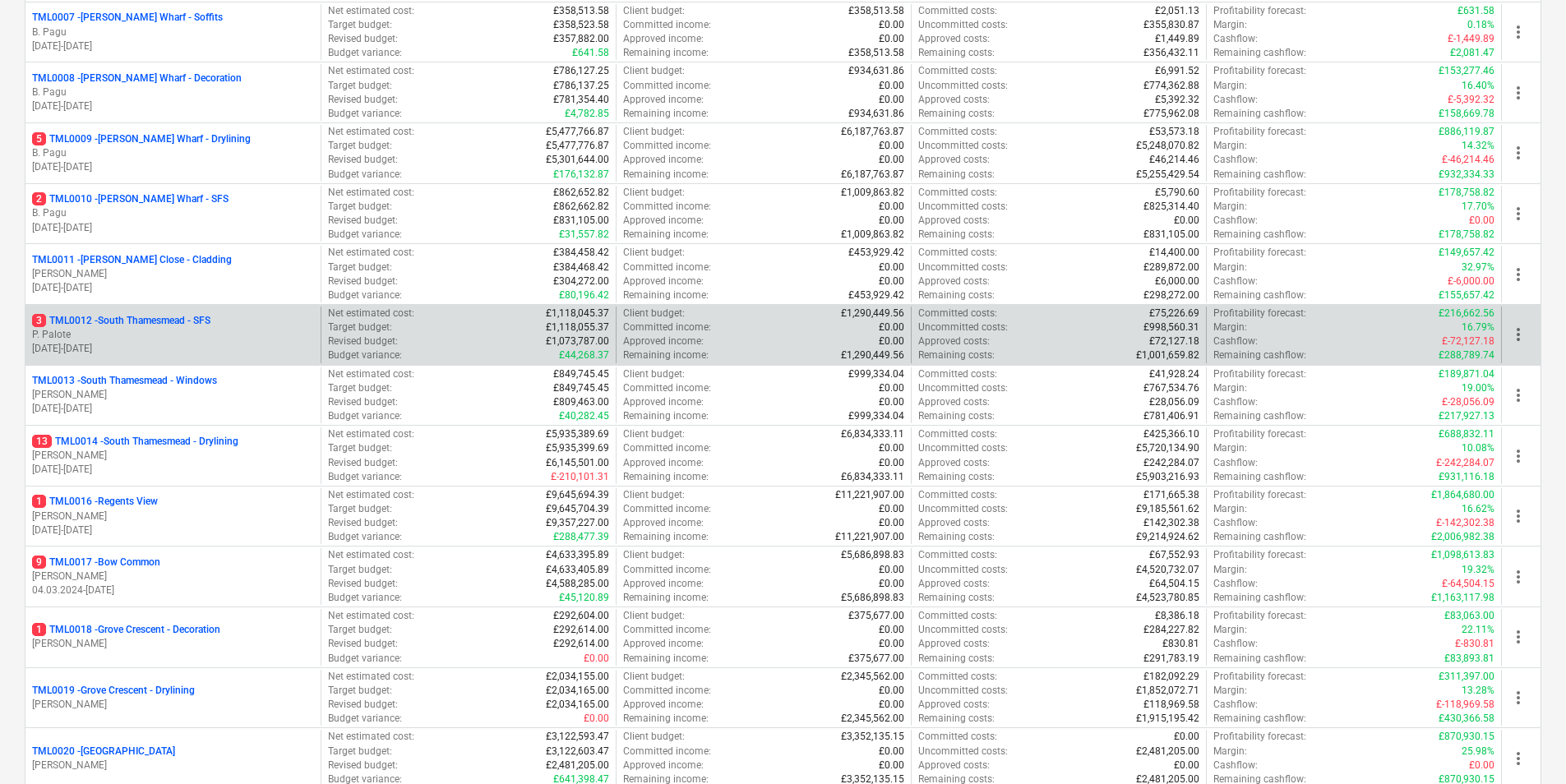 scroll, scrollTop: 740, scrollLeft: 0, axis: vertical 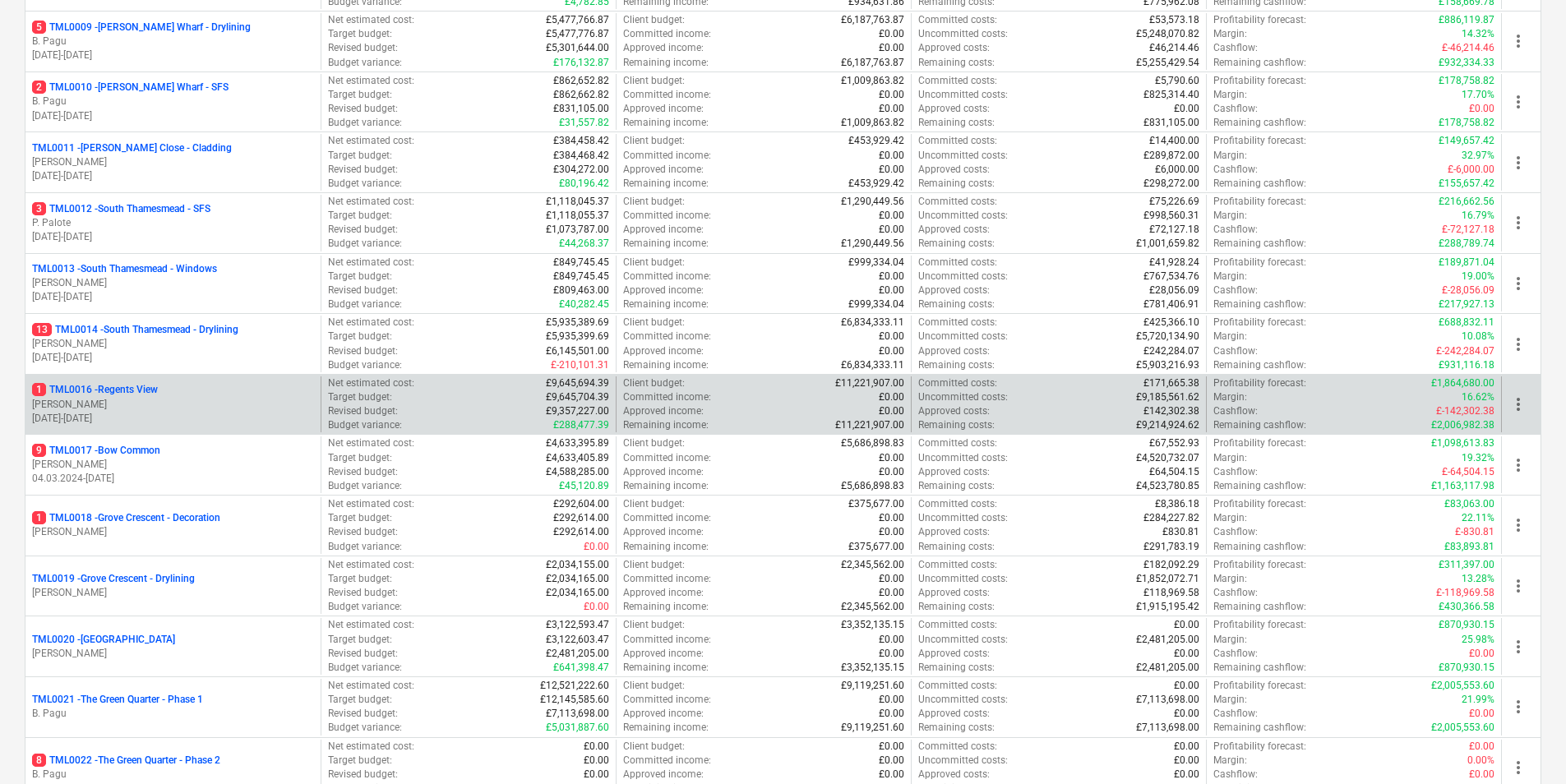 click on "[PERSON_NAME]" at bounding box center [173, 404] 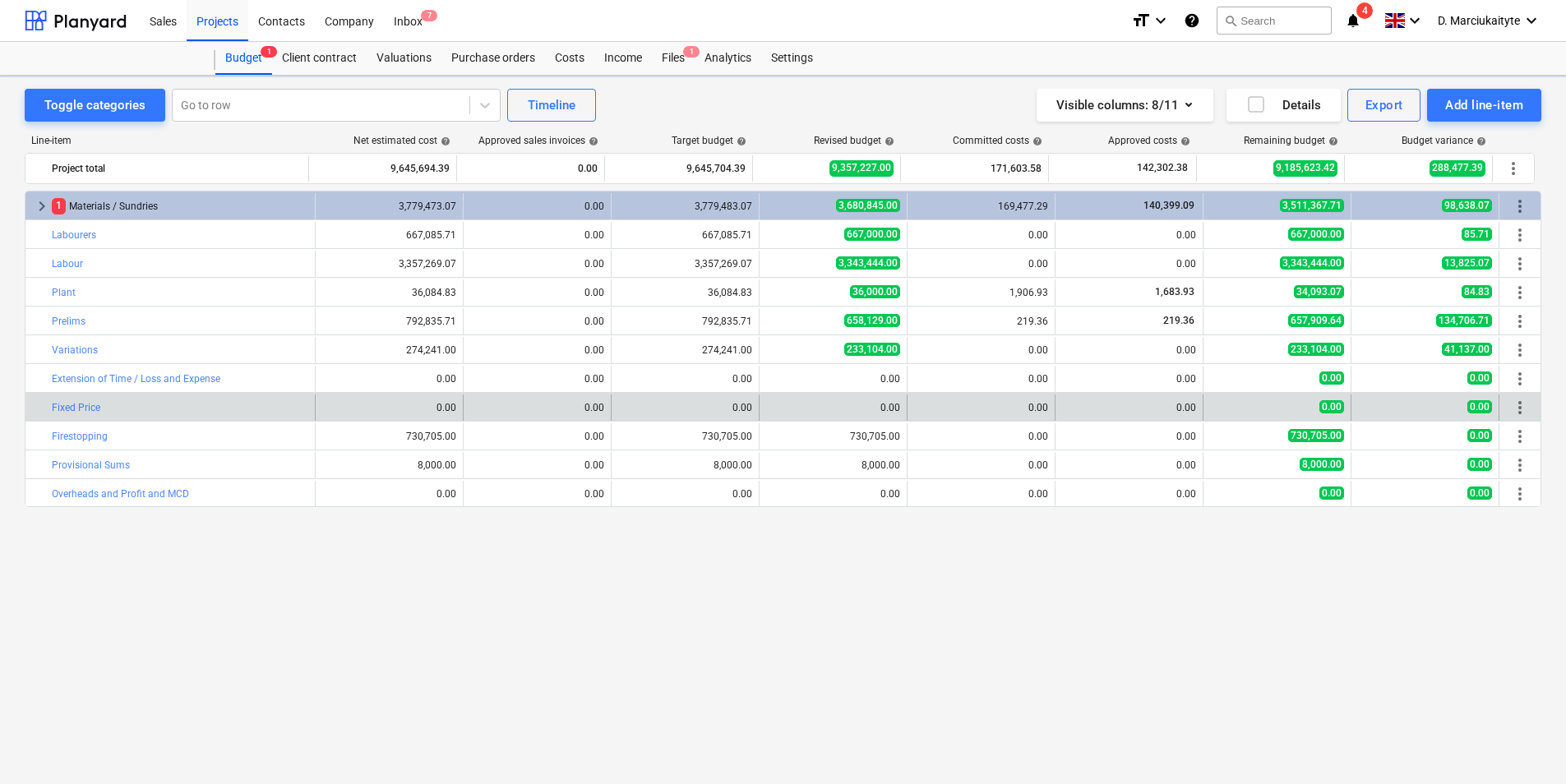 scroll, scrollTop: 0, scrollLeft: 0, axis: both 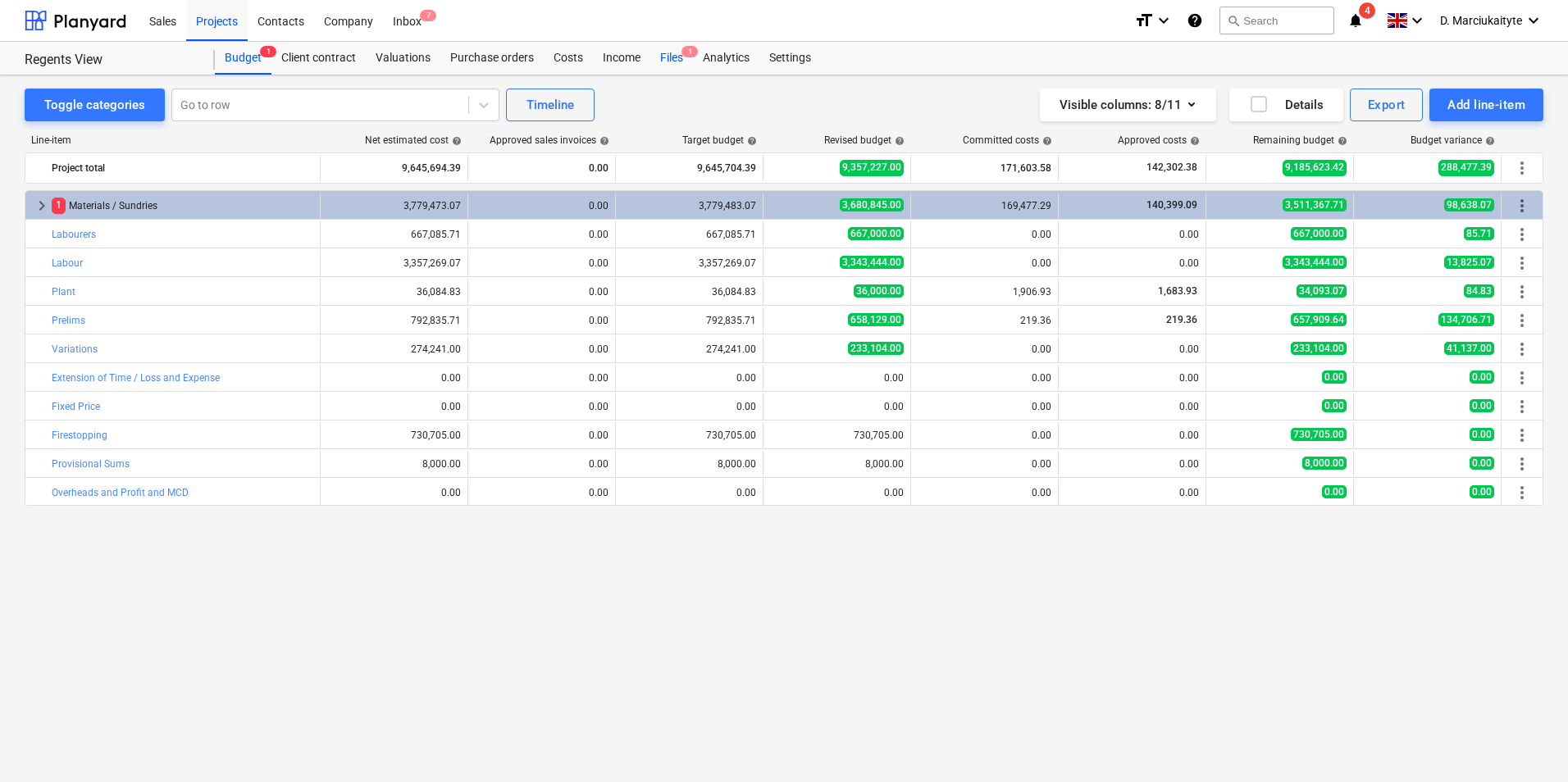 click on "Files 1" at bounding box center (672, 58) 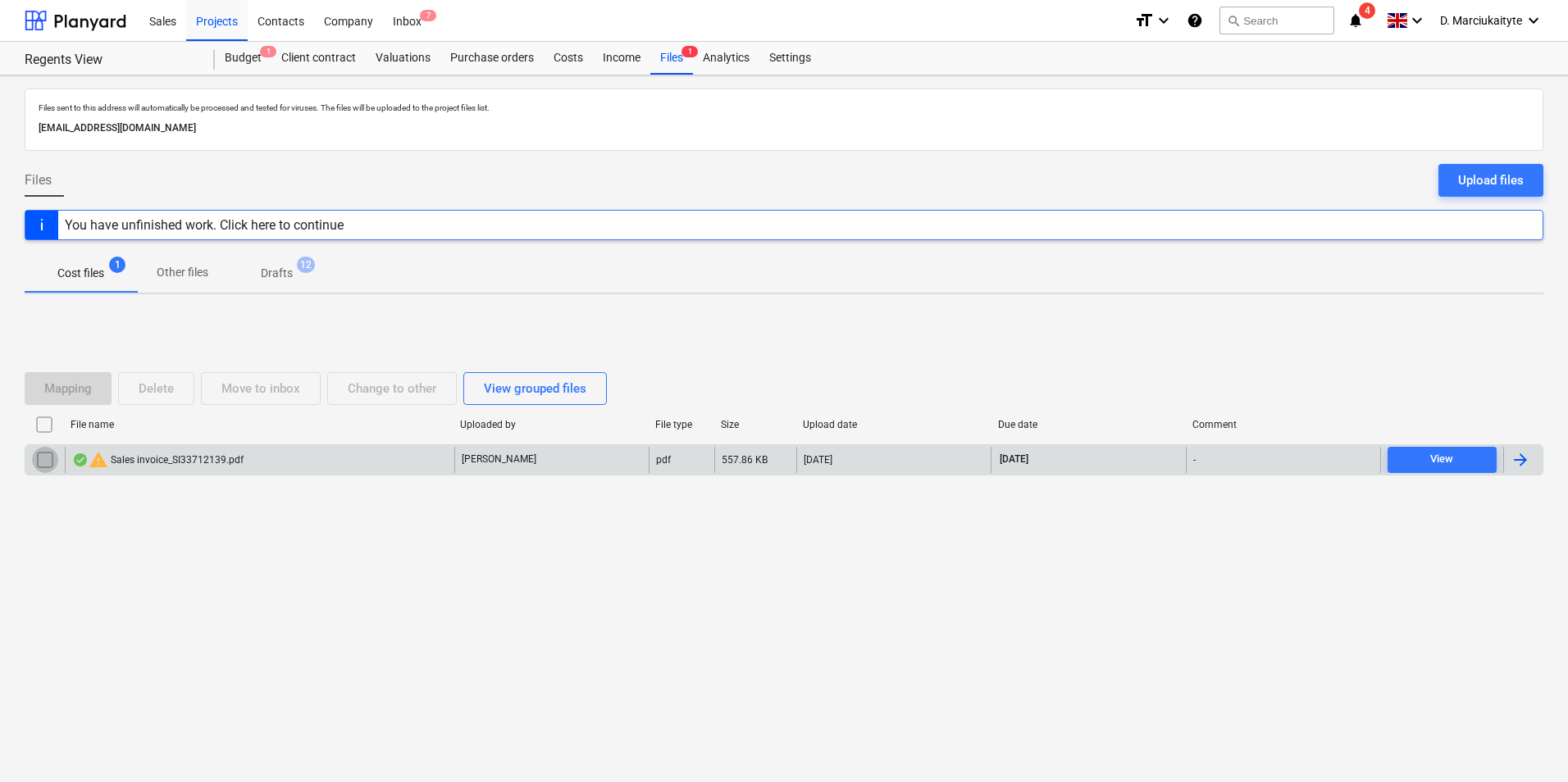 click at bounding box center [45, 460] 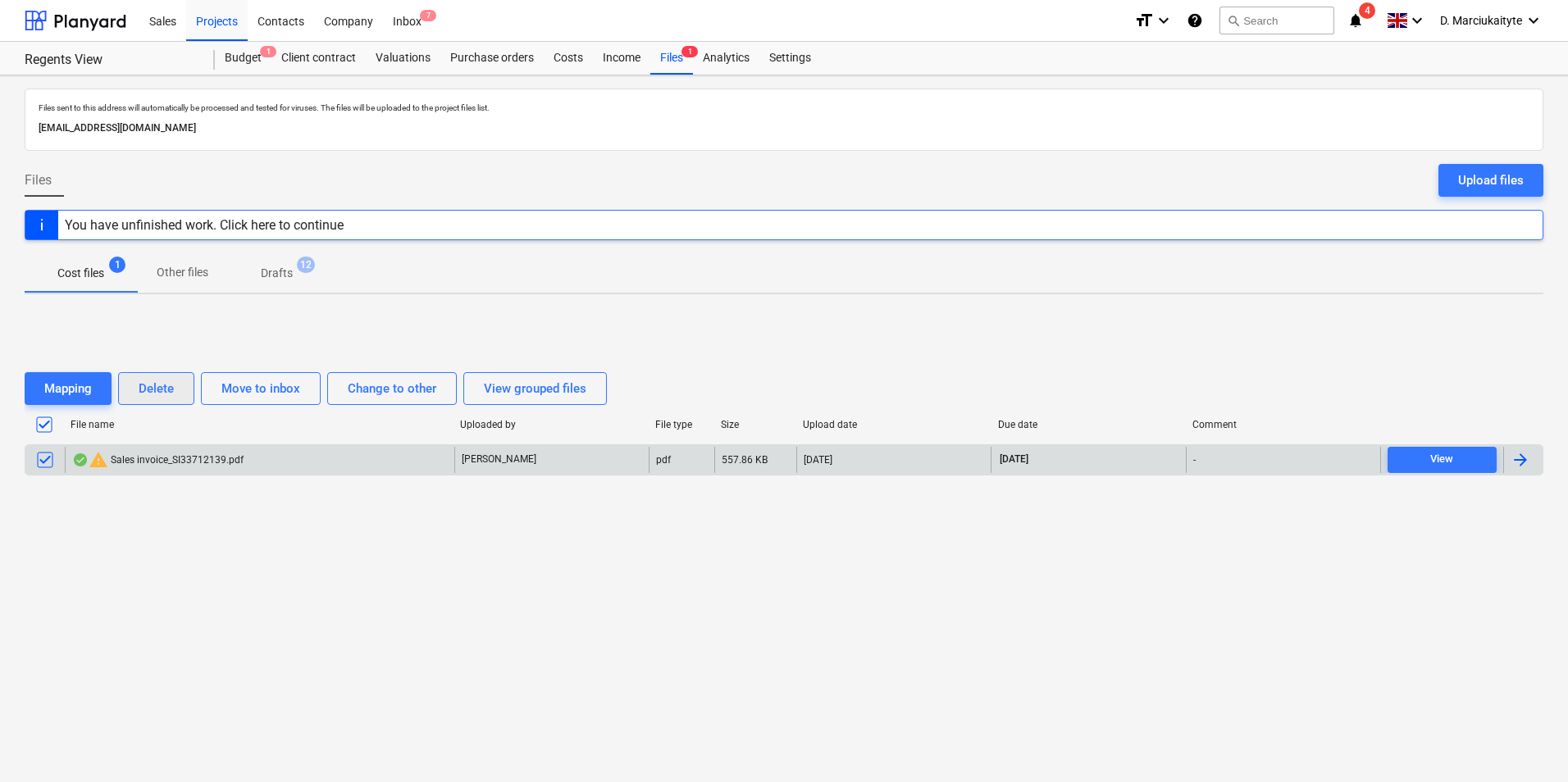 click on "Delete" at bounding box center (156, 389) 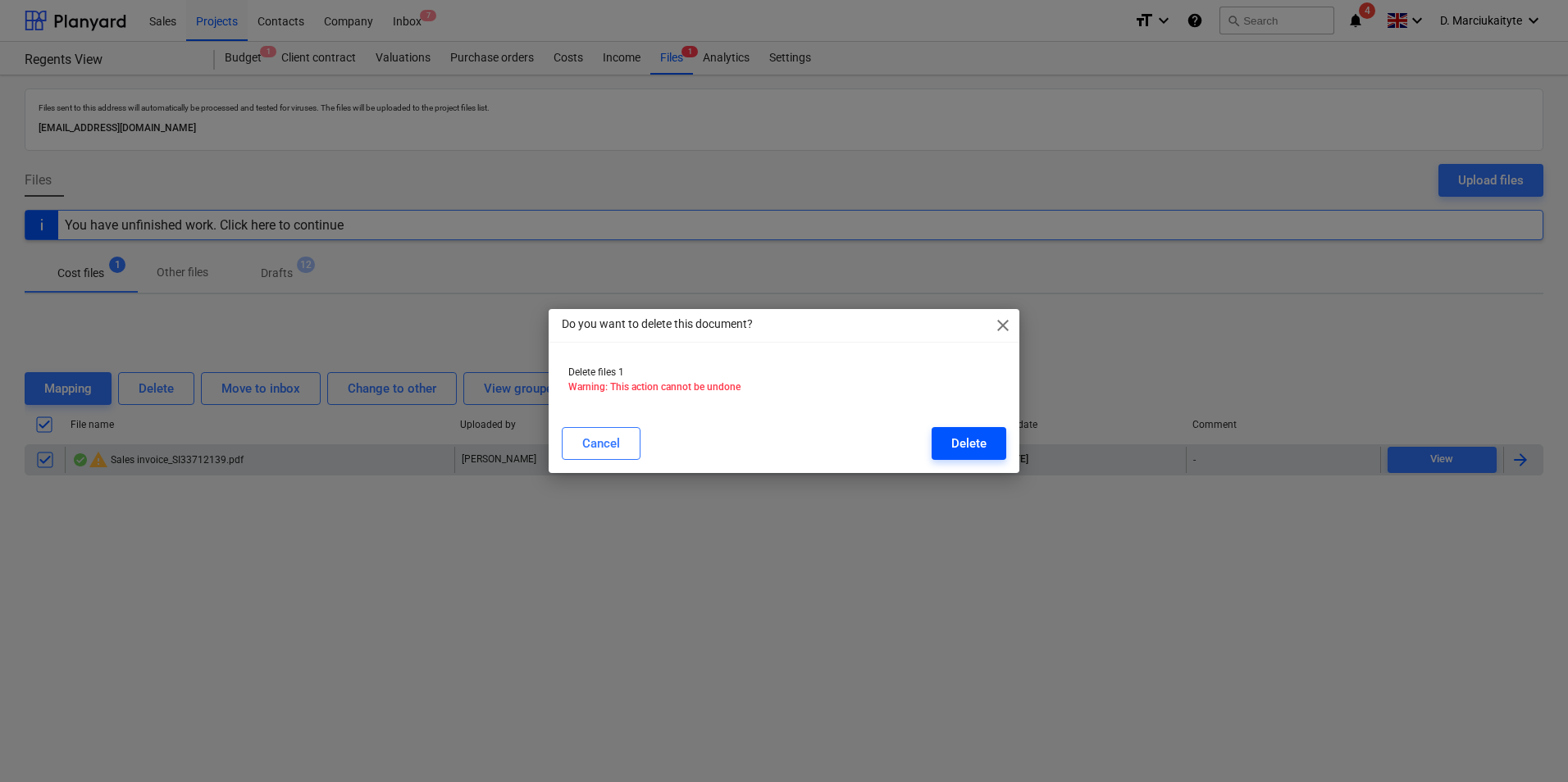 click on "Delete" at bounding box center (969, 443) 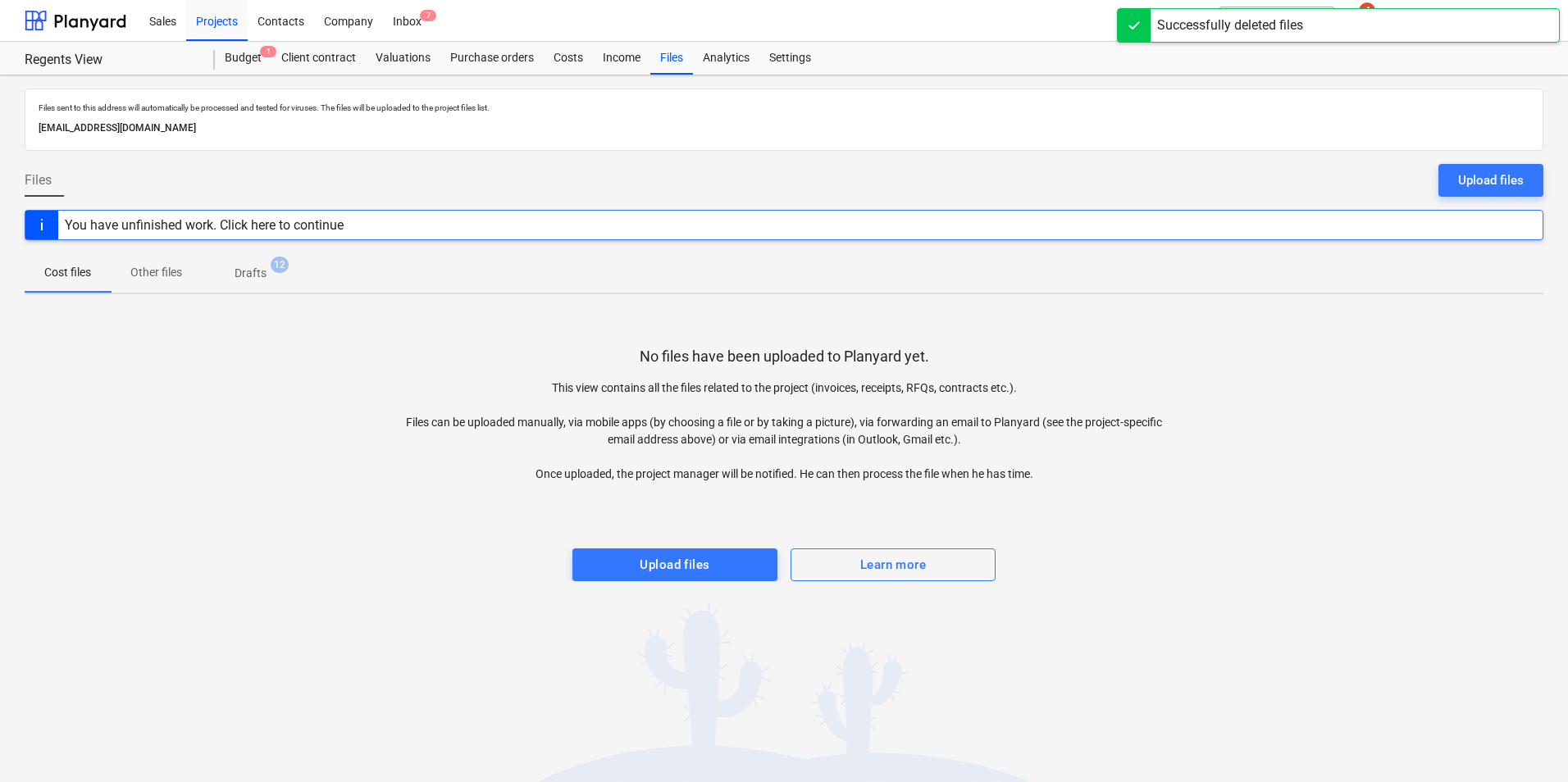 drag, startPoint x: 417, startPoint y: 25, endPoint x: 431, endPoint y: 35, distance: 17 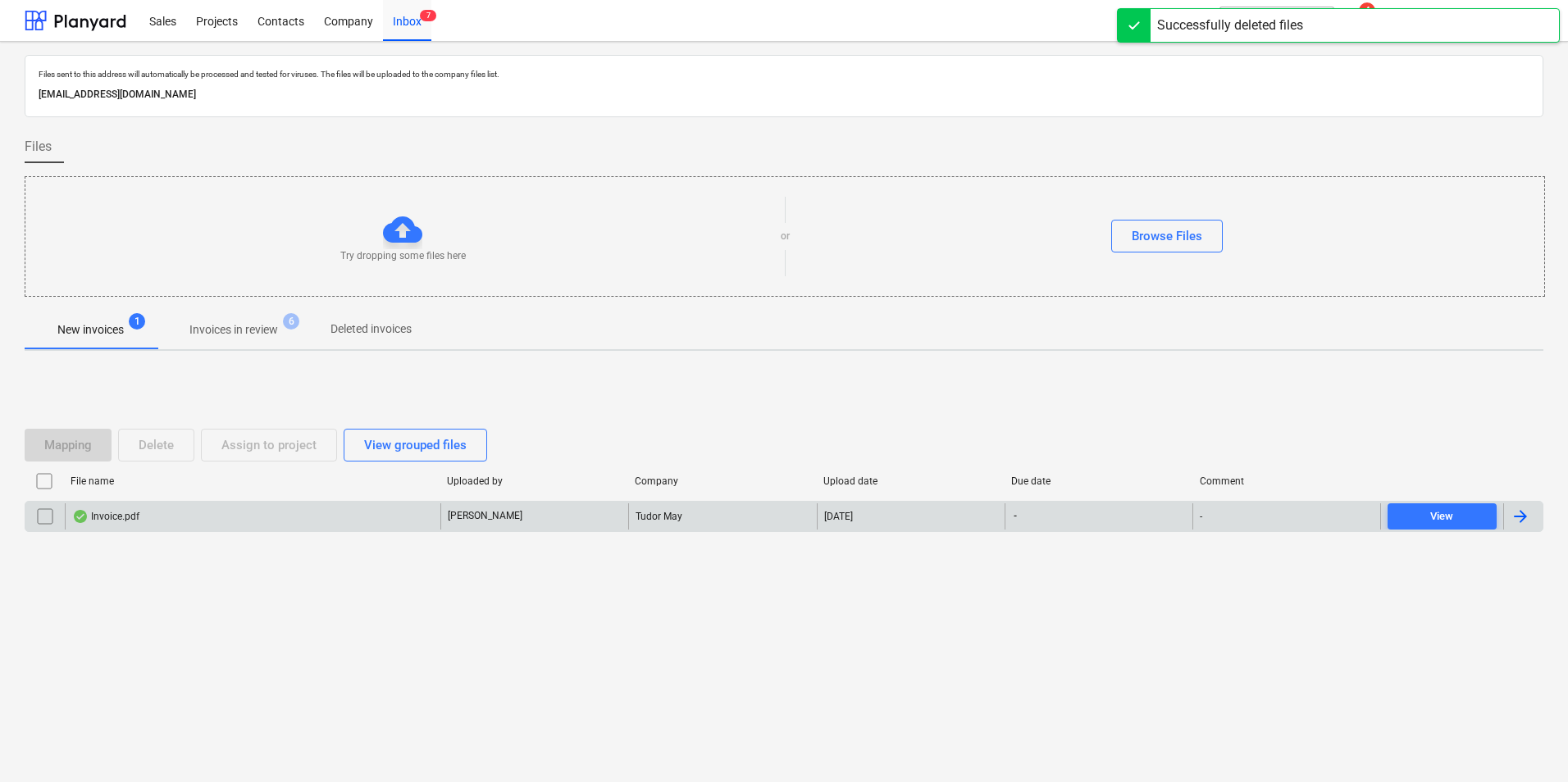 click on "Invoice.pdf" at bounding box center [253, 516] 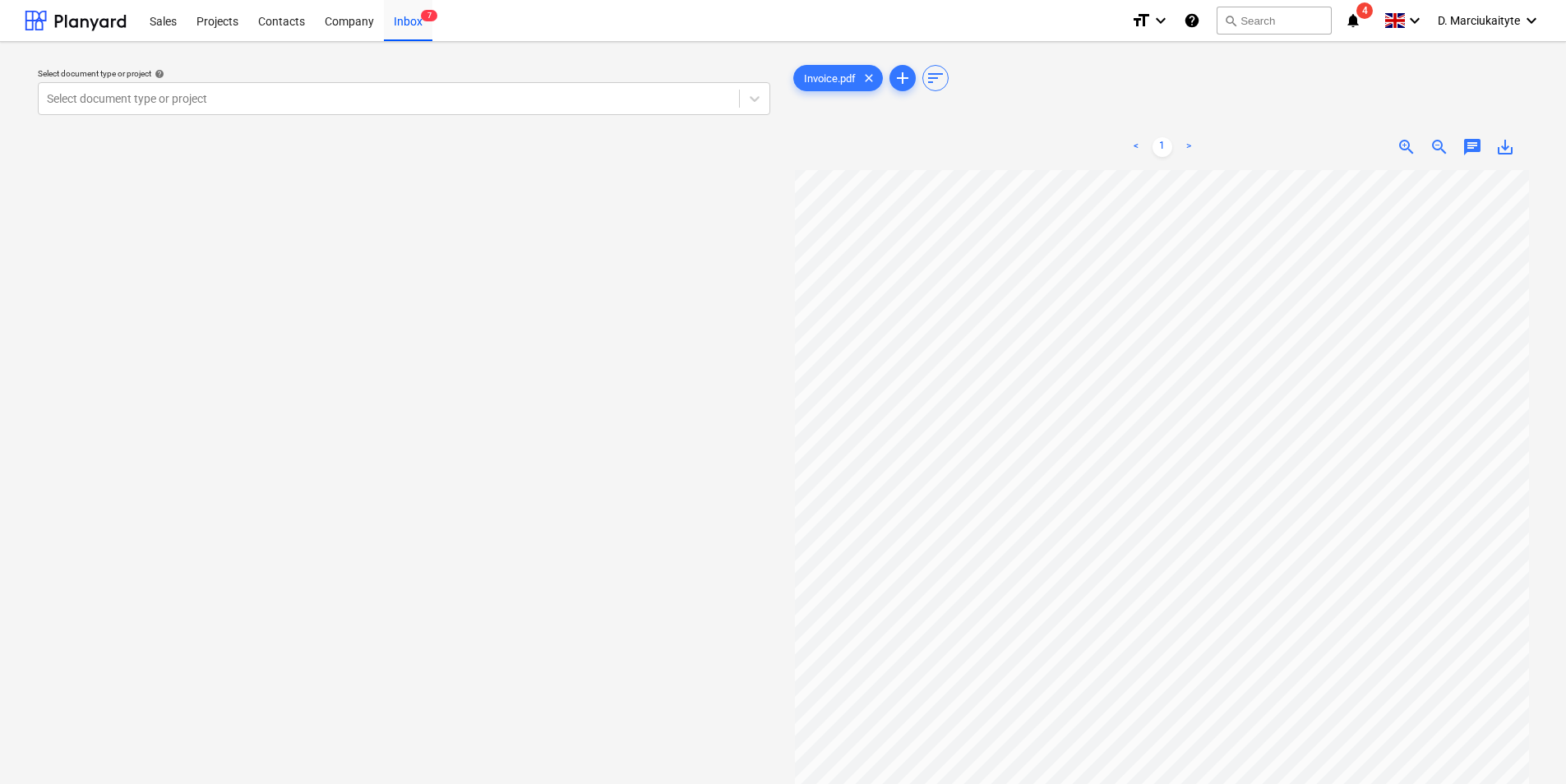 scroll, scrollTop: 58, scrollLeft: 0, axis: vertical 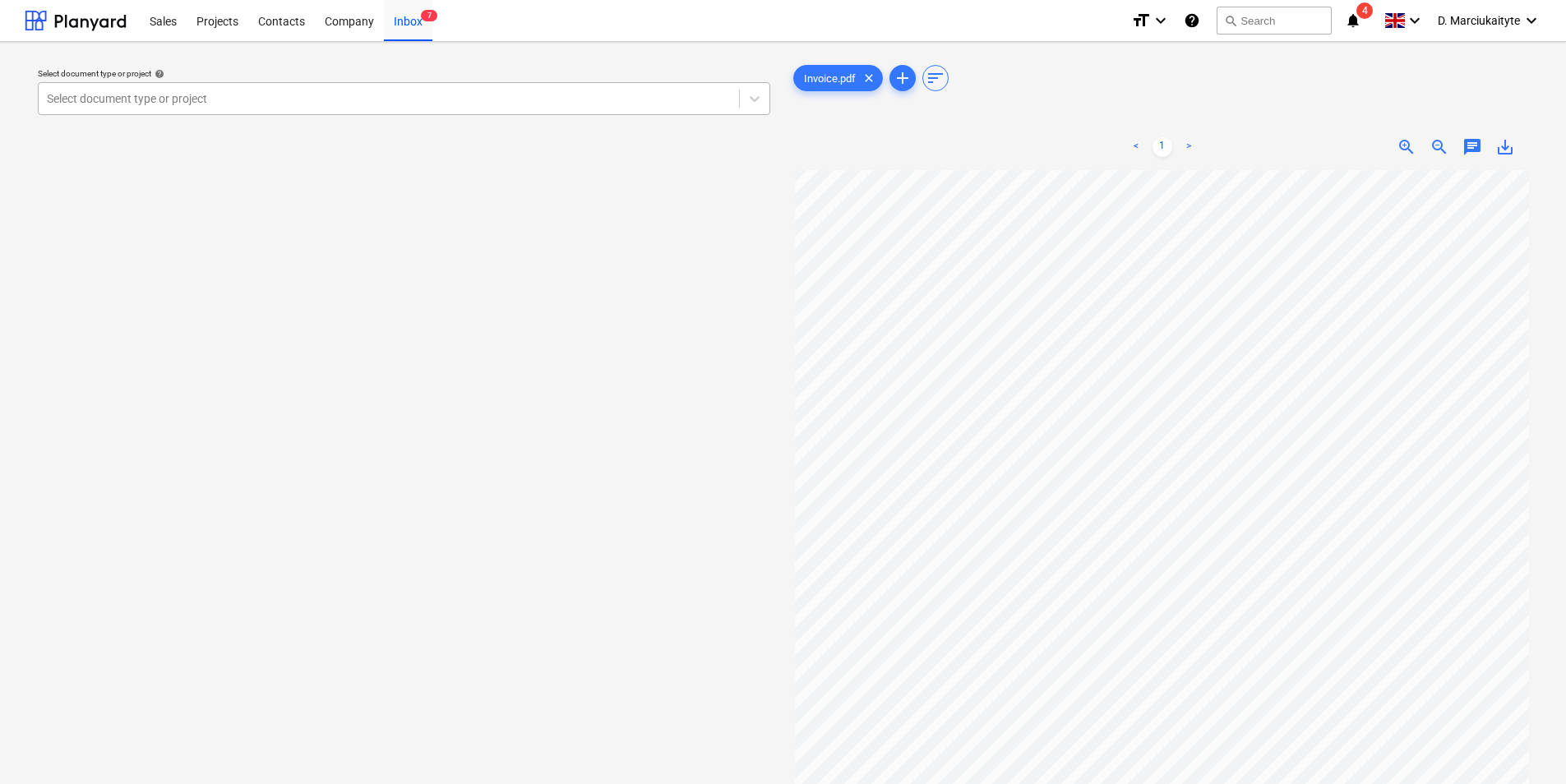 click at bounding box center (389, 99) 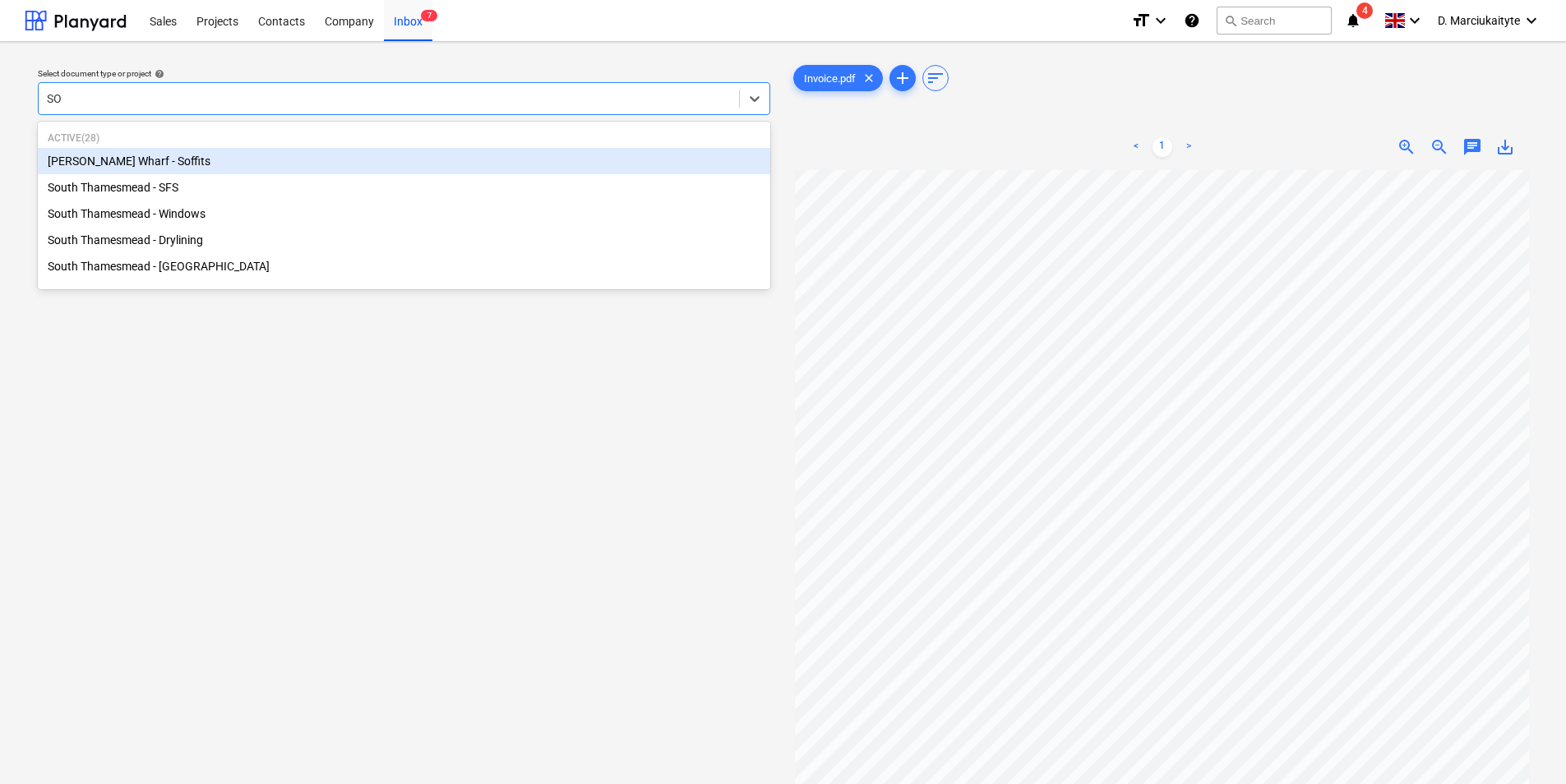 type on "SOU" 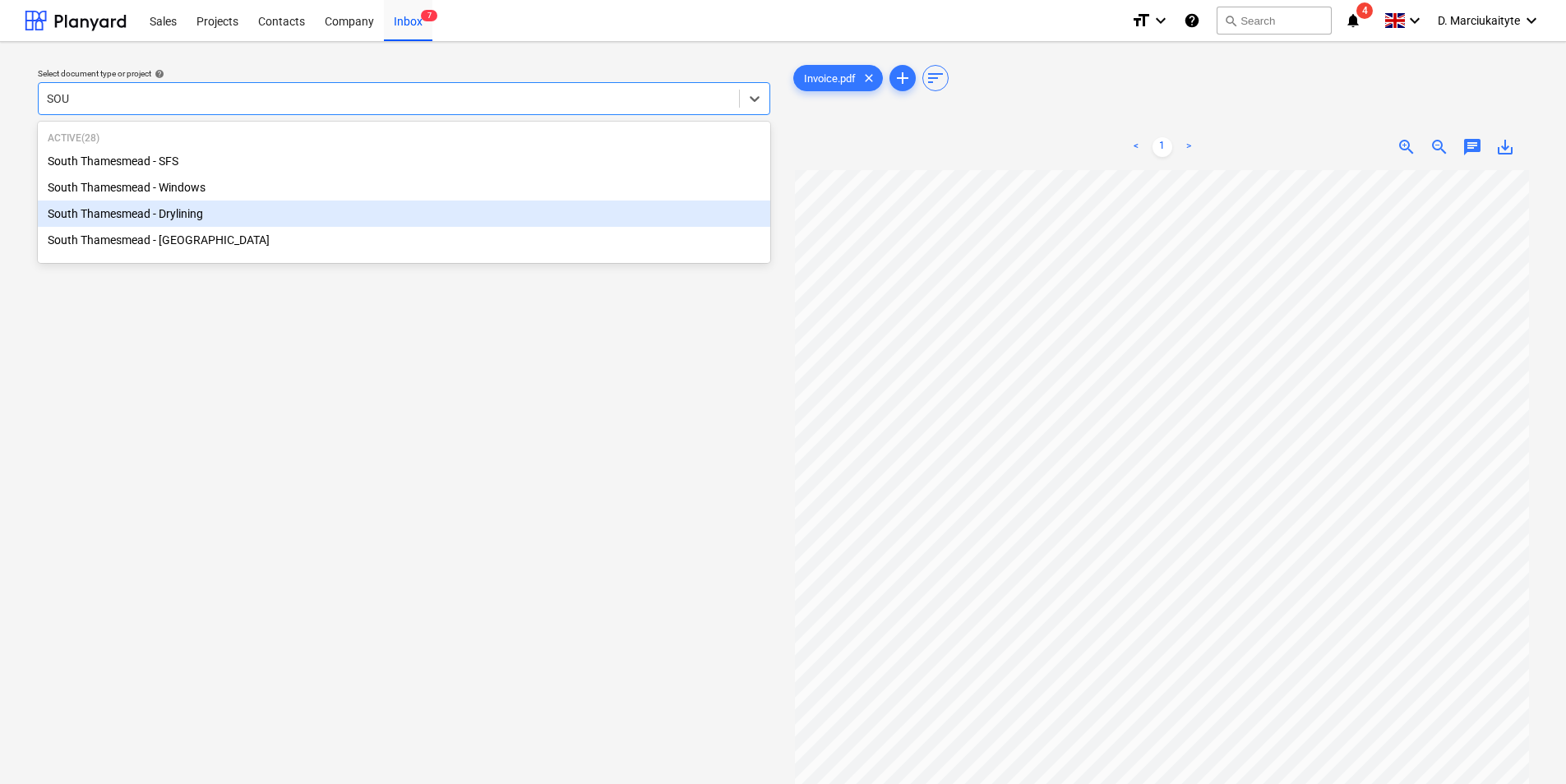 click on "South Thamesmead - Drylining" at bounding box center (404, 214) 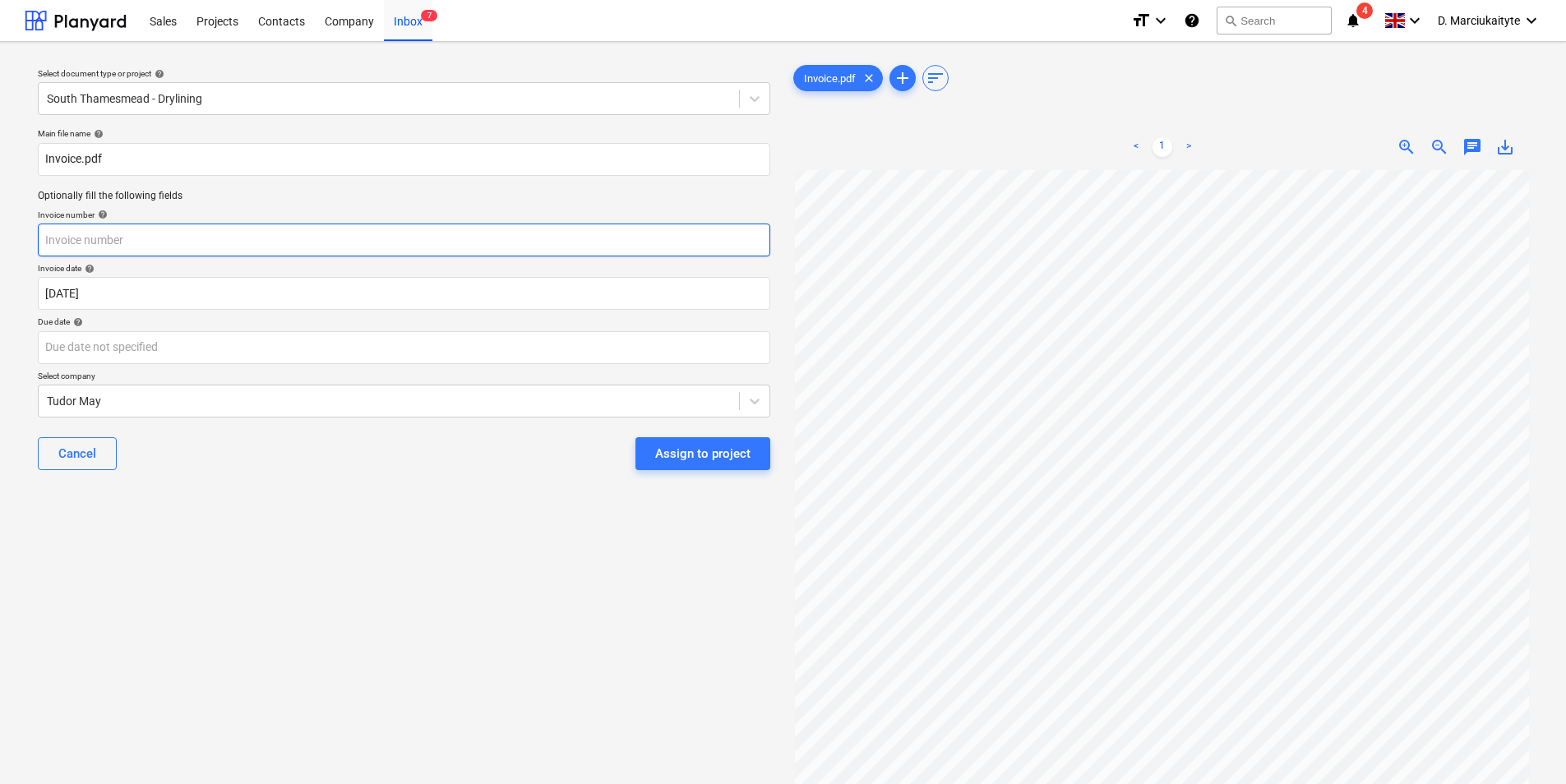 click at bounding box center [404, 240] 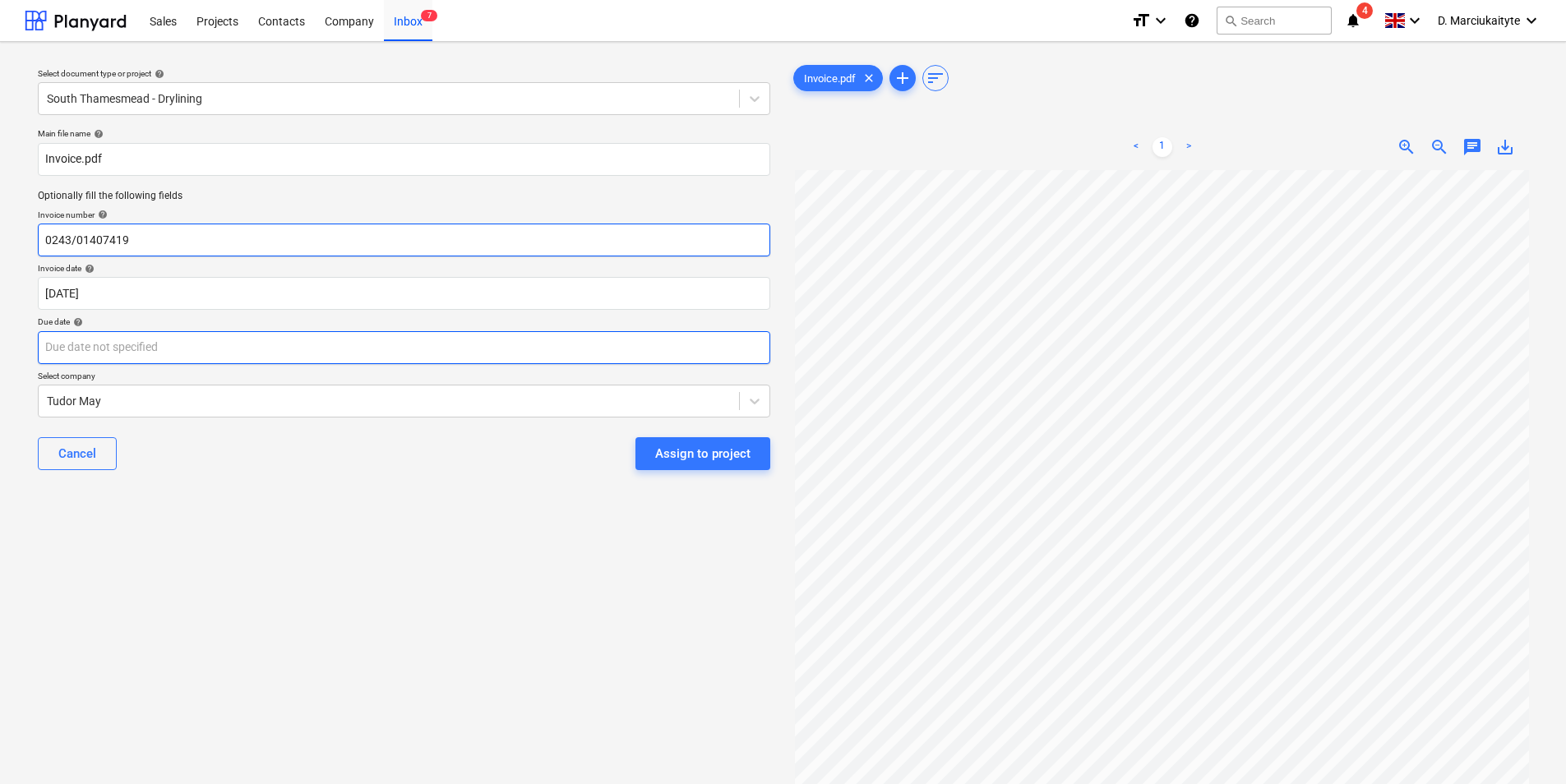 type on "0243/01407419" 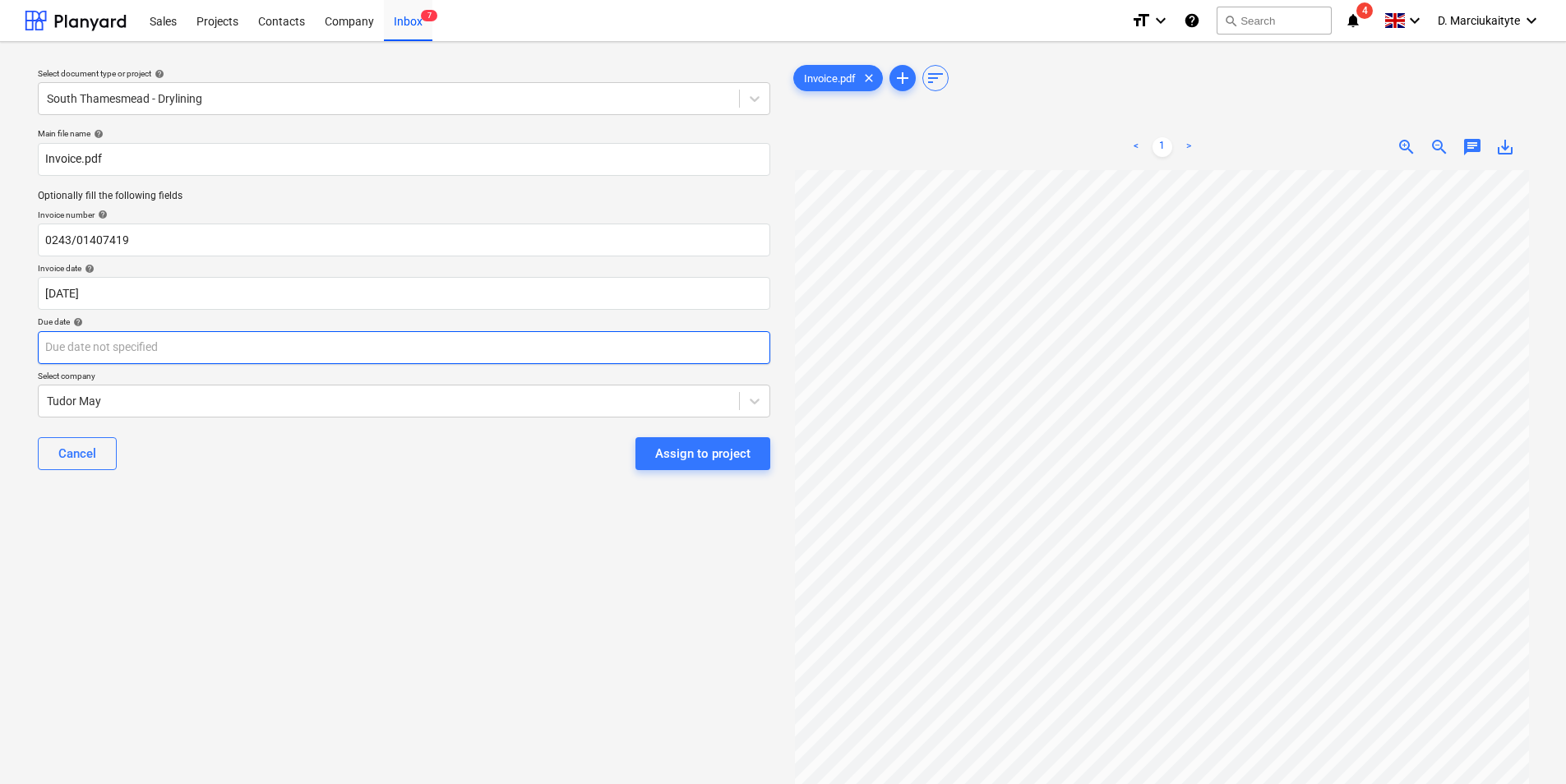click on "Sales Projects Contacts Company Inbox 7 format_size keyboard_arrow_down help search Search notifications 4 keyboard_arrow_down D. Marciukaityte keyboard_arrow_down Select document type or project help [GEOGRAPHIC_DATA] - Drylining Main file name help Invoice.pdf Optionally fill the following fields Invoice number help 0243/01407419 Invoice date help [DATE] 03.06.2025 Press the down arrow key to interact with the calendar and
select a date. Press the question mark key to get the keyboard shortcuts for changing dates. Due date help Press the down arrow key to interact with the calendar and
select a date. Press the question mark key to get the keyboard shortcuts for changing dates. Select company Tudor May   Cancel Assign to project Invoice.pdf clear add sort < 1 > zoom_in zoom_out chat 0 save_alt
x" at bounding box center [783, 392] 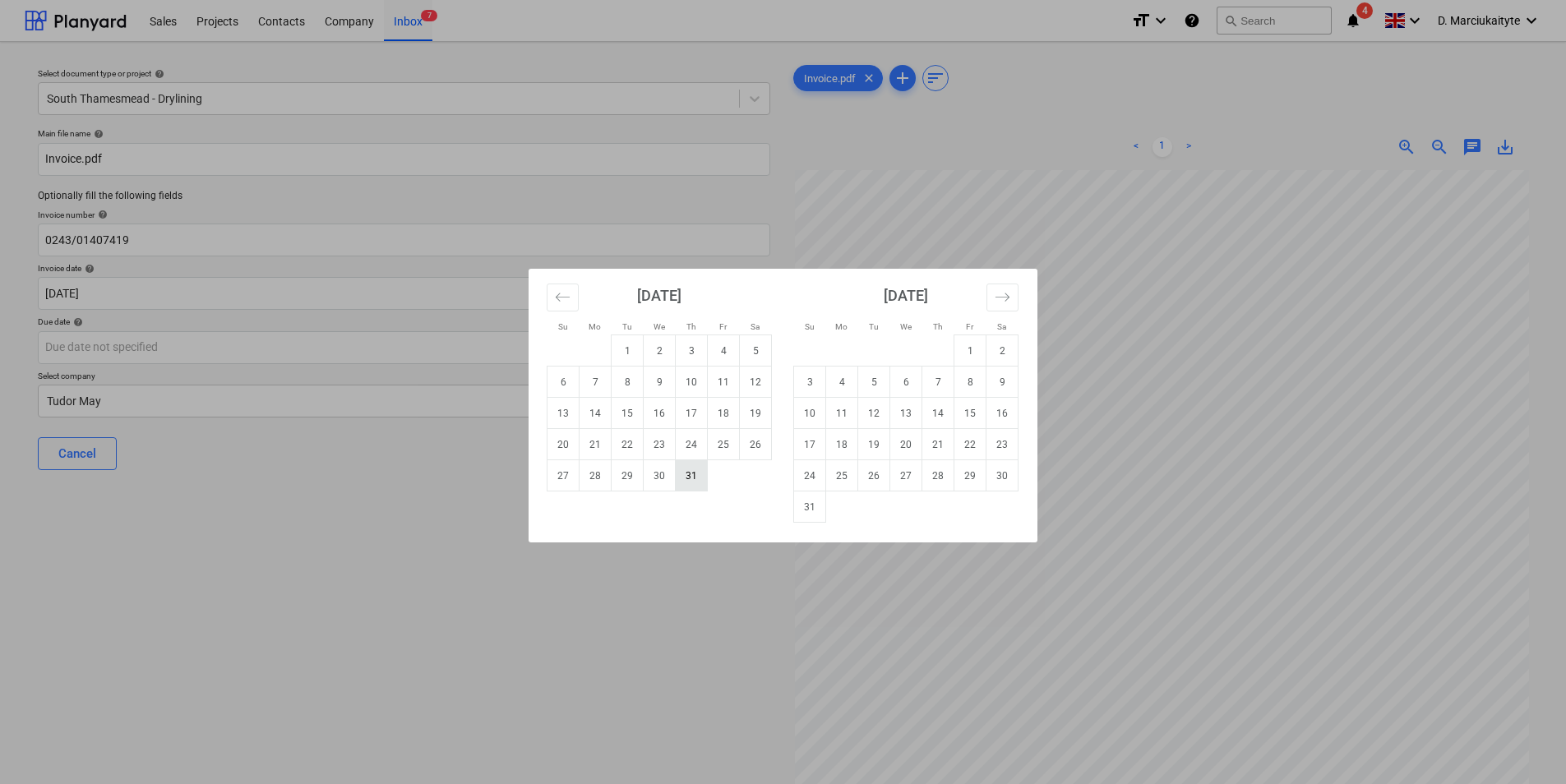 click on "31" at bounding box center (691, 476) 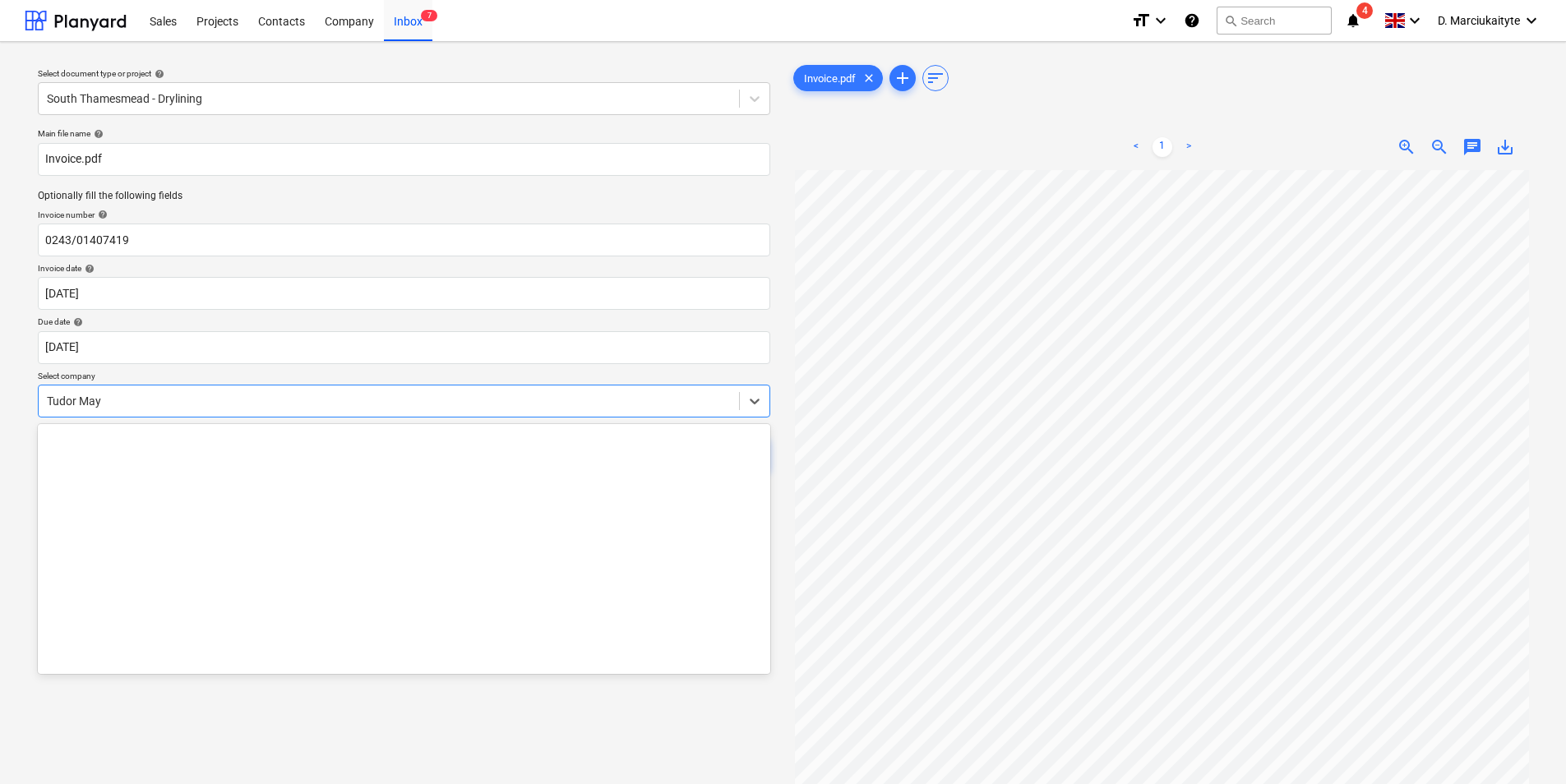 click at bounding box center (389, 401) 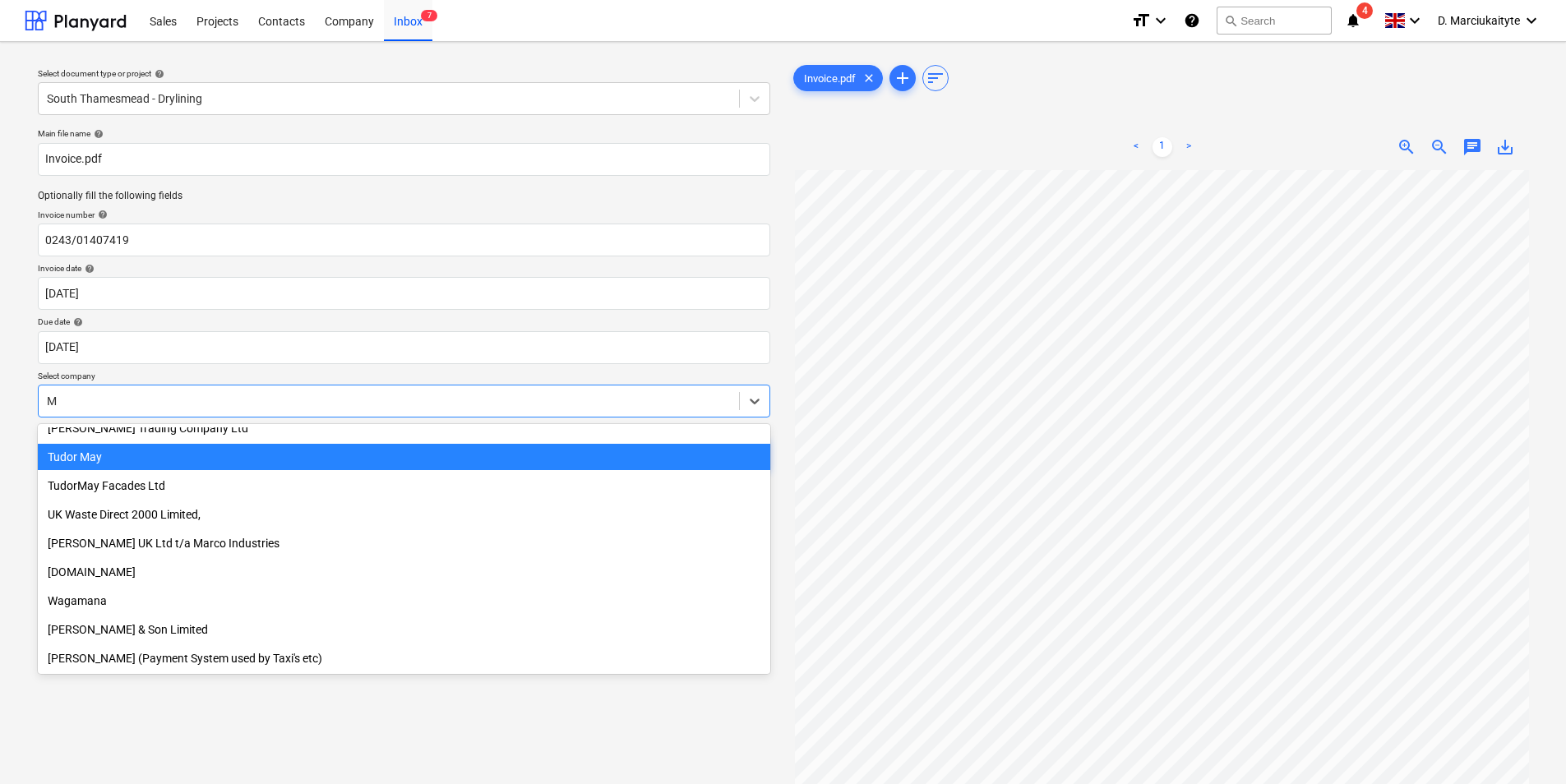 scroll, scrollTop: 1048, scrollLeft: 0, axis: vertical 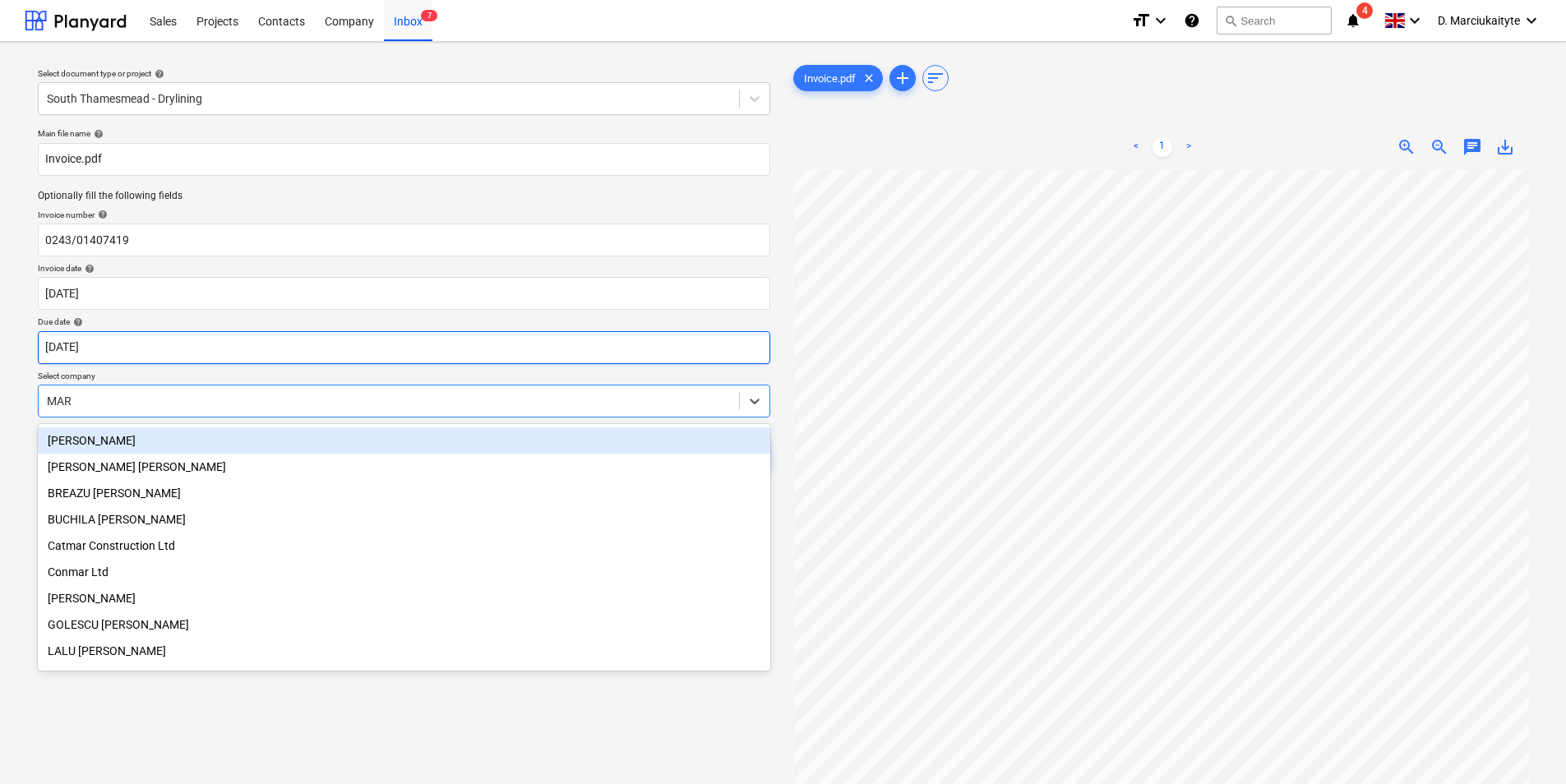type on "[PERSON_NAME]" 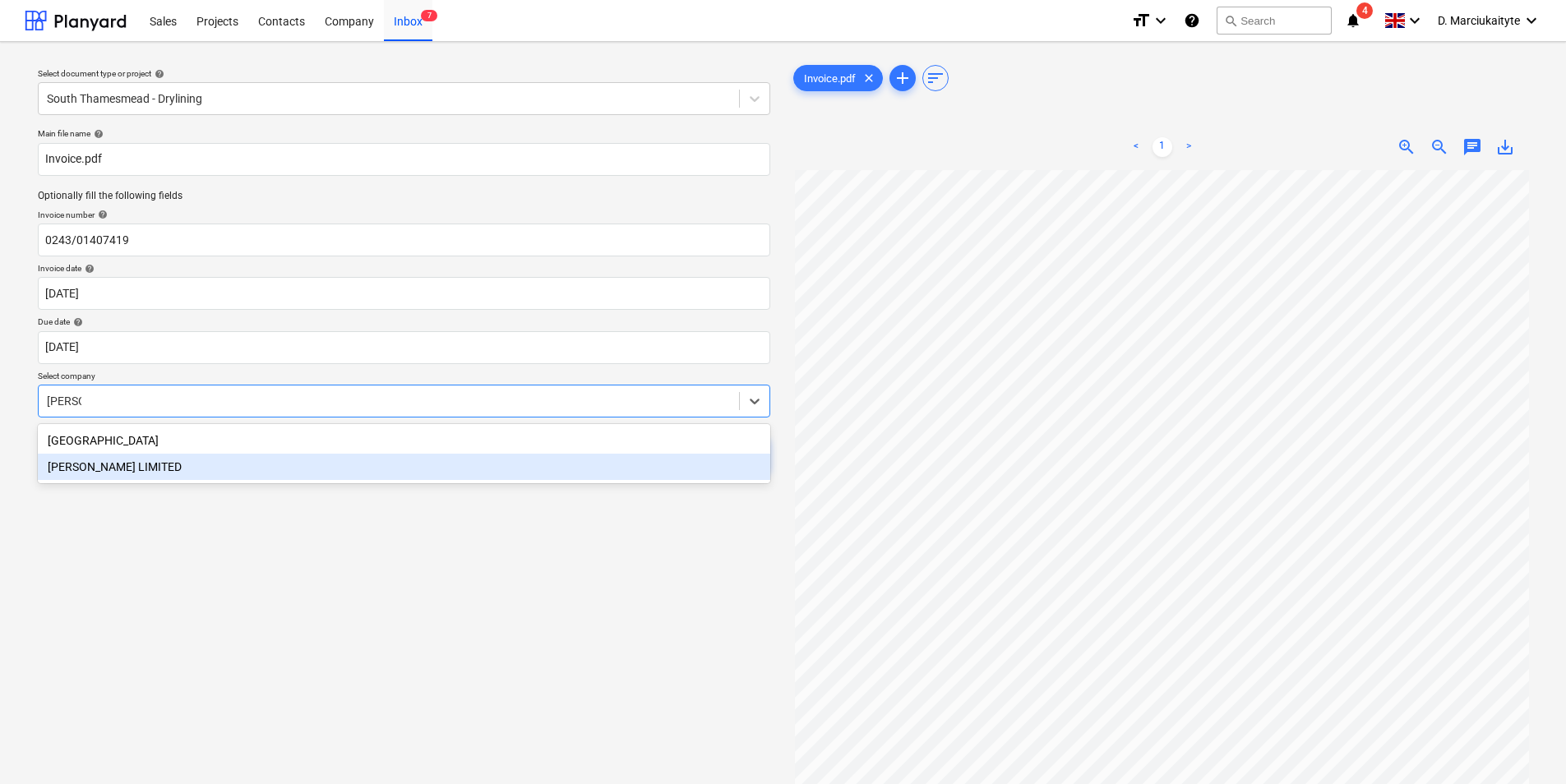 click on "[PERSON_NAME] LIMITED" at bounding box center [404, 467] 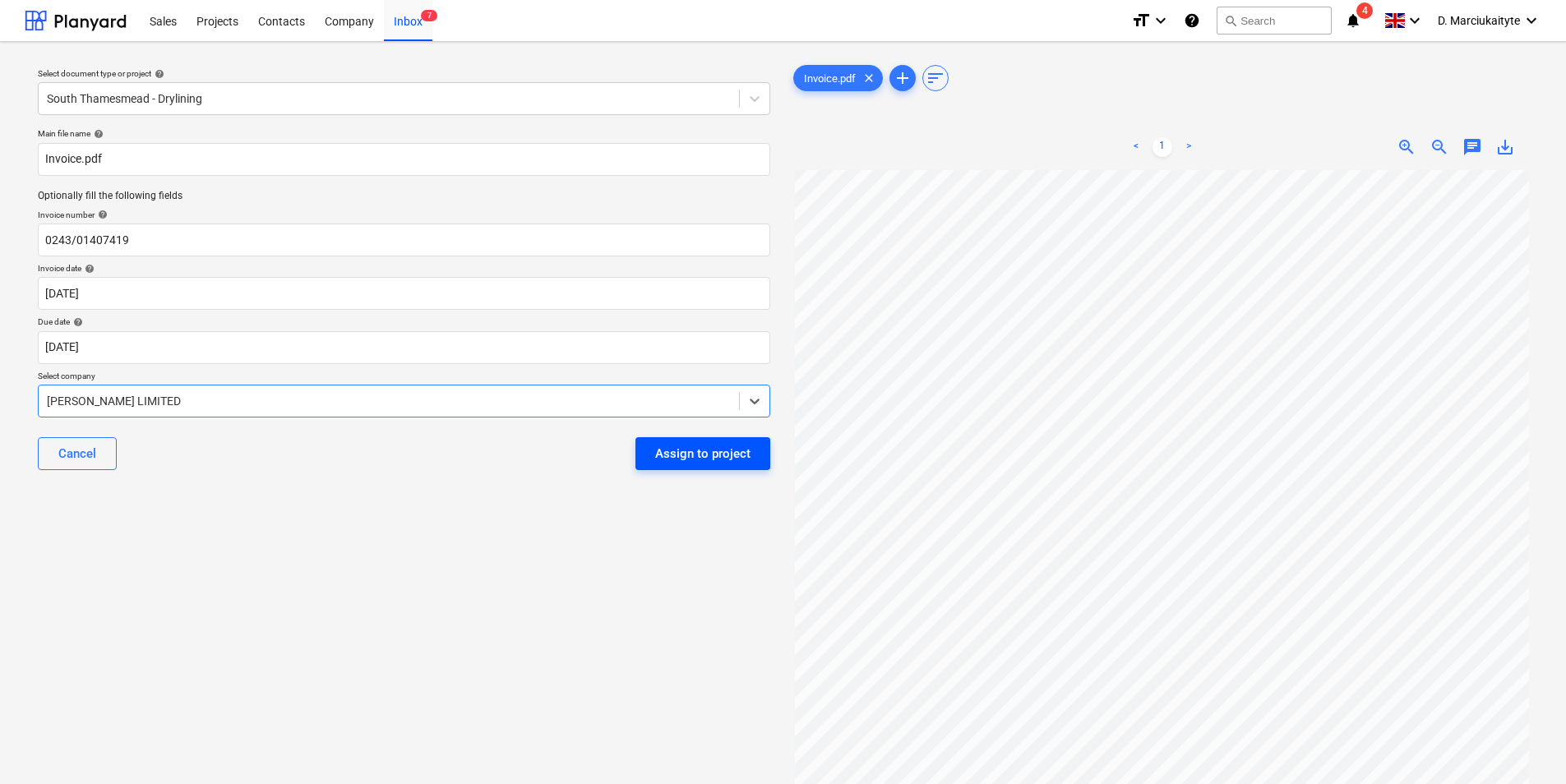 click on "Assign to project" at bounding box center [703, 454] 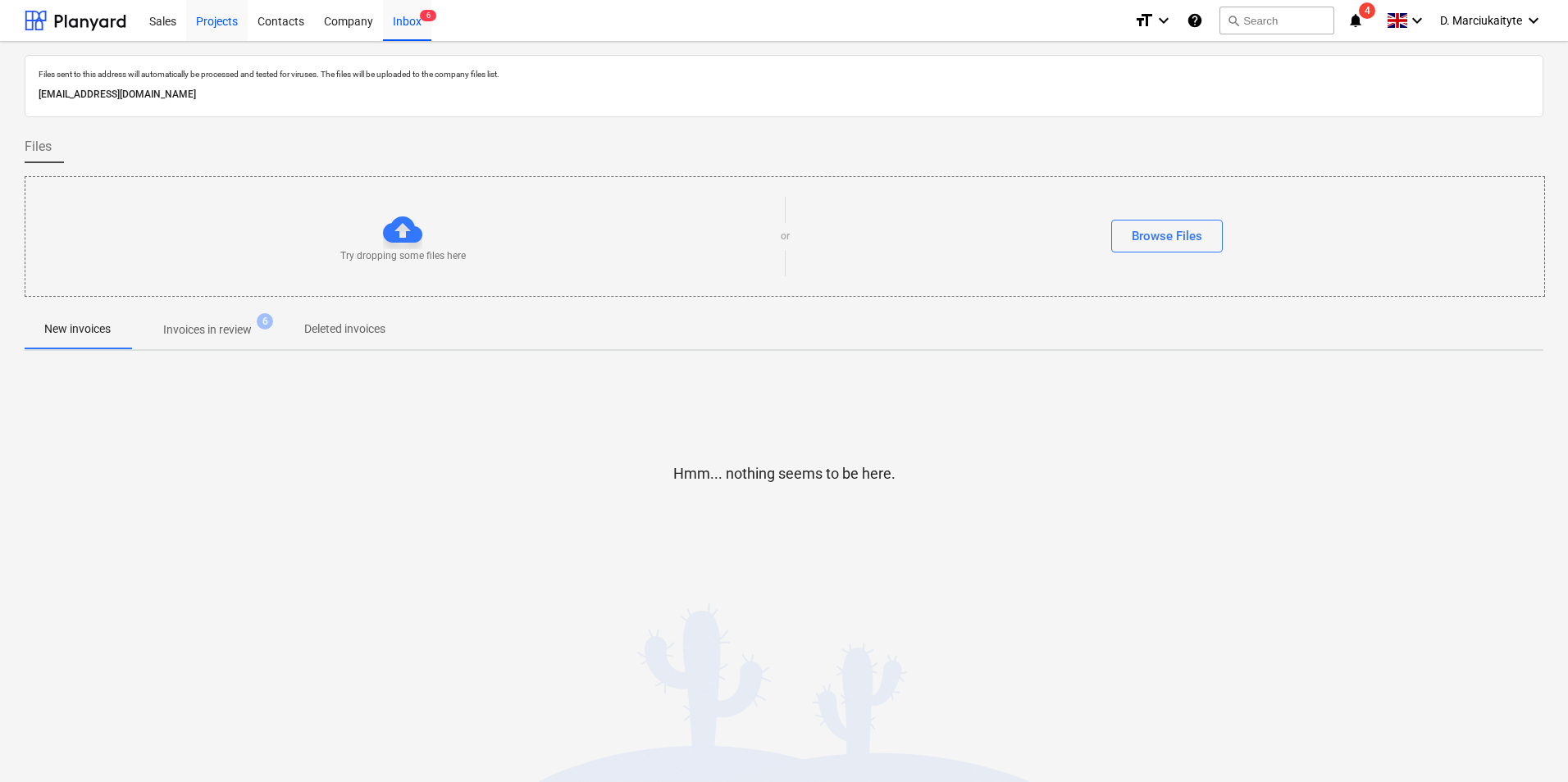 click on "Projects" at bounding box center [217, 20] 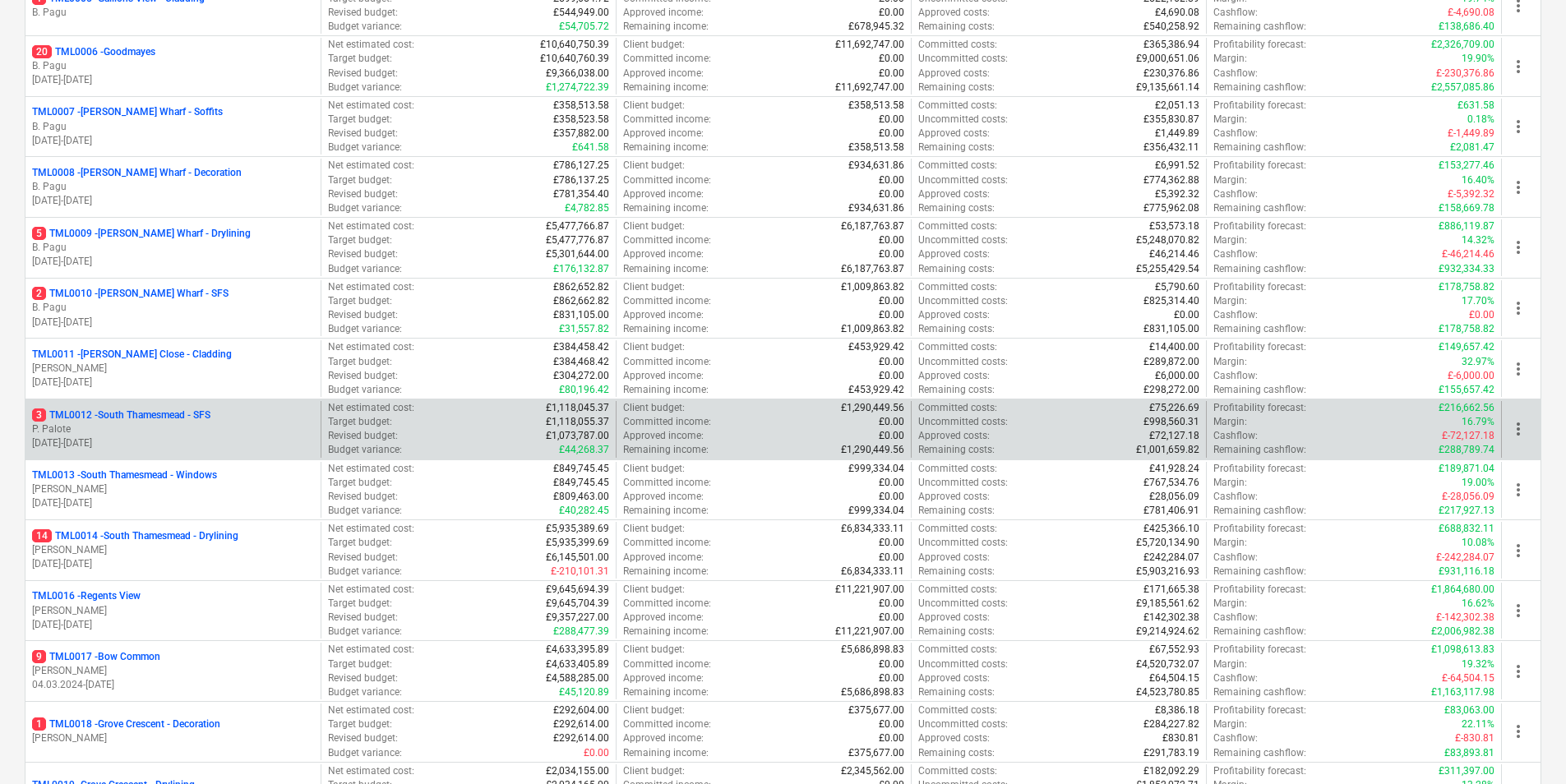 scroll, scrollTop: 657, scrollLeft: 0, axis: vertical 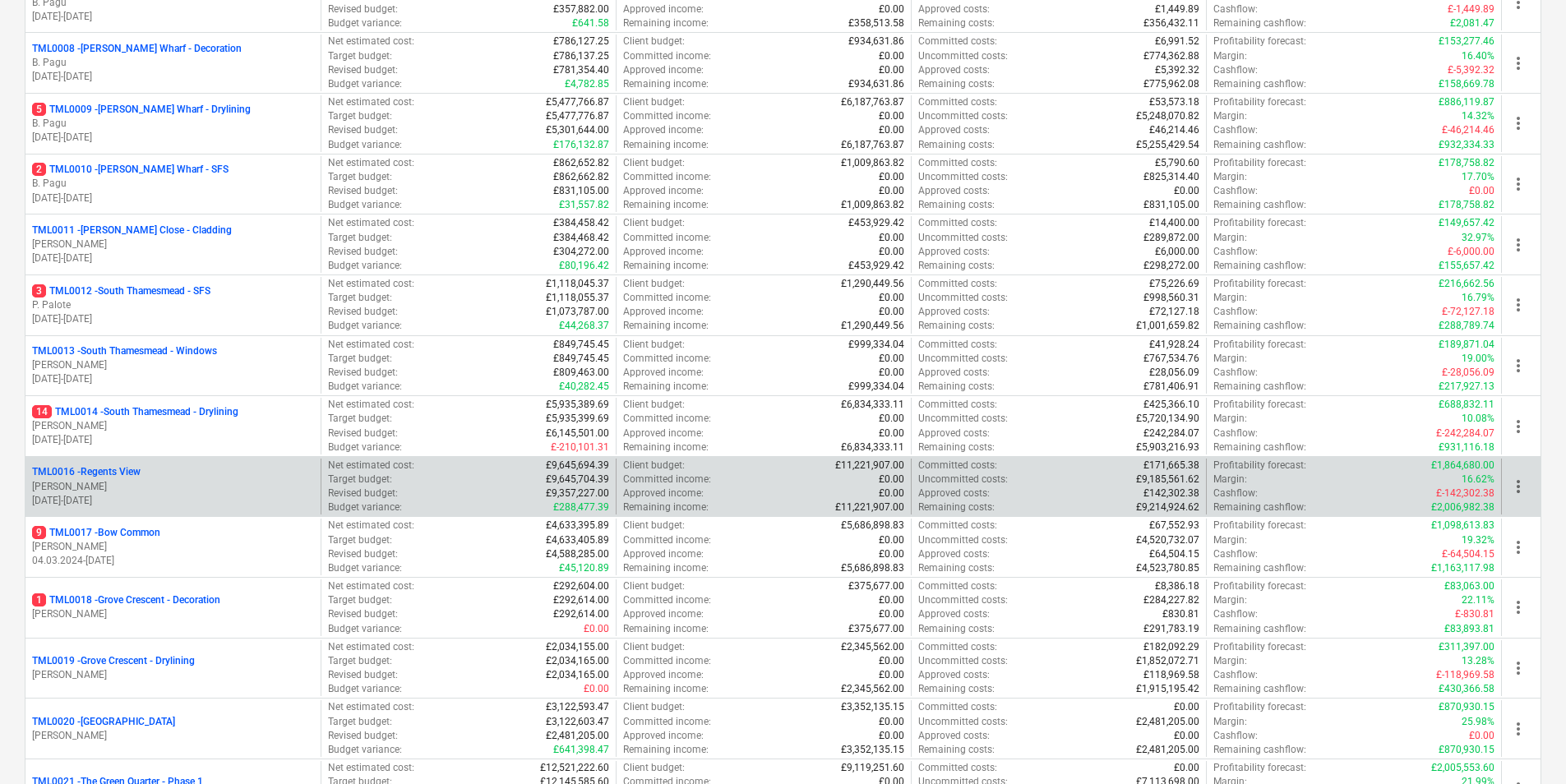 click on "[DATE]  -  [DATE]" at bounding box center (173, 500) 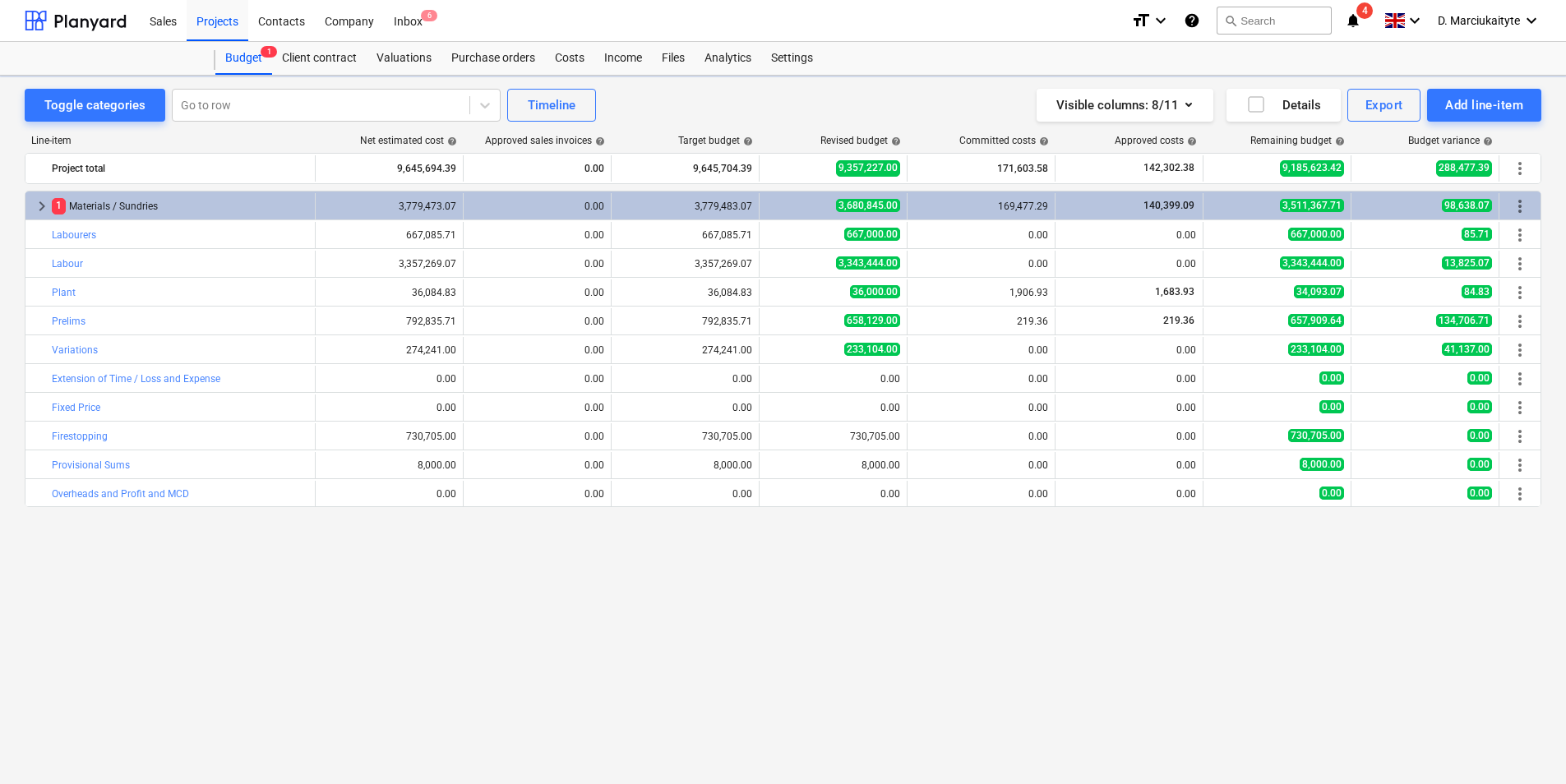 scroll, scrollTop: 0, scrollLeft: 0, axis: both 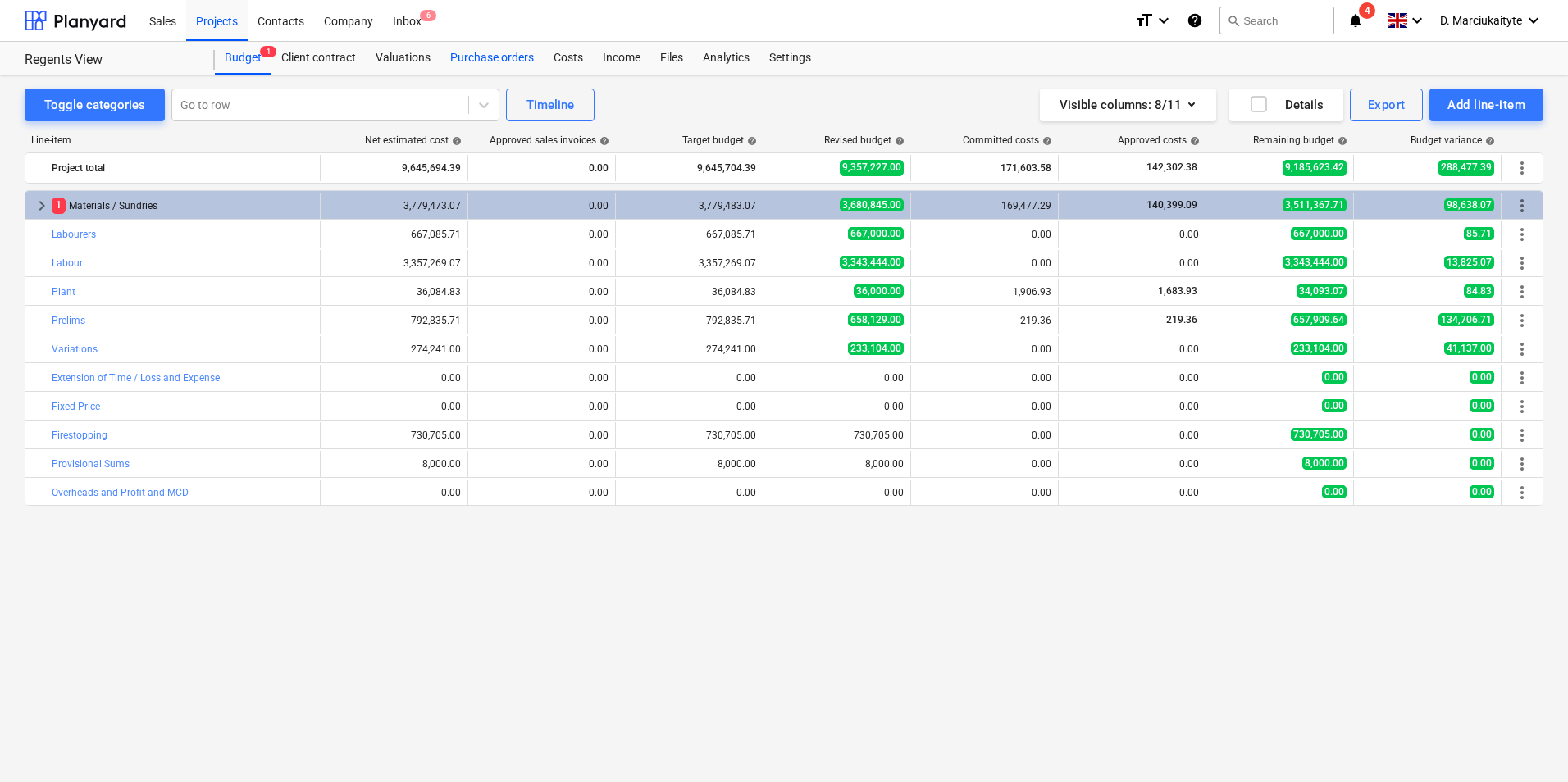 click on "Purchase orders" at bounding box center (492, 58) 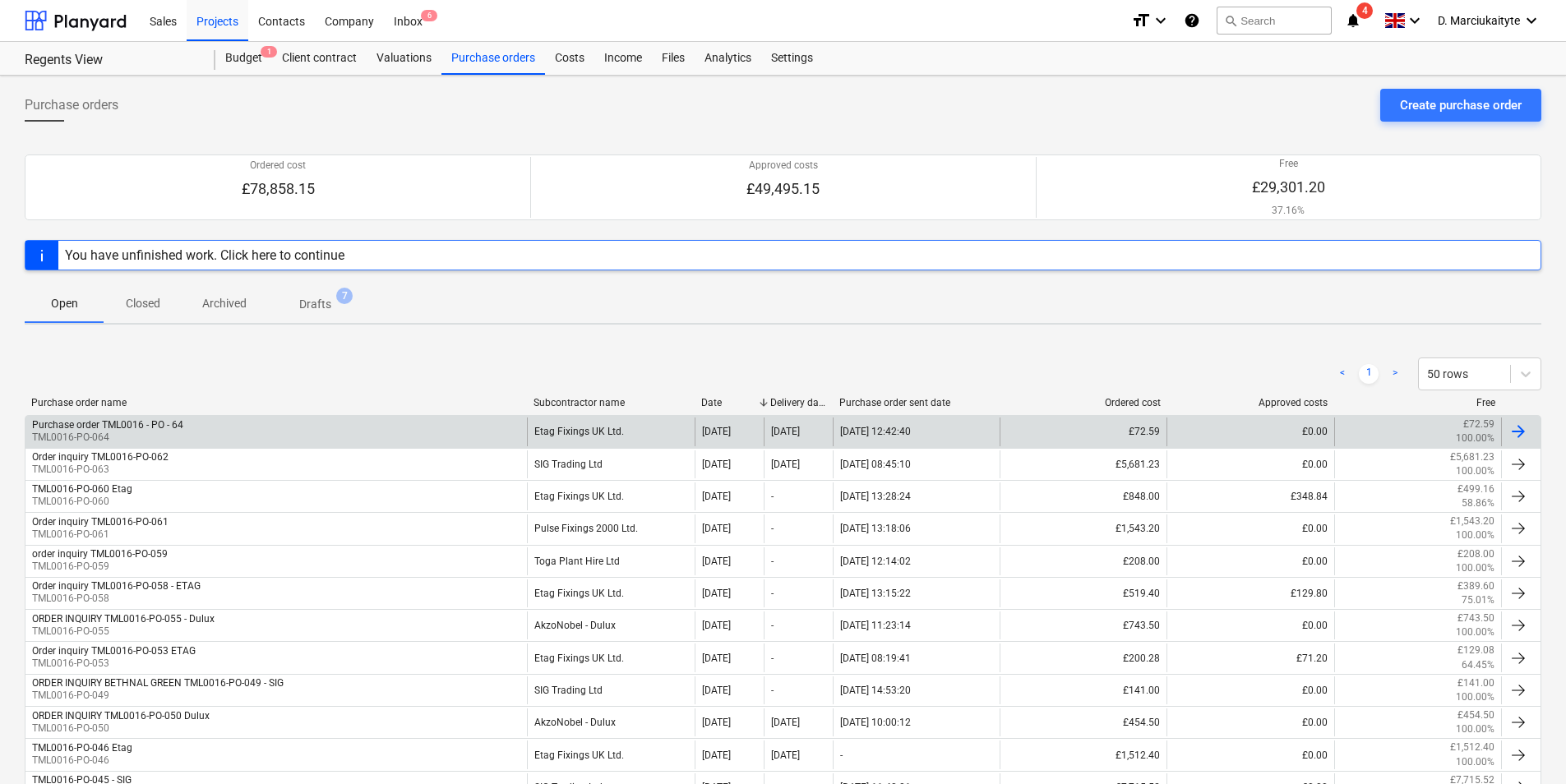 click on "Purchase order TML0016 - PO - 64 TML0016-PO-064" at bounding box center [276, 431] 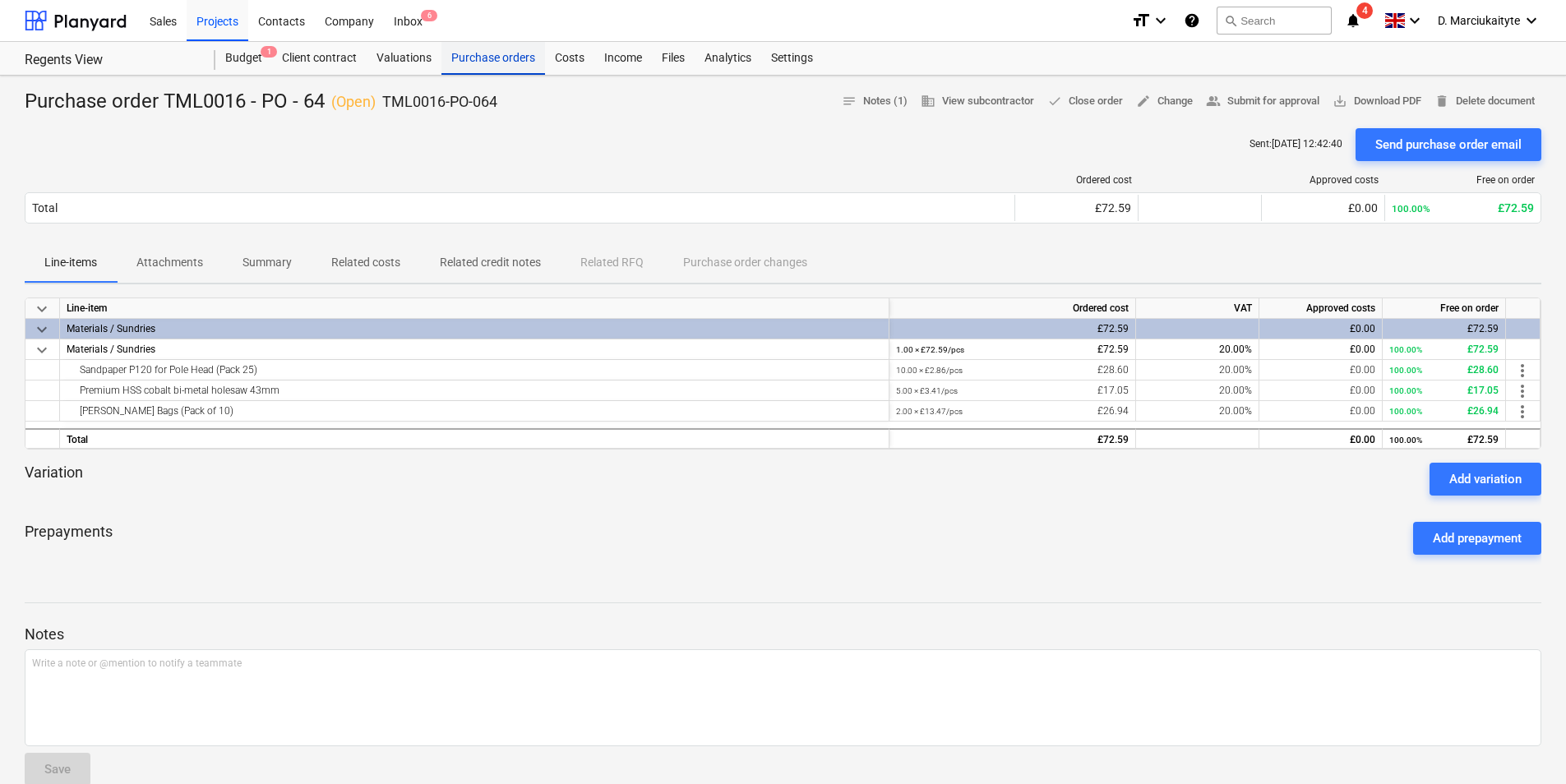 click on "Purchase orders" at bounding box center (493, 58) 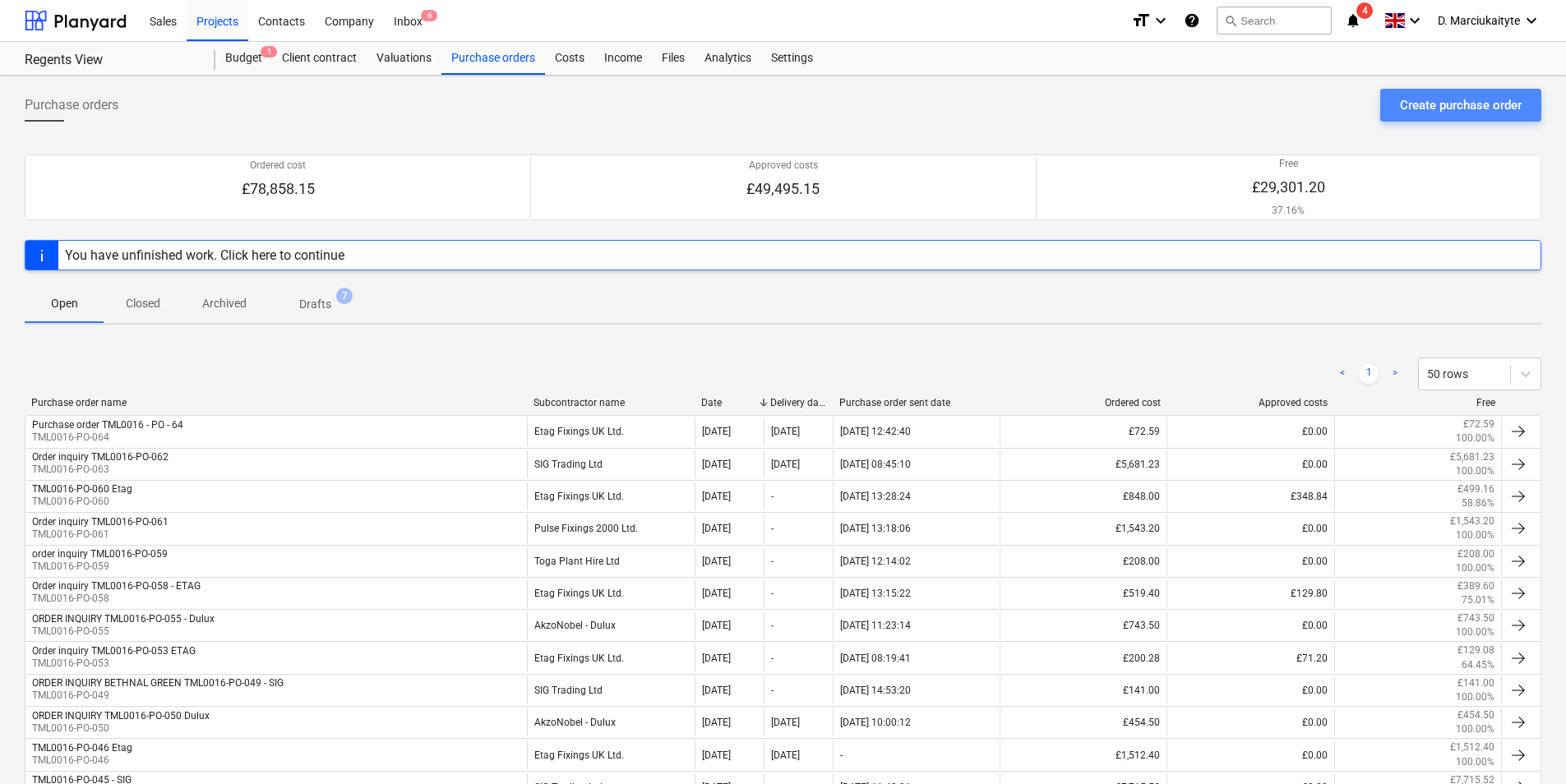 click on "Create purchase order" at bounding box center [1461, 105] 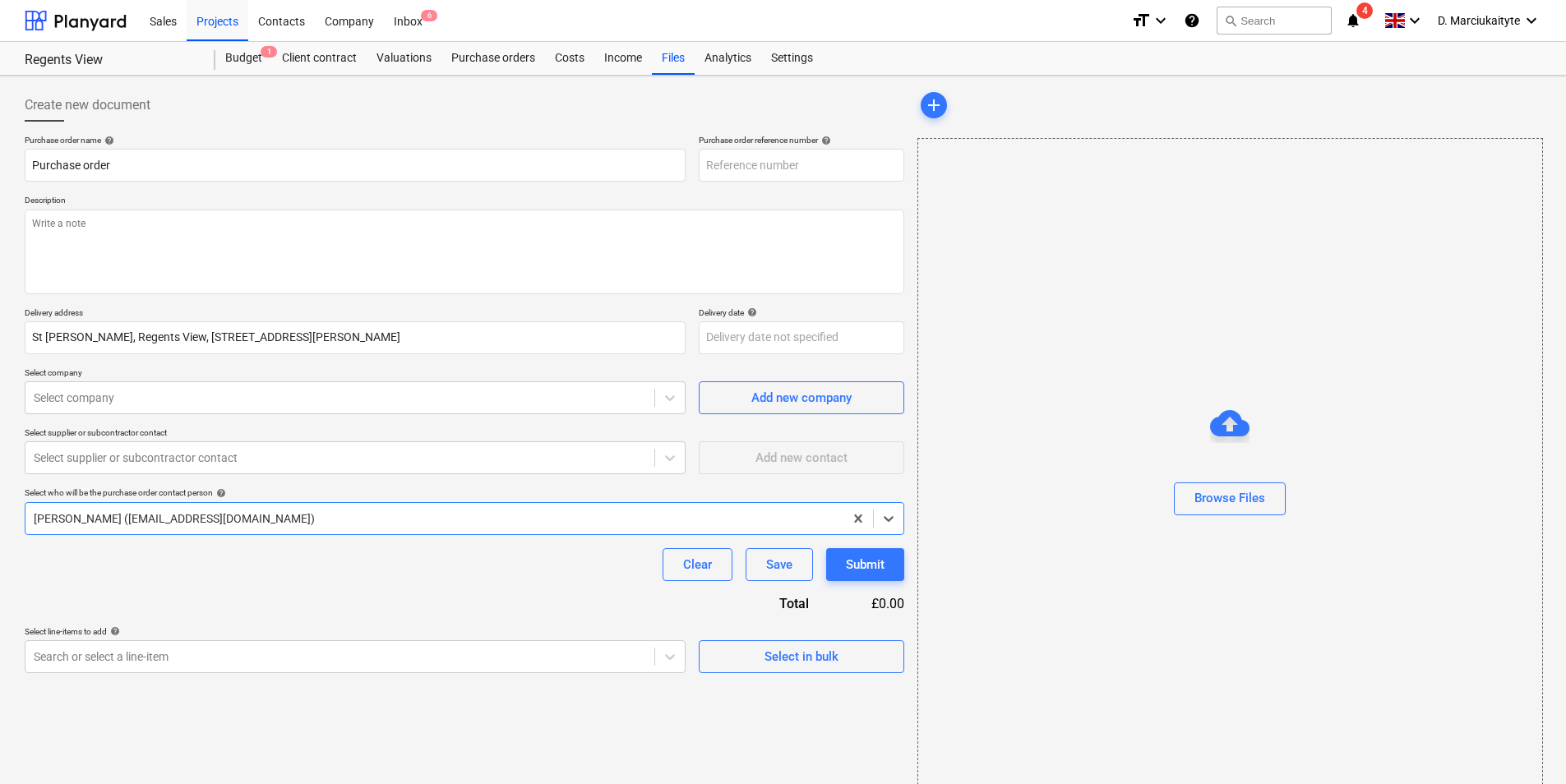 type on "x" 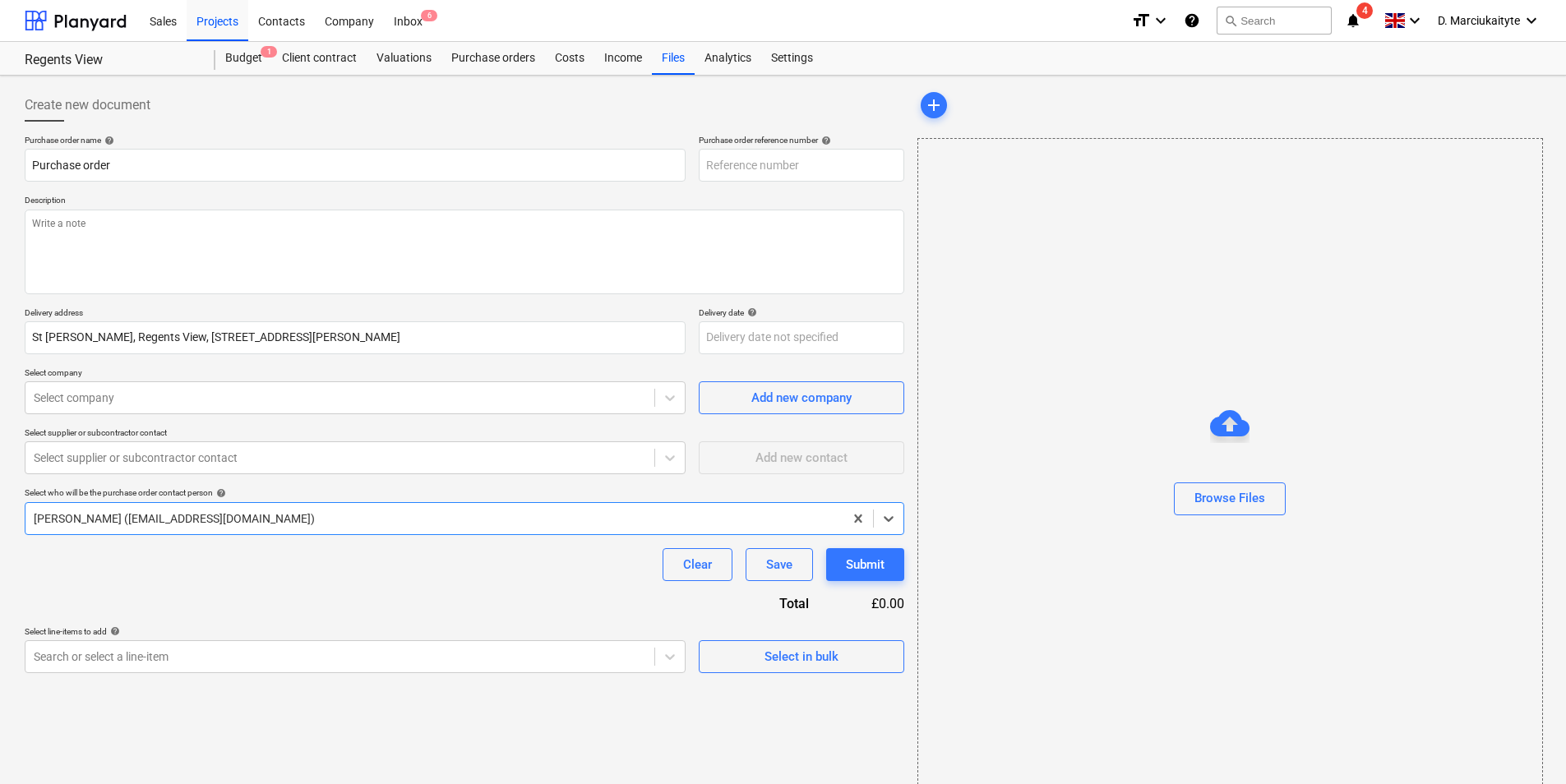 type on "TML0016-PO-066" 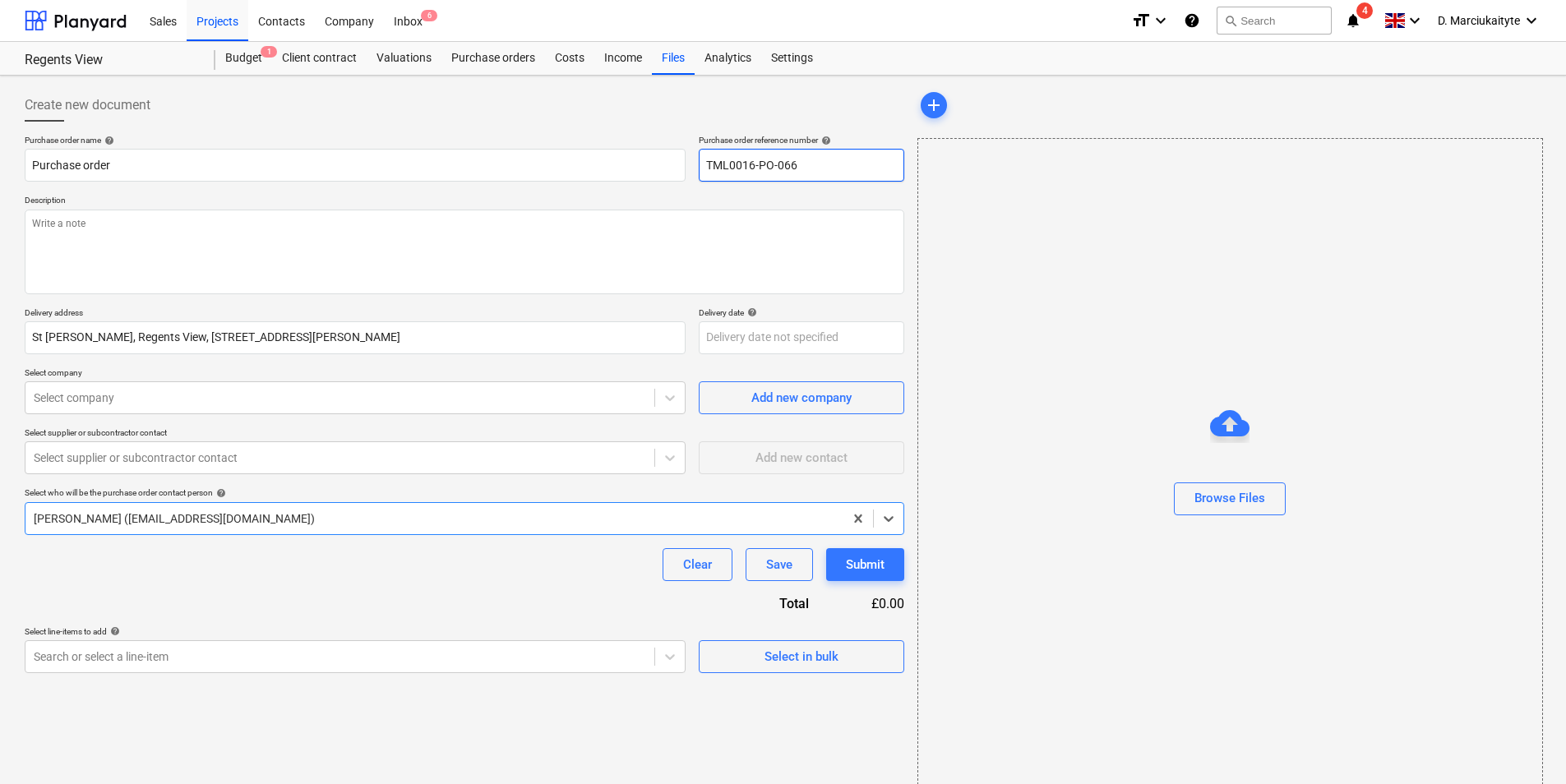 click on "TML0016-PO-066" at bounding box center (801, 165) 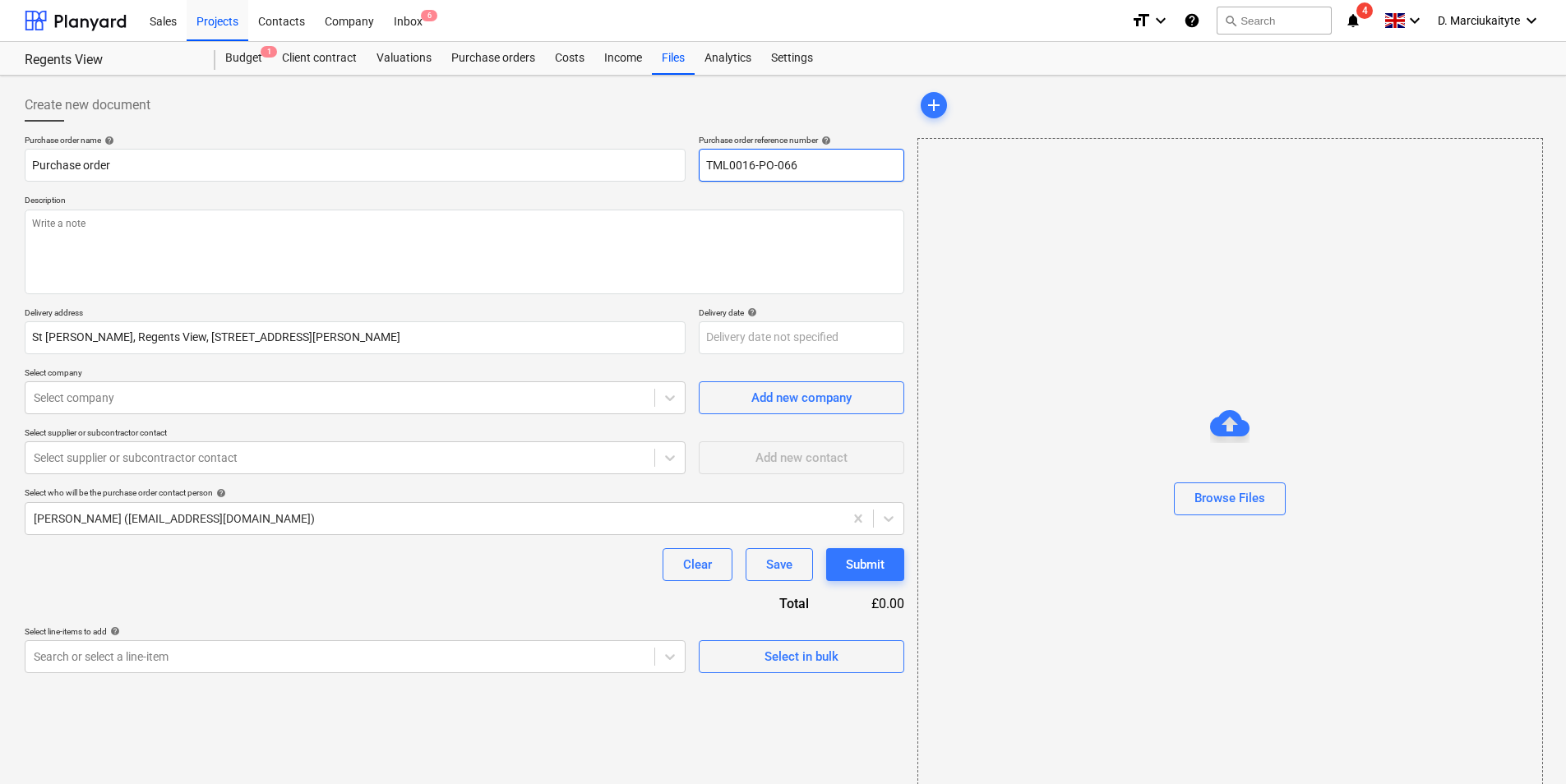 type on "x" 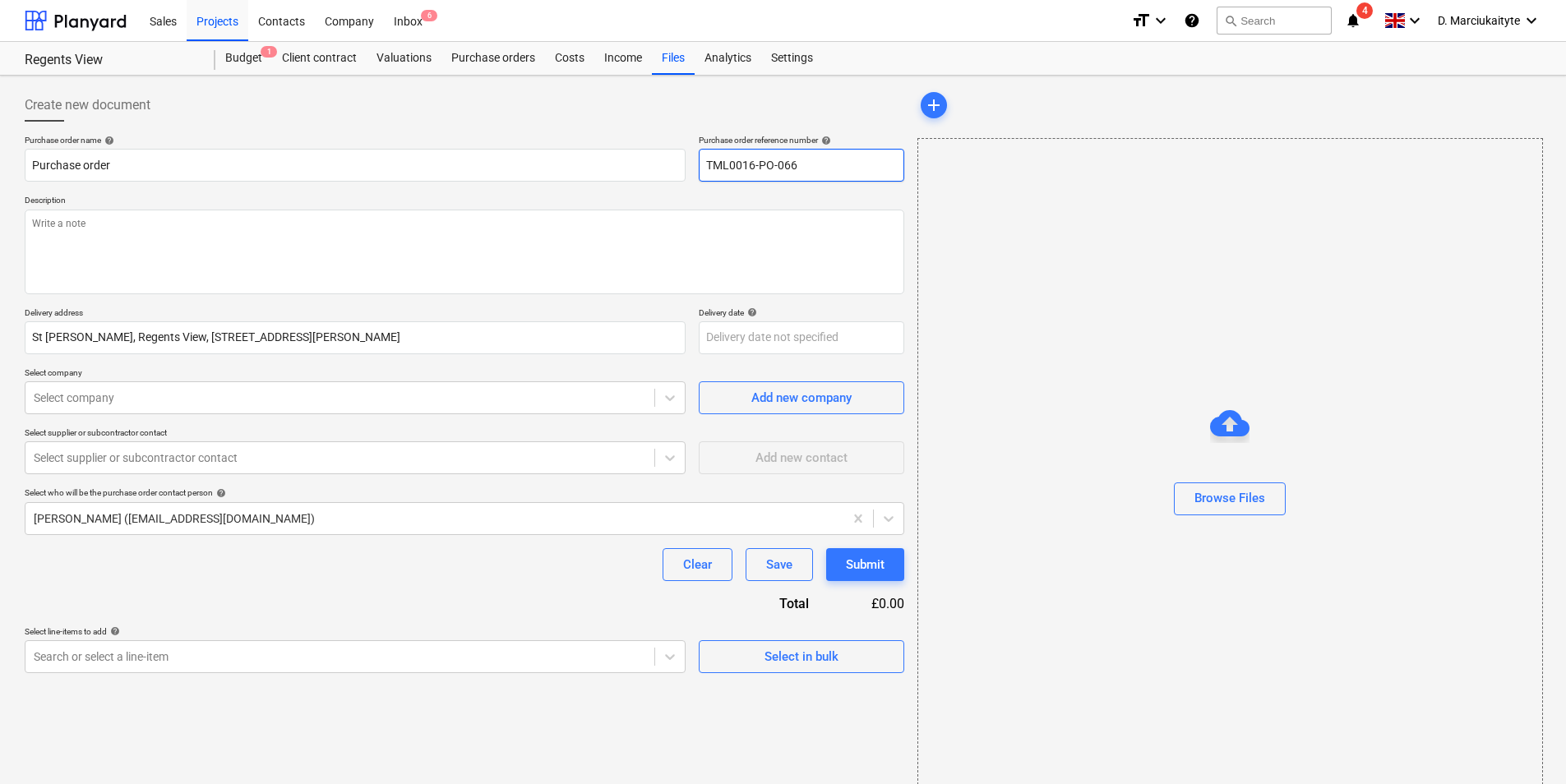 type on "TML0016-PO-06" 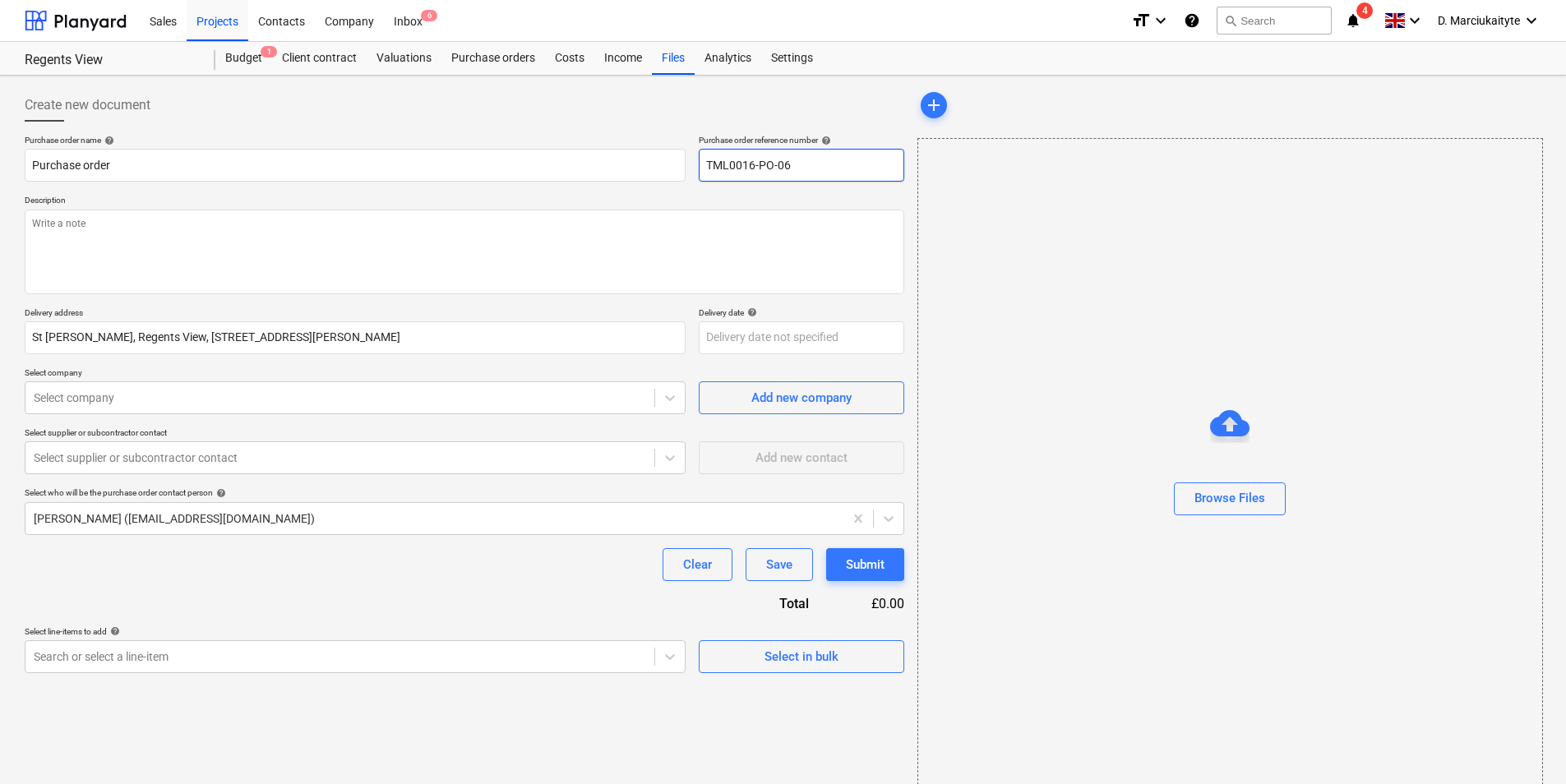 type on "x" 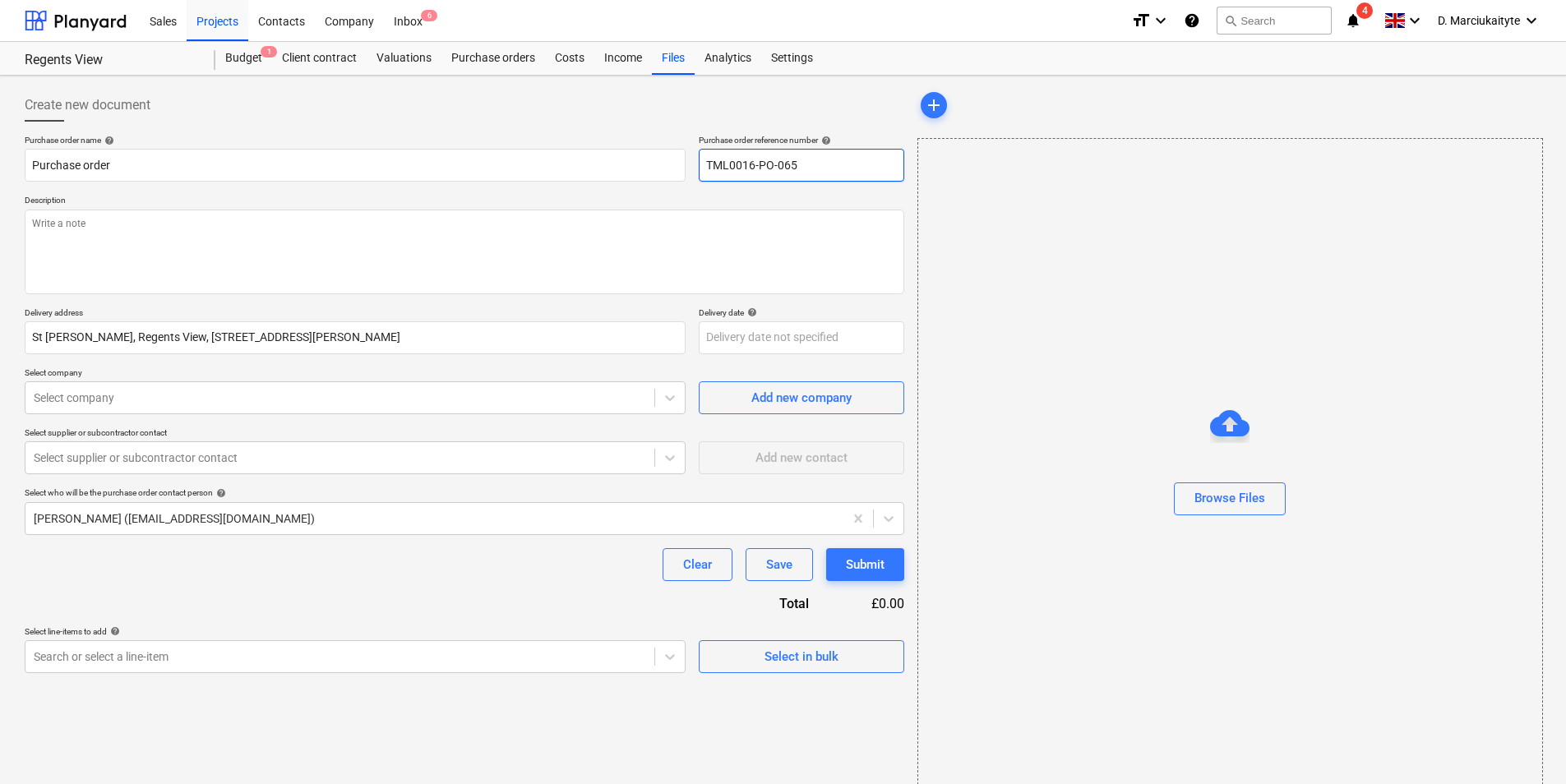 type on "x" 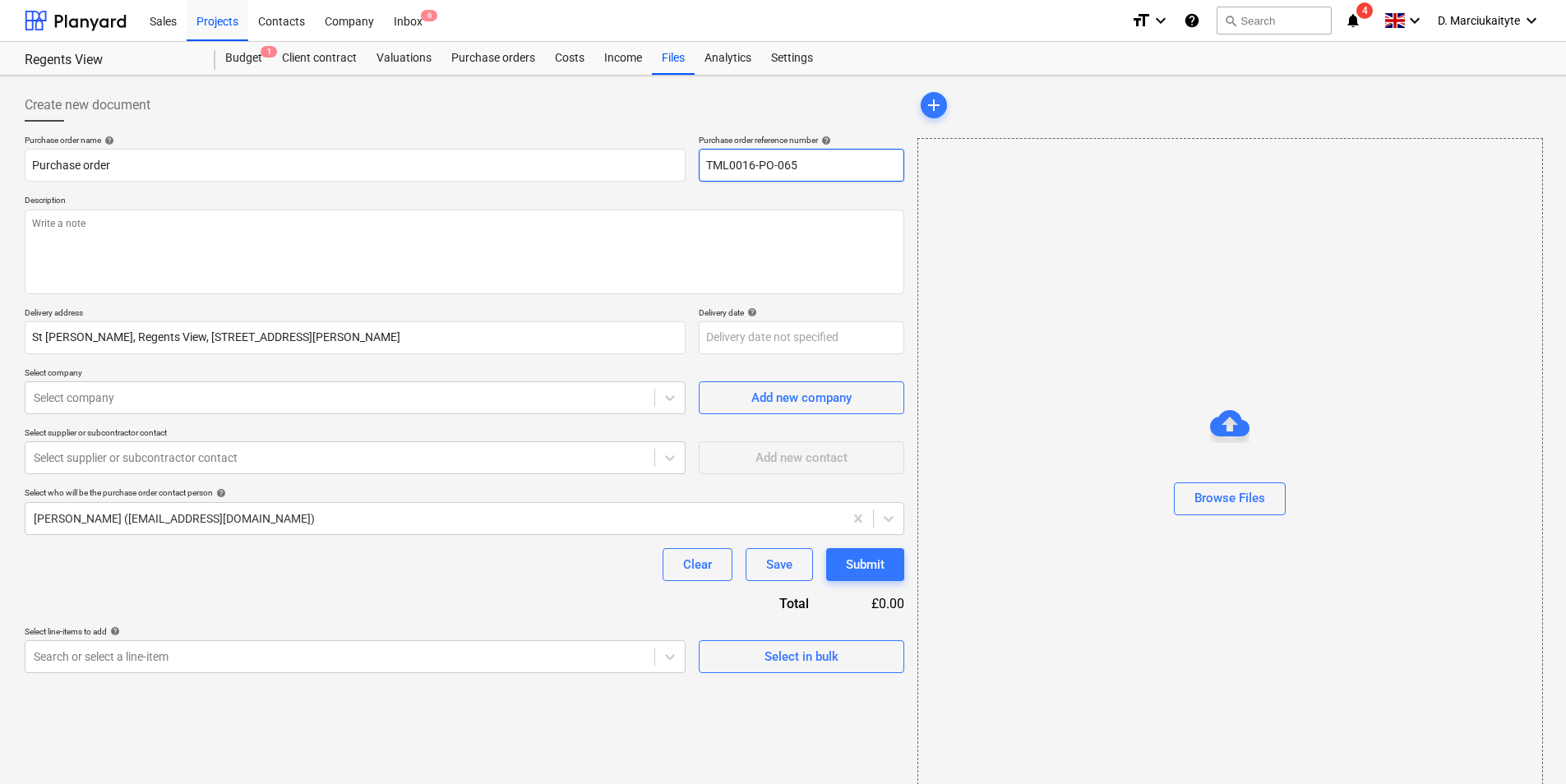 type on "TML0016-PO-06" 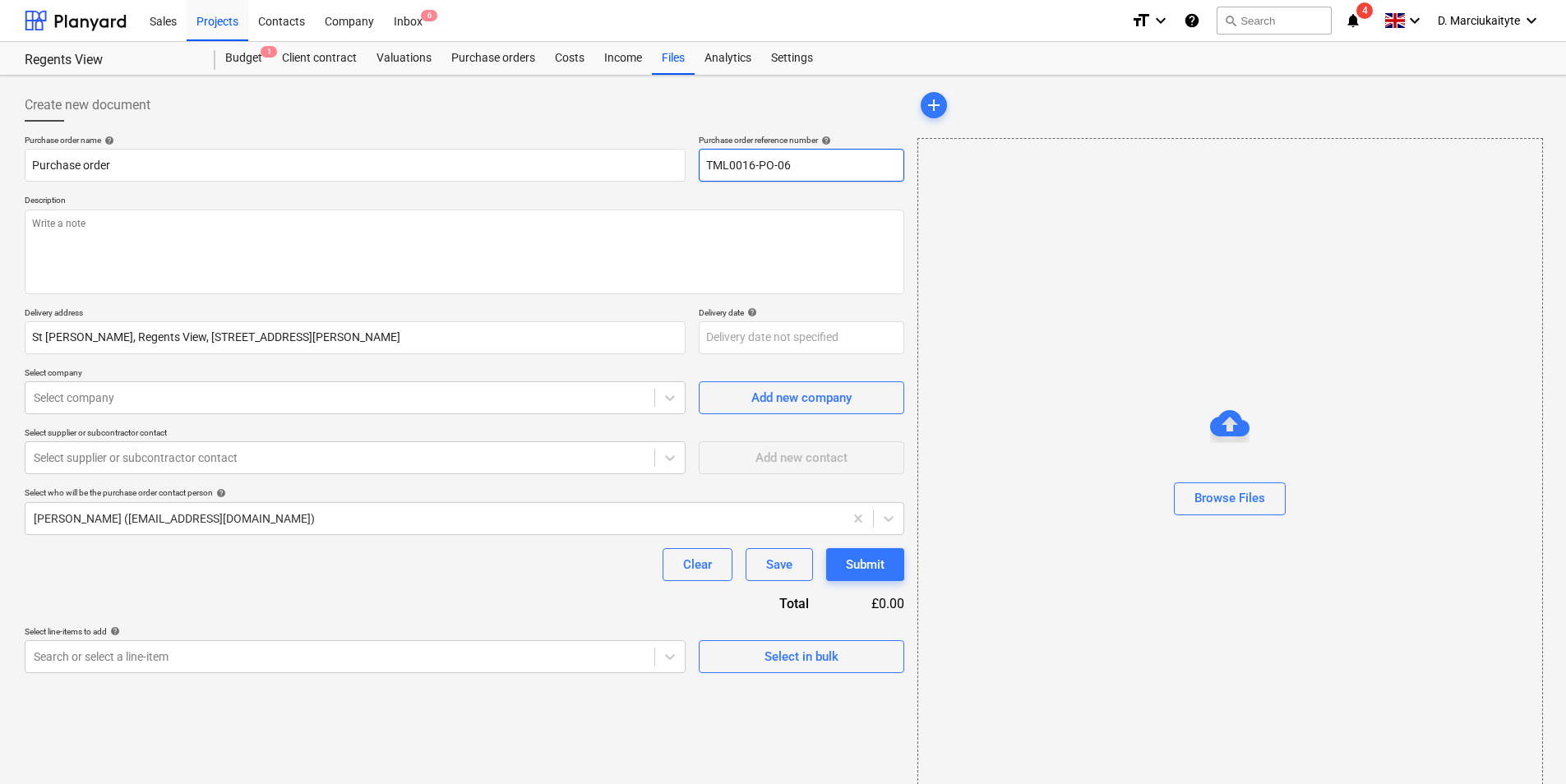 type on "x" 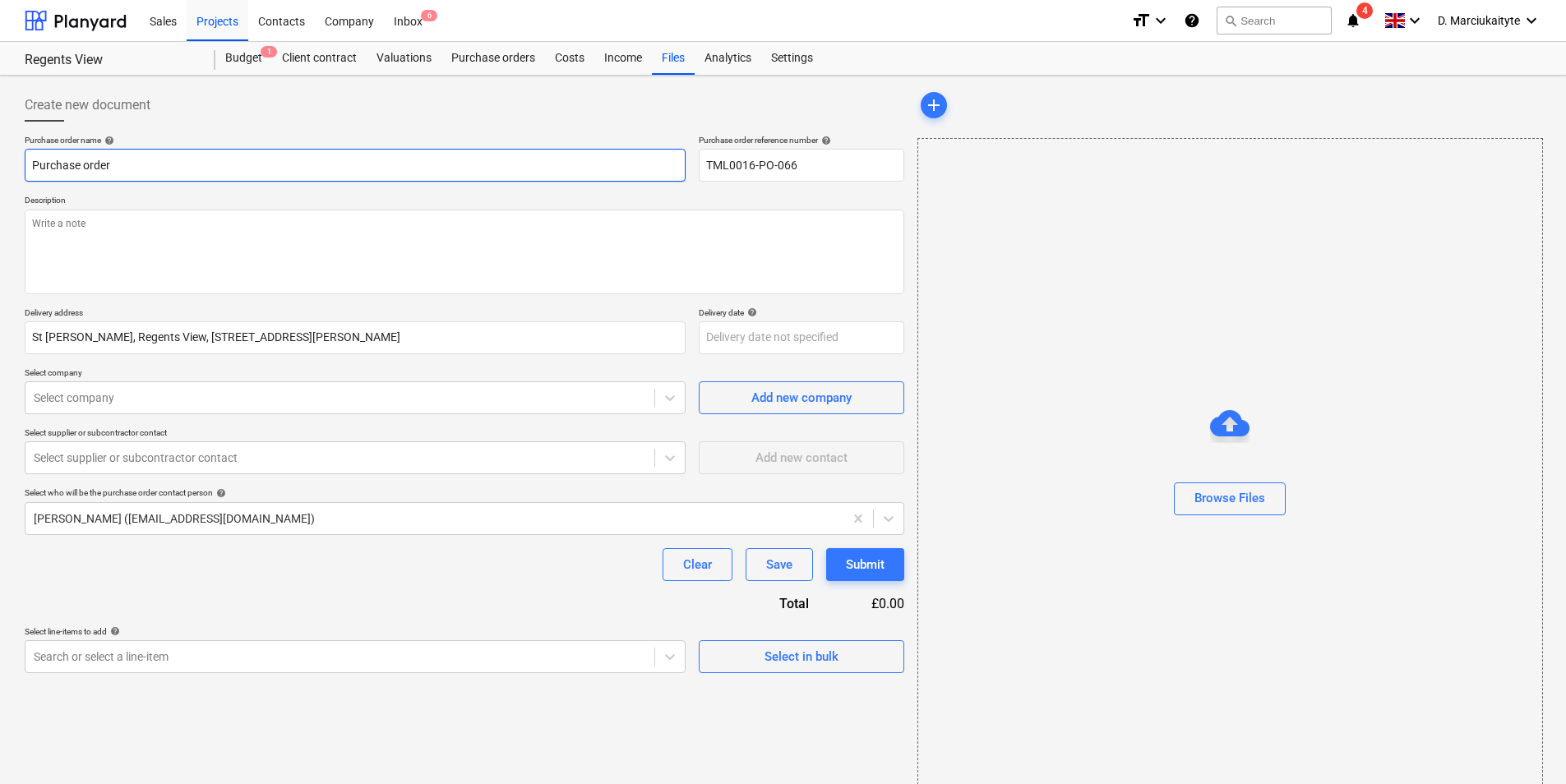 drag, startPoint x: 163, startPoint y: 154, endPoint x: 6, endPoint y: 117, distance: 161.301 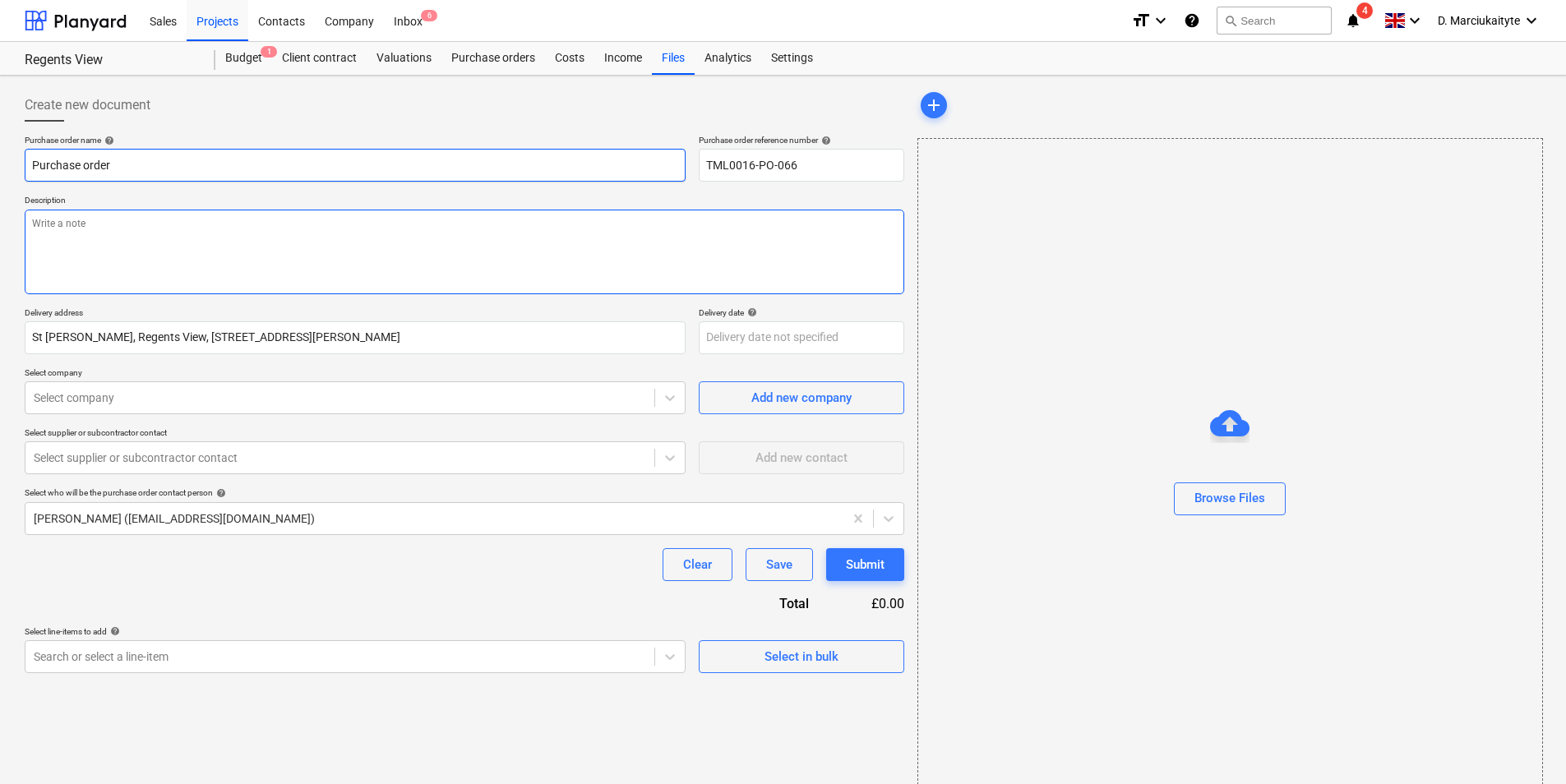type on "x" 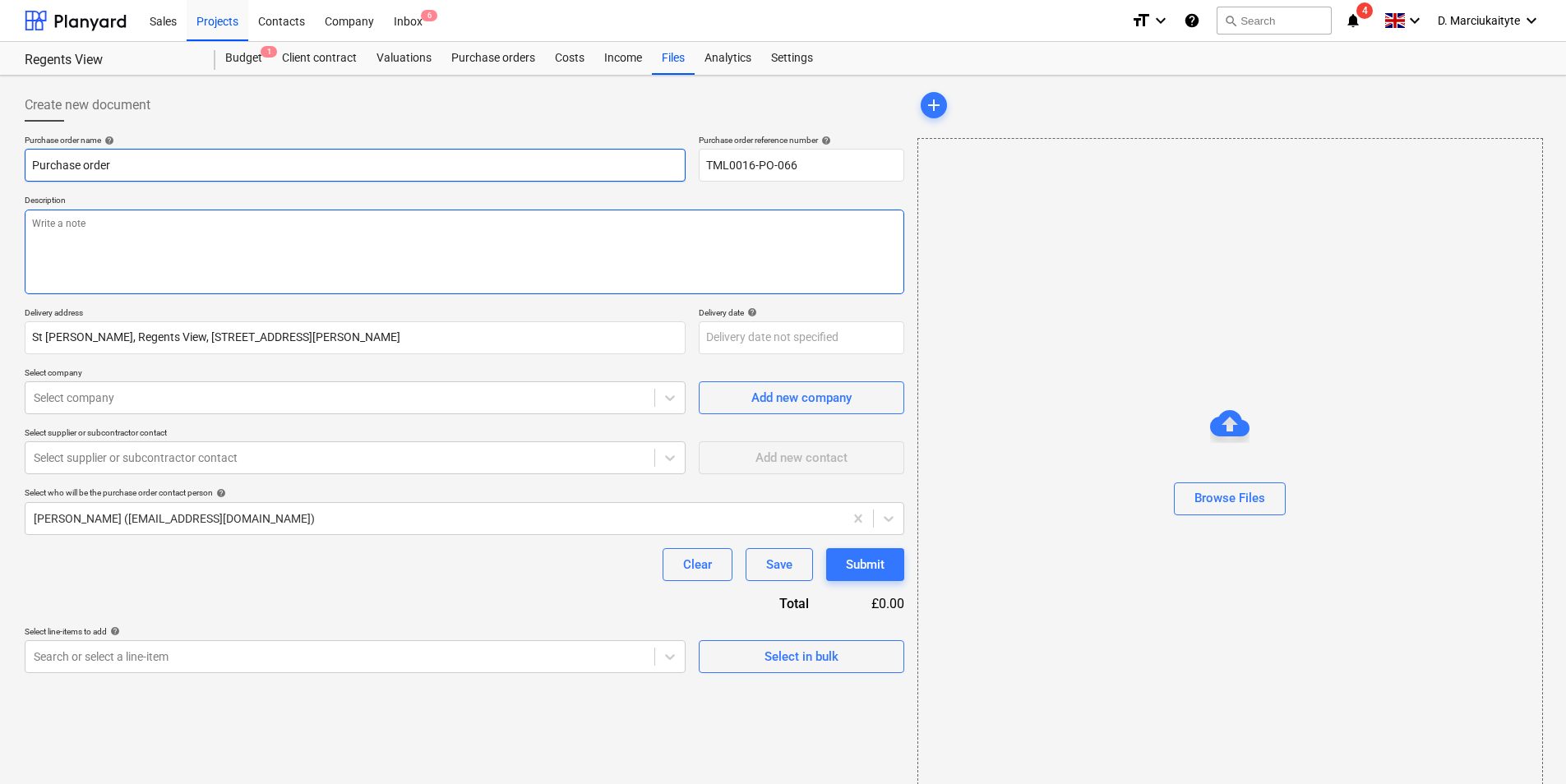 type on "o" 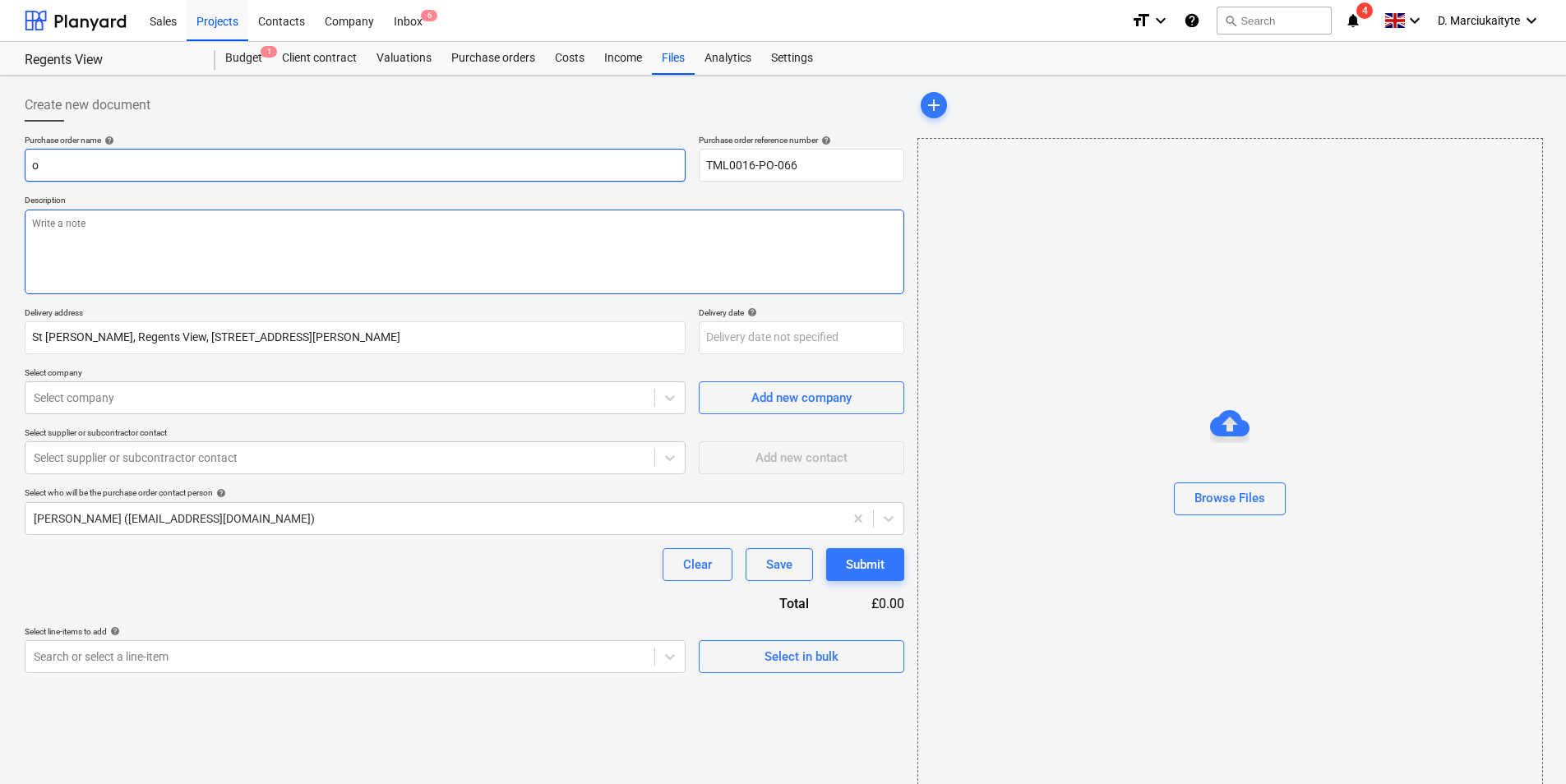 type on "x" 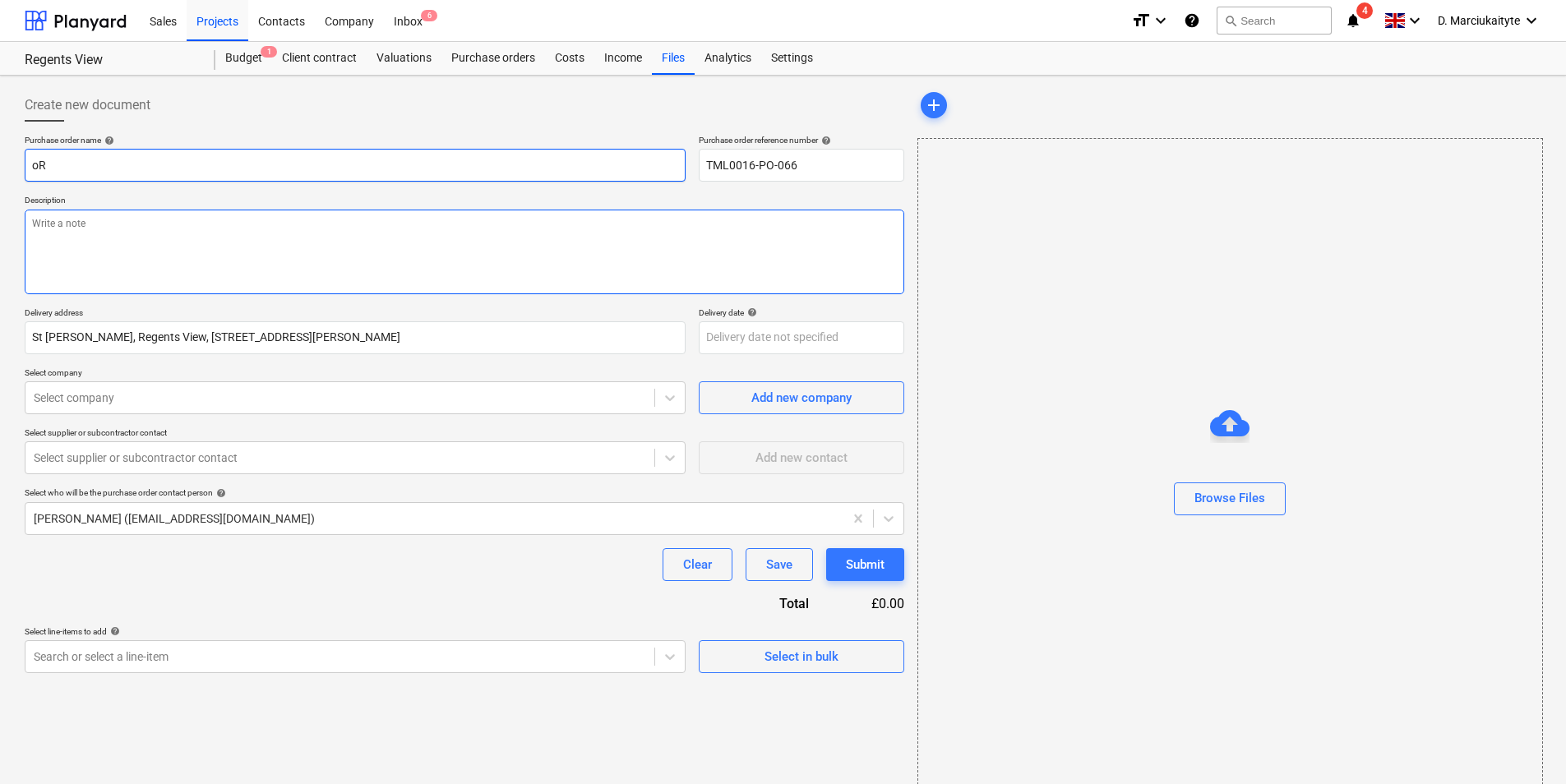 type on "x" 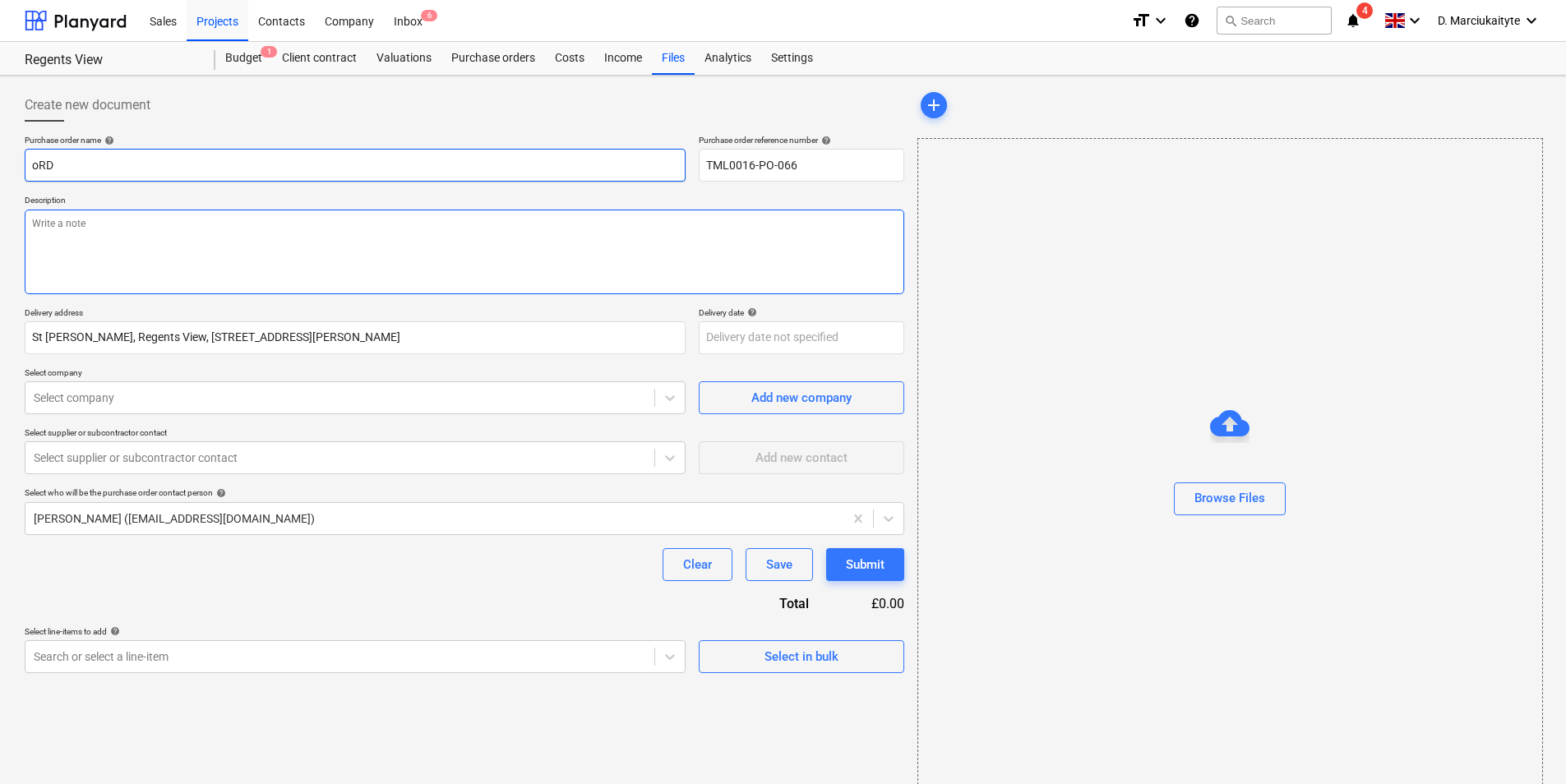 type on "x" 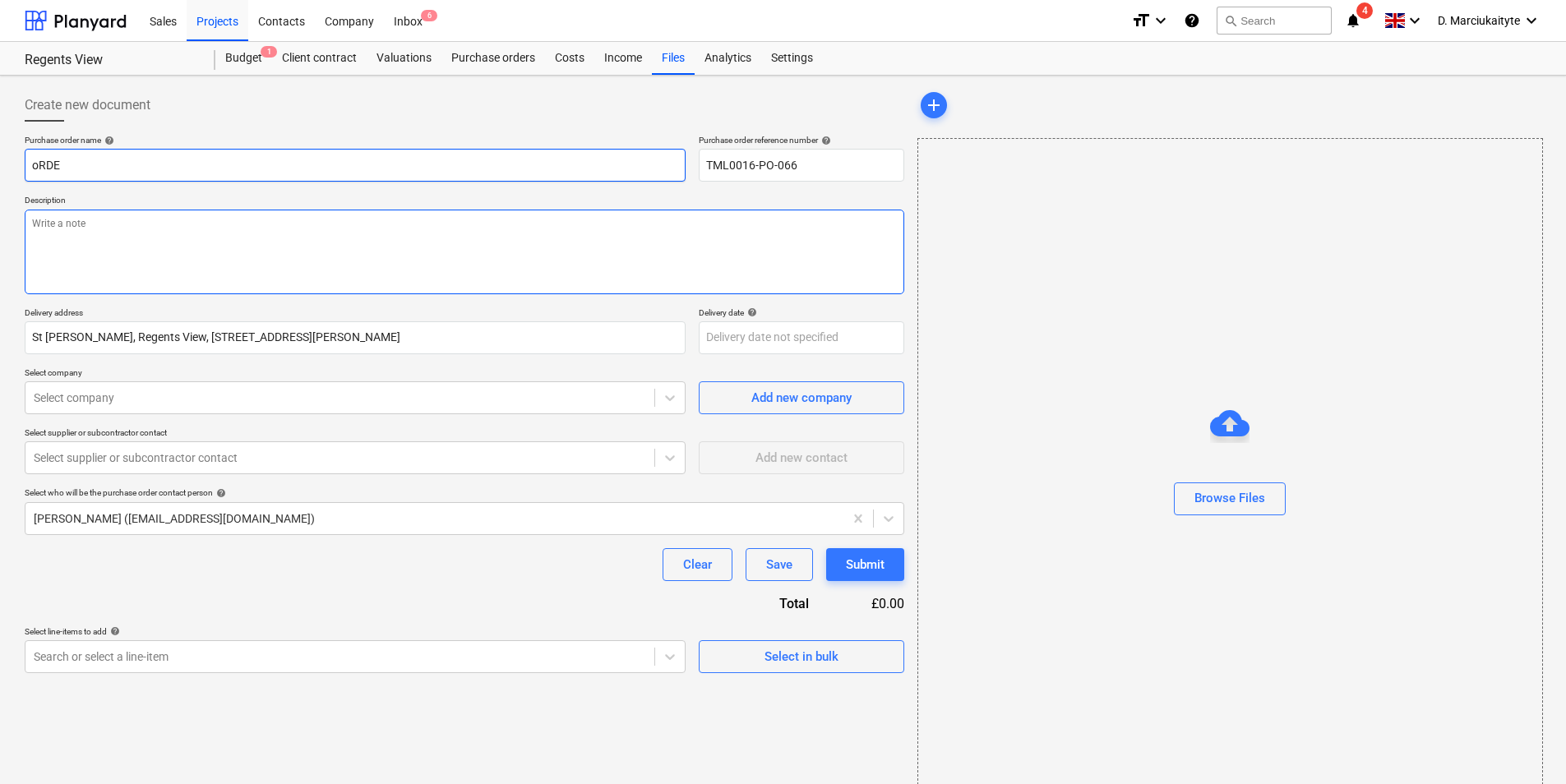 type on "oRDER" 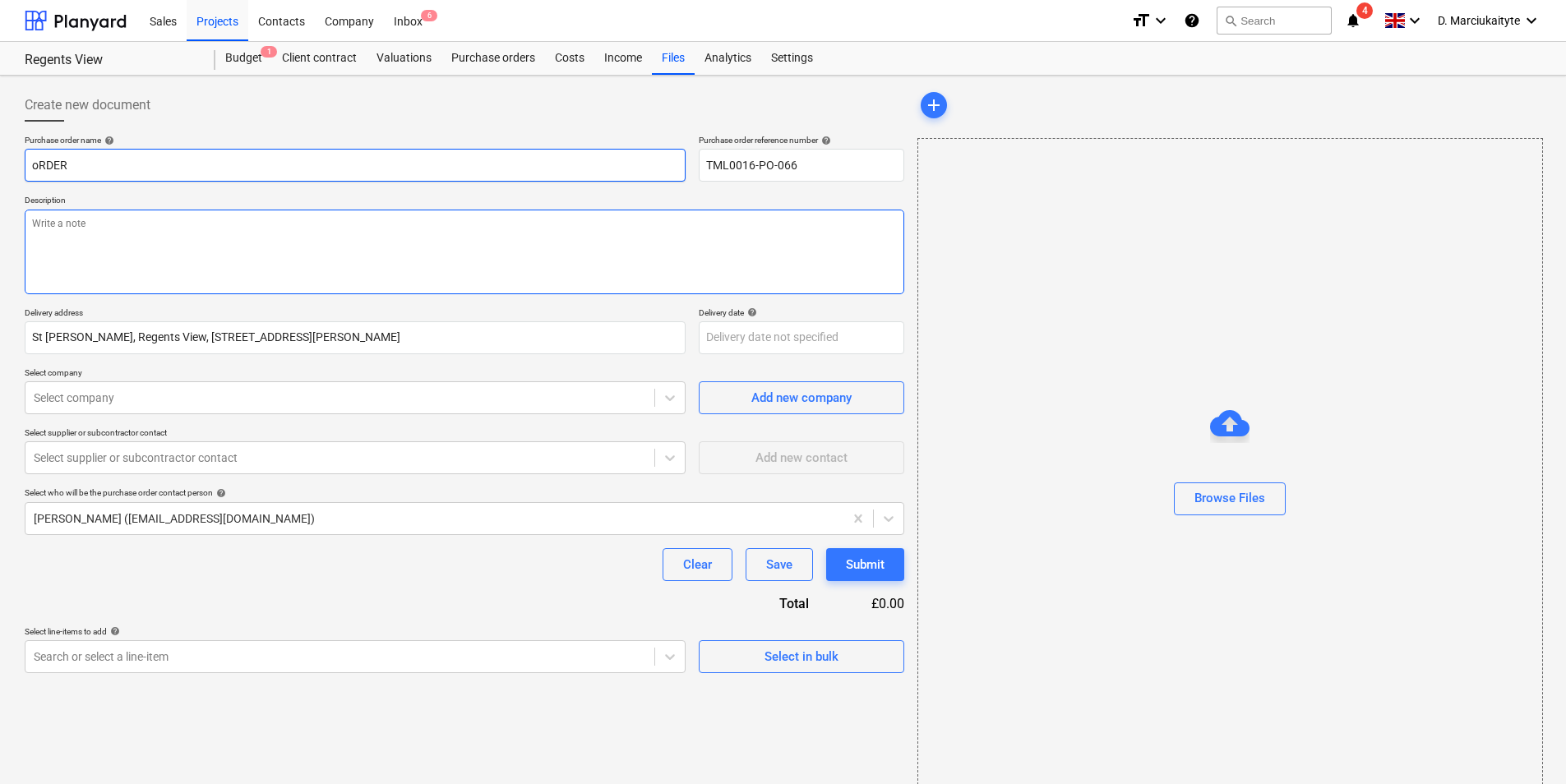 type on "x" 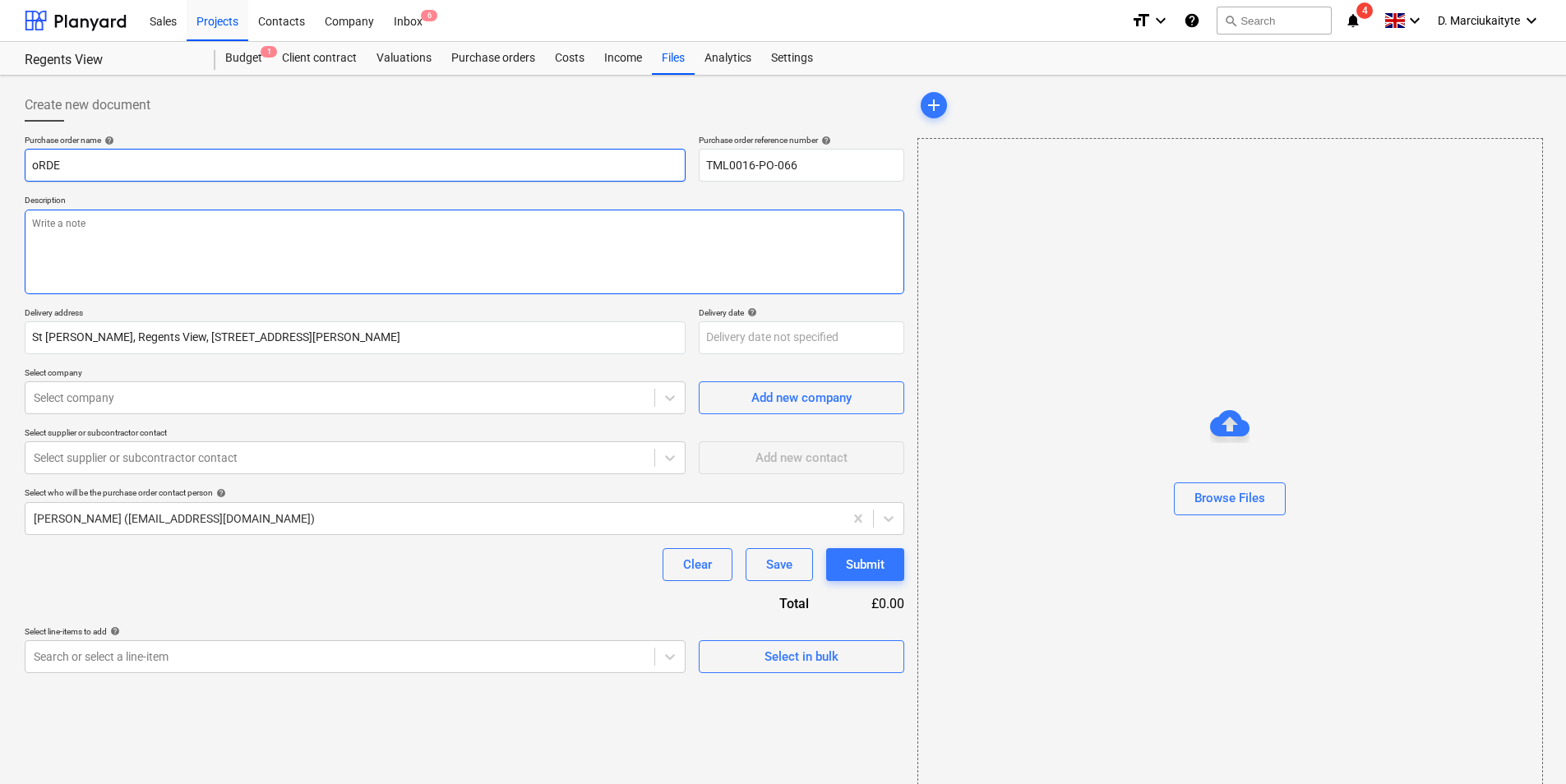 type on "x" 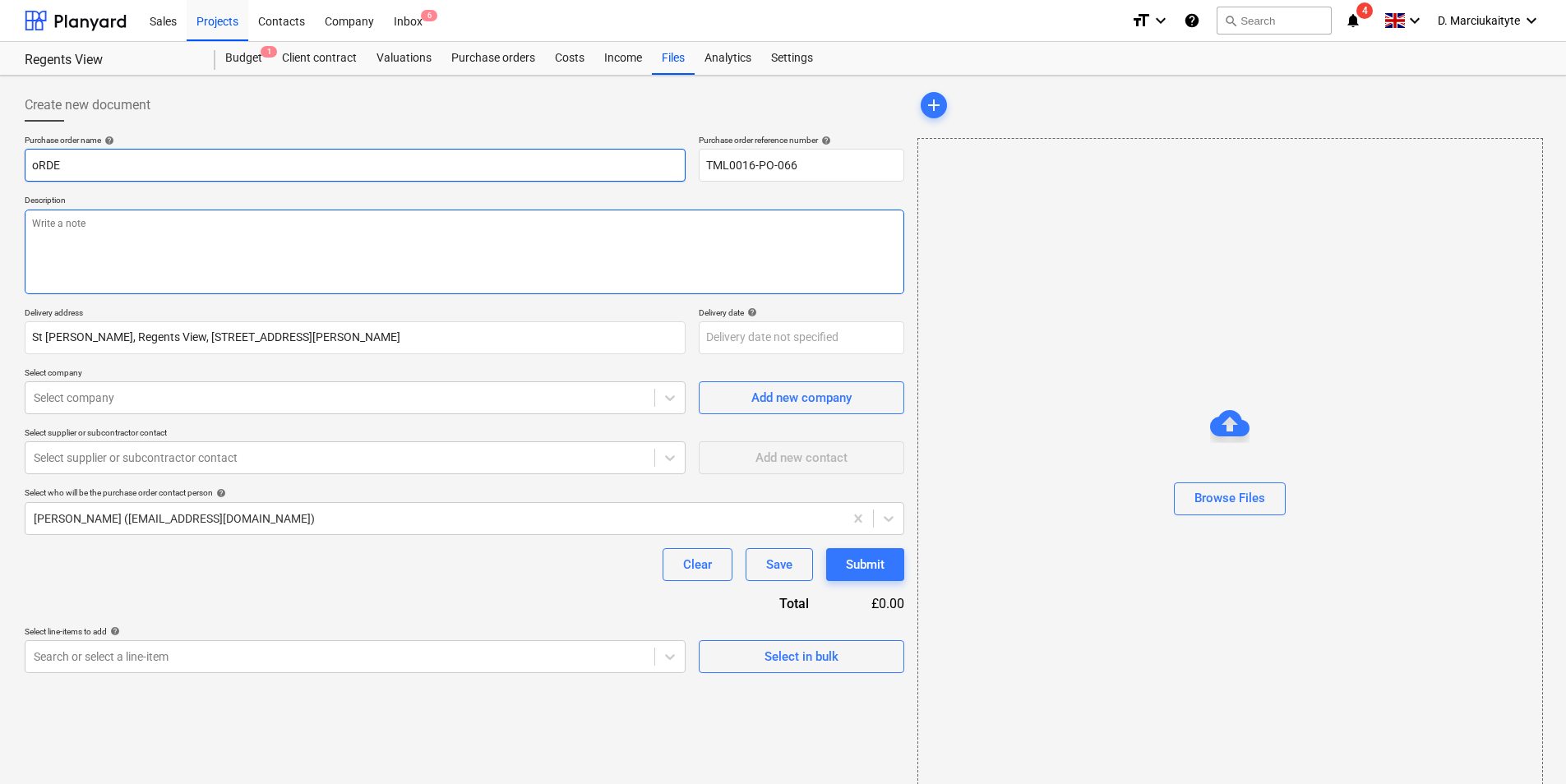 type on "oRD" 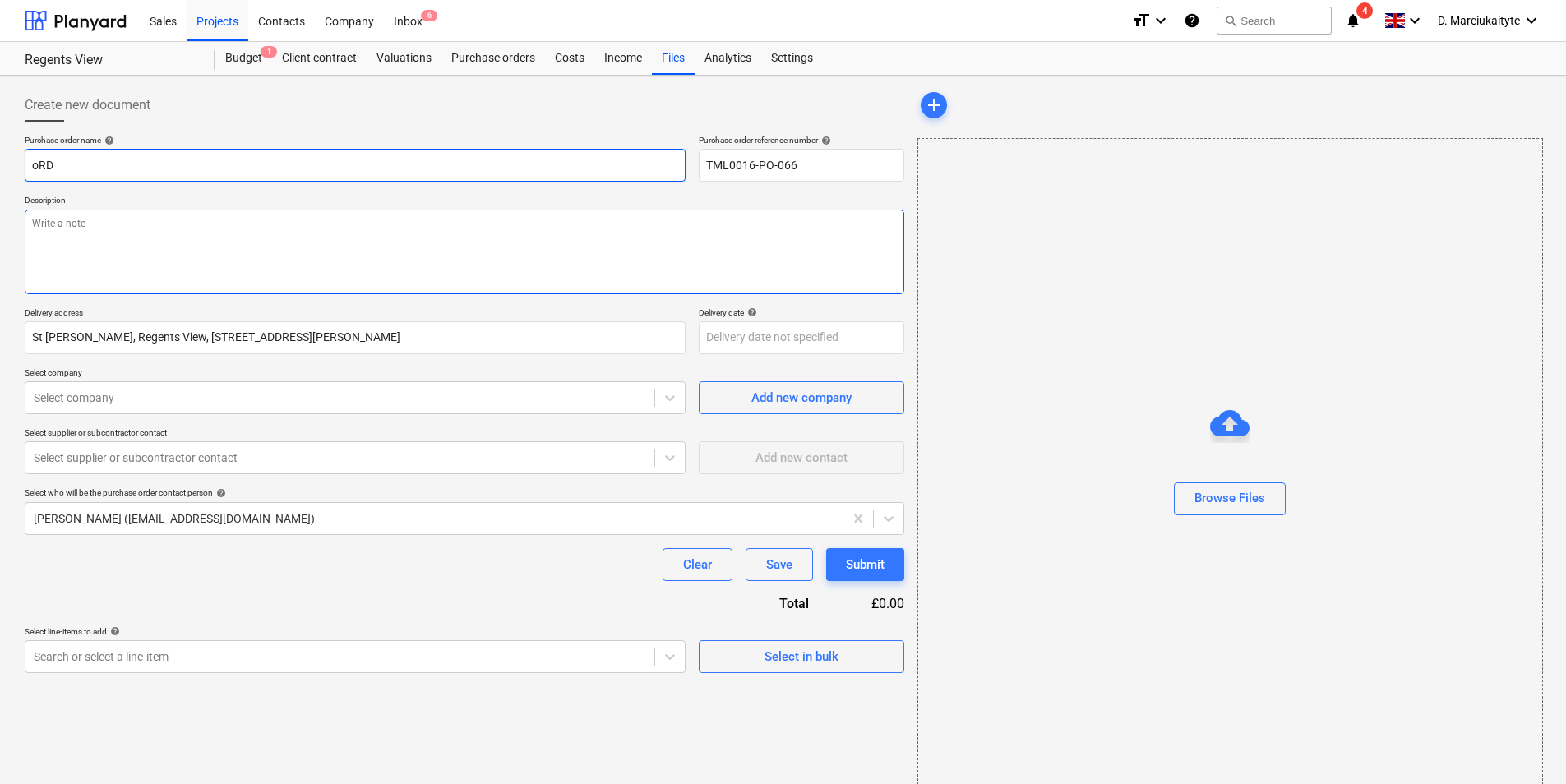 type on "x" 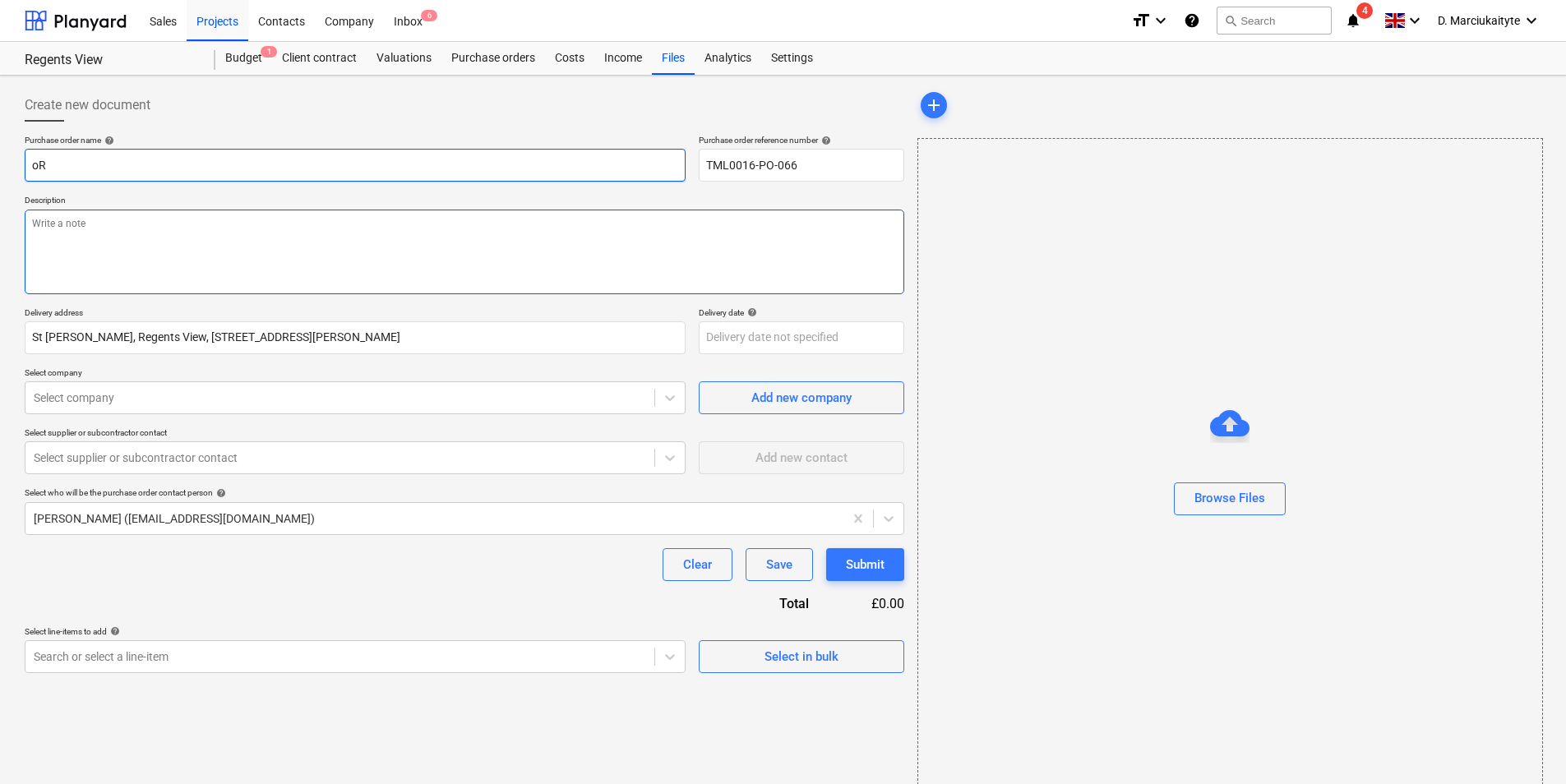 type on "x" 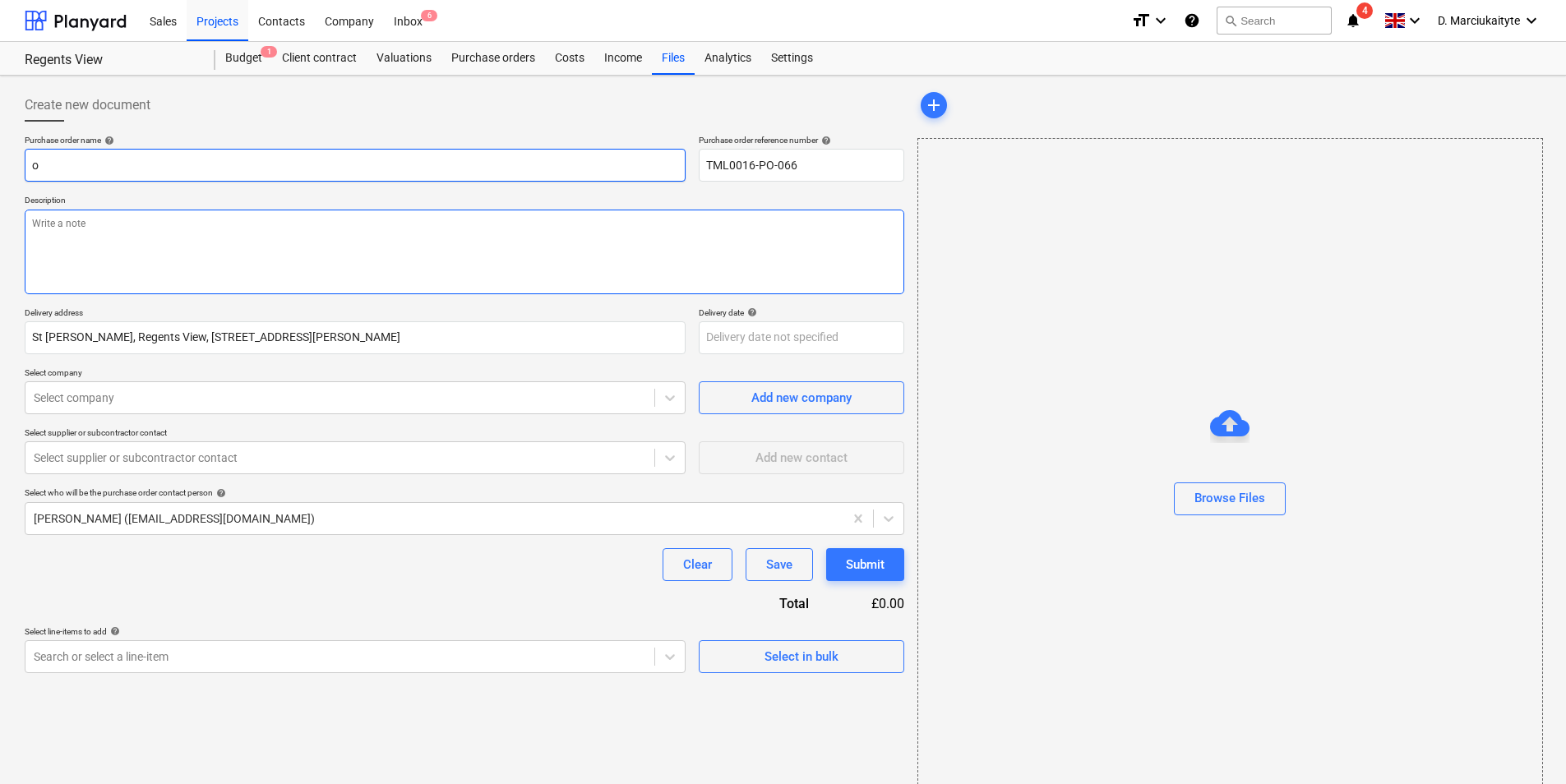 type on "x" 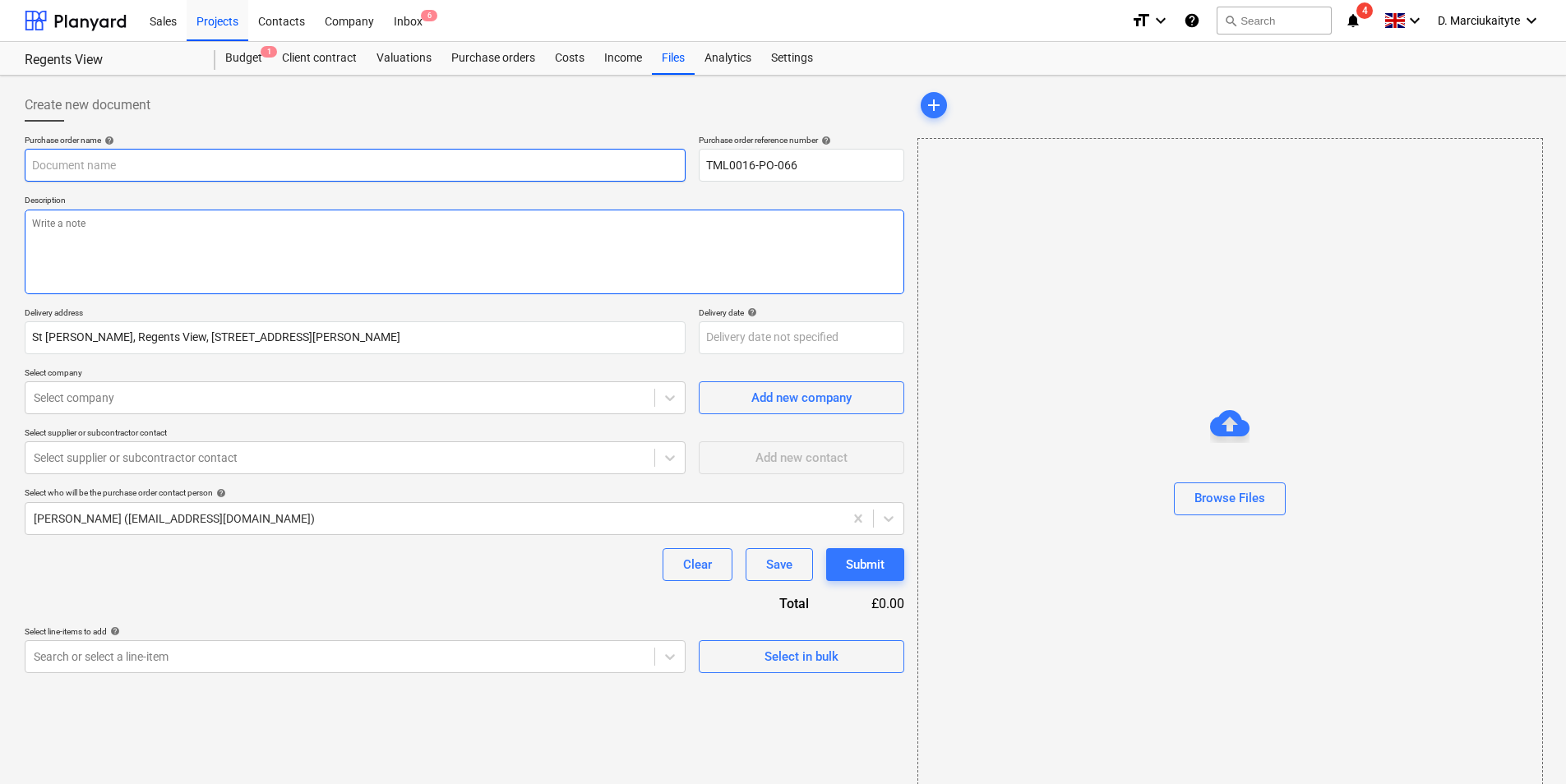 type on "x" 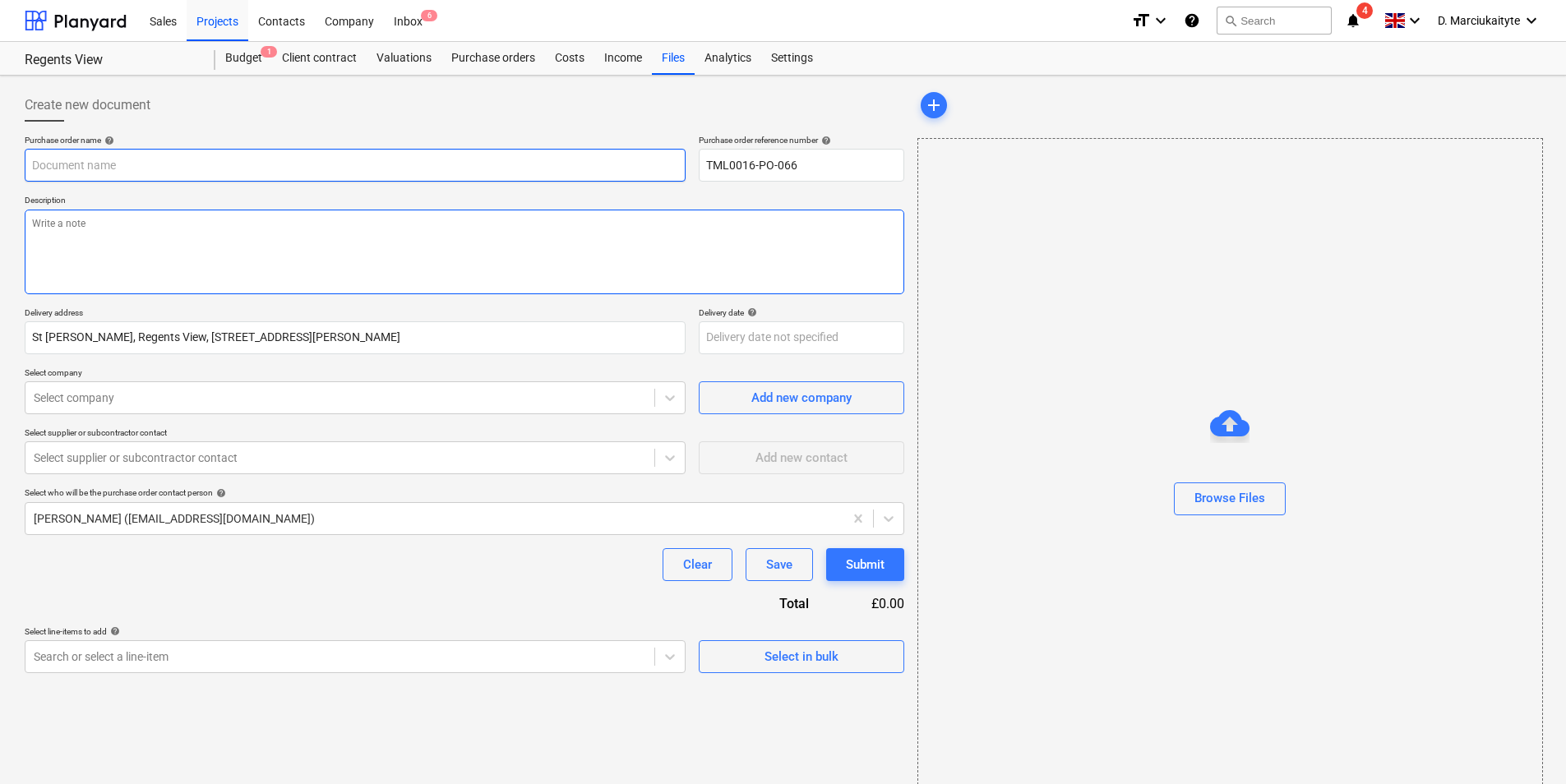 type on "O" 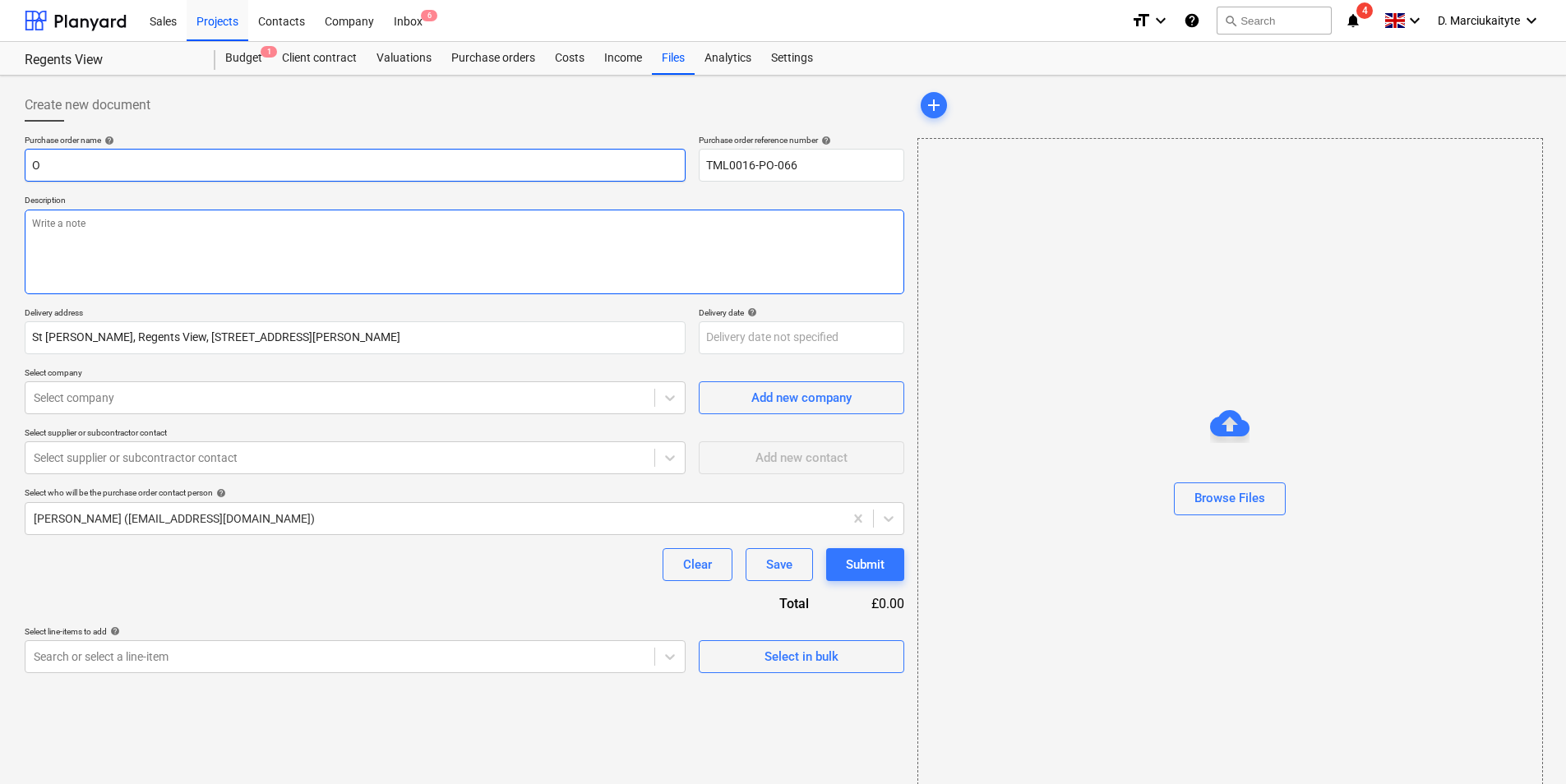 type on "x" 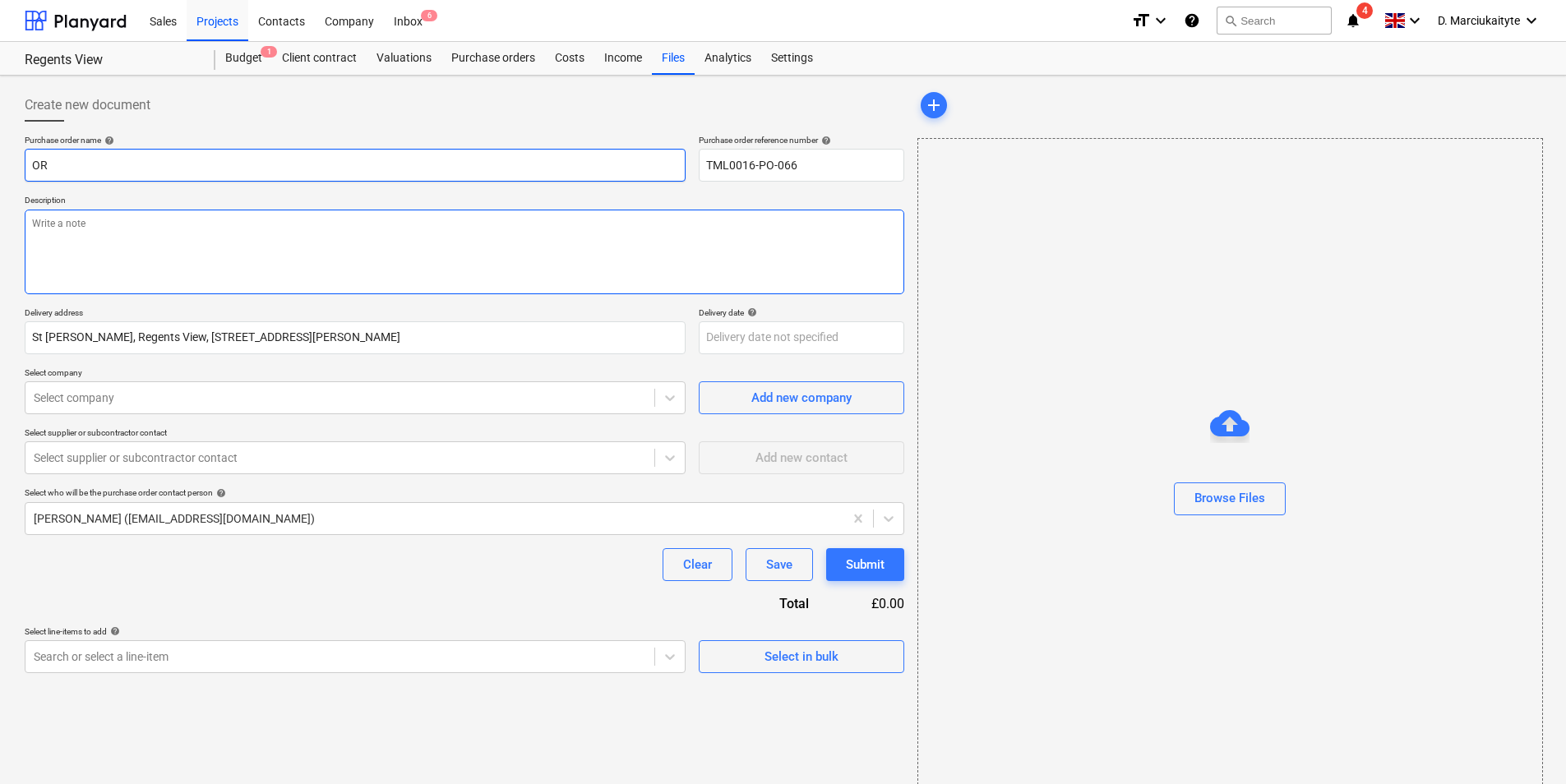 type on "order inquiry TML0016-PO-059" 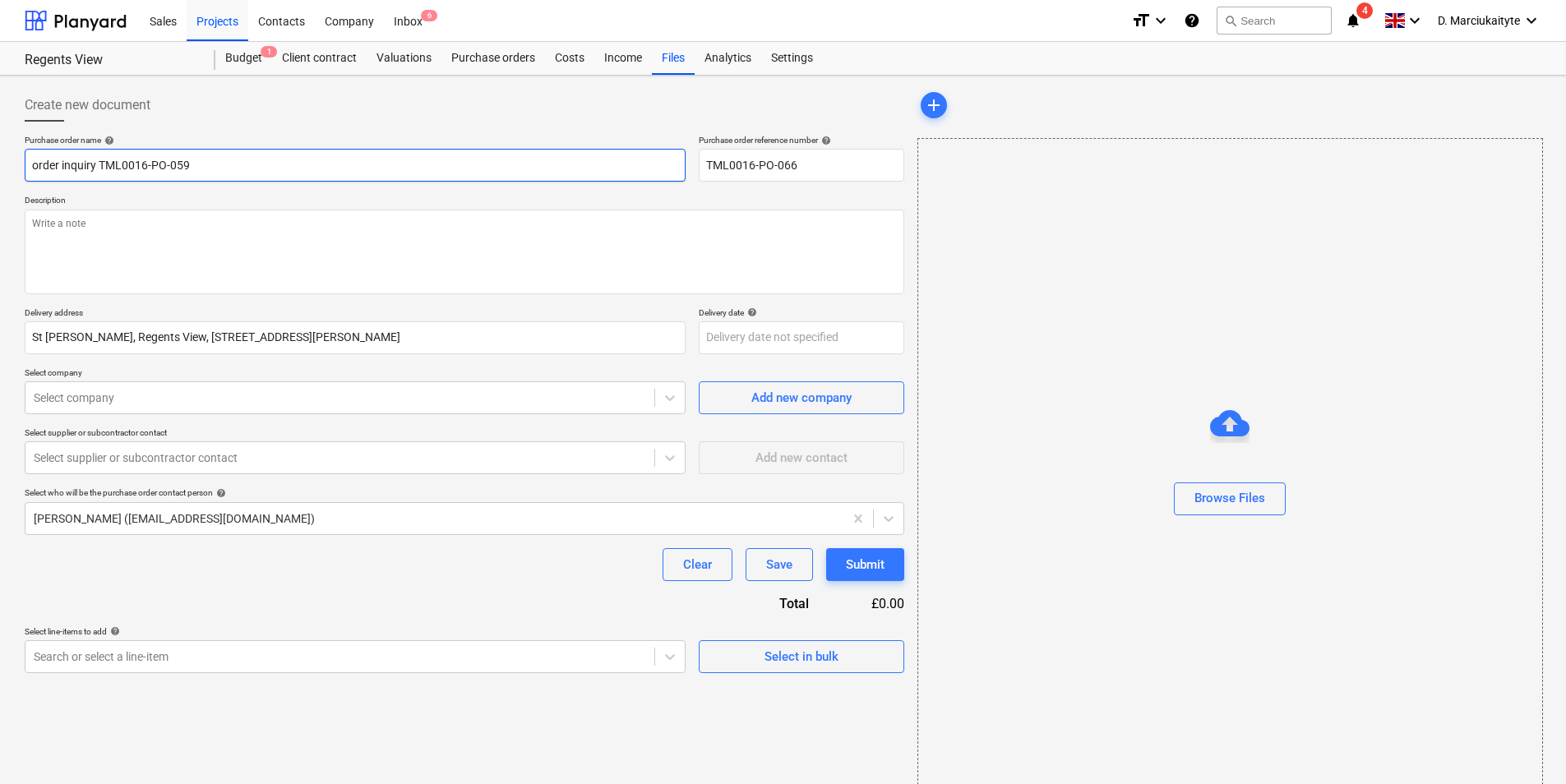 type on "x" 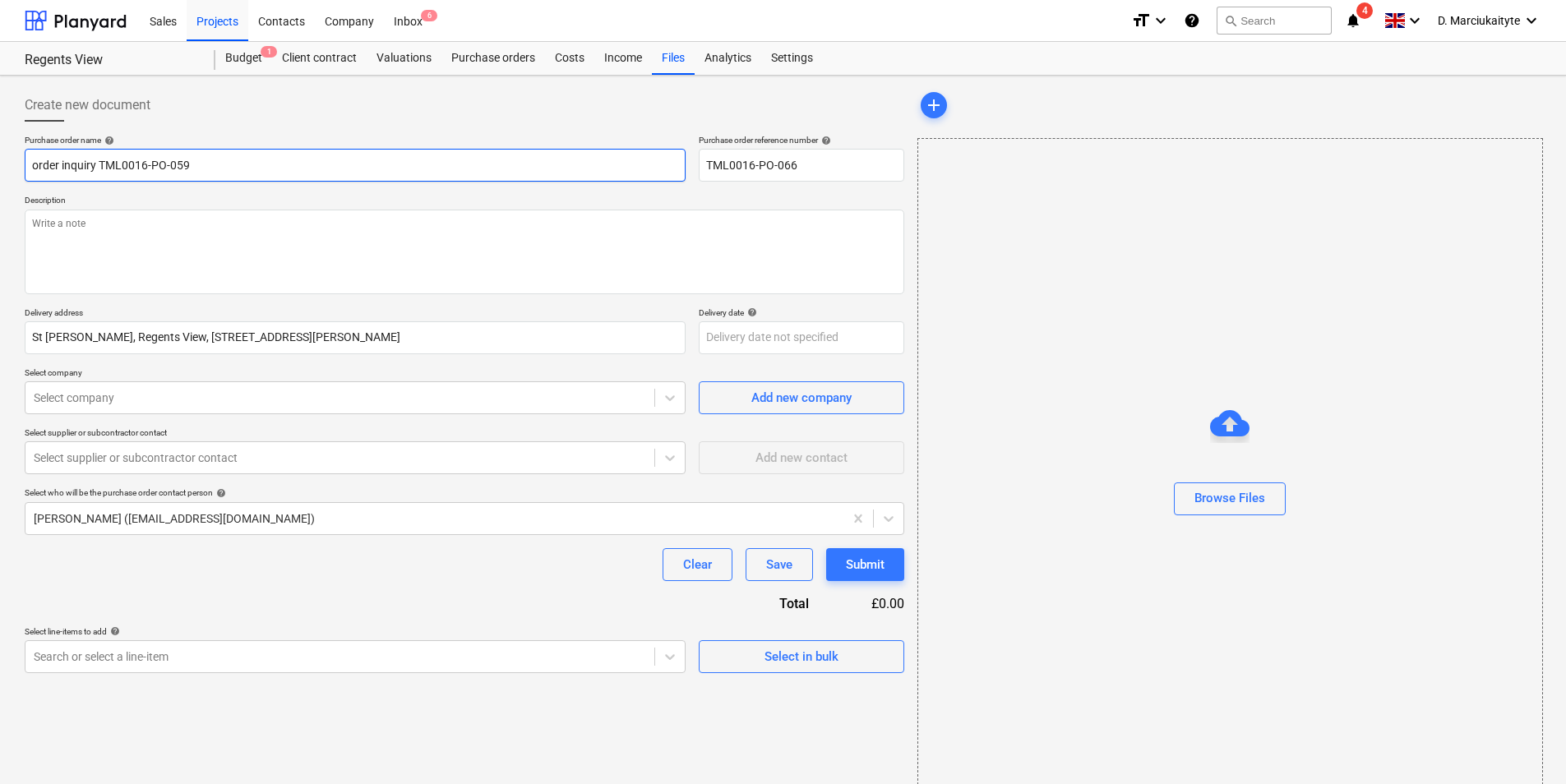 type on "order inquiry TML0016-PO-05" 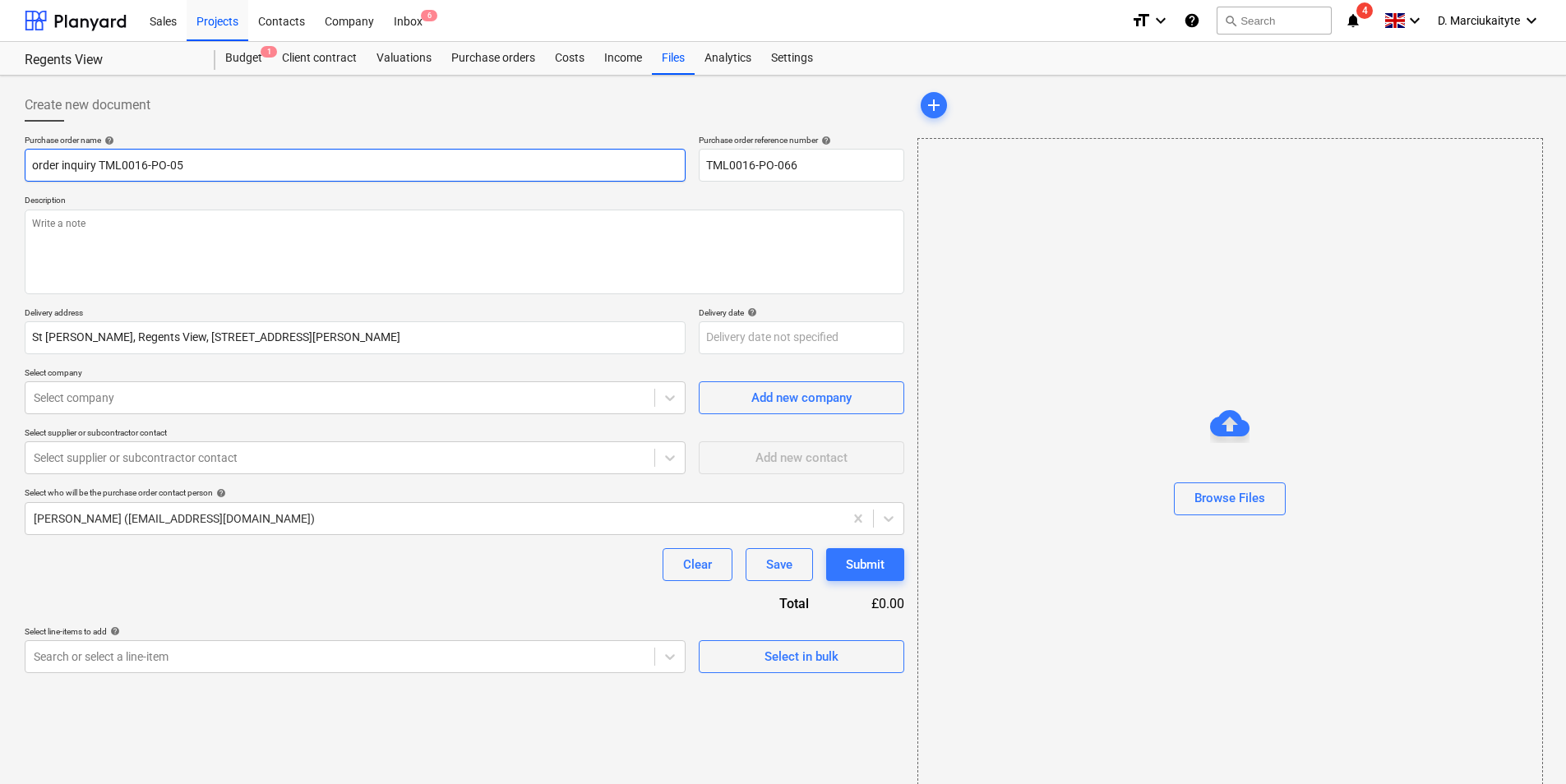 type on "x" 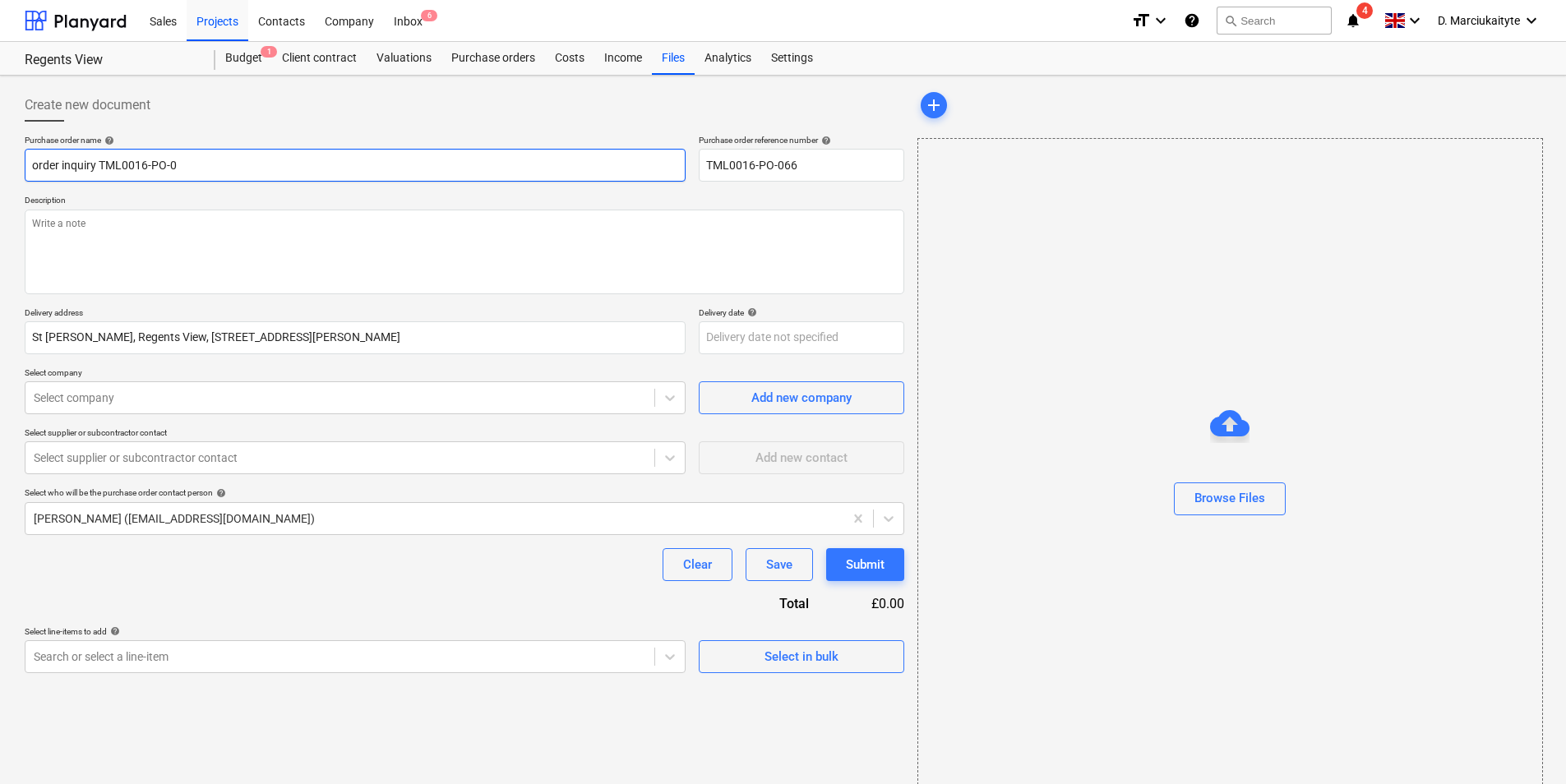 type on "x" 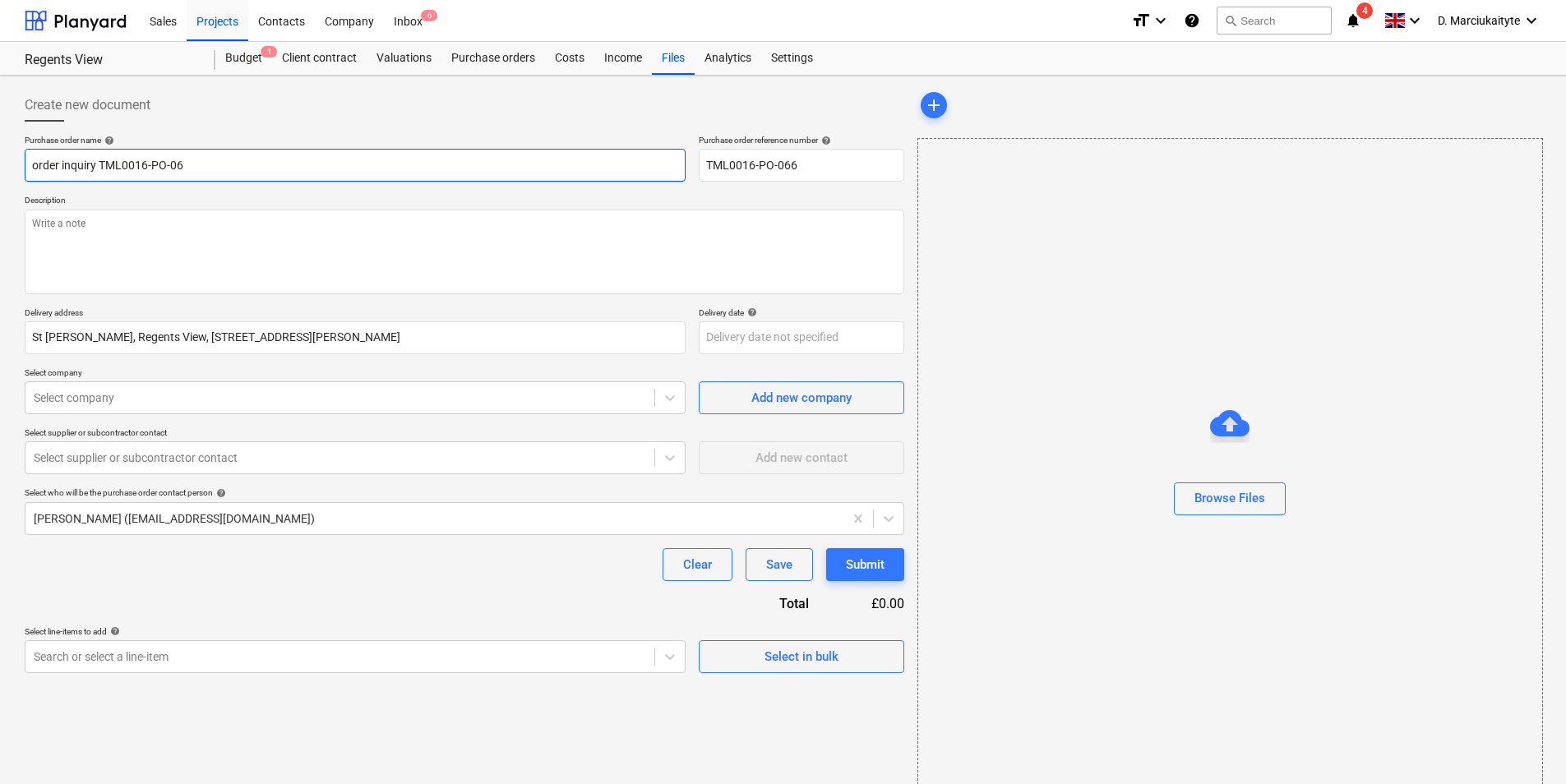 type on "x" 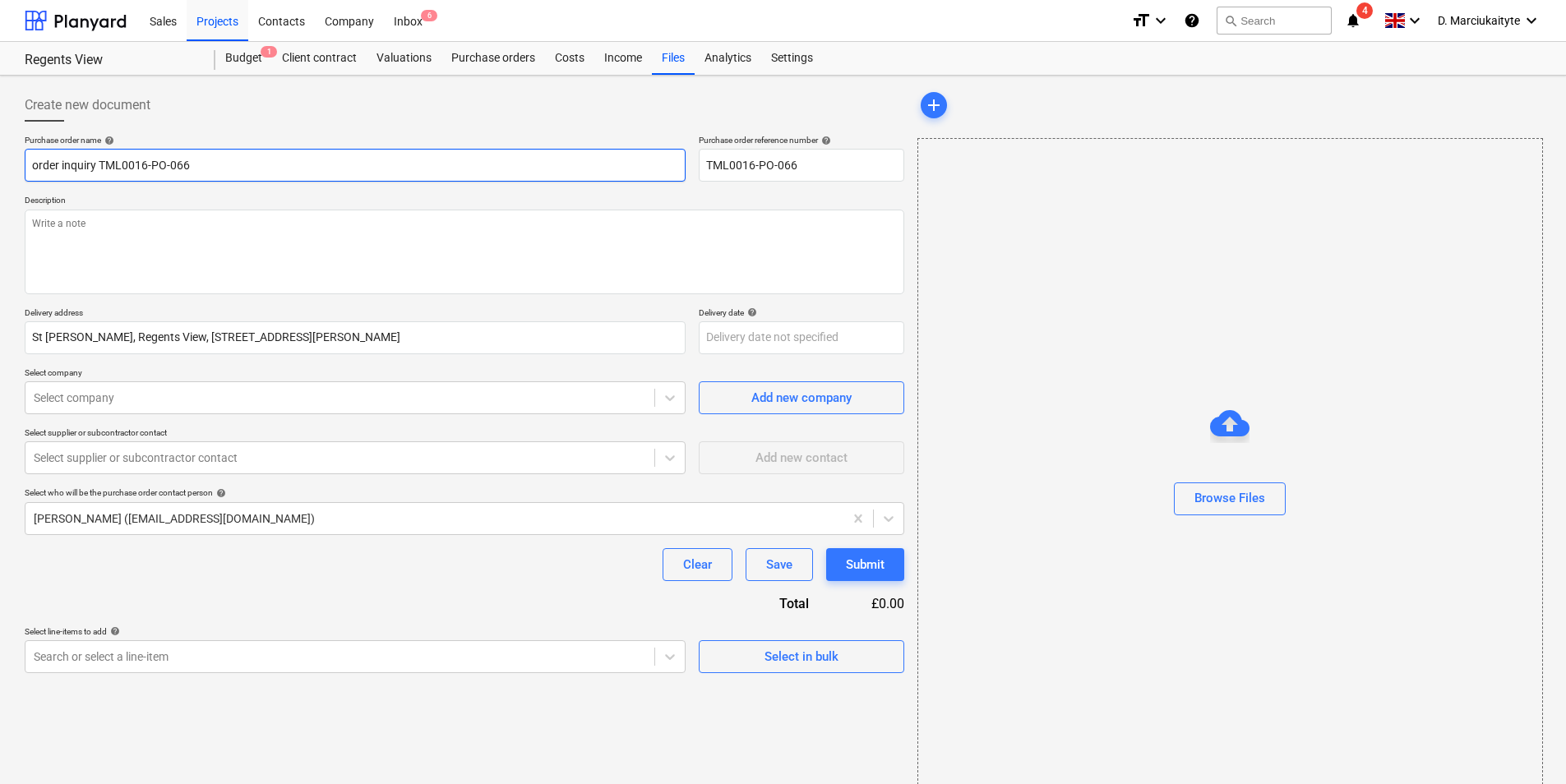 type on "order inquiry TML0016-PO-066" 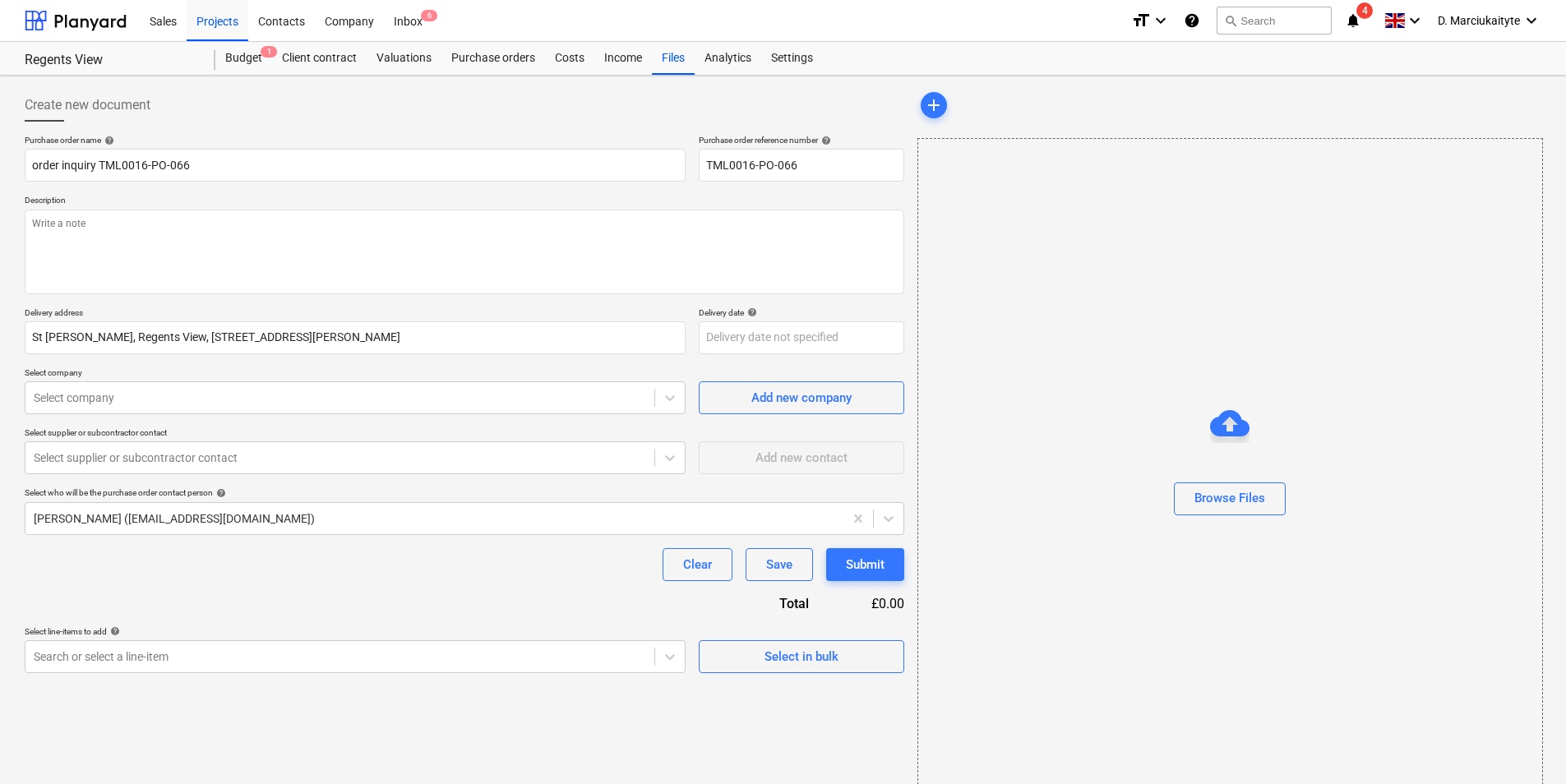 click on "Description" at bounding box center (464, 201) 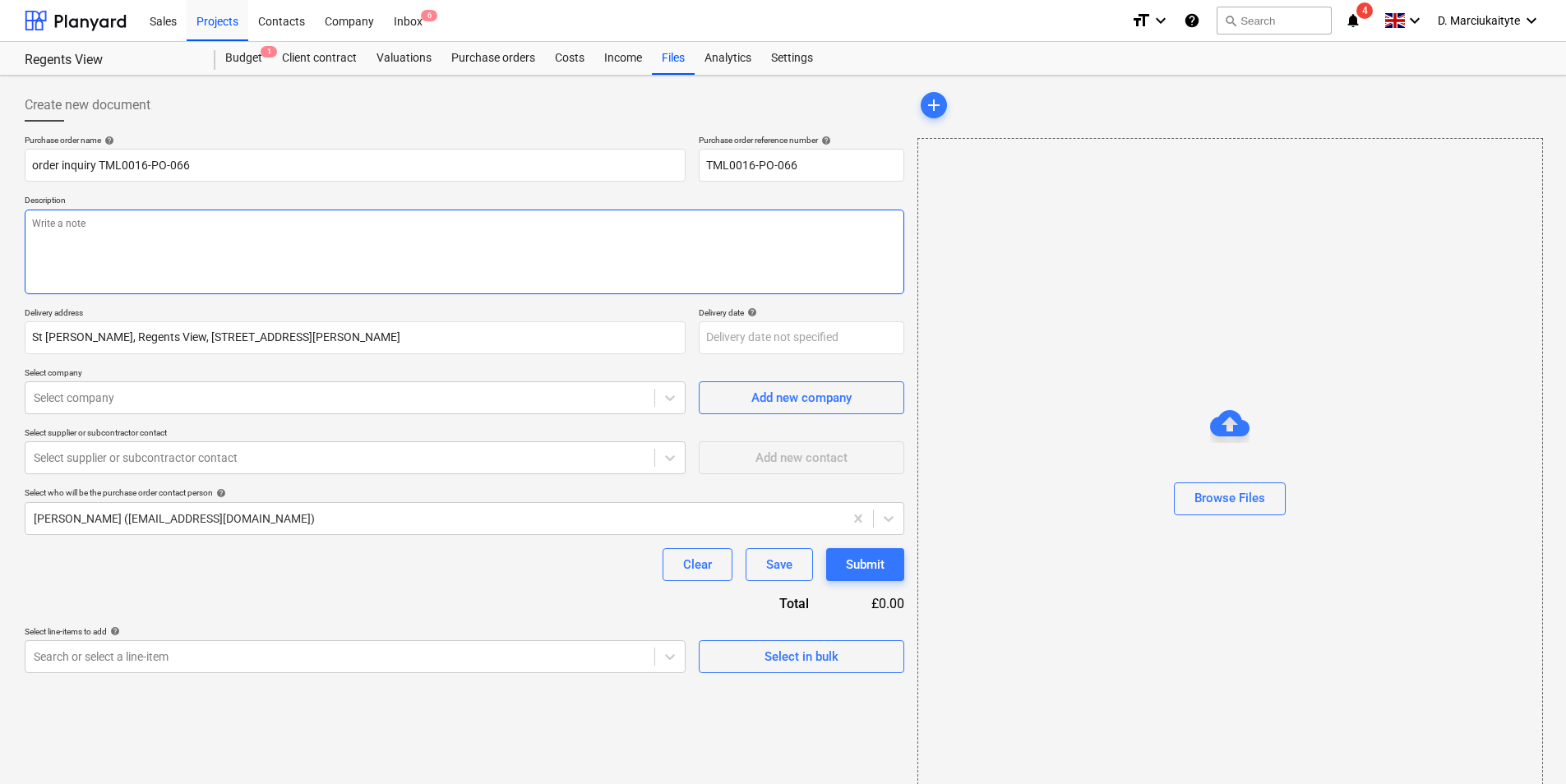 drag, startPoint x: 175, startPoint y: 230, endPoint x: 182, endPoint y: 204, distance: 26.92582 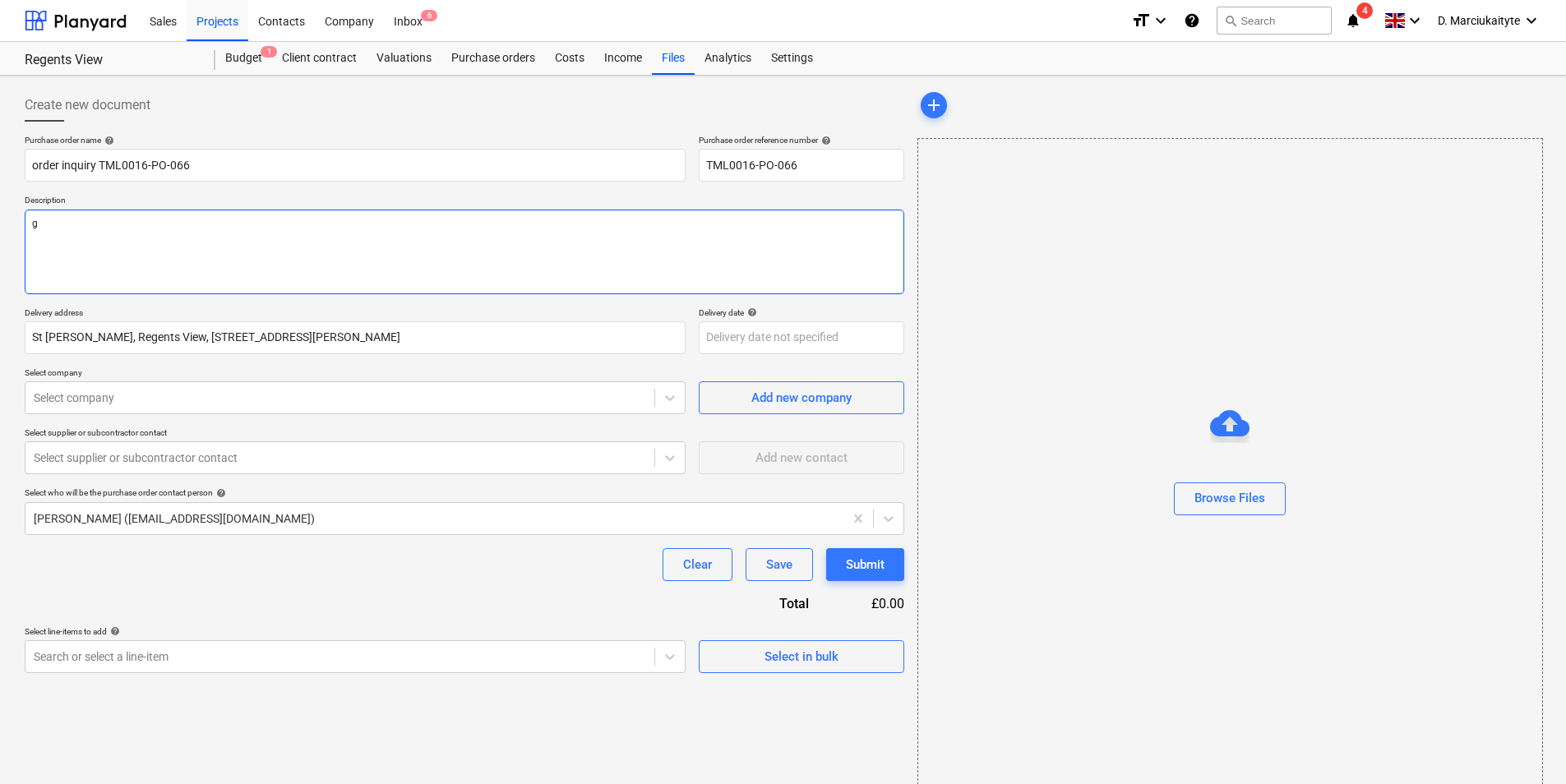 type on "x" 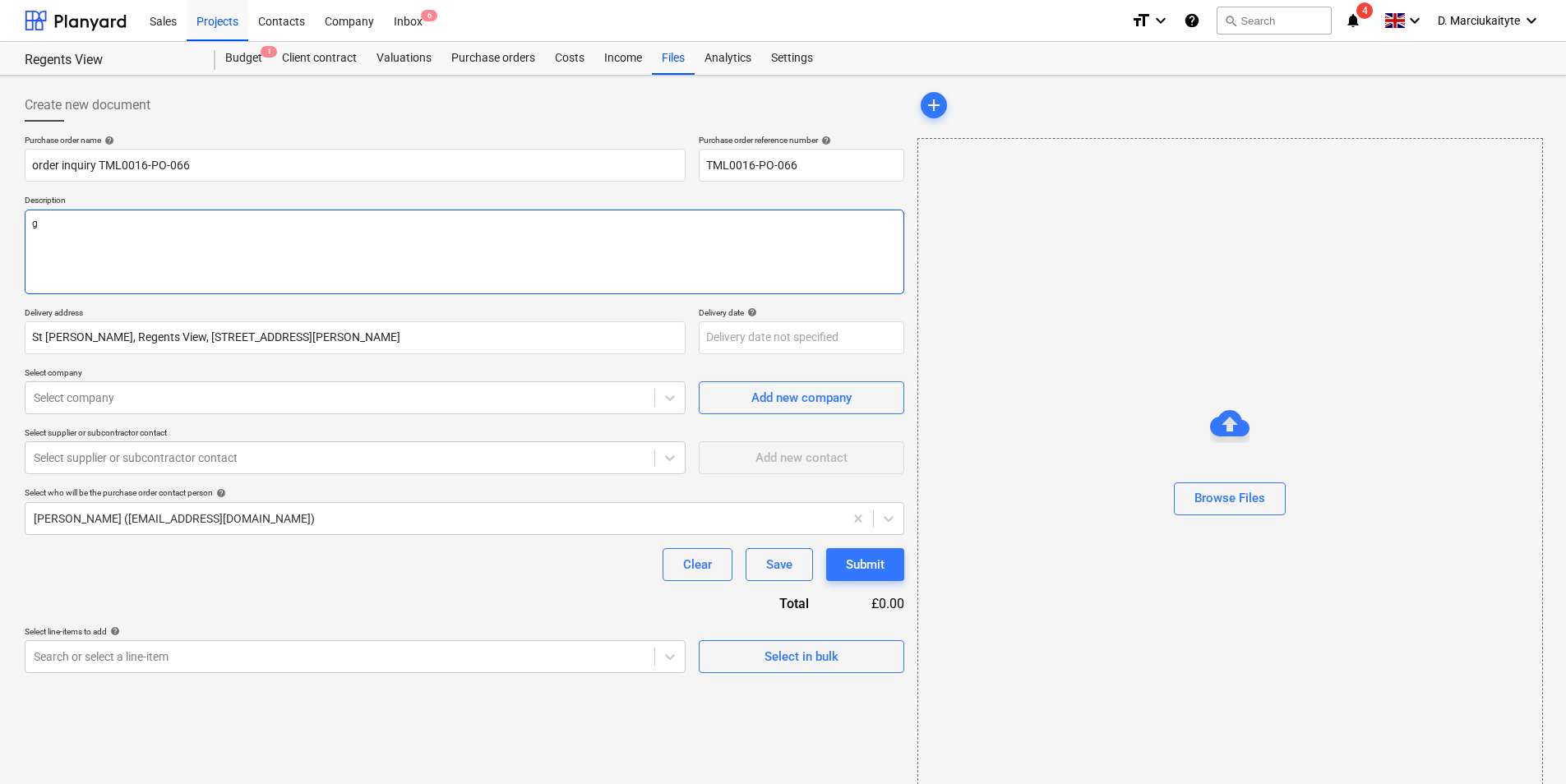 type on "gO" 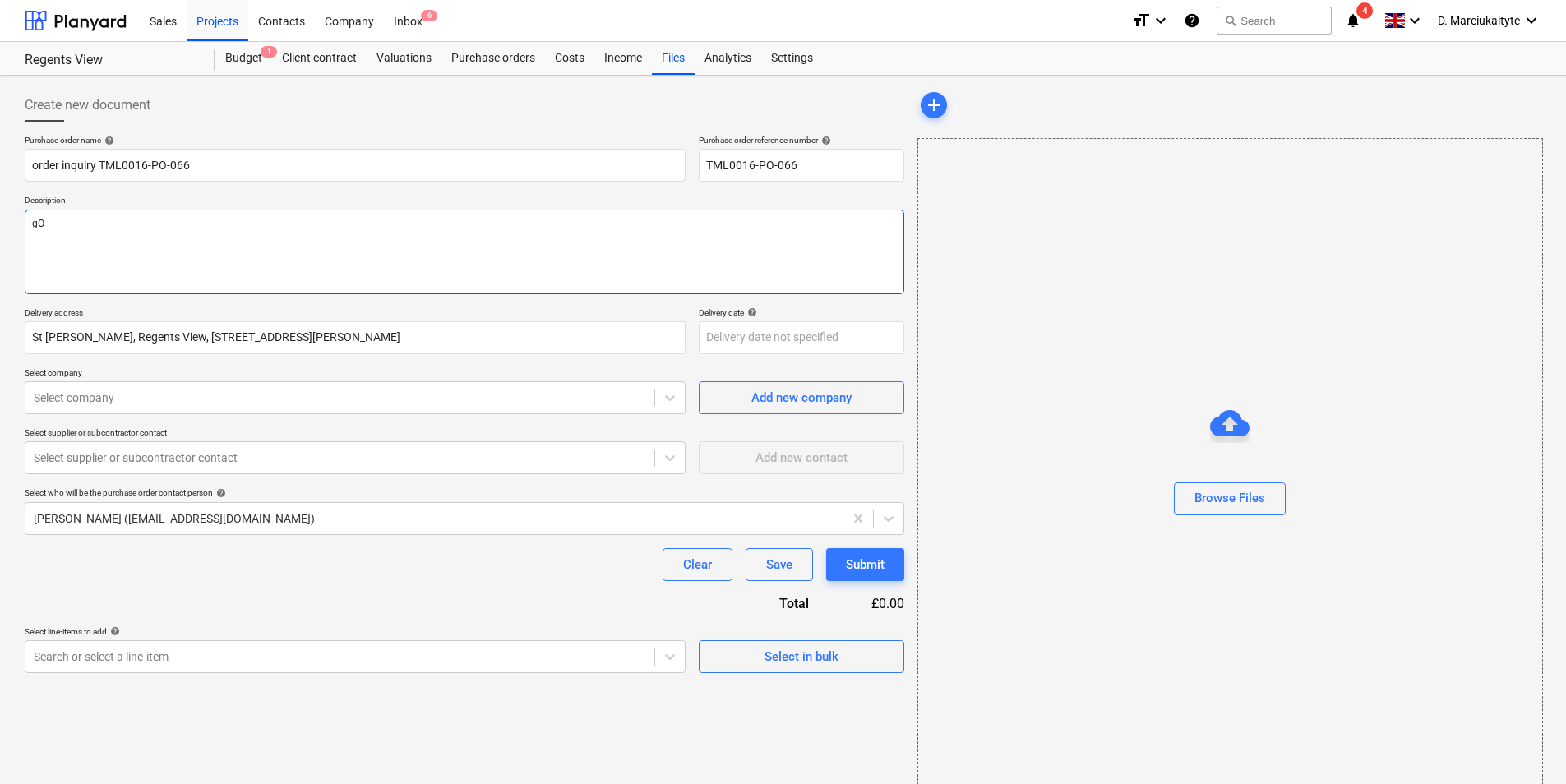 type on "x" 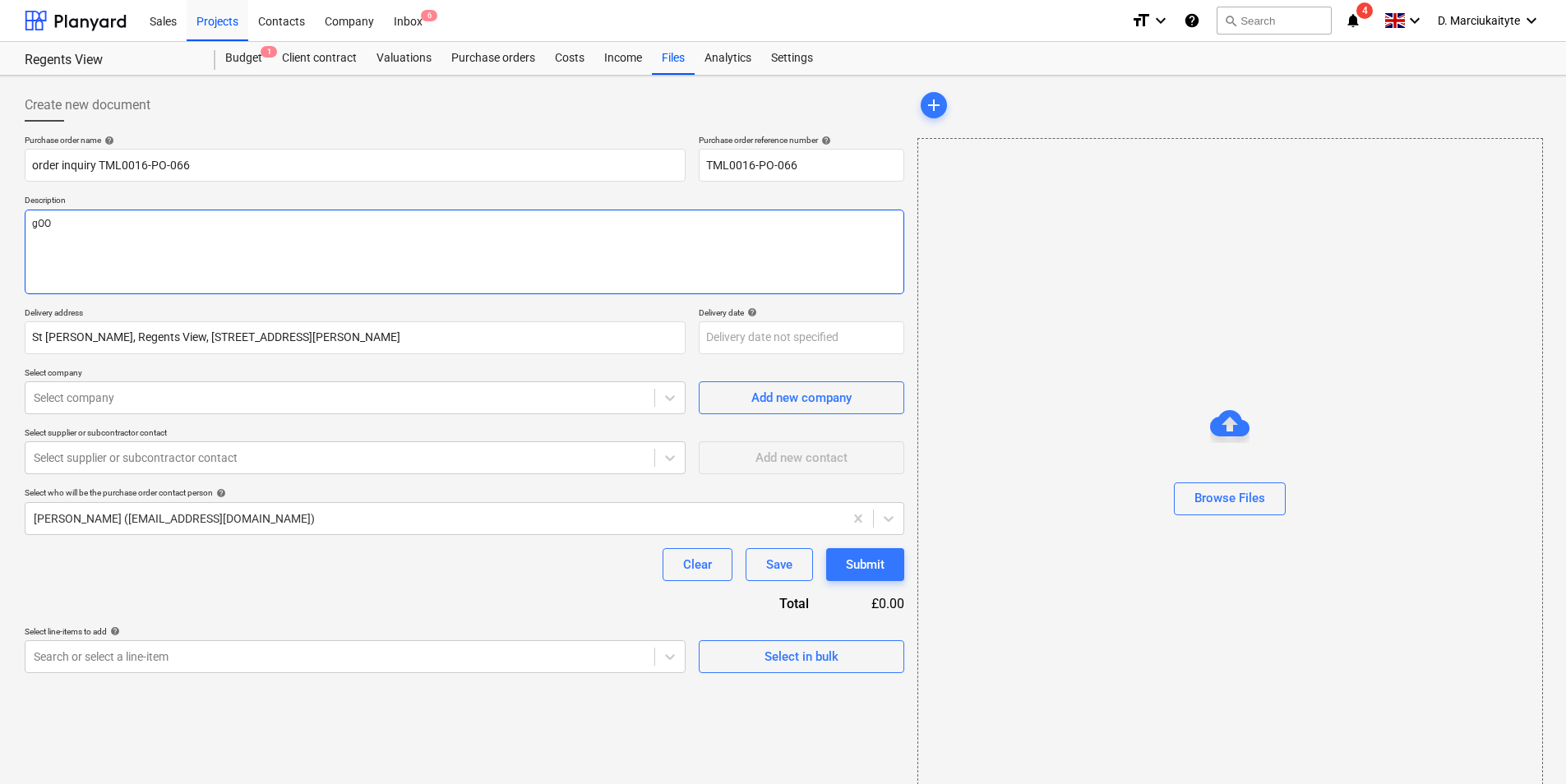 type on "x" 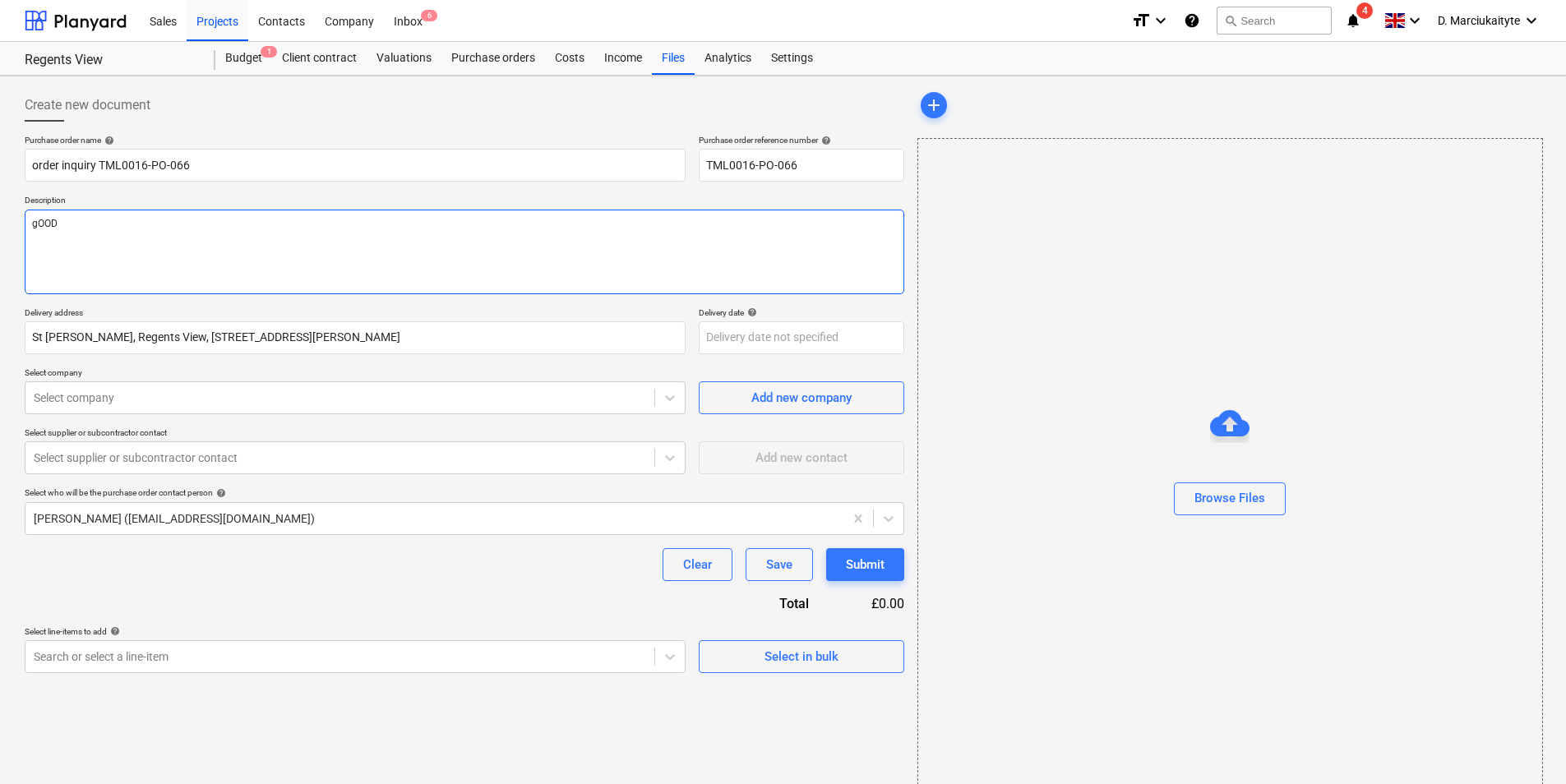 type on "x" 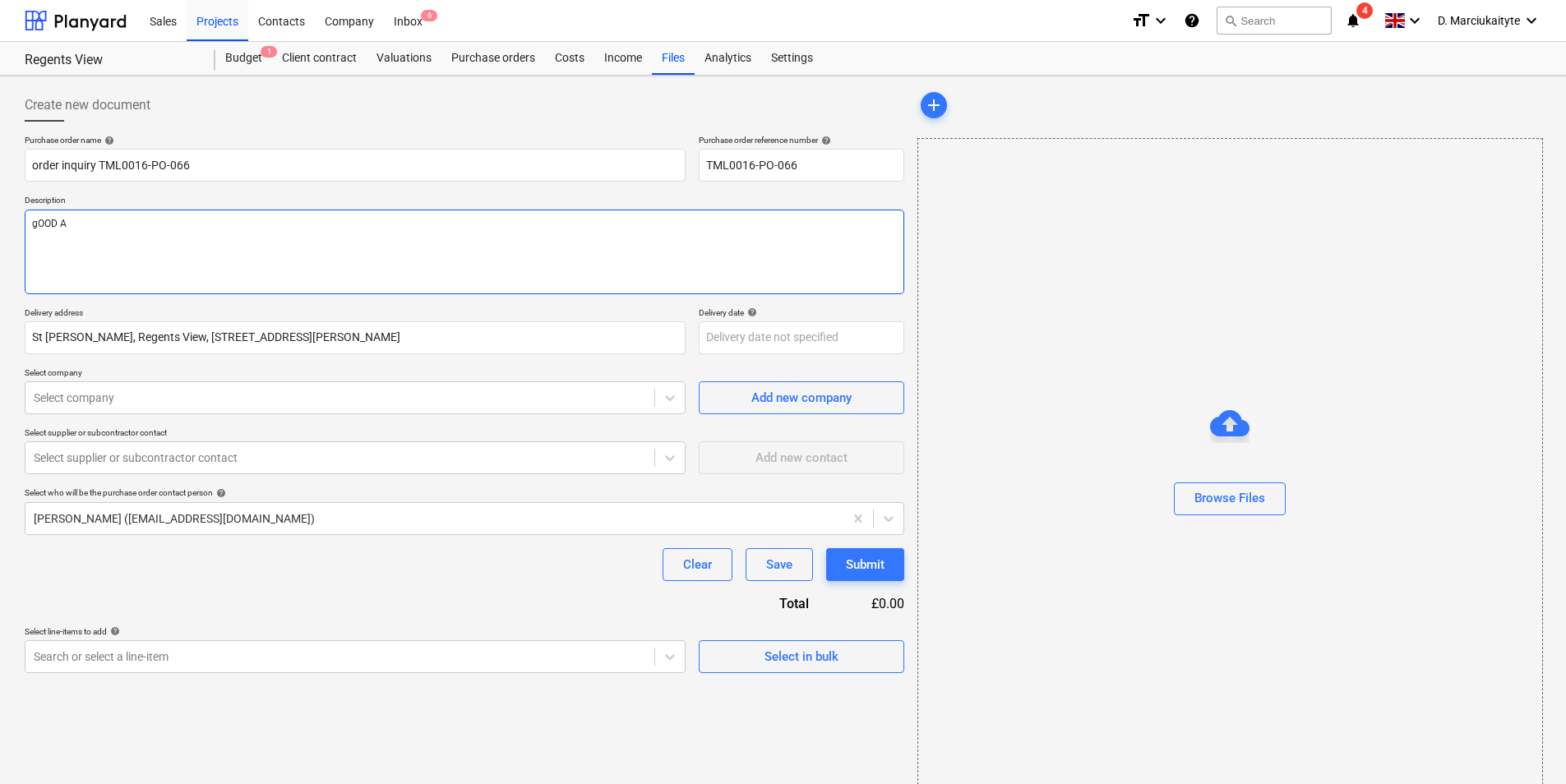 type on "x" 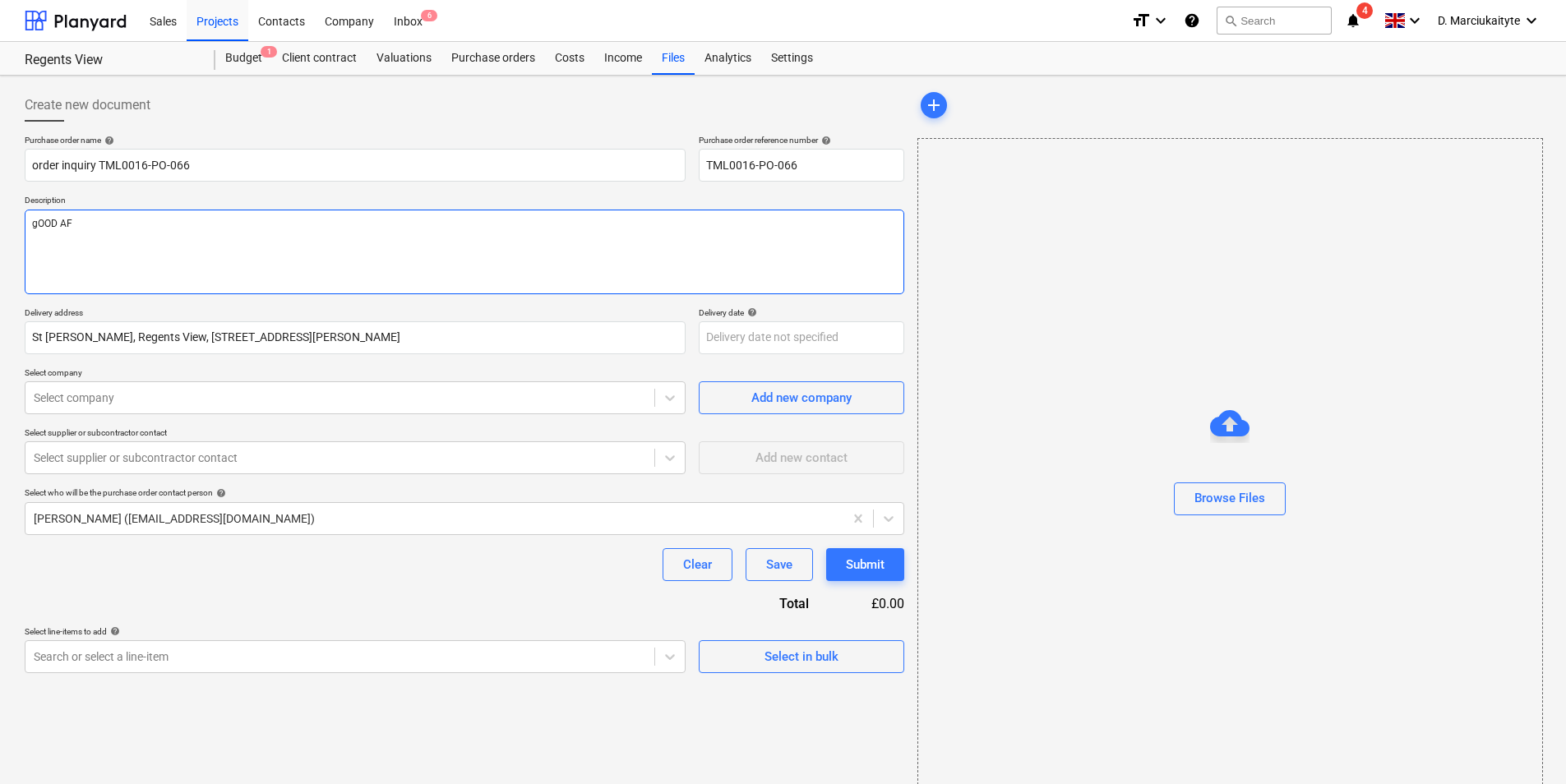type on "x" 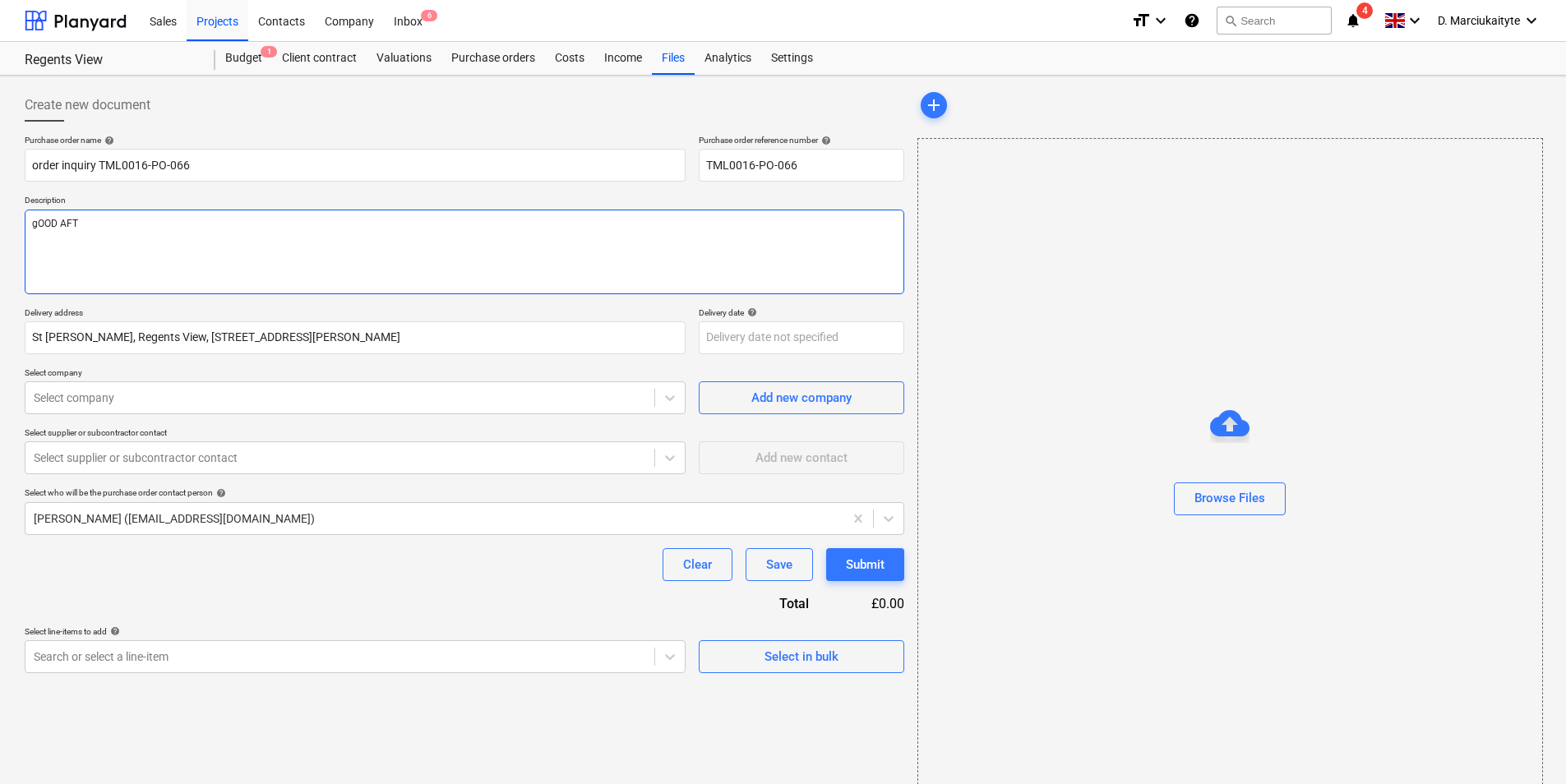 type on "gOOD AFTE" 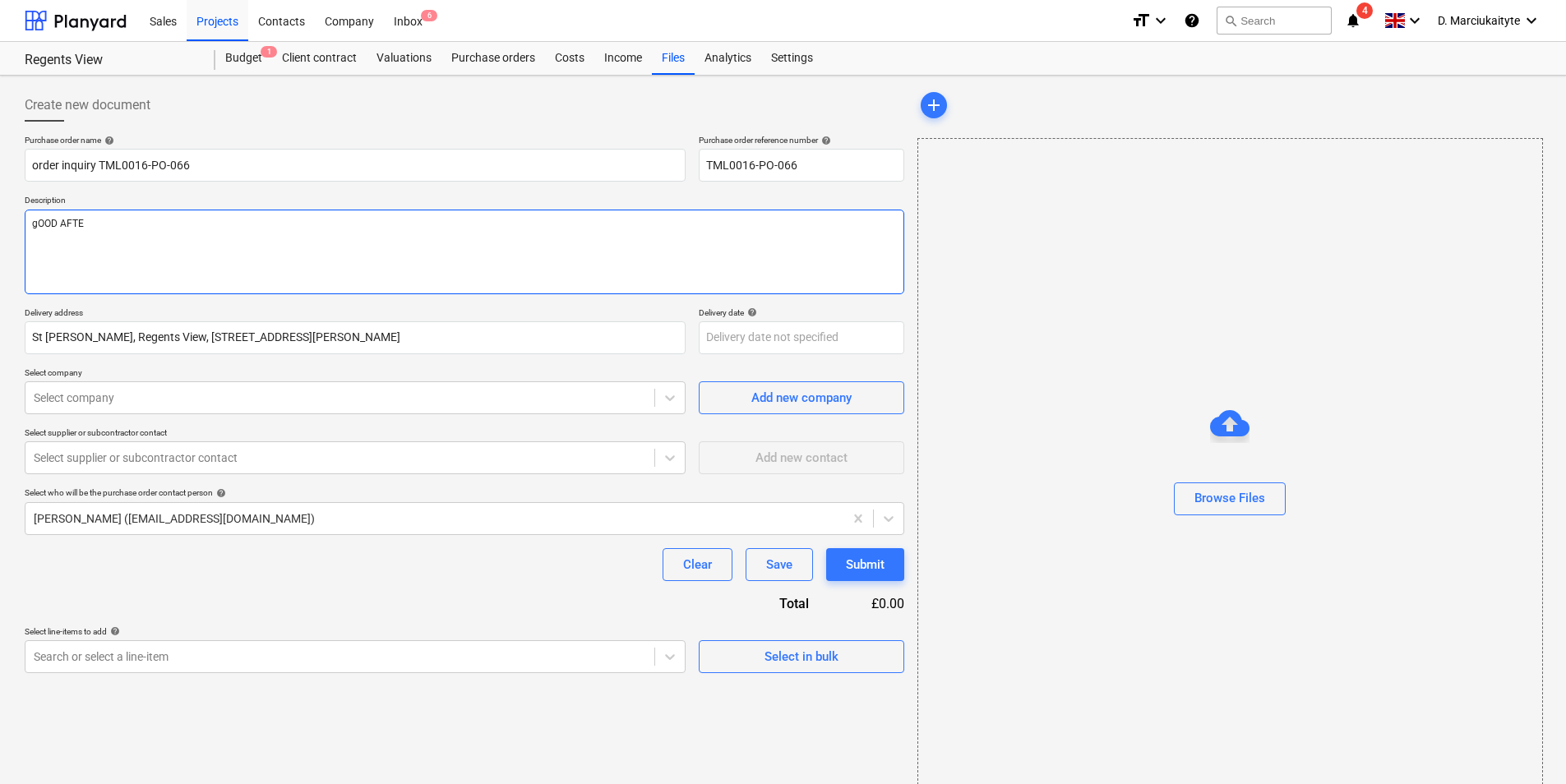 type on "x" 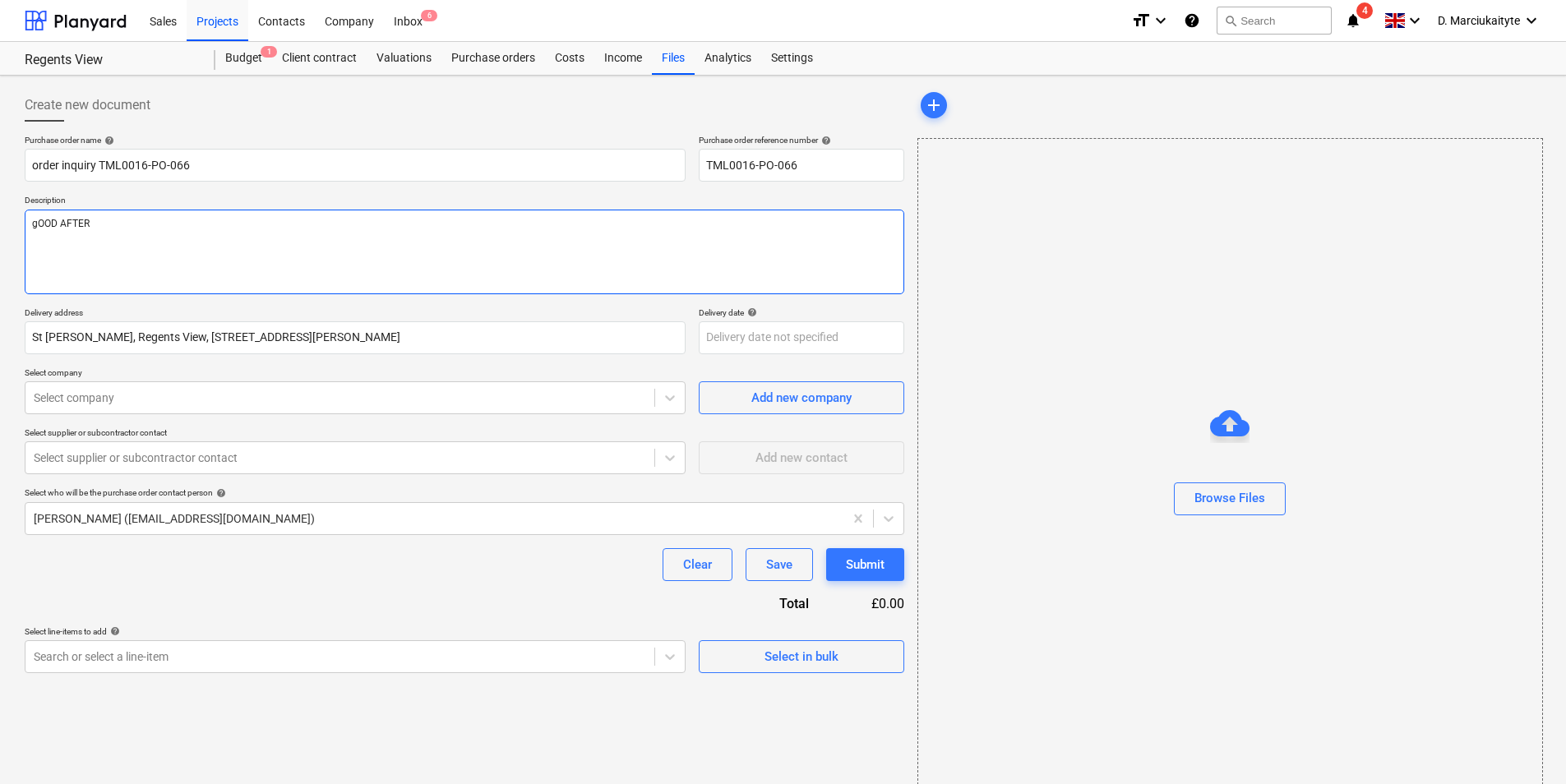 type on "x" 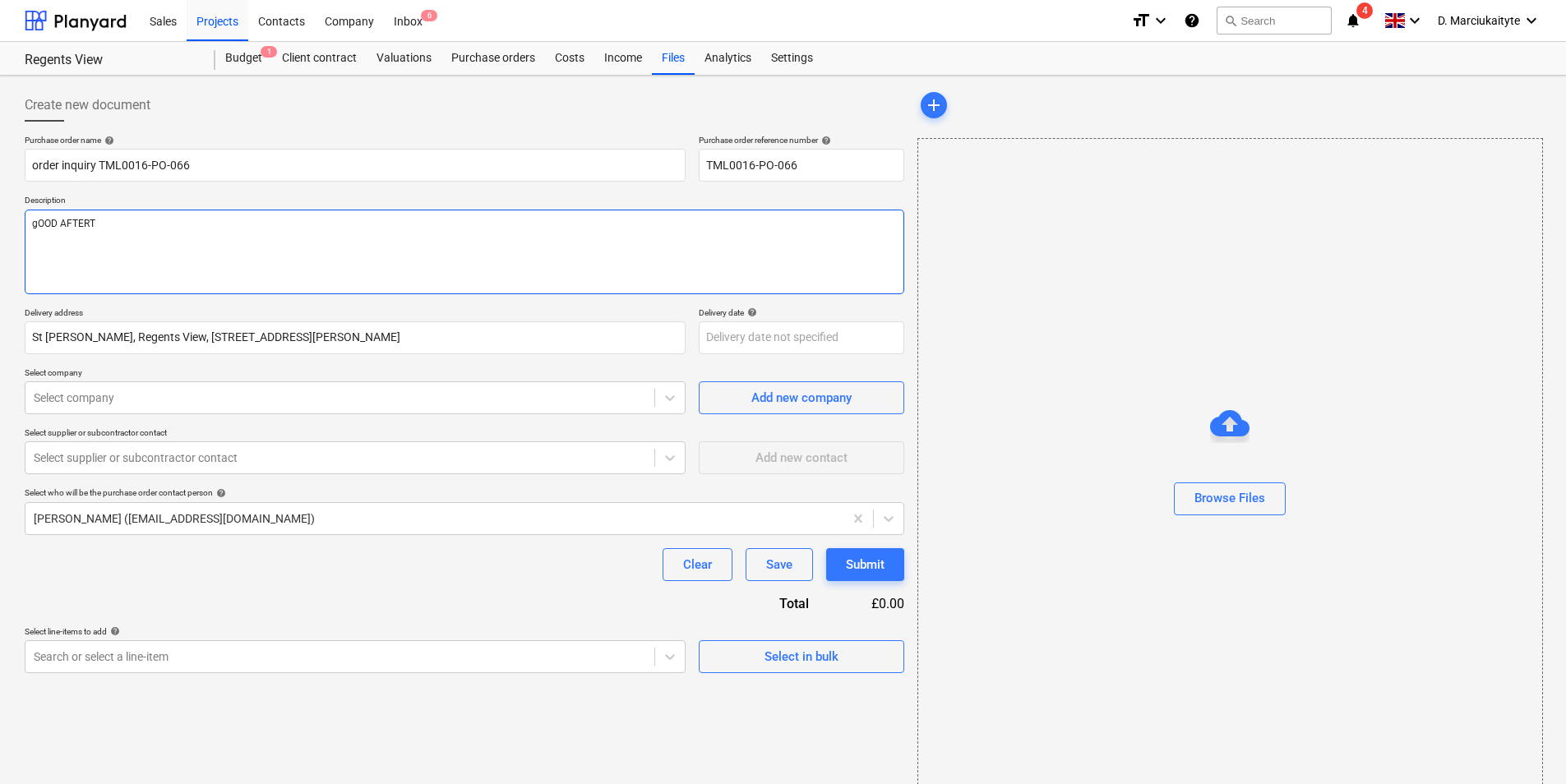 type on "x" 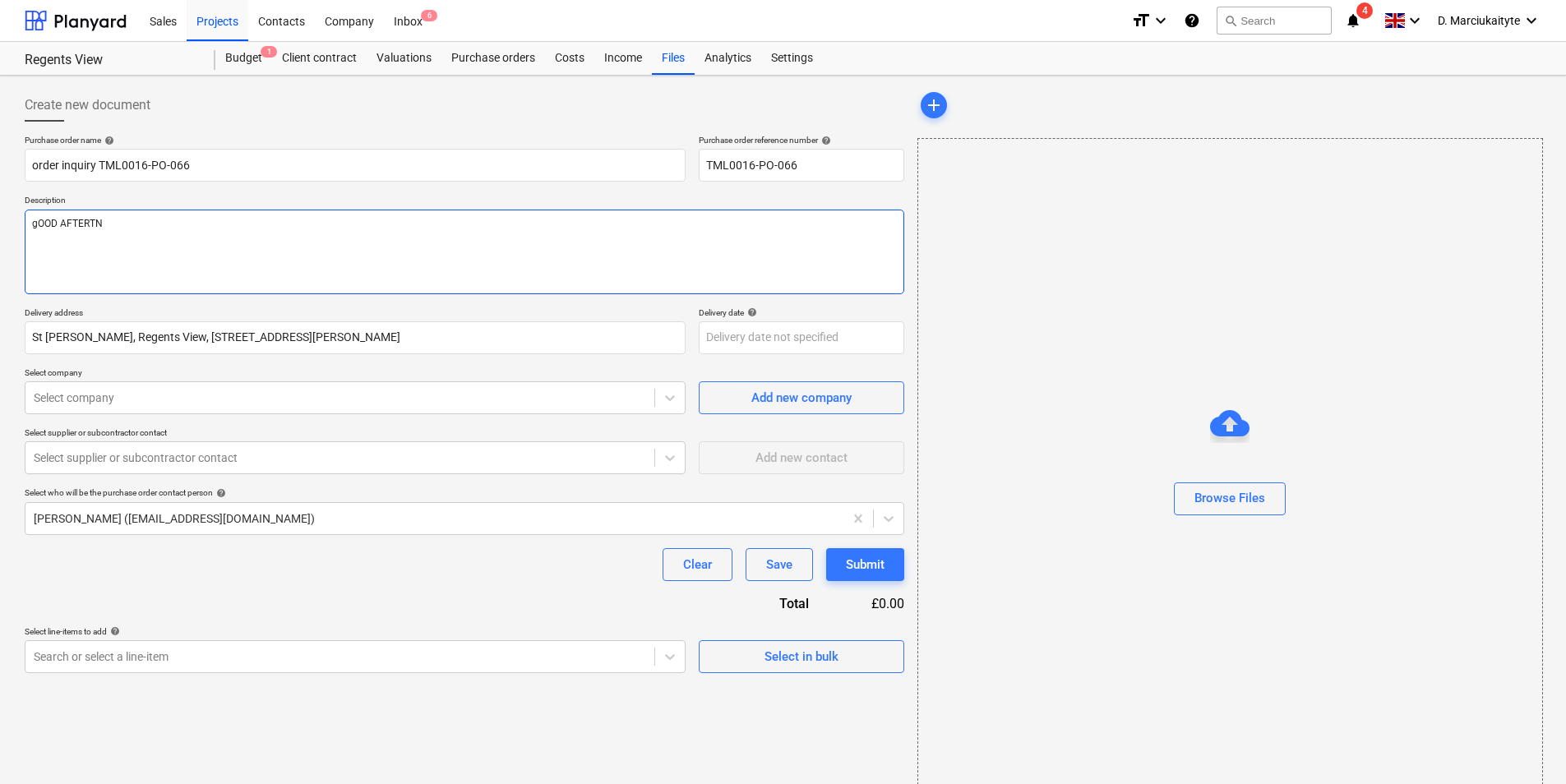 type on "x" 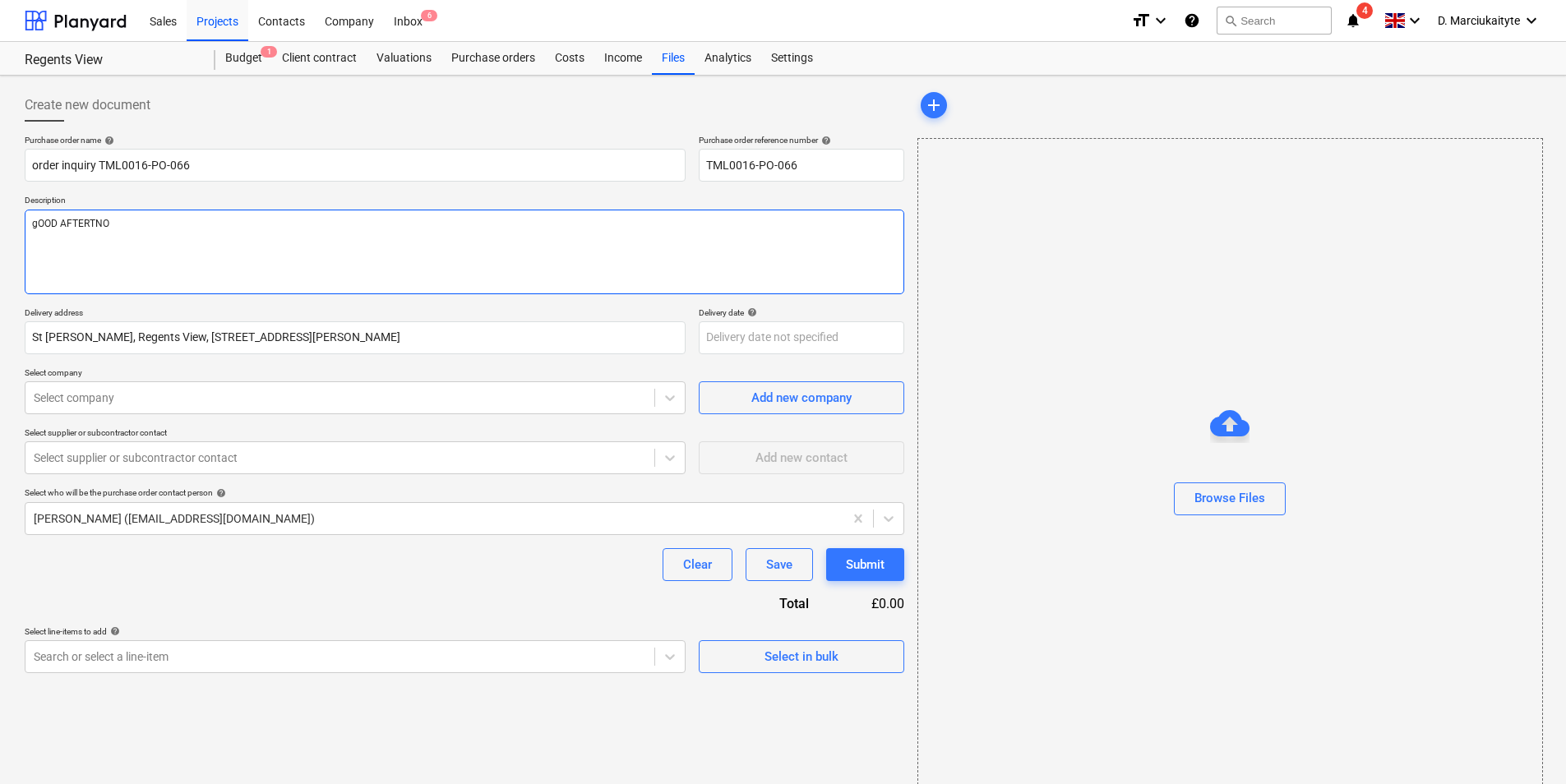 type on "x" 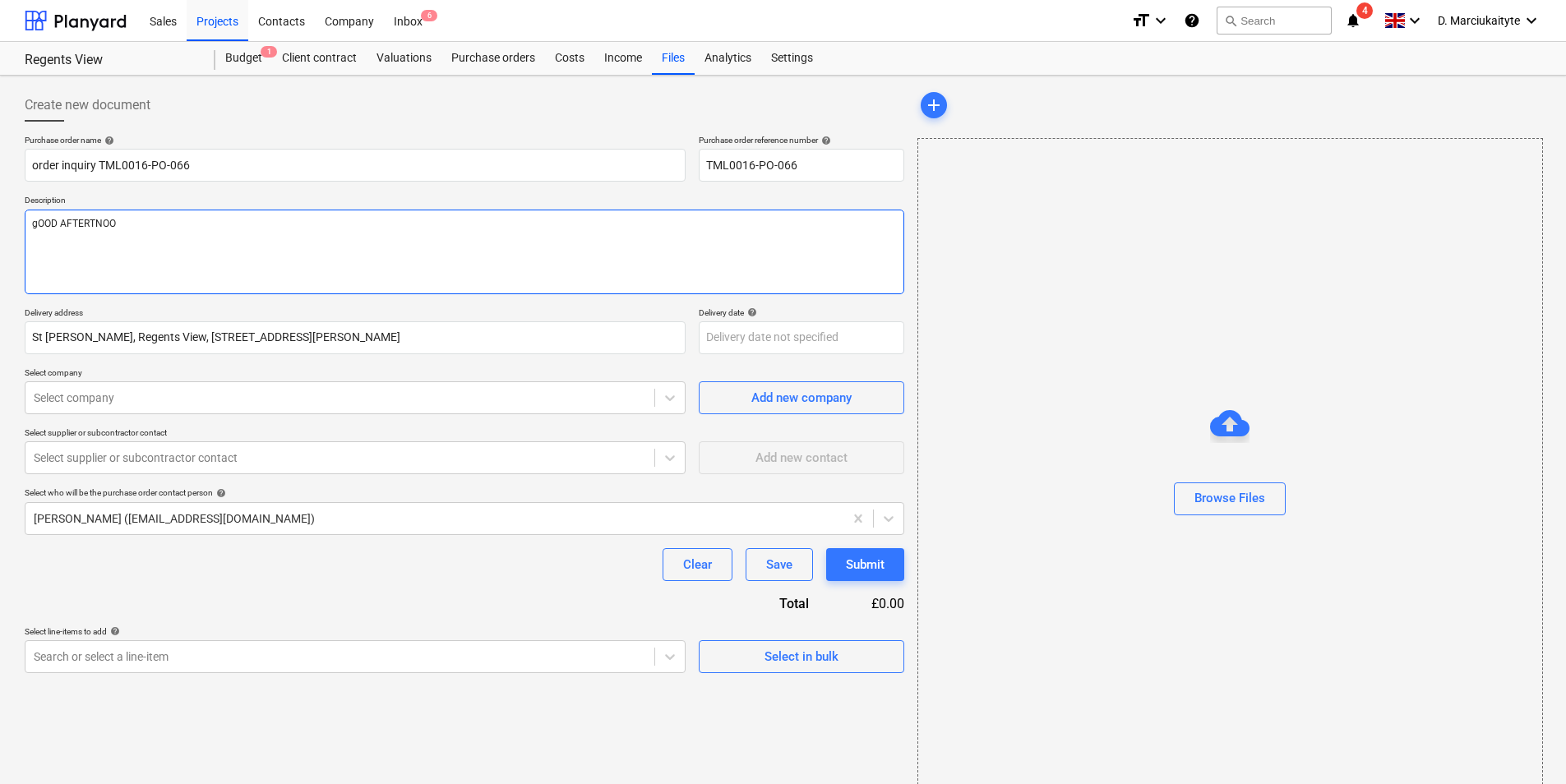 type on "x" 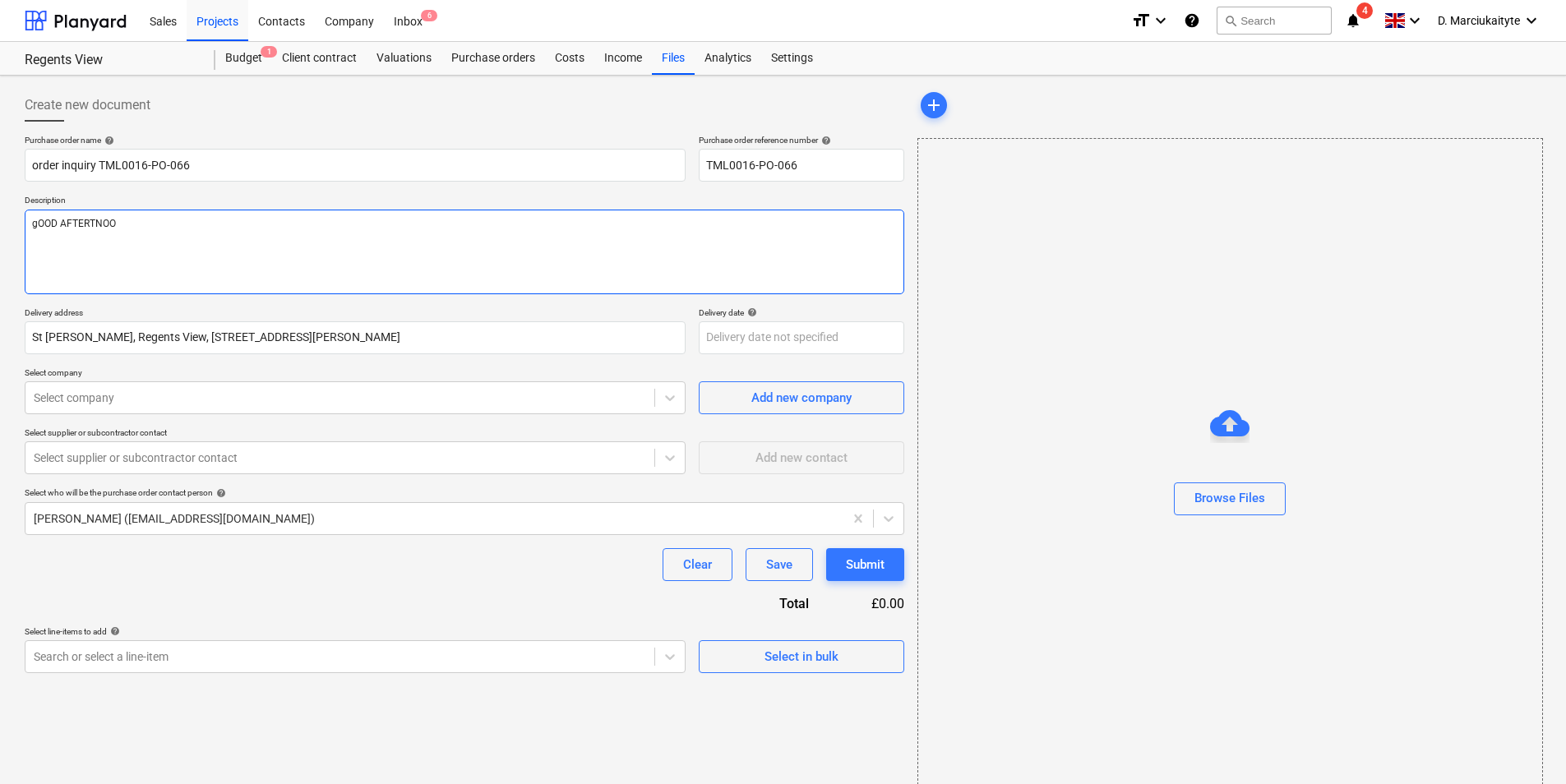 type on "gOOD AFTERTNOON" 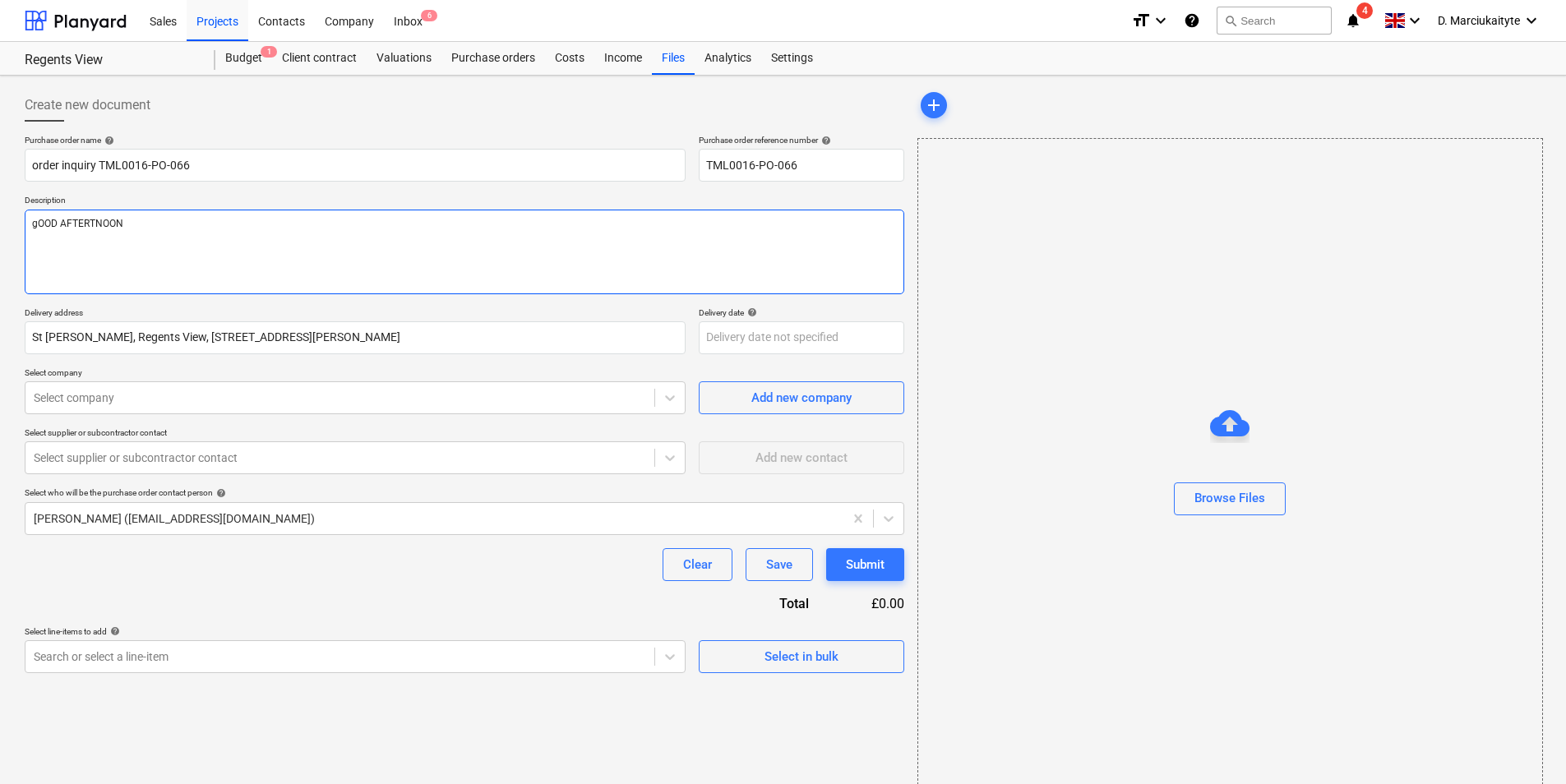 type on "x" 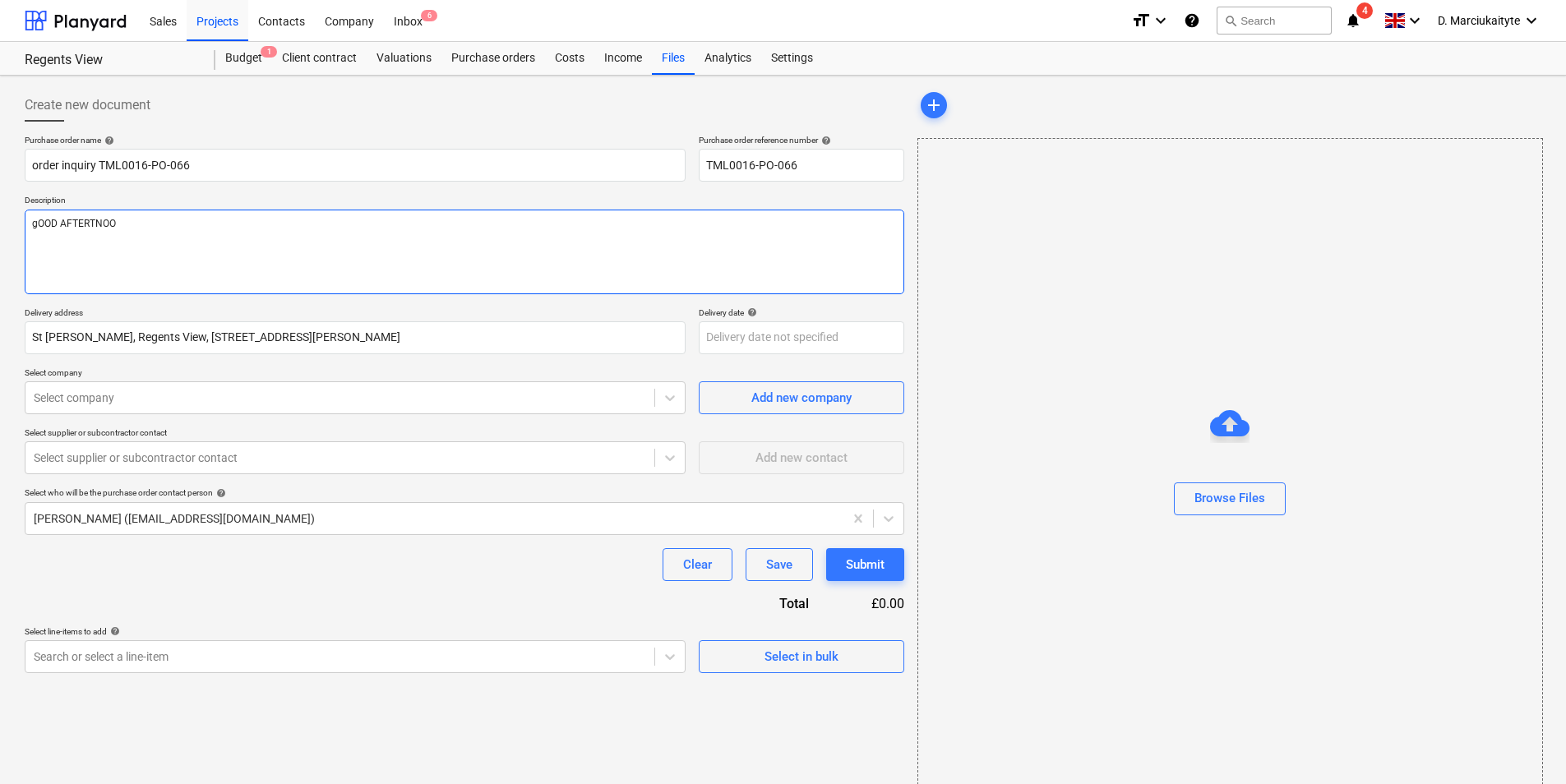 type on "x" 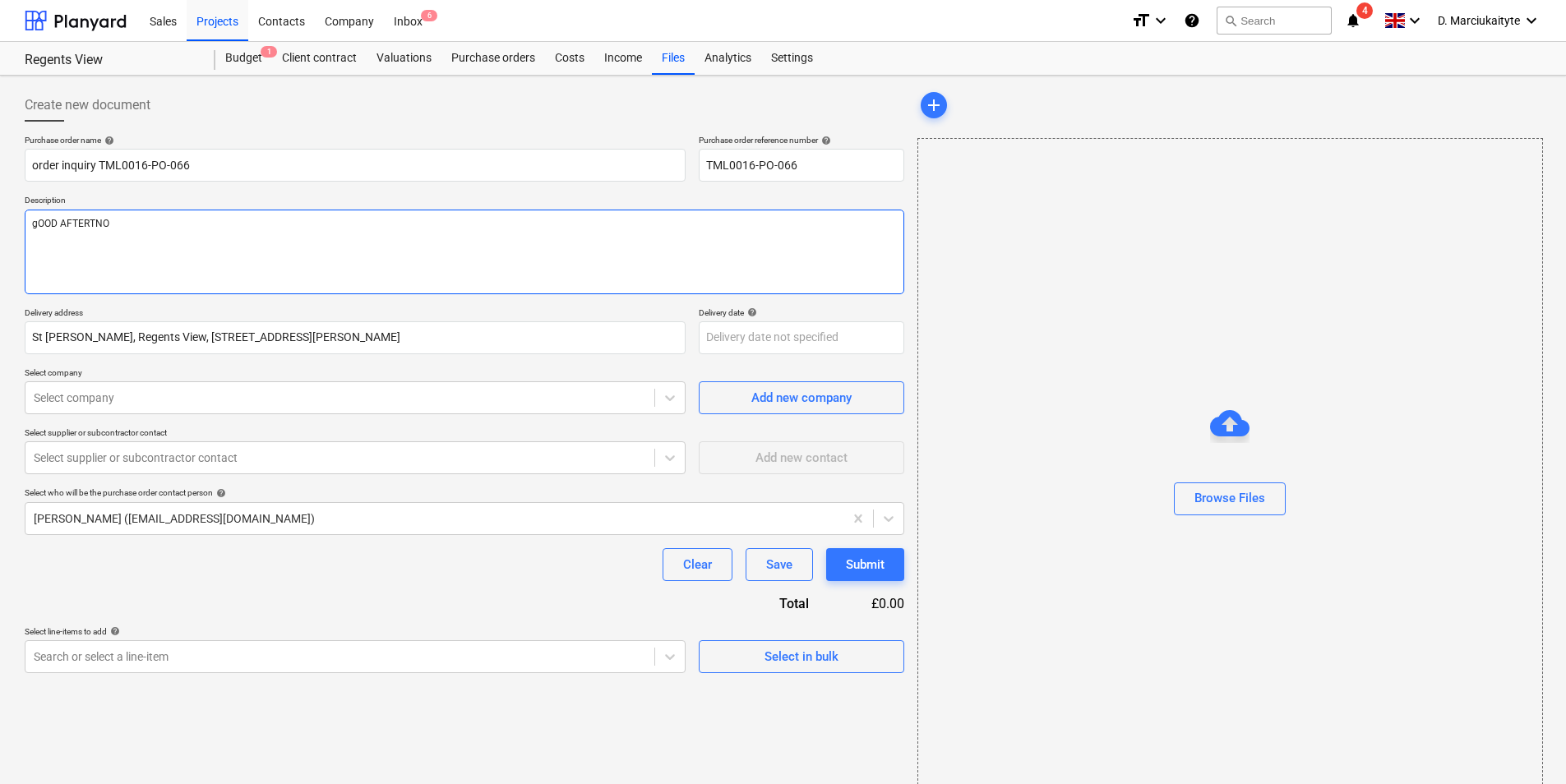 type on "x" 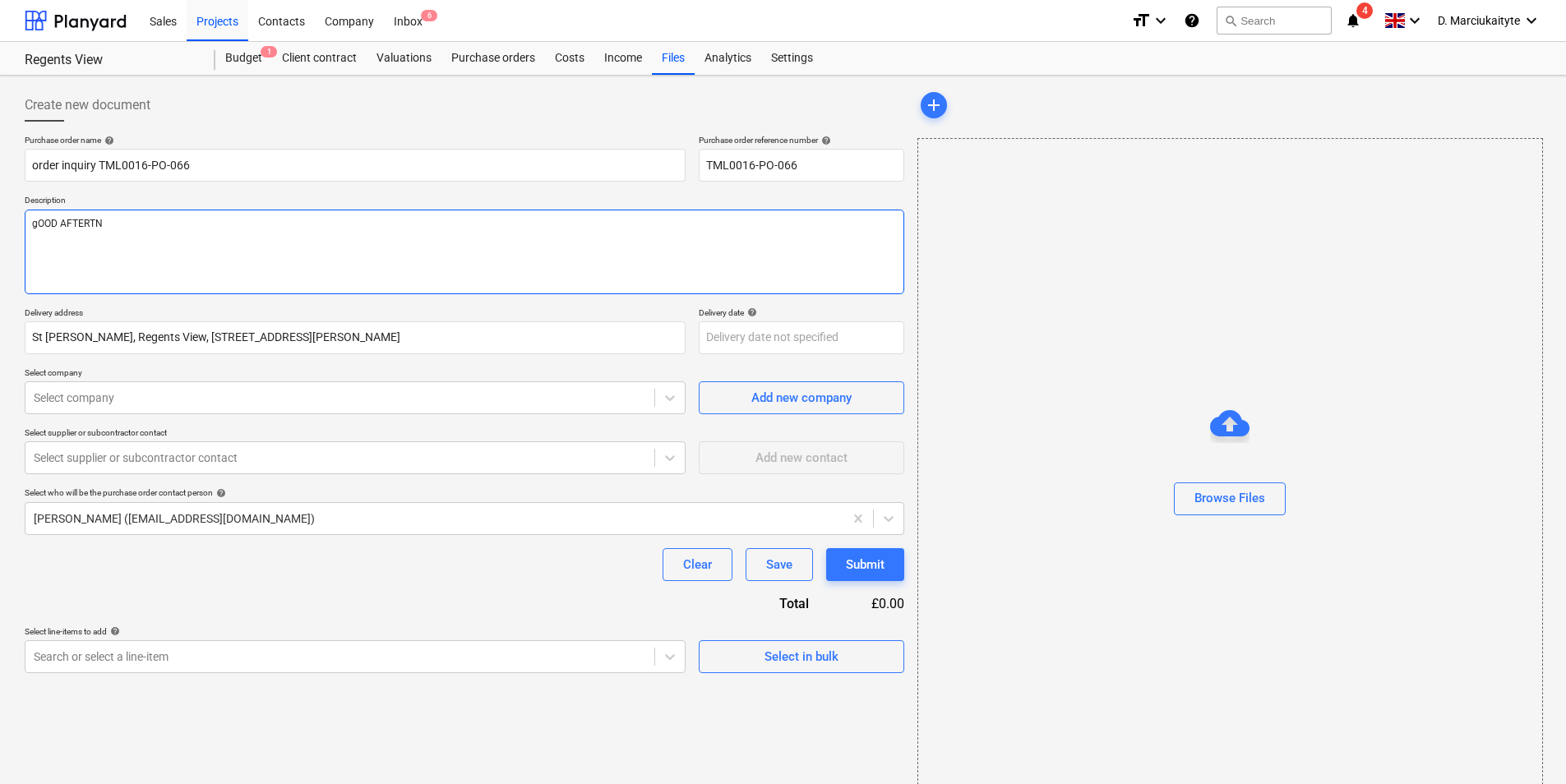 type on "x" 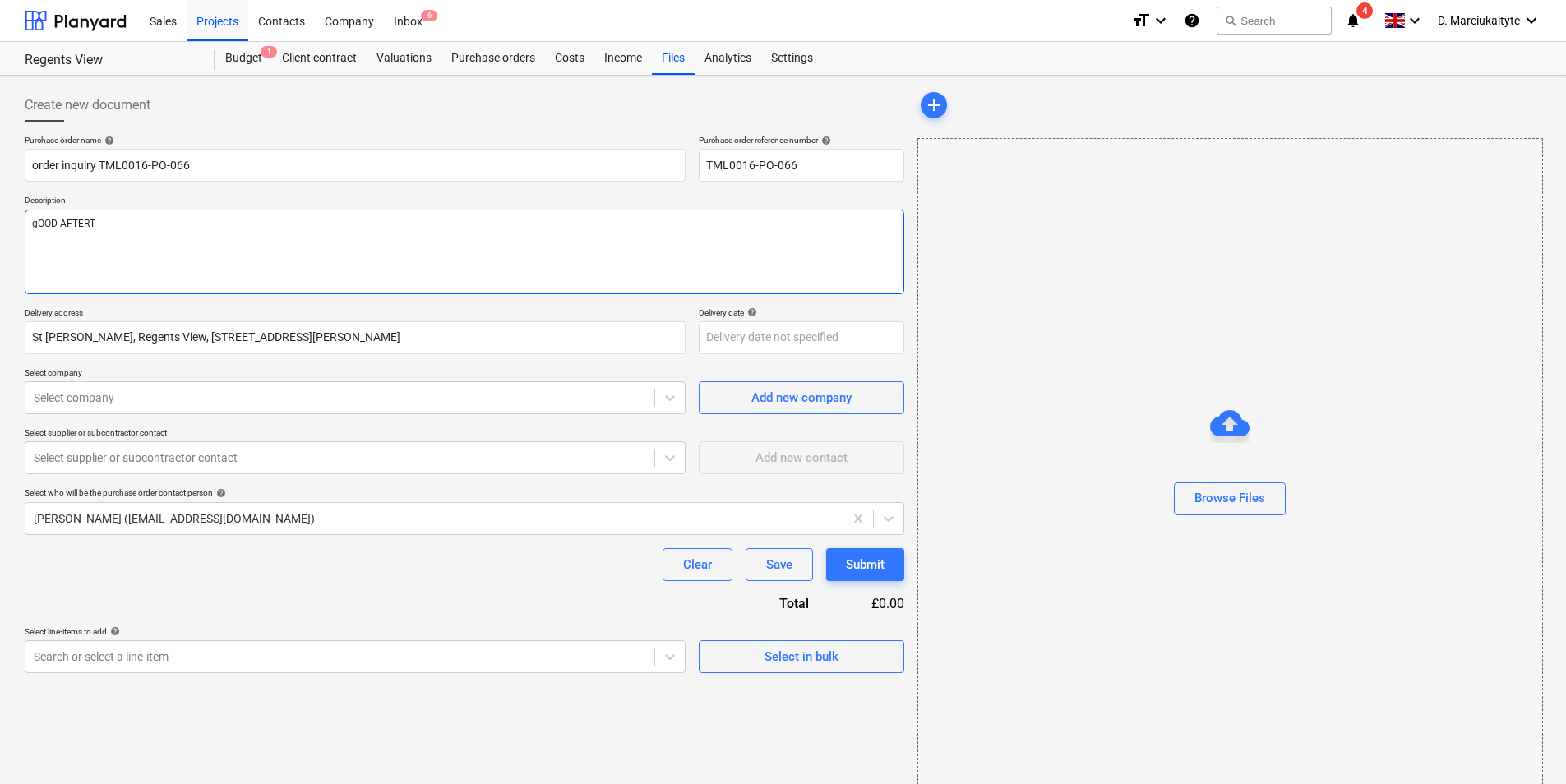 type on "x" 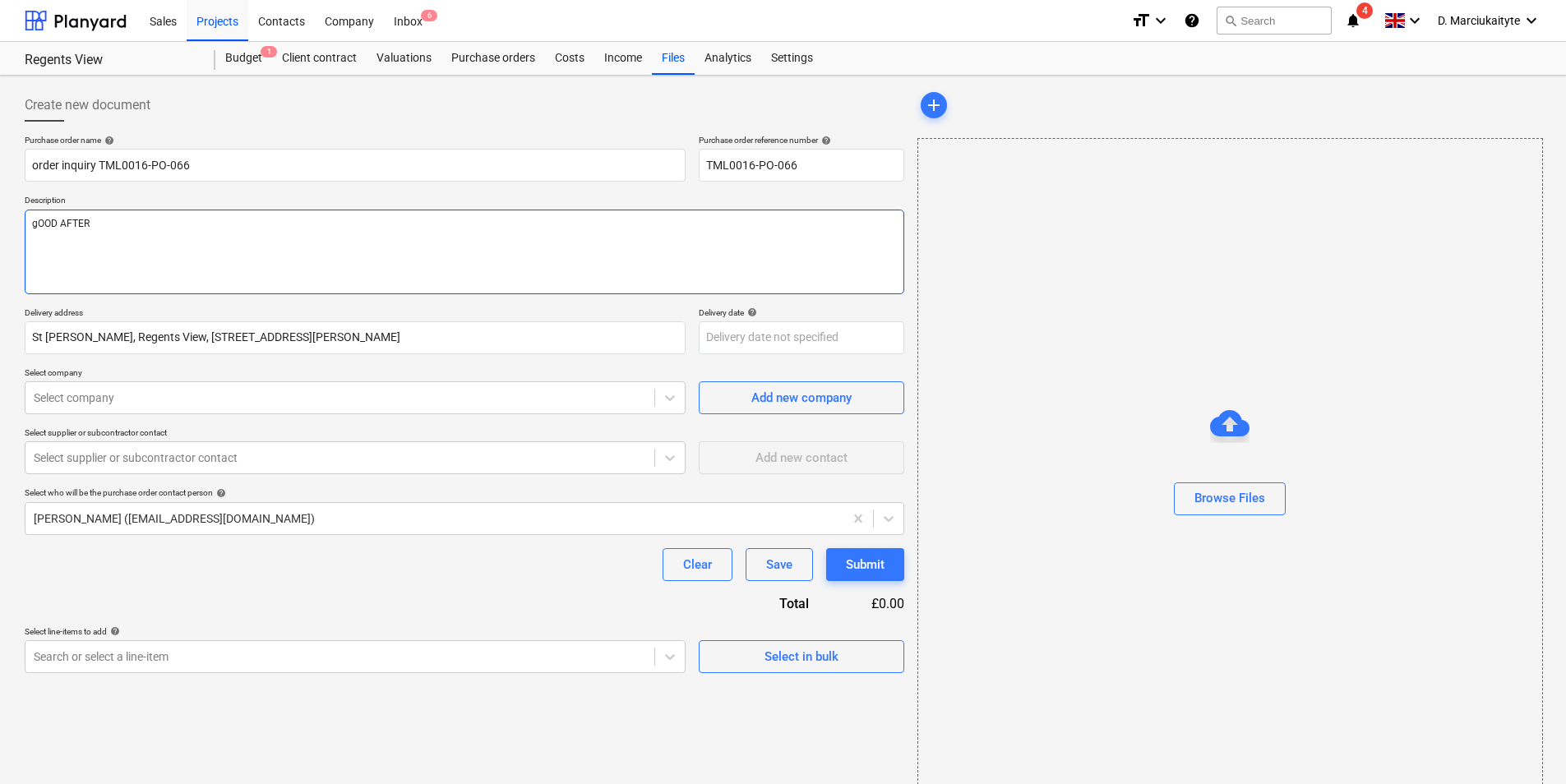 type on "x" 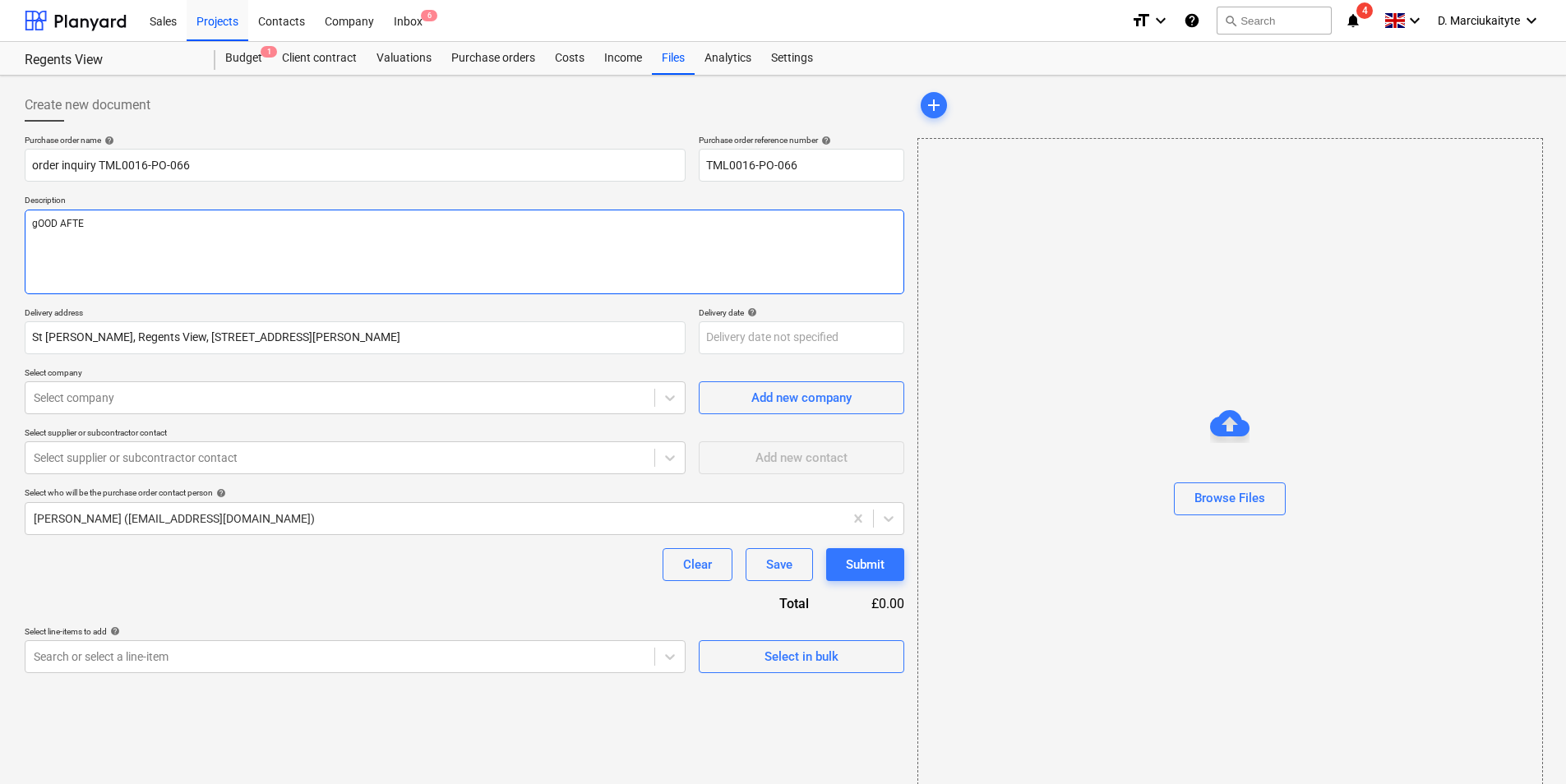 type on "x" 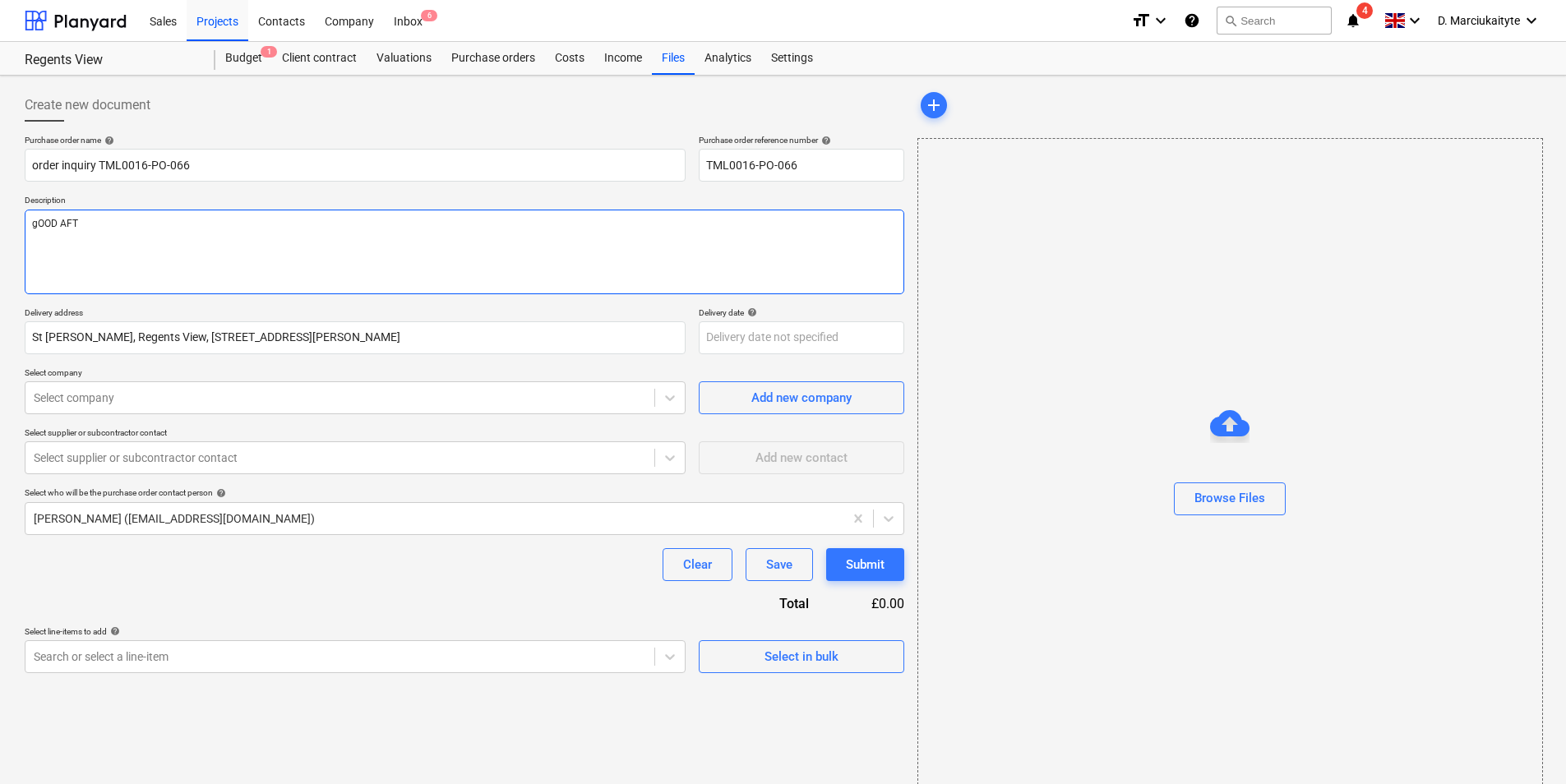type on "x" 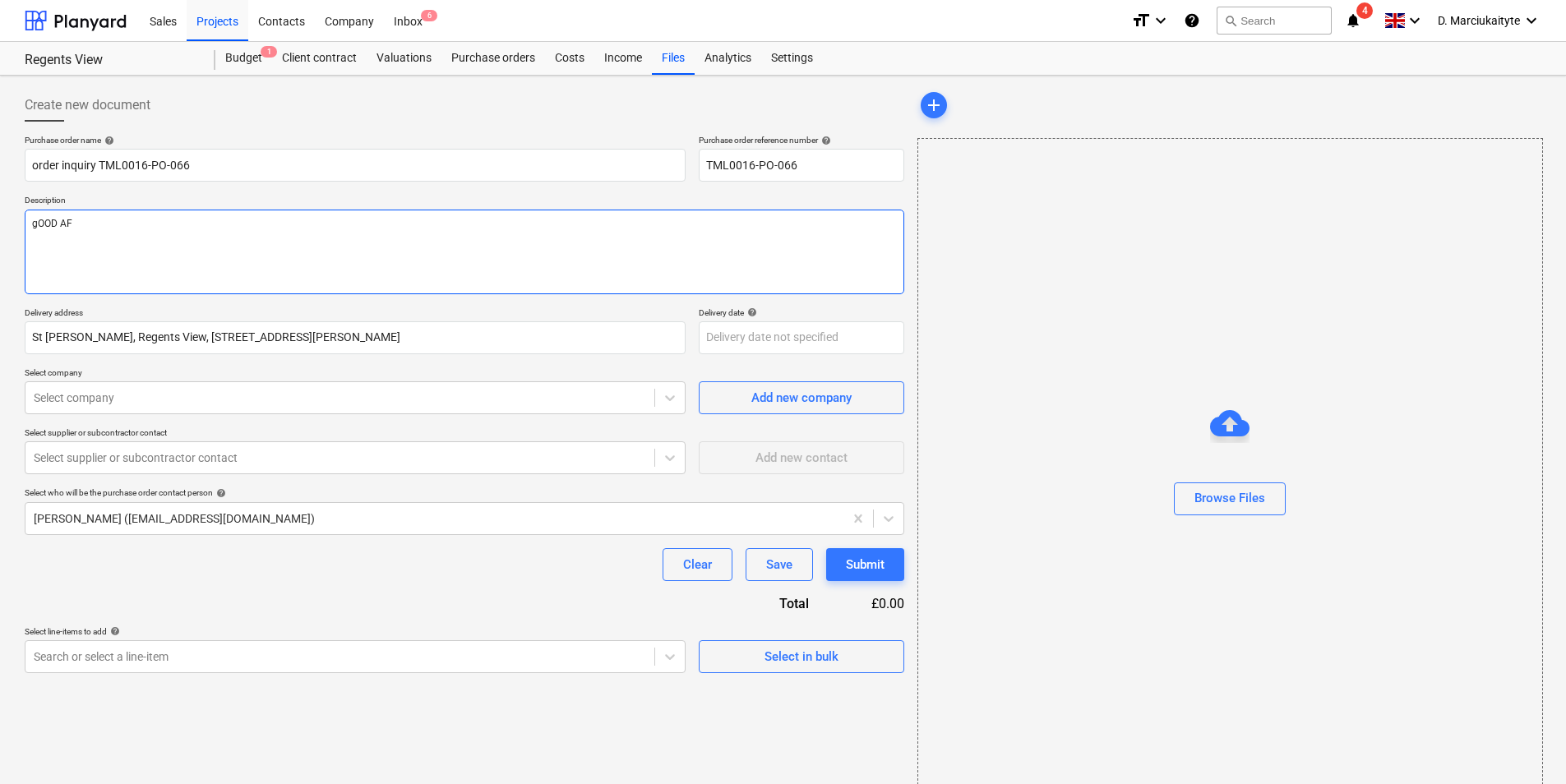 type on "x" 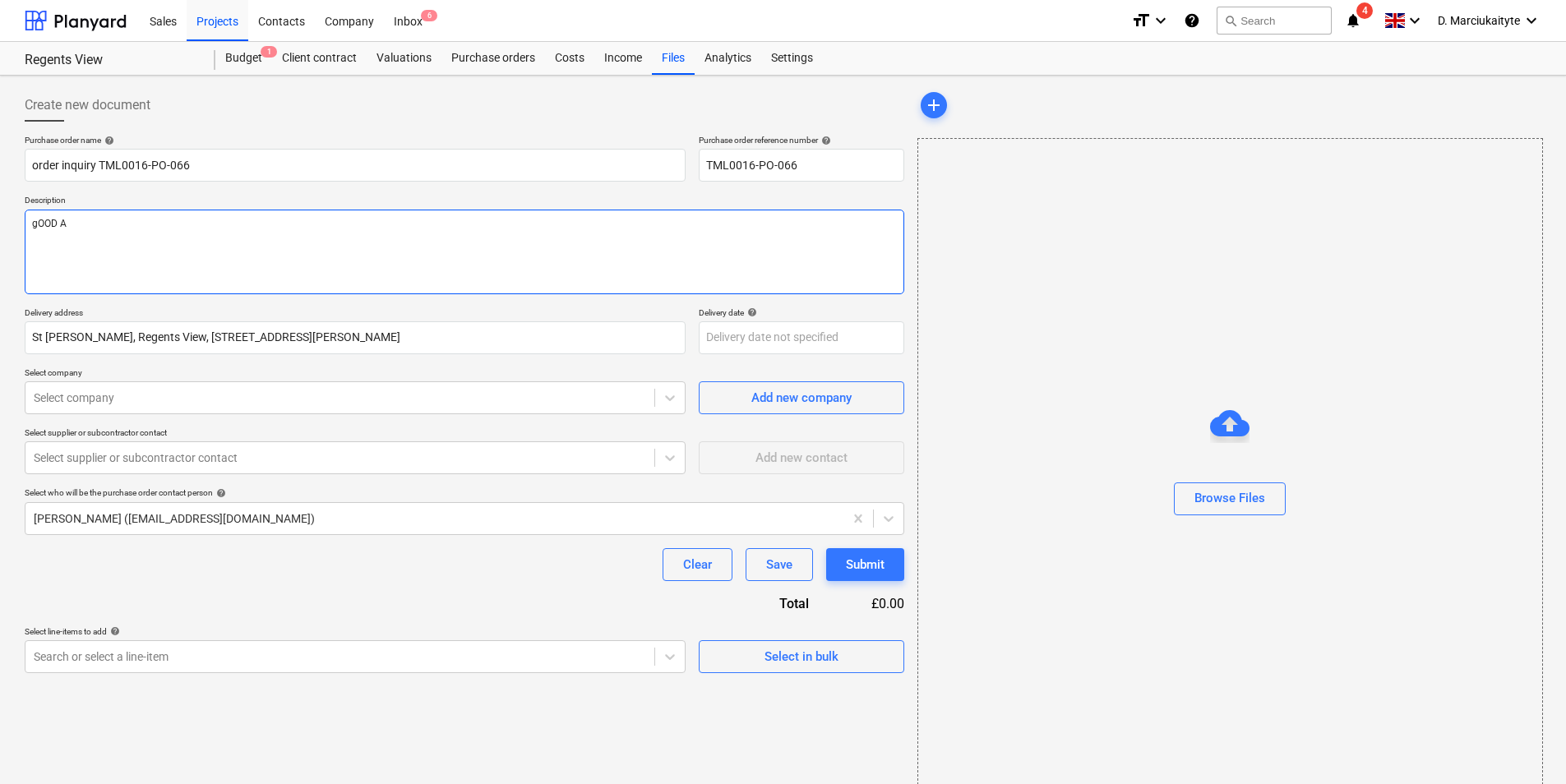 type on "x" 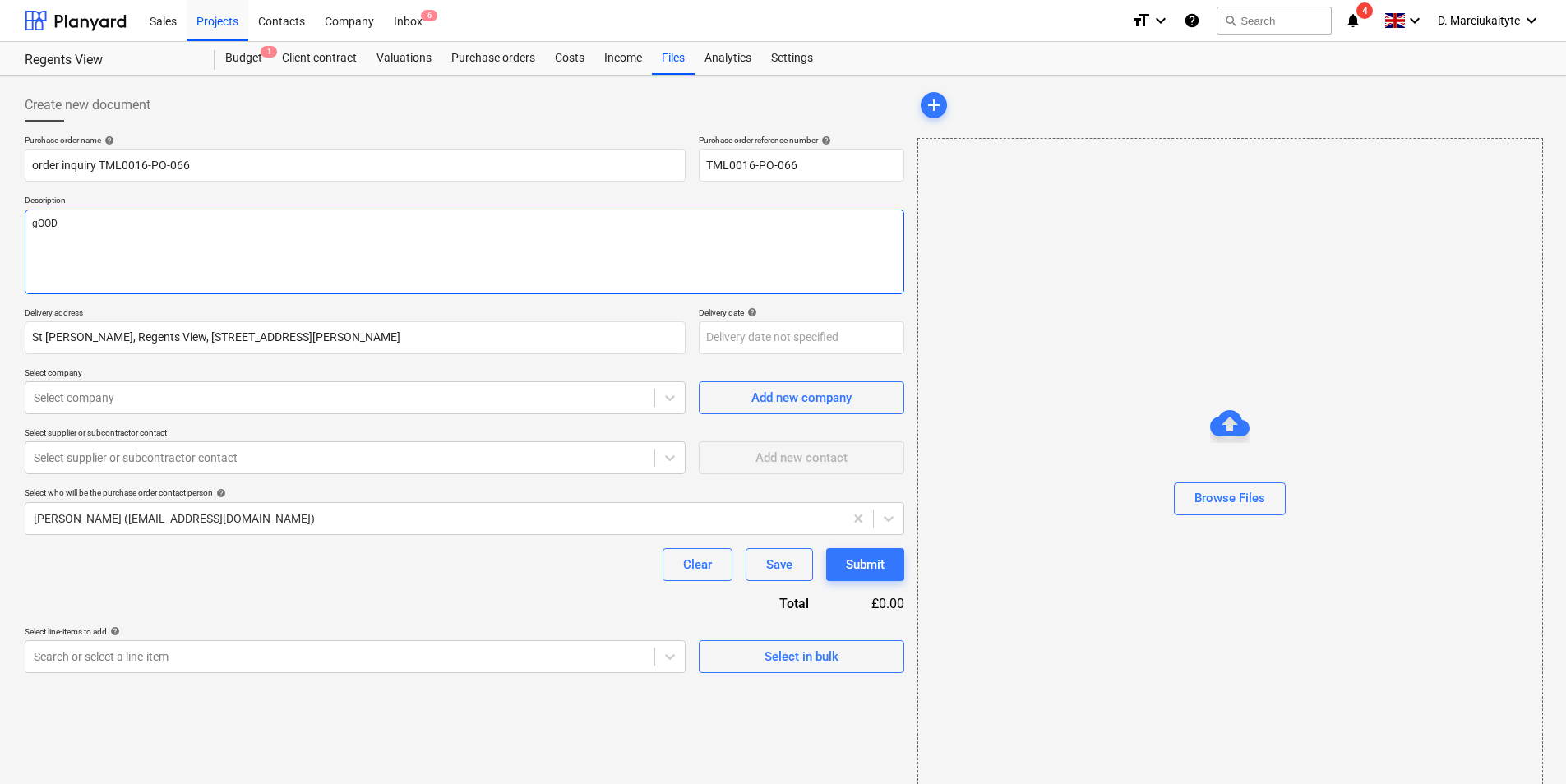 type on "x" 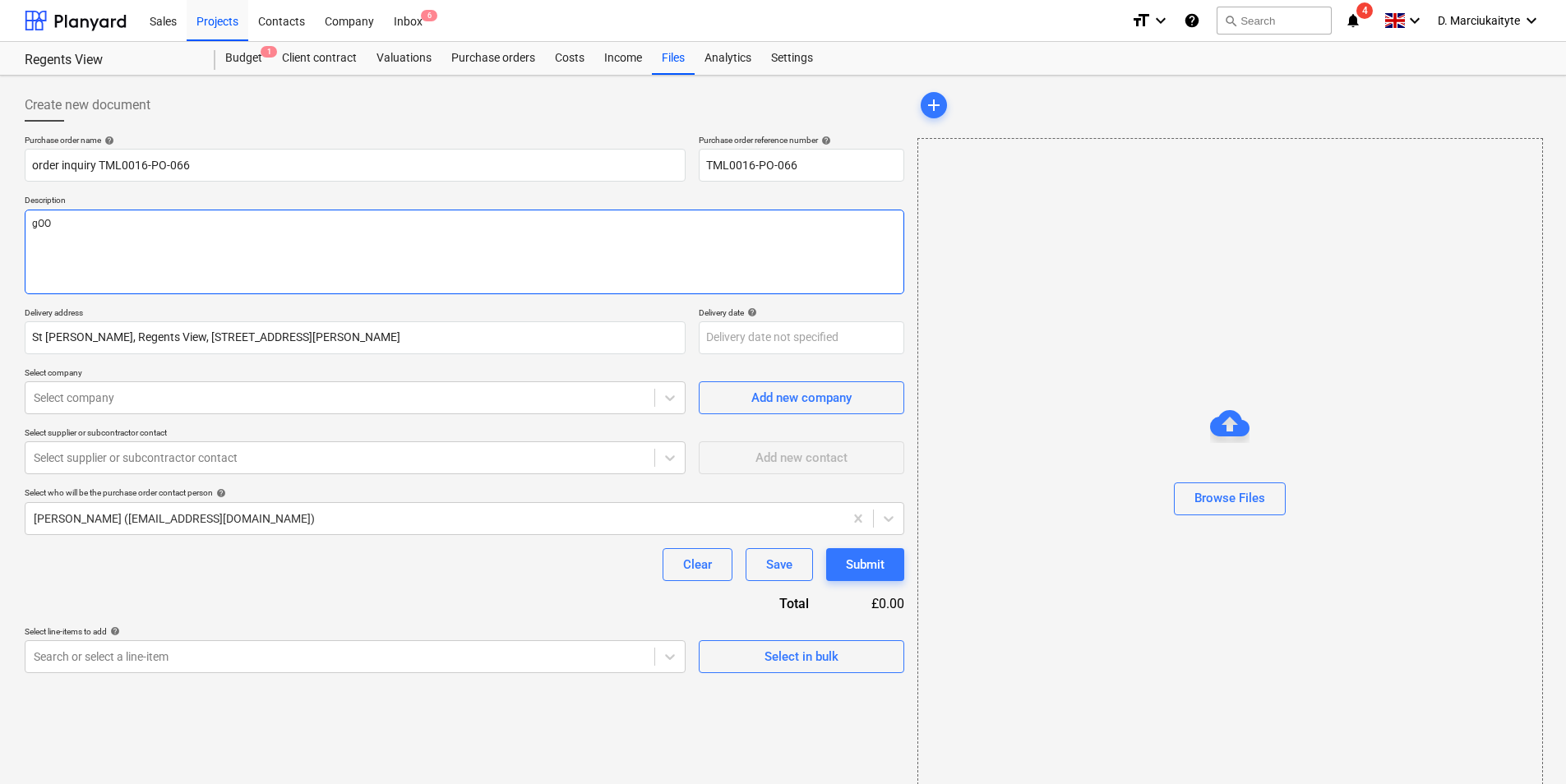 type on "x" 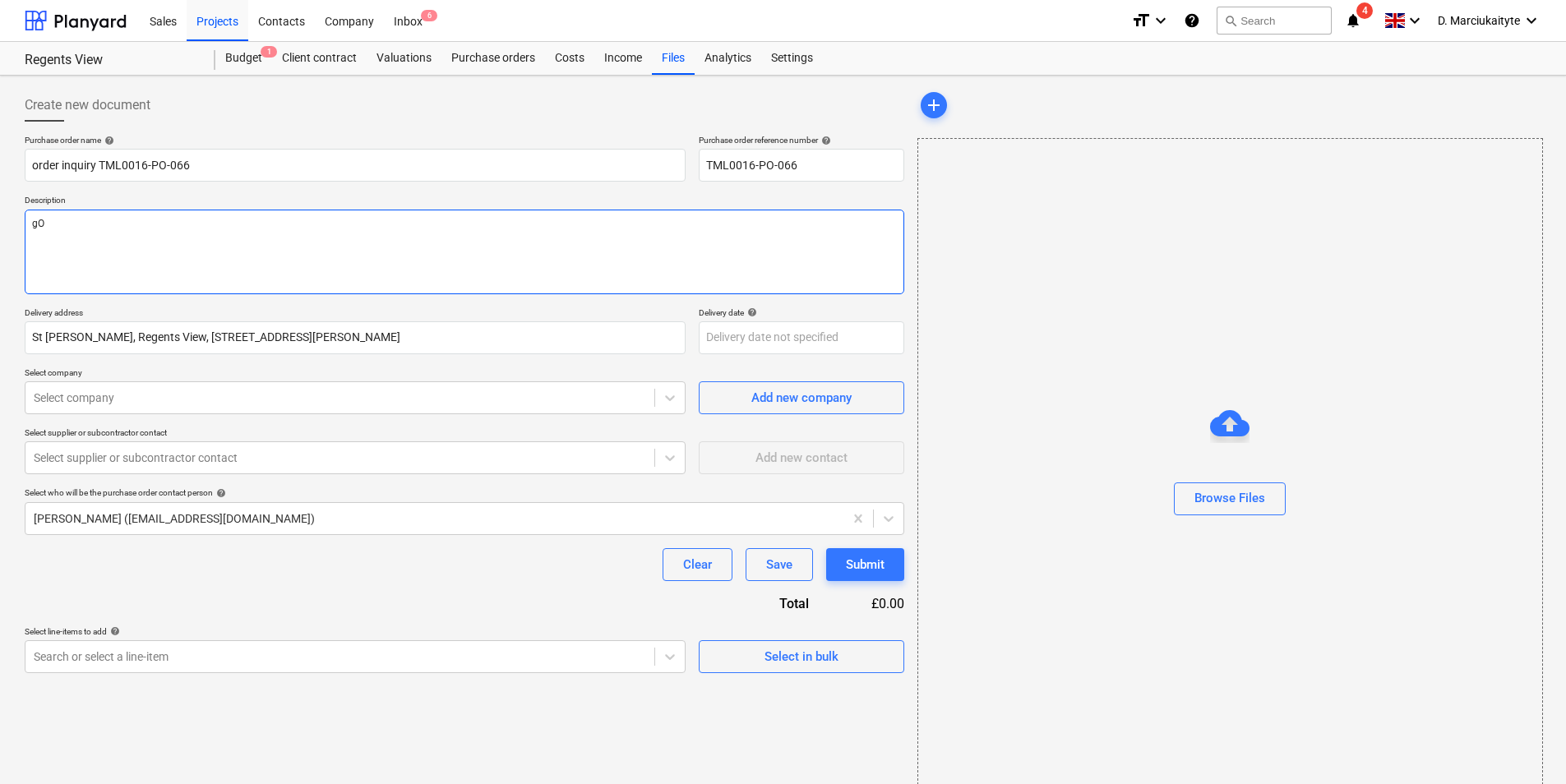 type on "x" 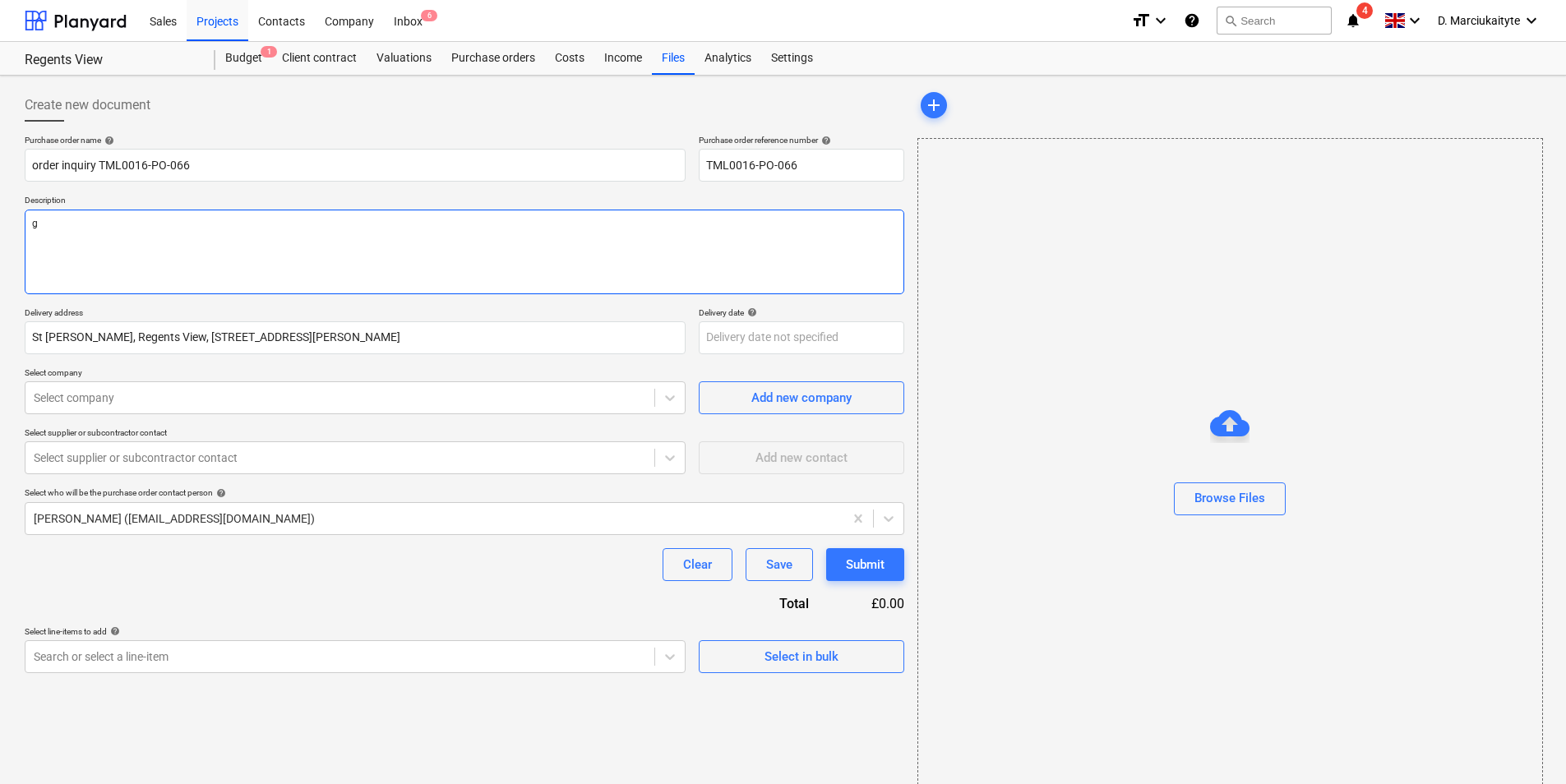 type on "x" 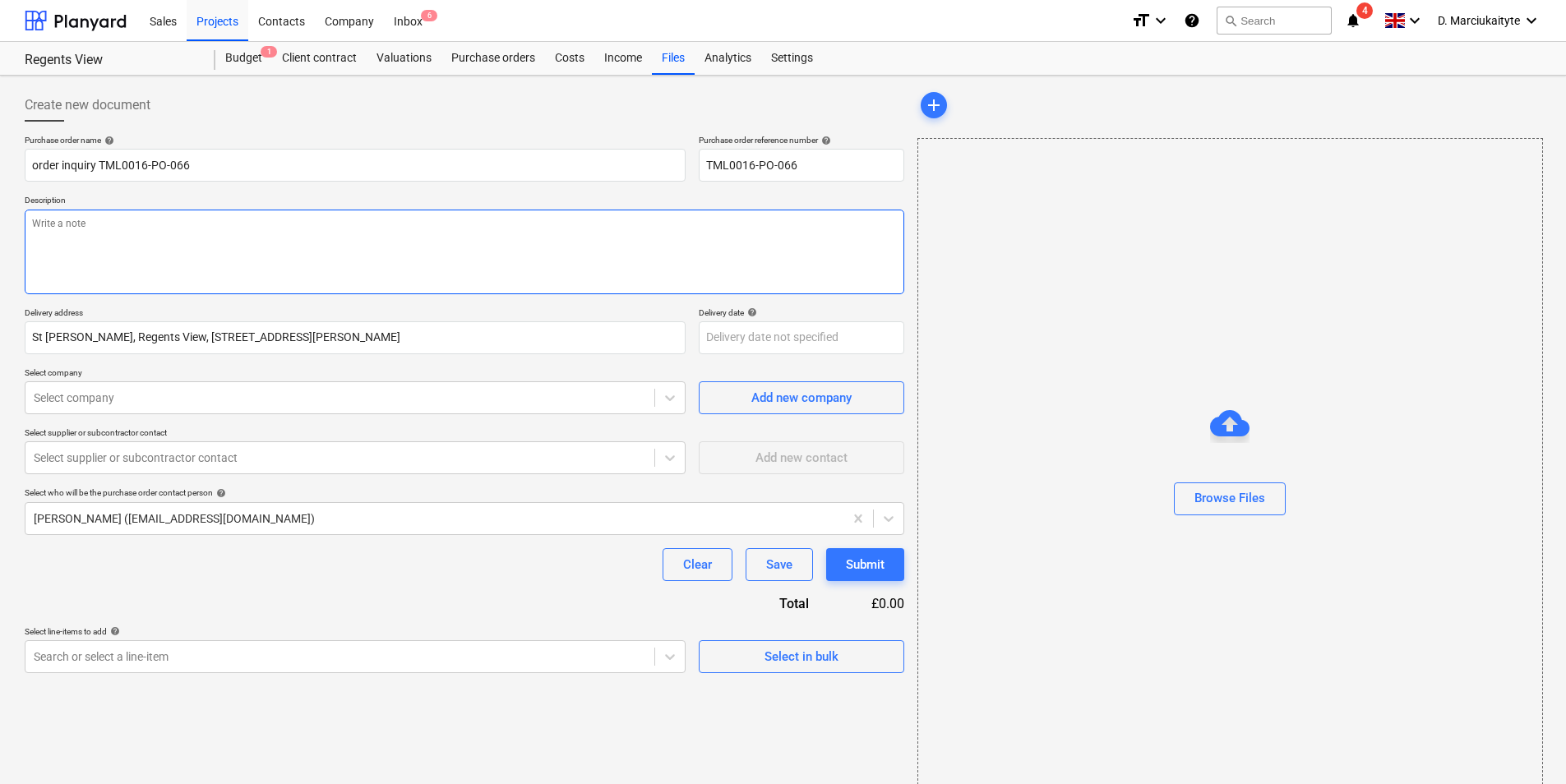 type on "x" 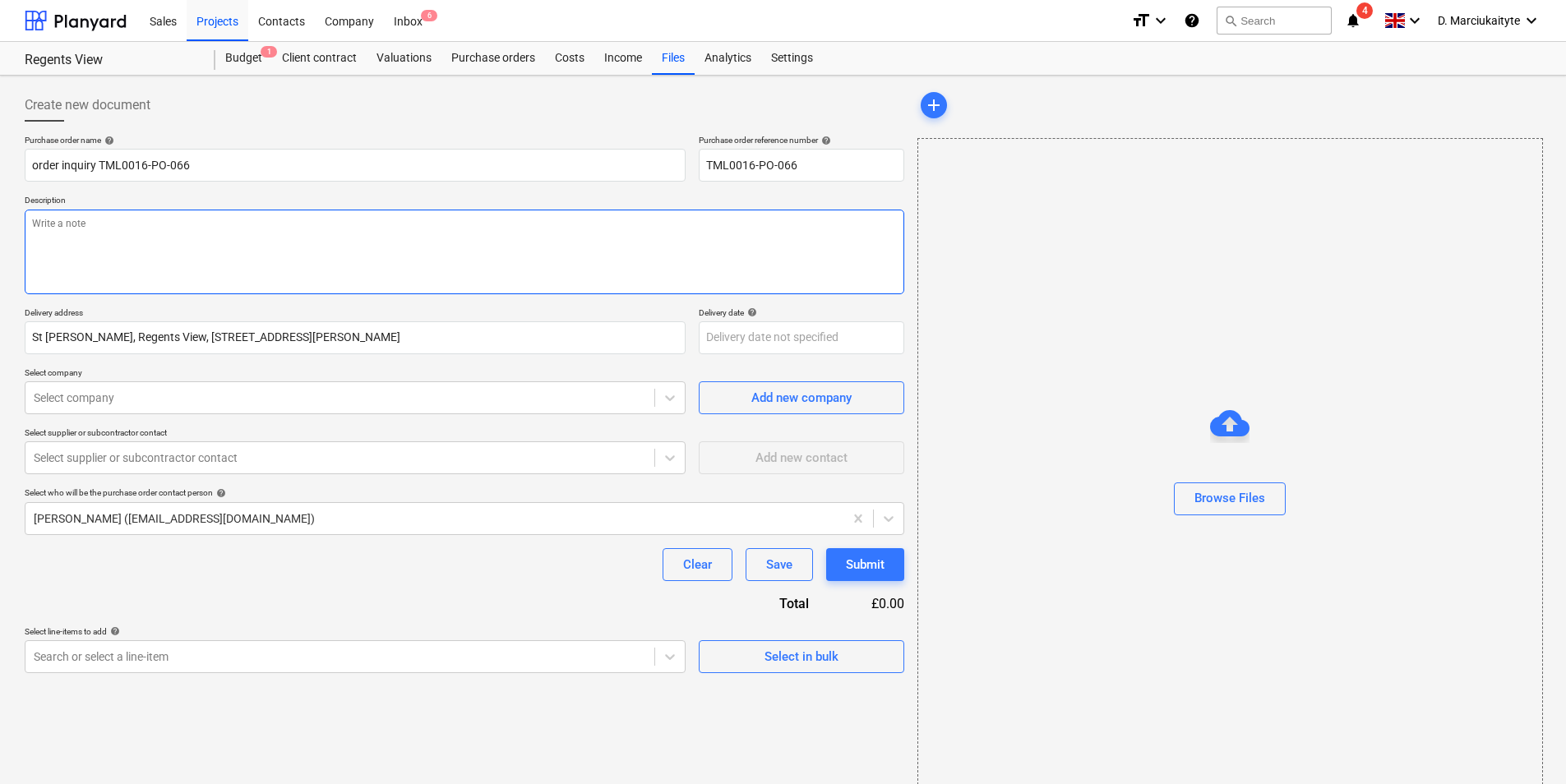 type on "G" 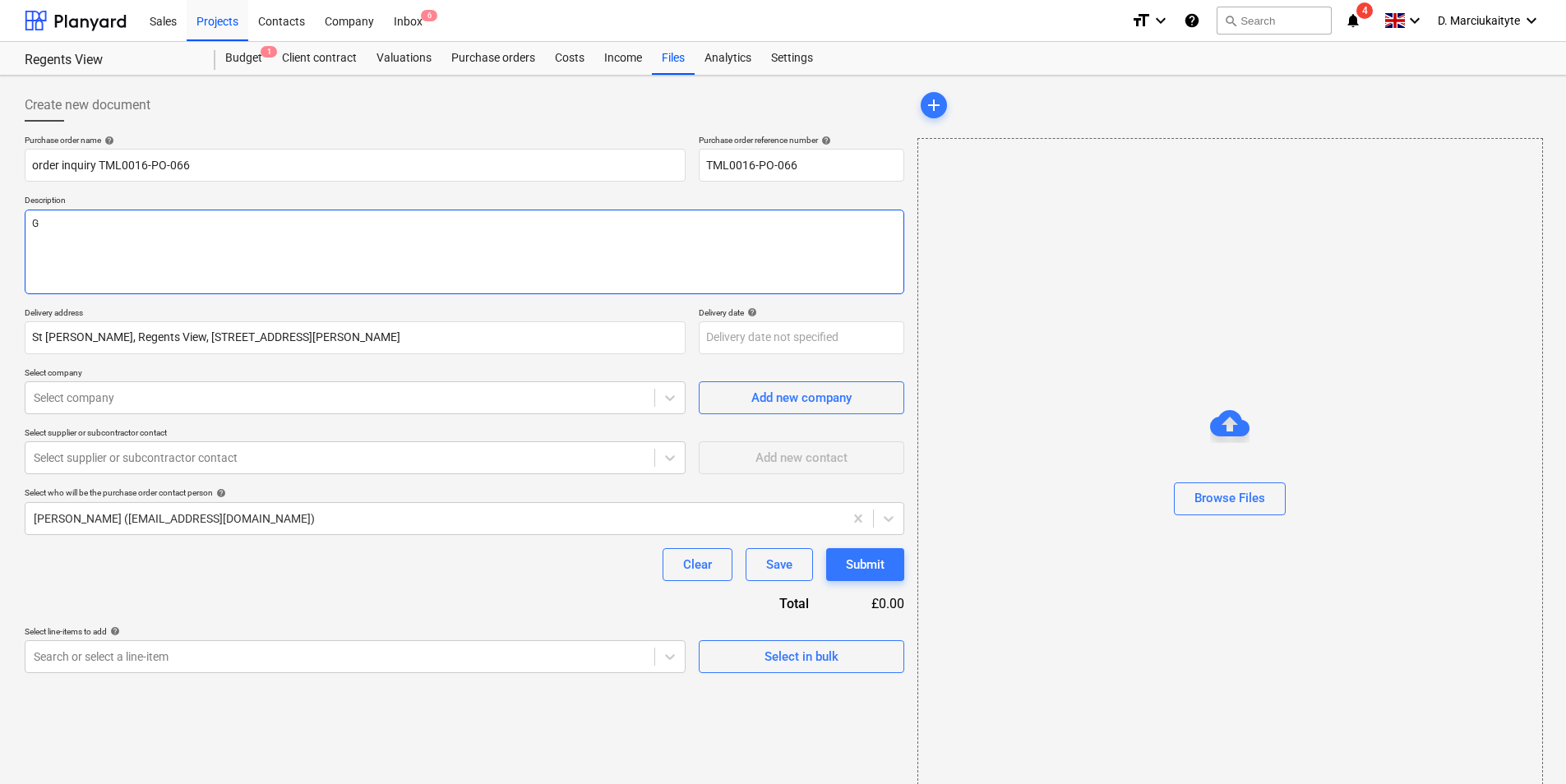 type on "x" 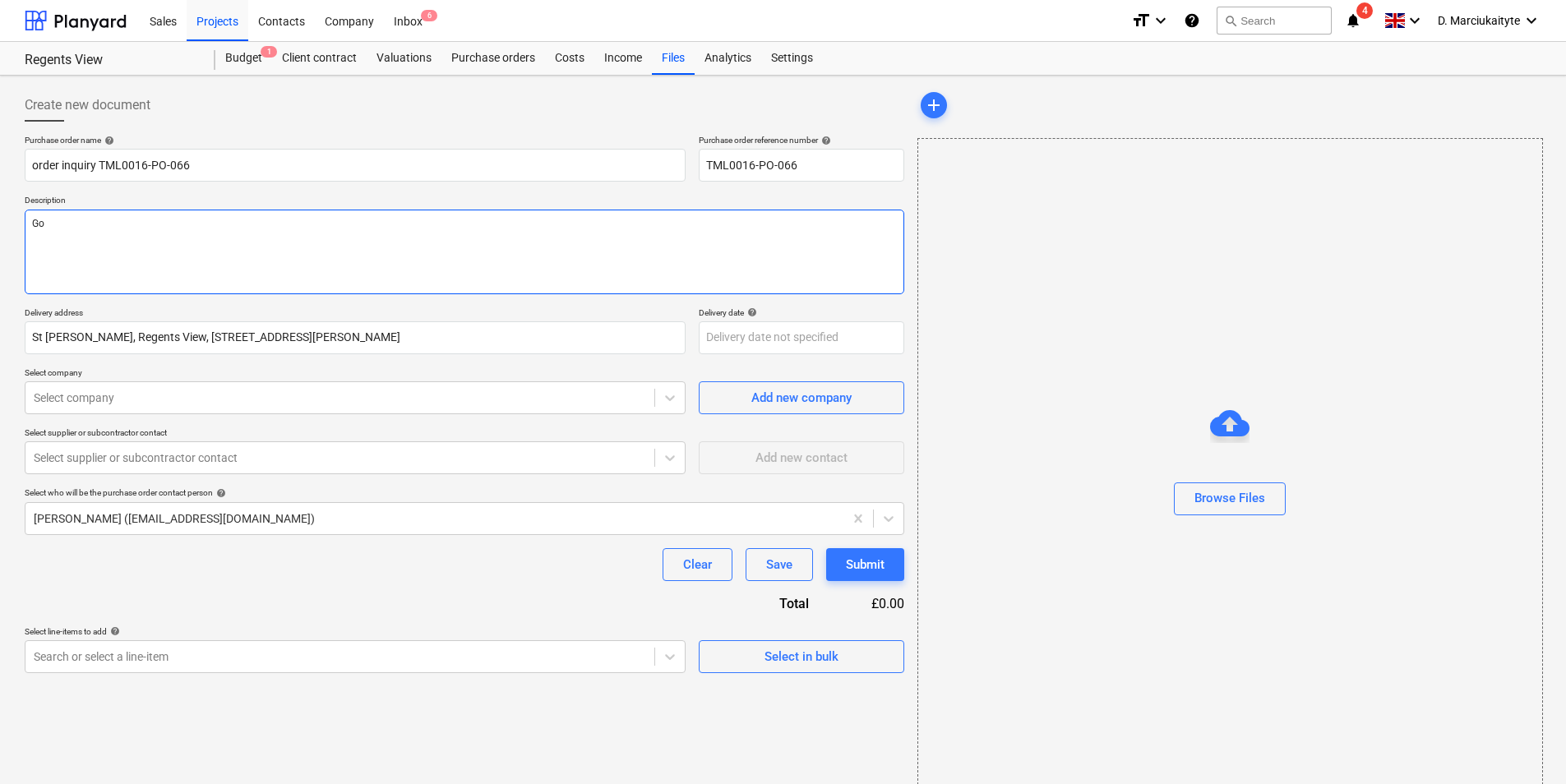 type on "x" 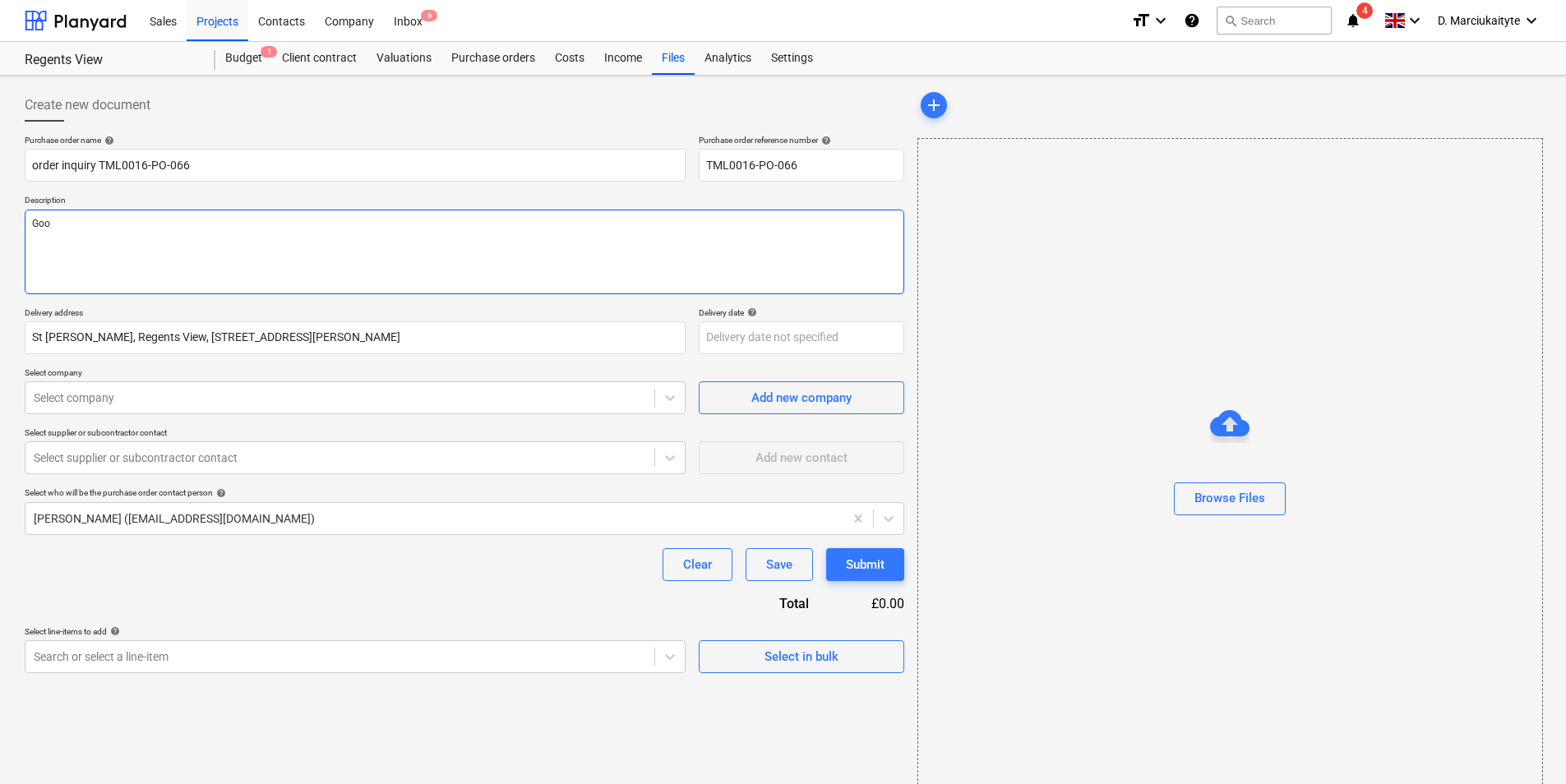 type on "x" 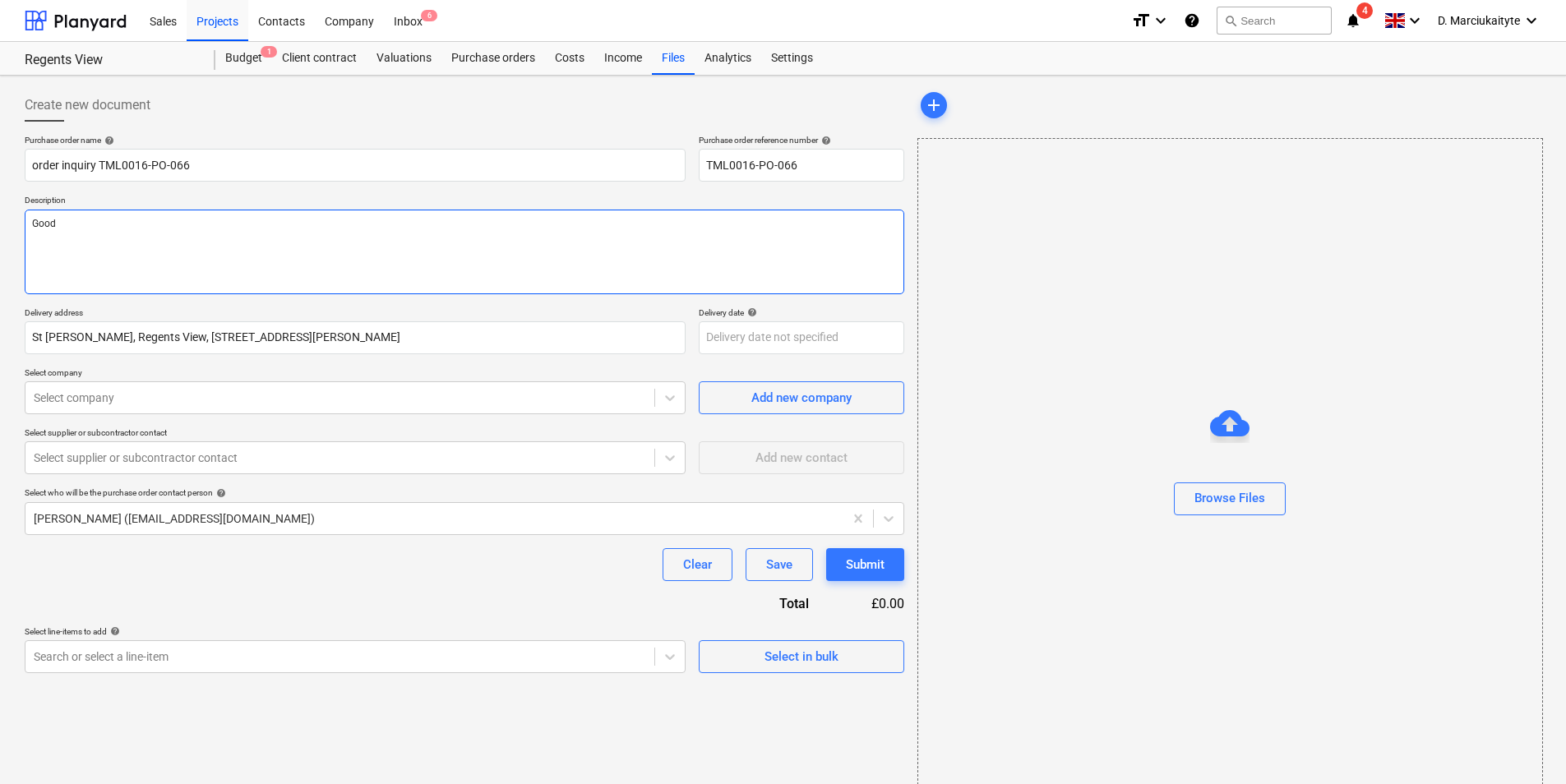 type on "x" 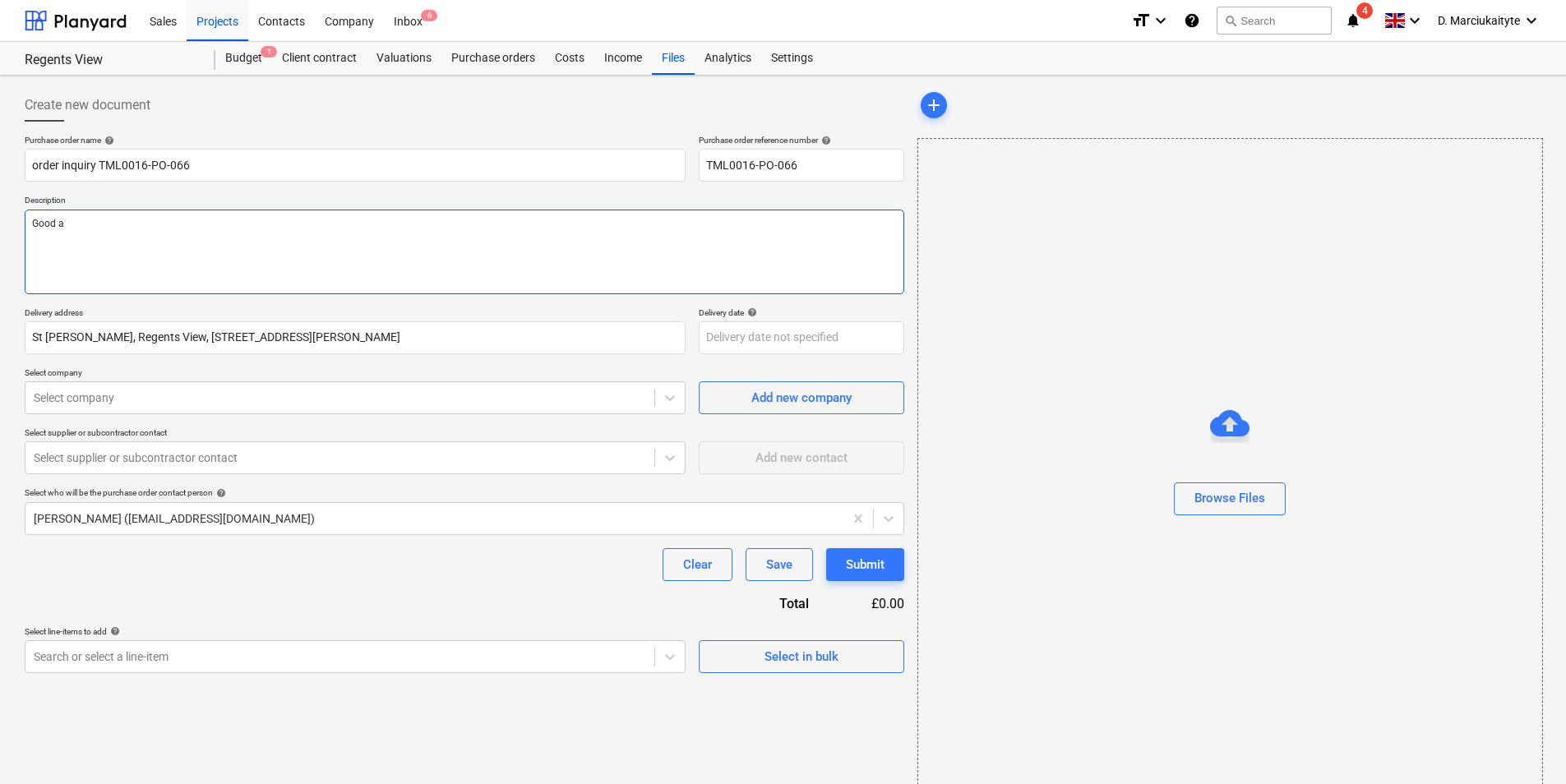 type on "x" 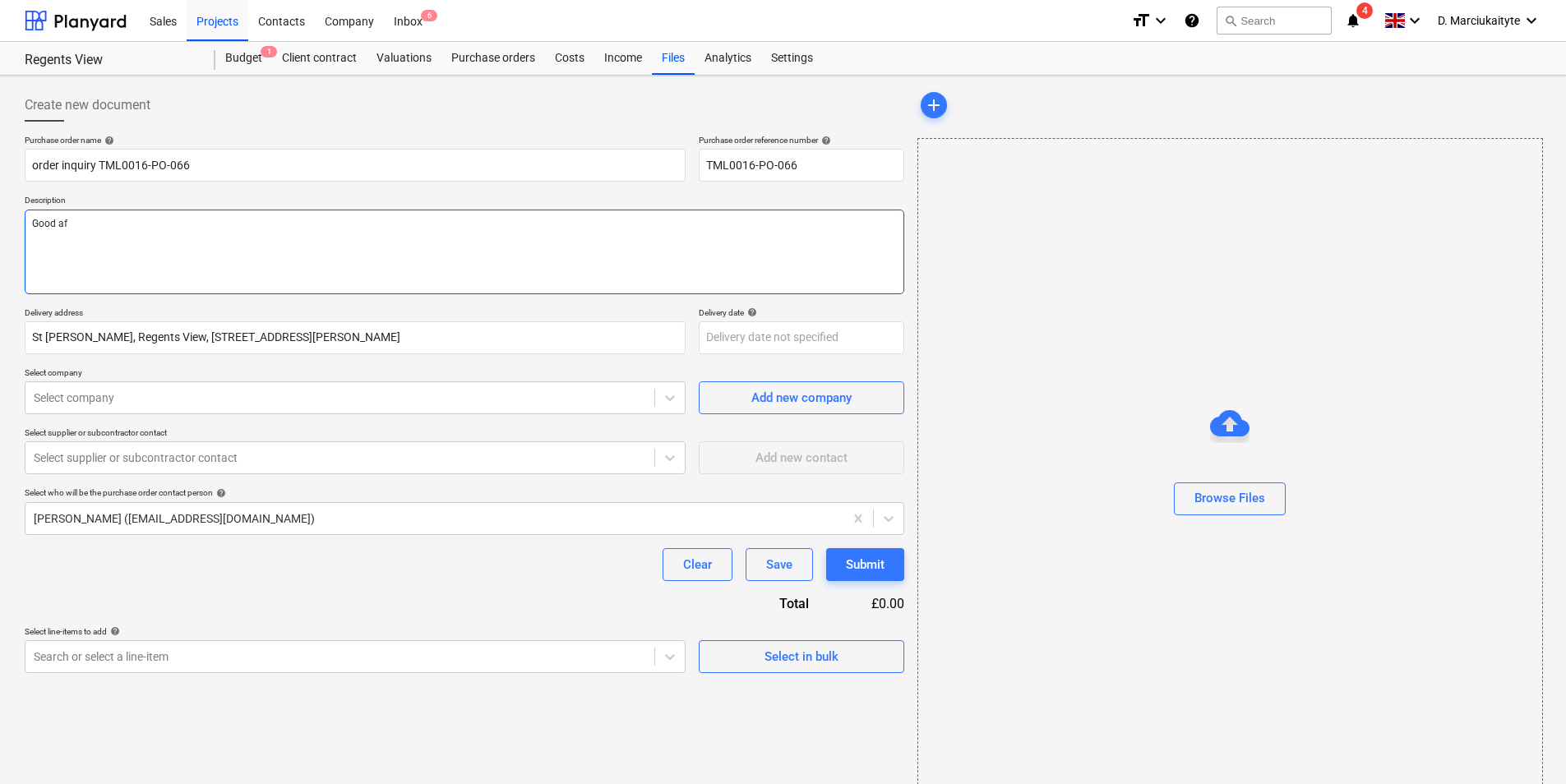 type on "x" 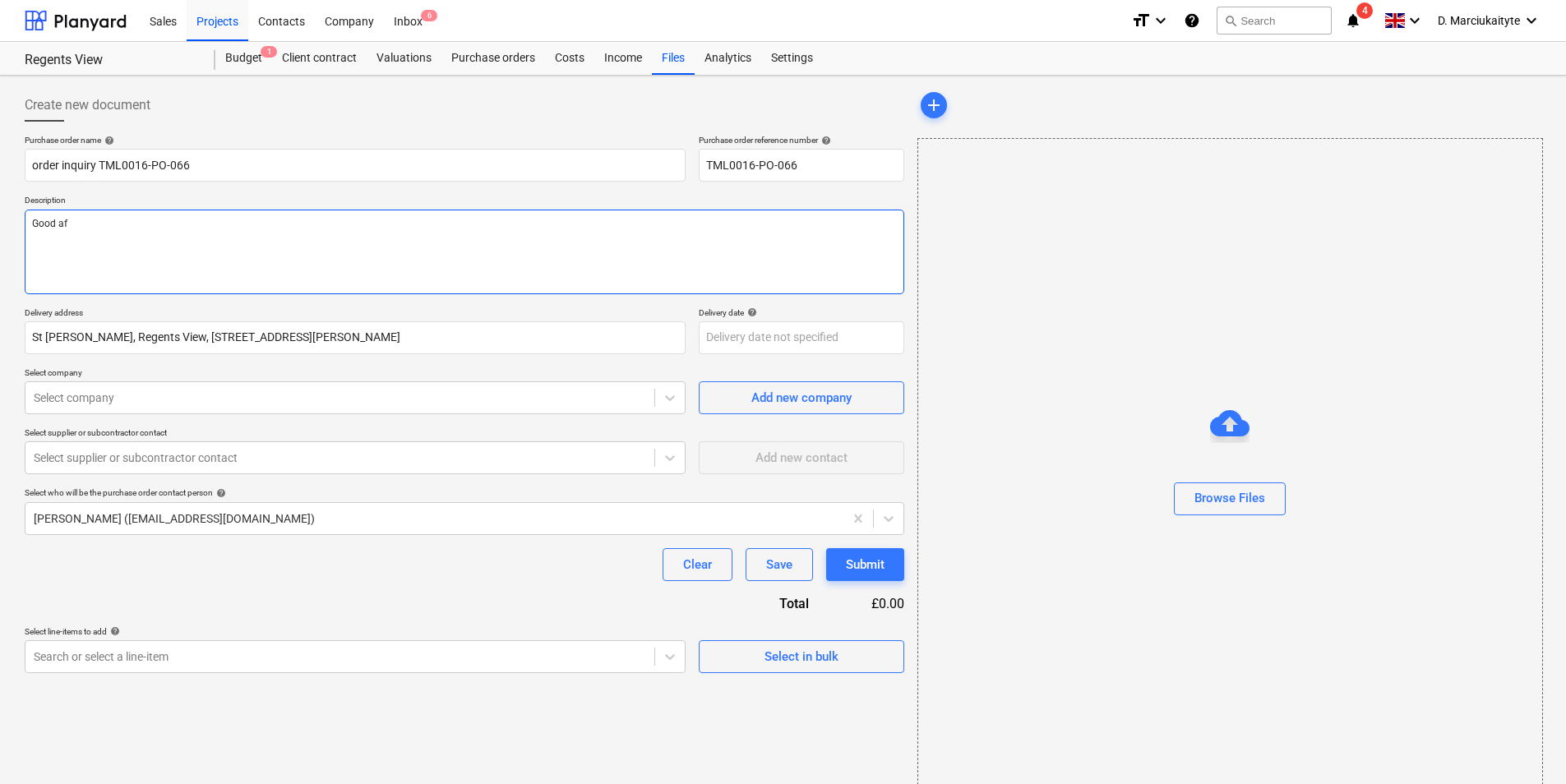 type on "Good aft" 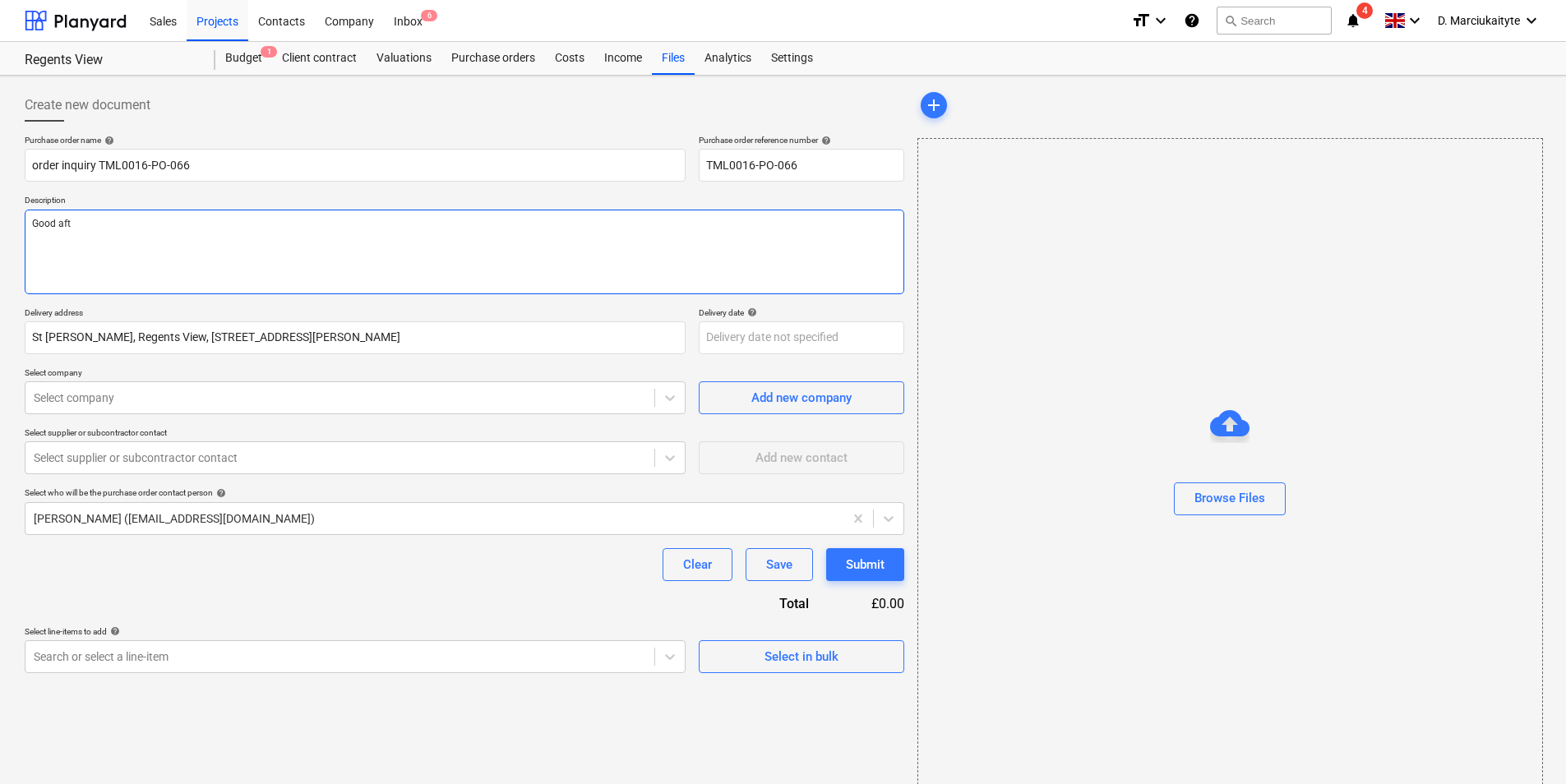 type on "x" 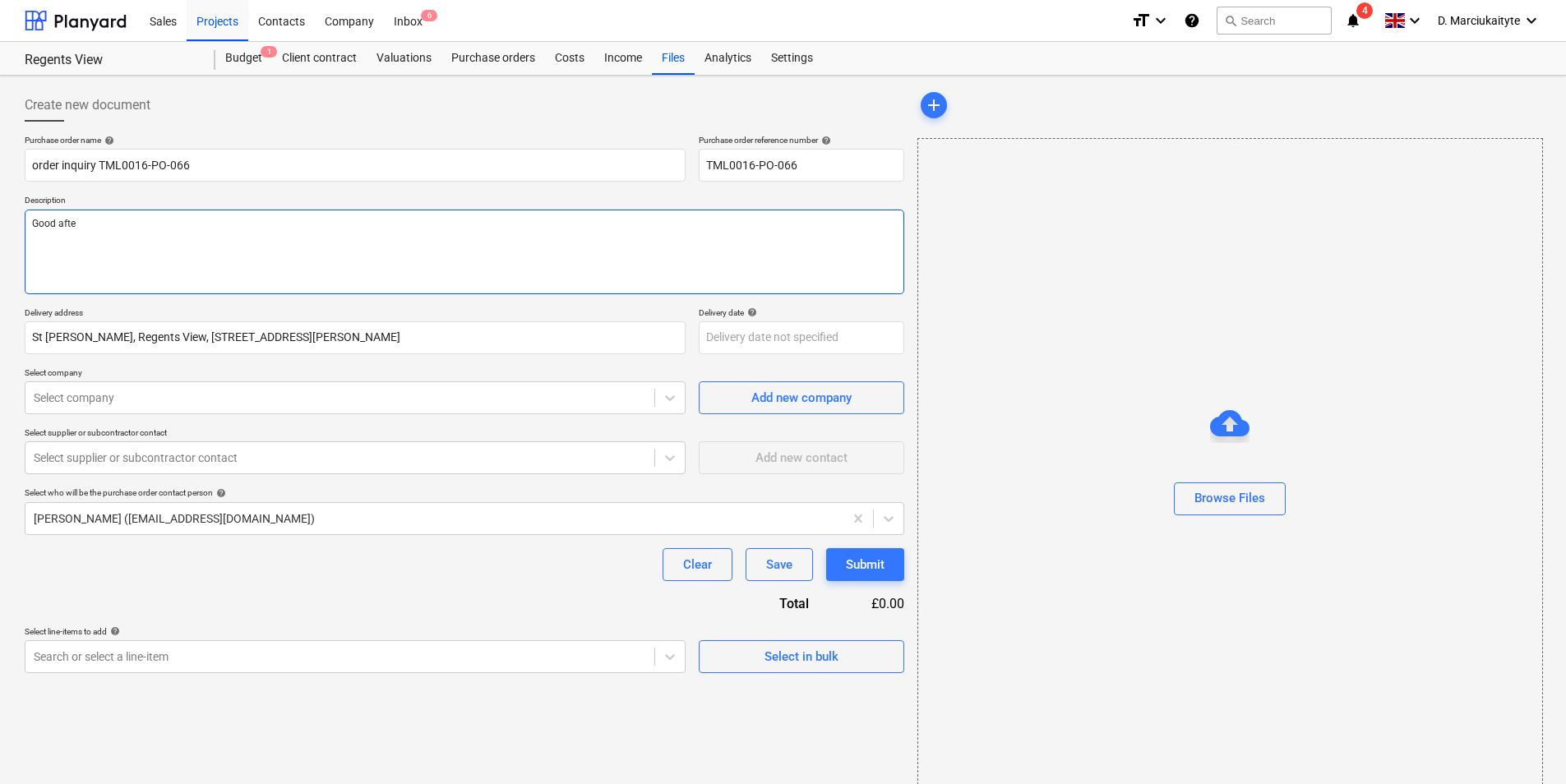 type on "x" 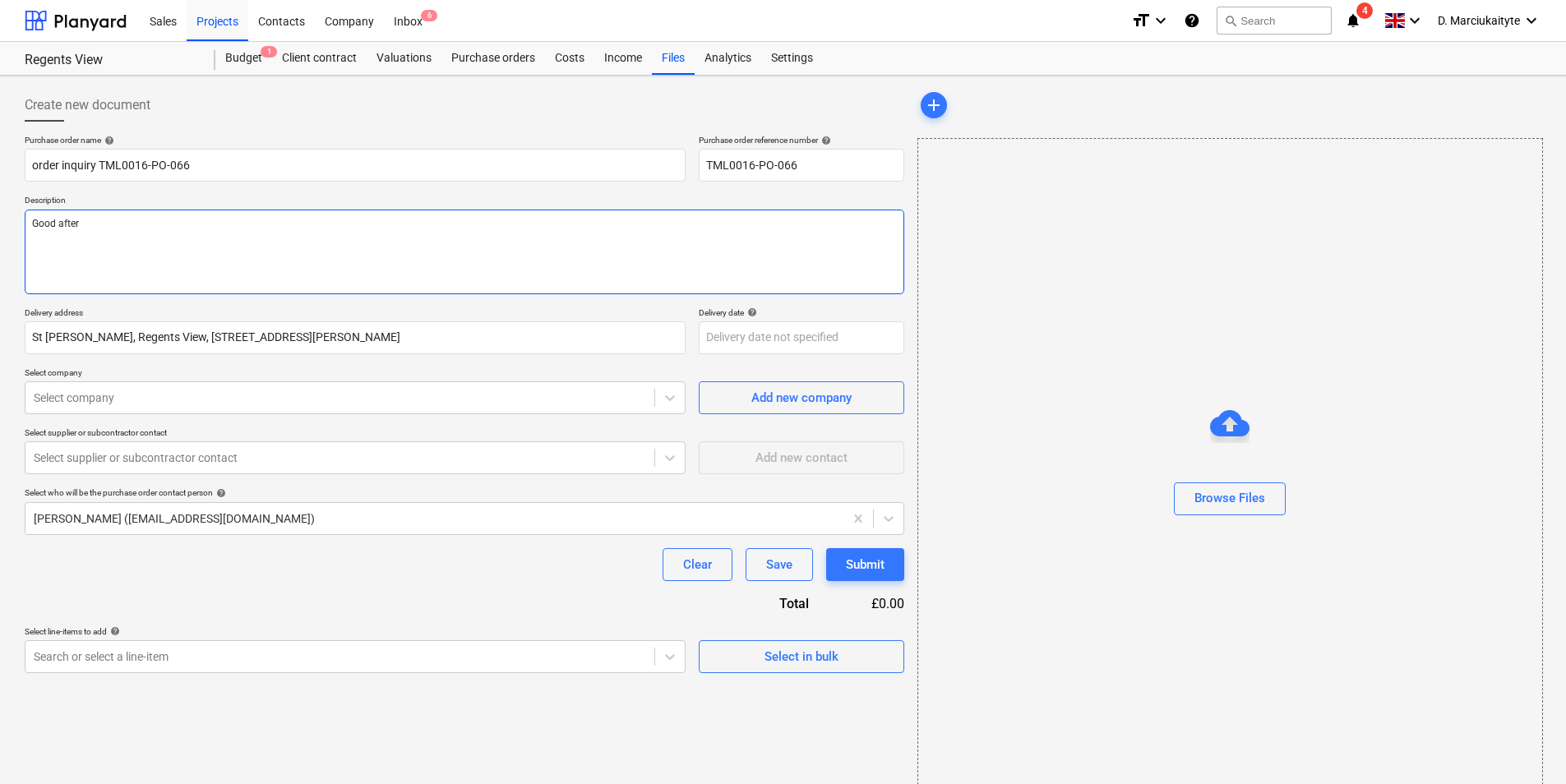 type on "x" 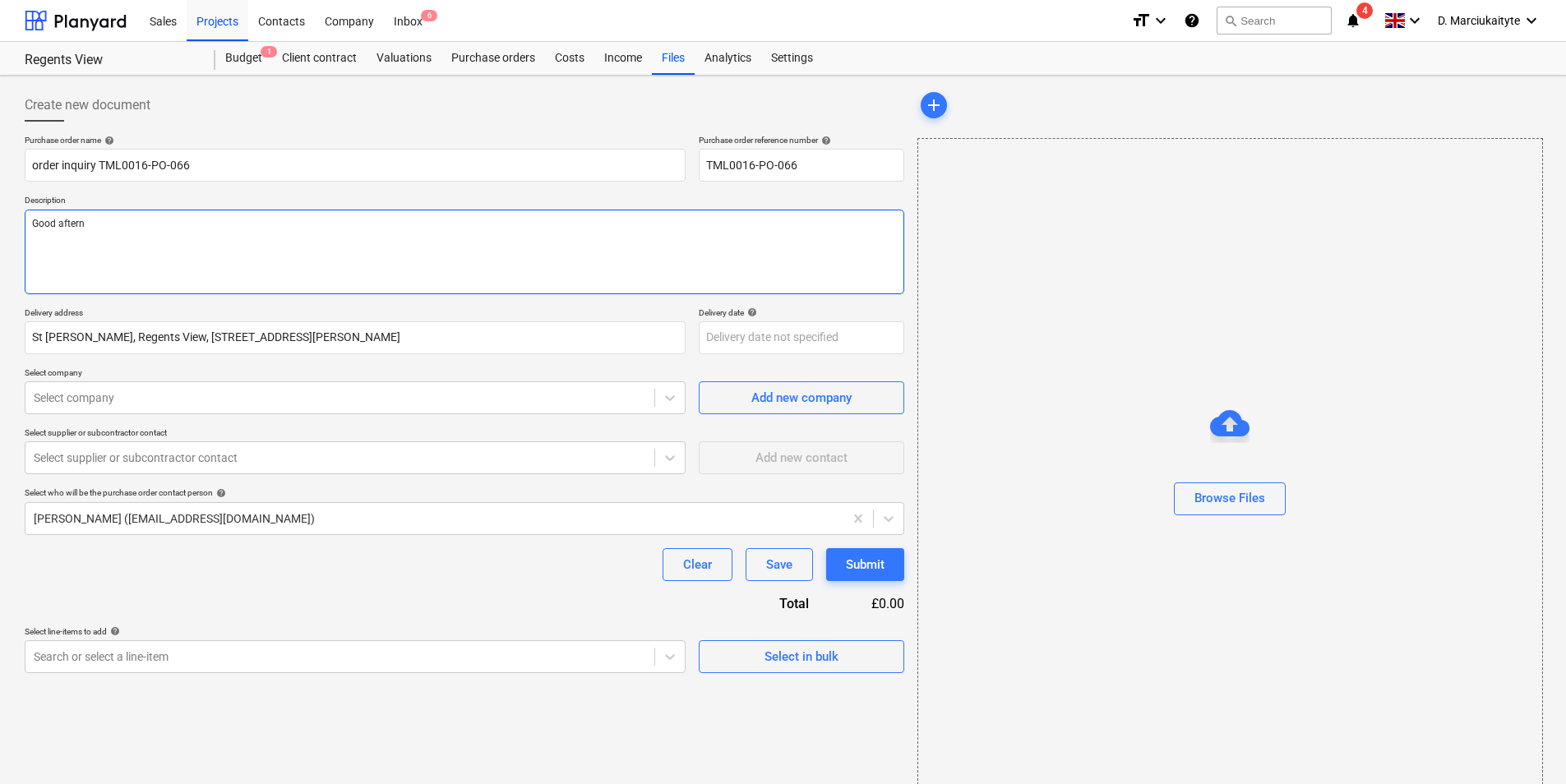 type on "x" 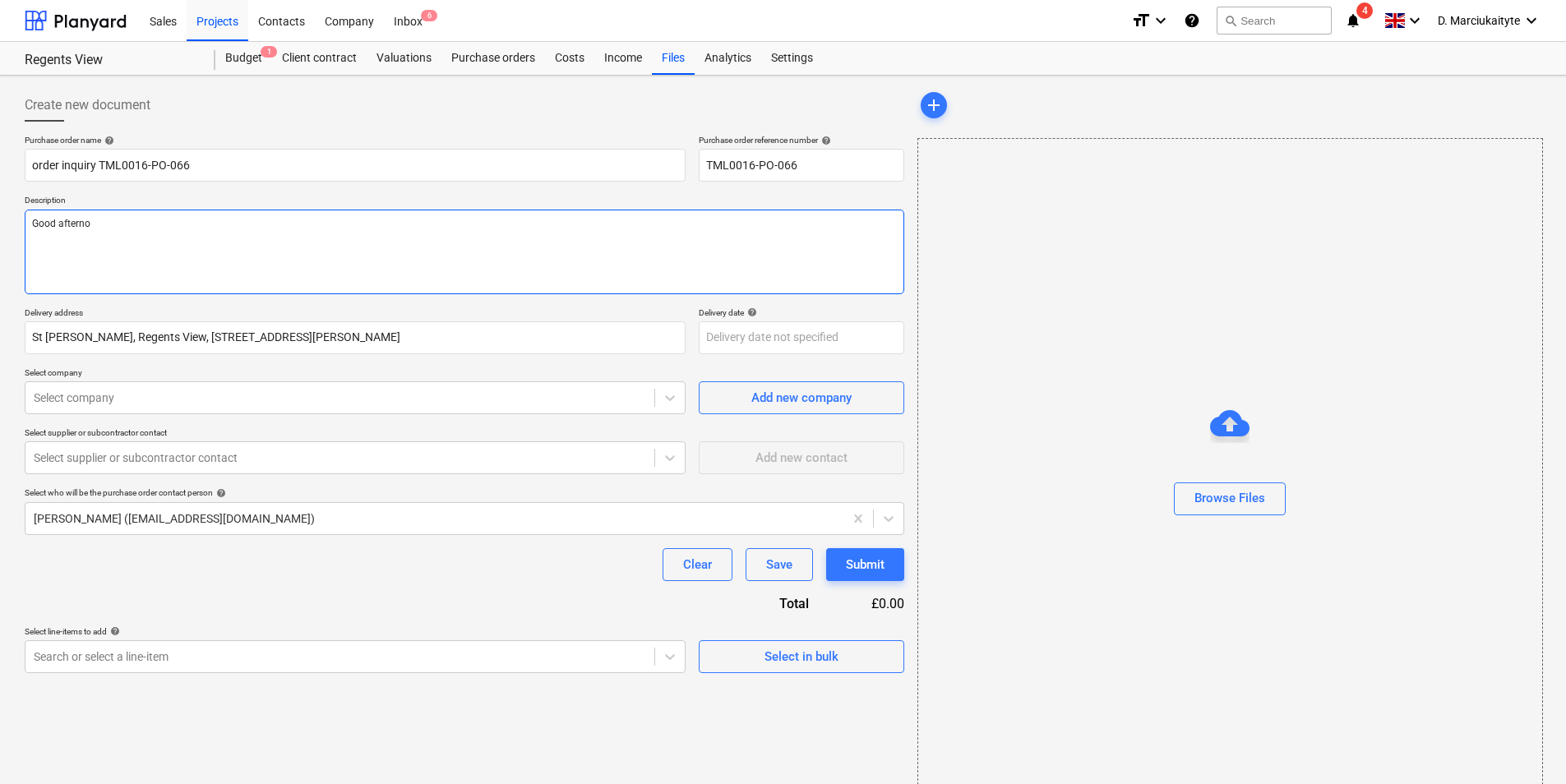 type on "x" 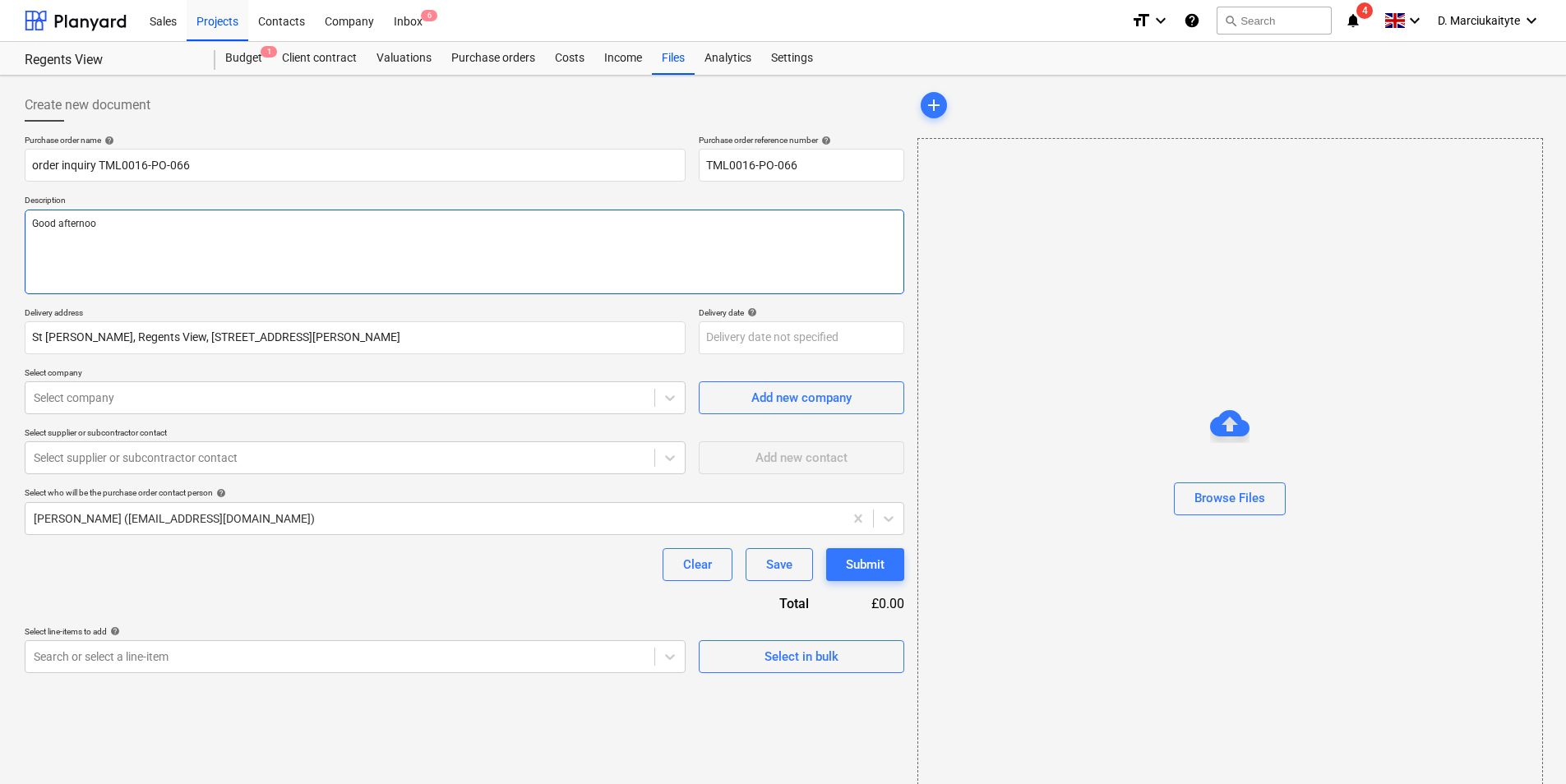 type on "x" 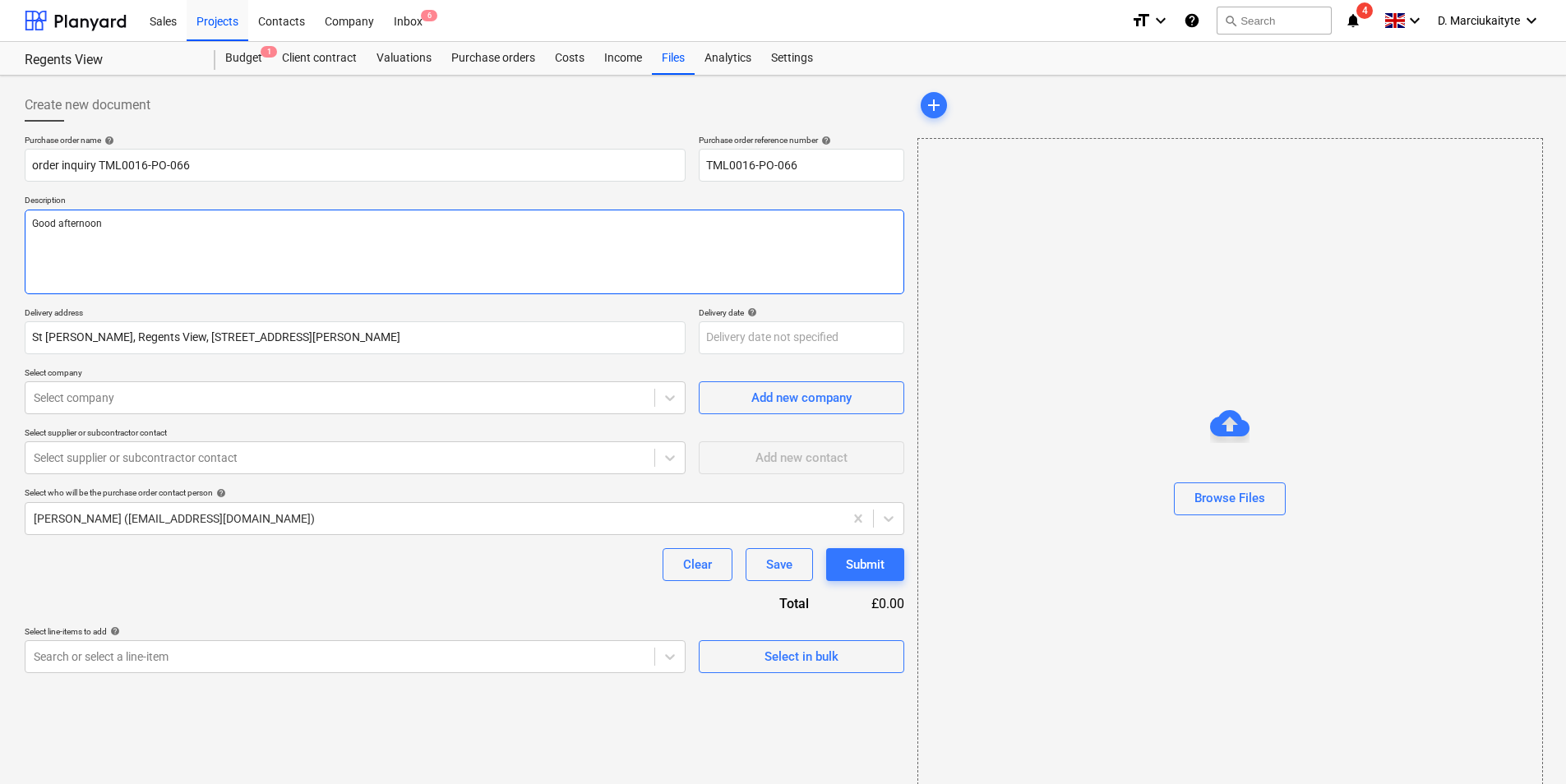 type on "x" 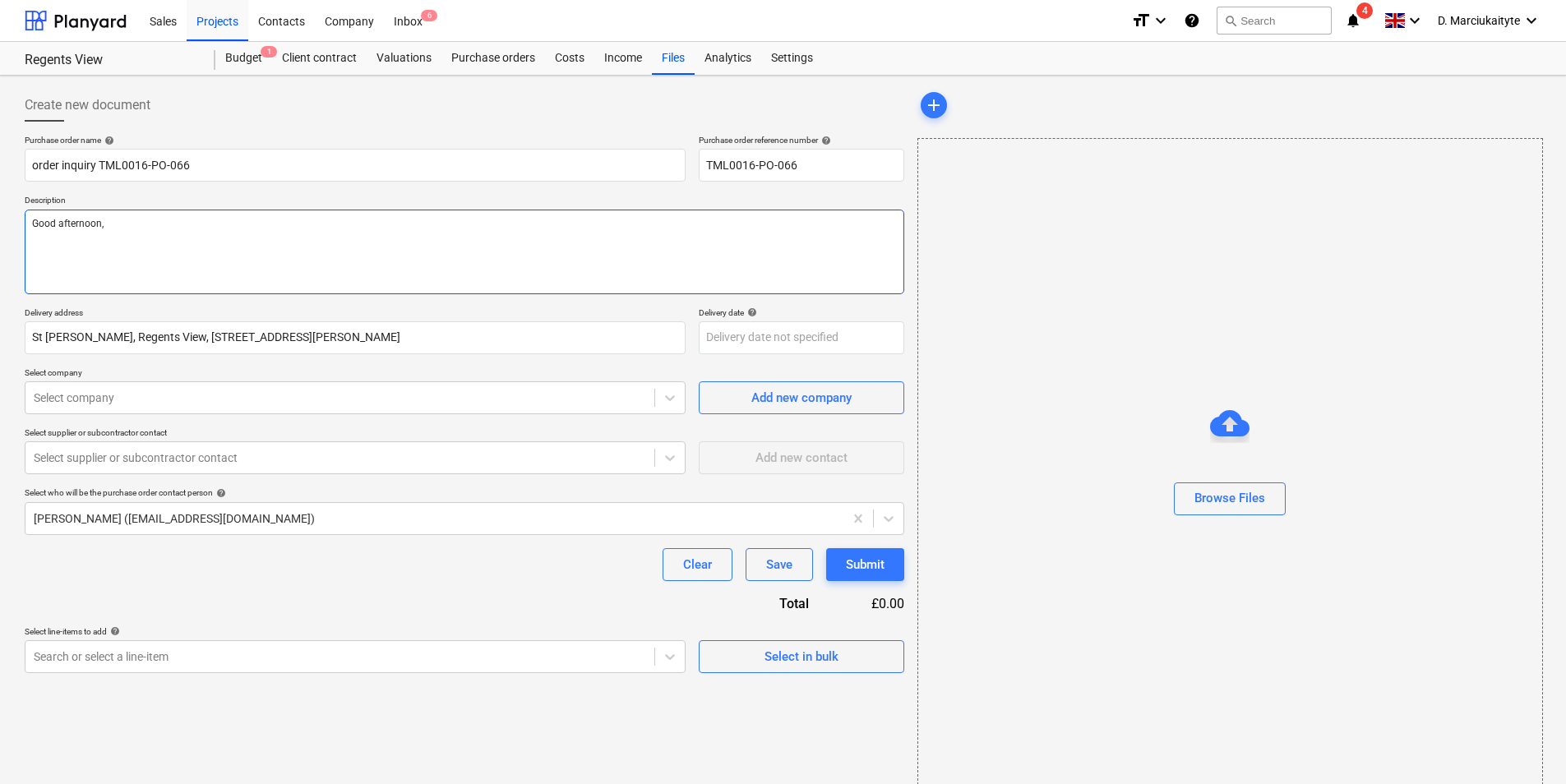 type on "x" 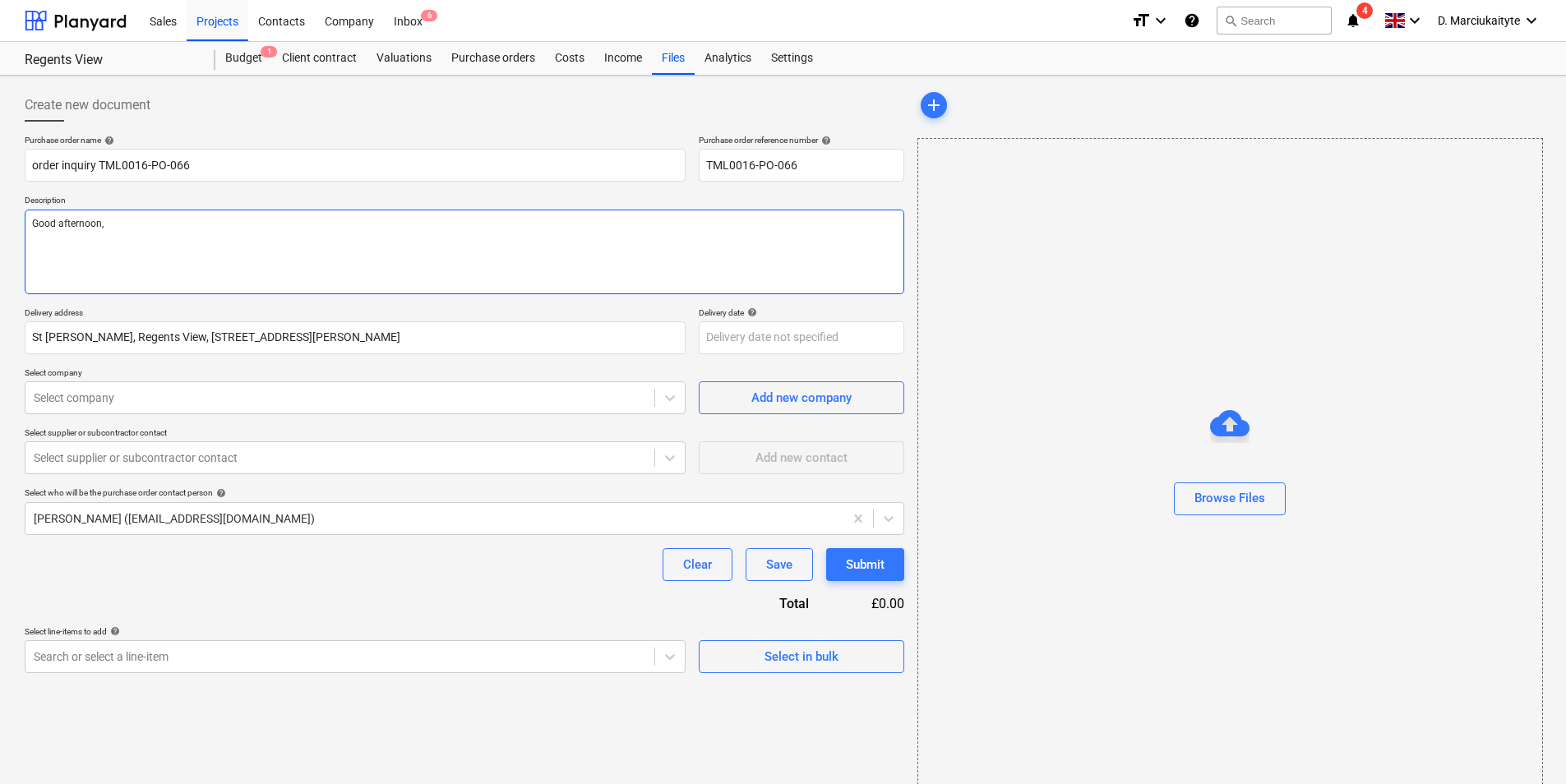 type on "Good afternoon," 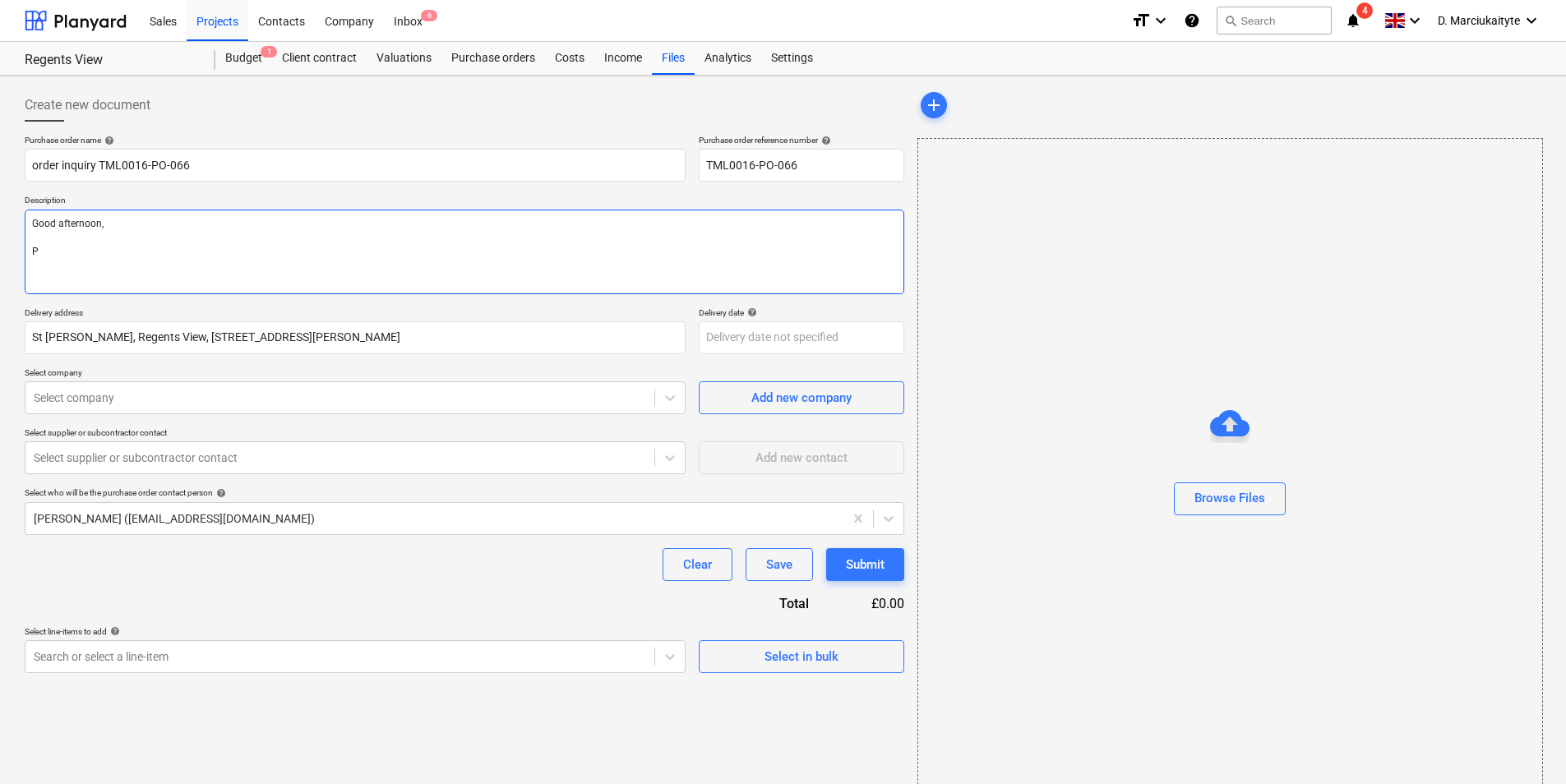 type on "x" 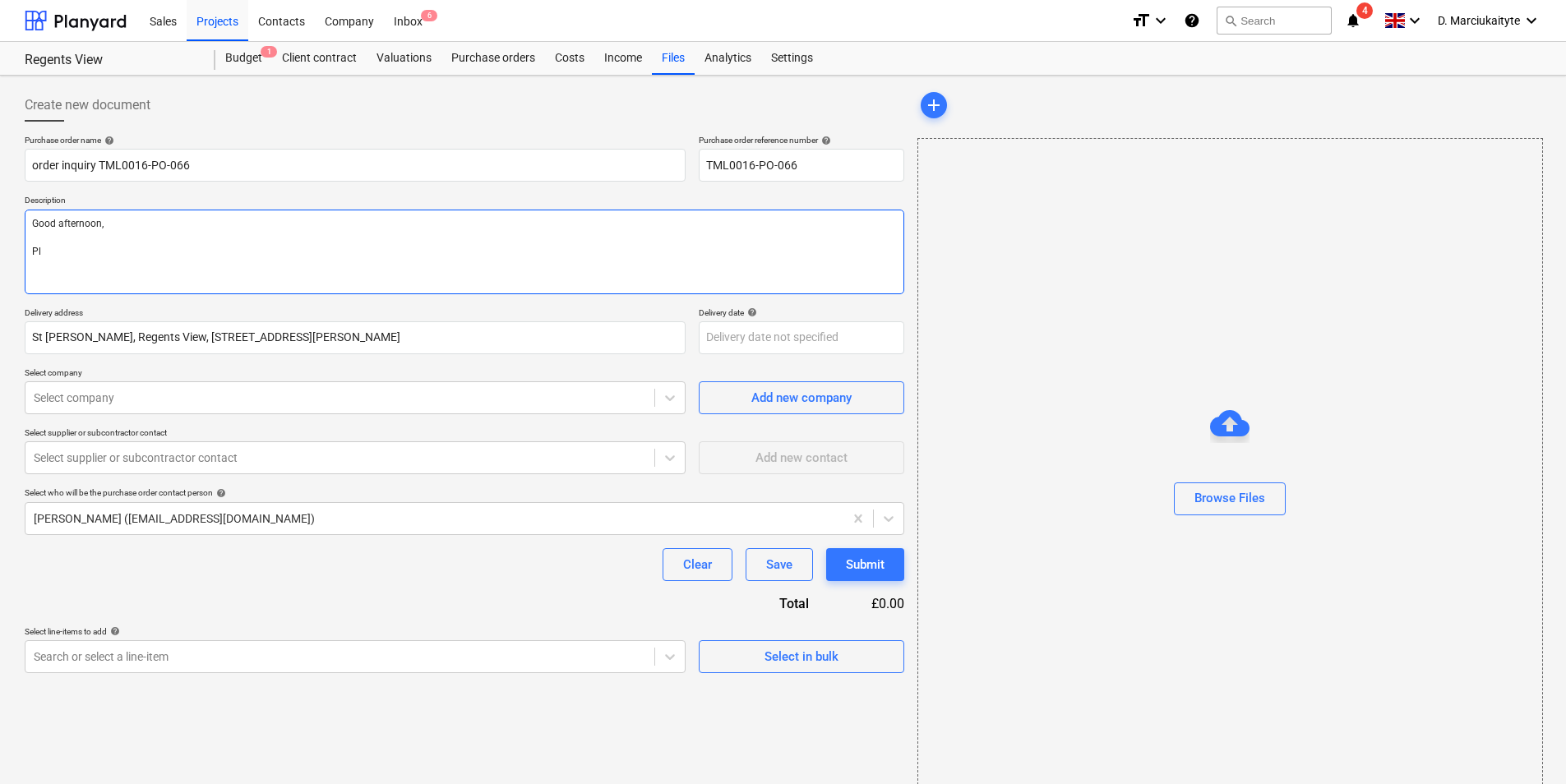 type on "x" 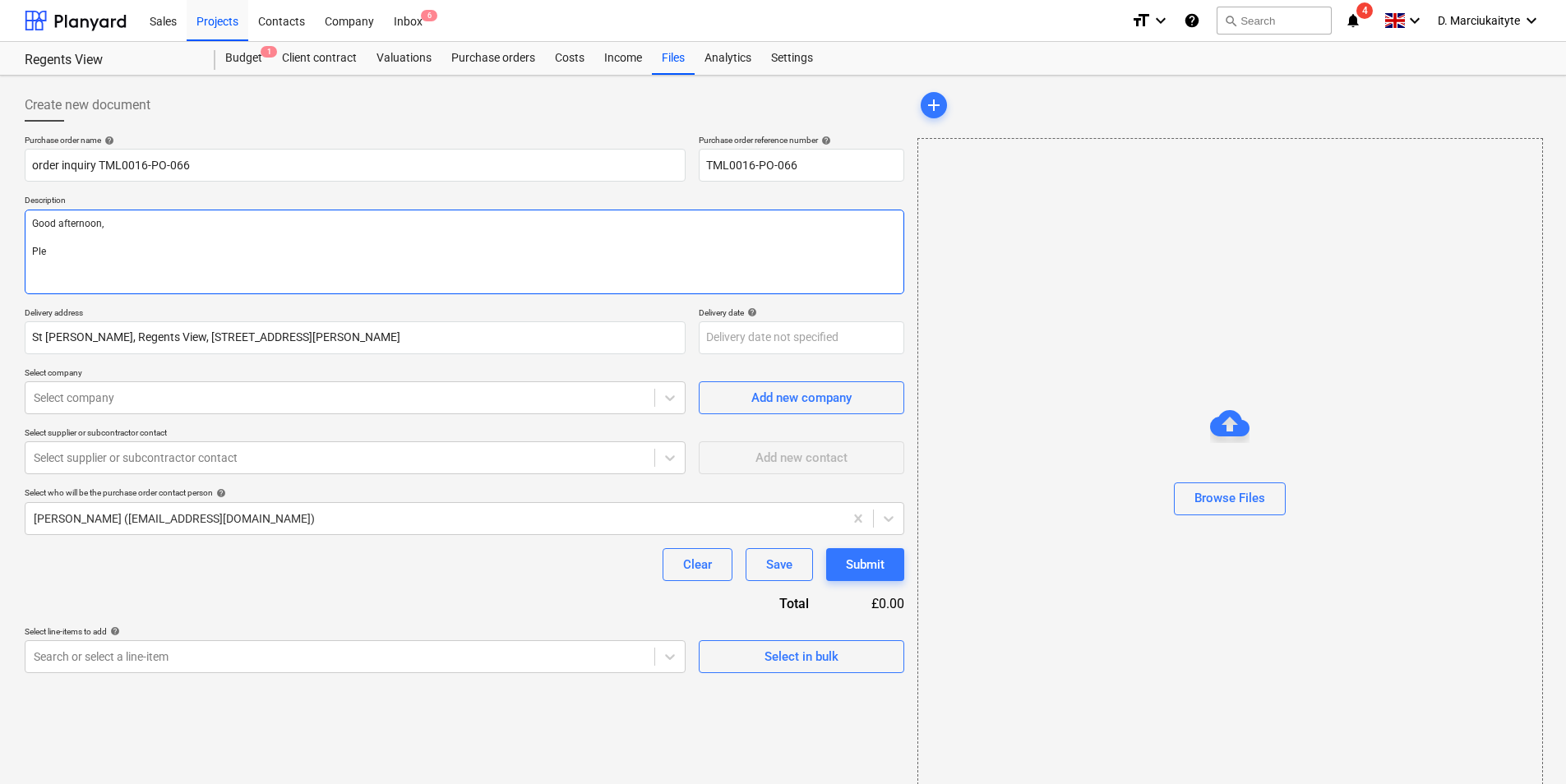 type on "x" 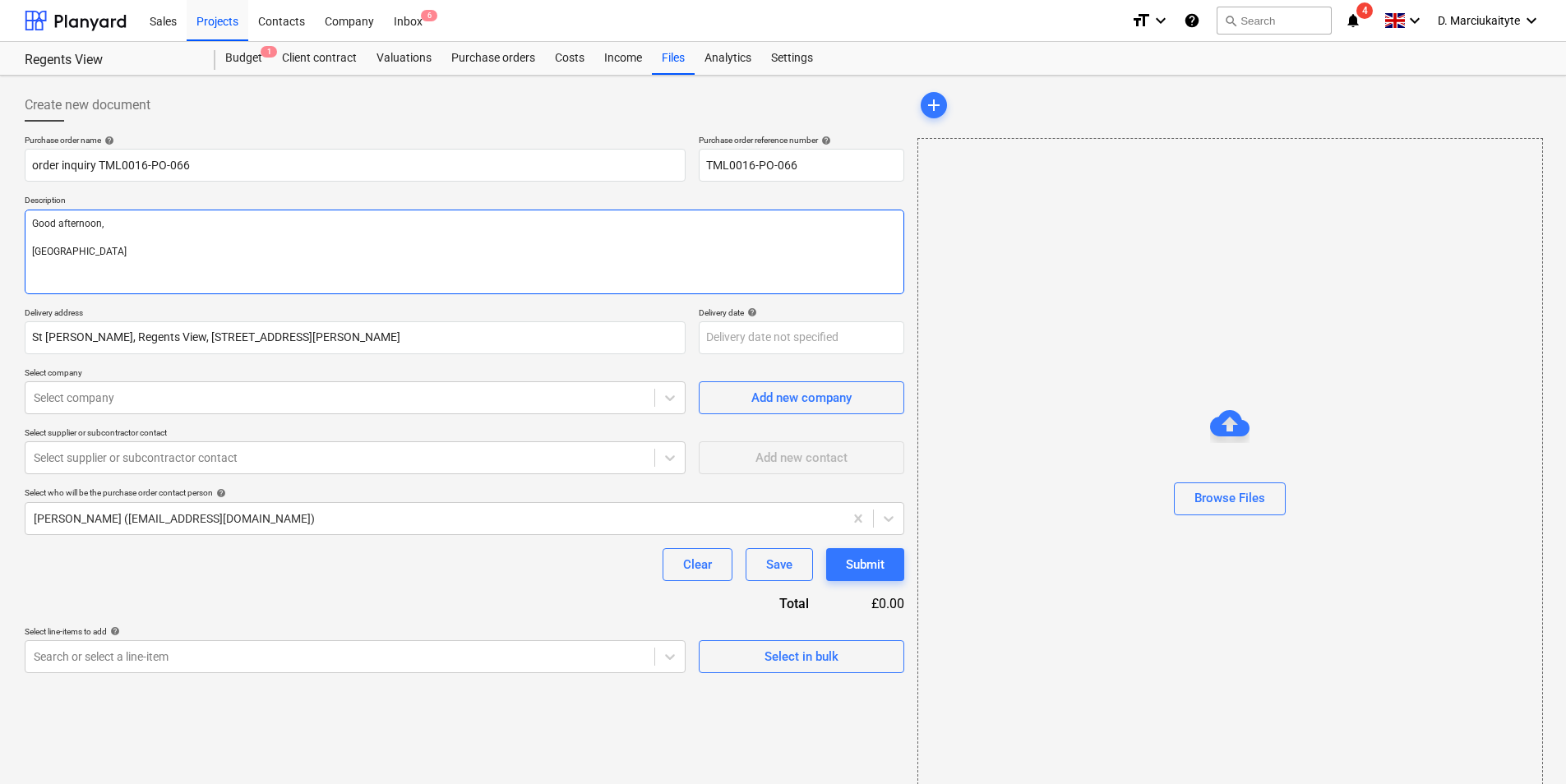 type on "x" 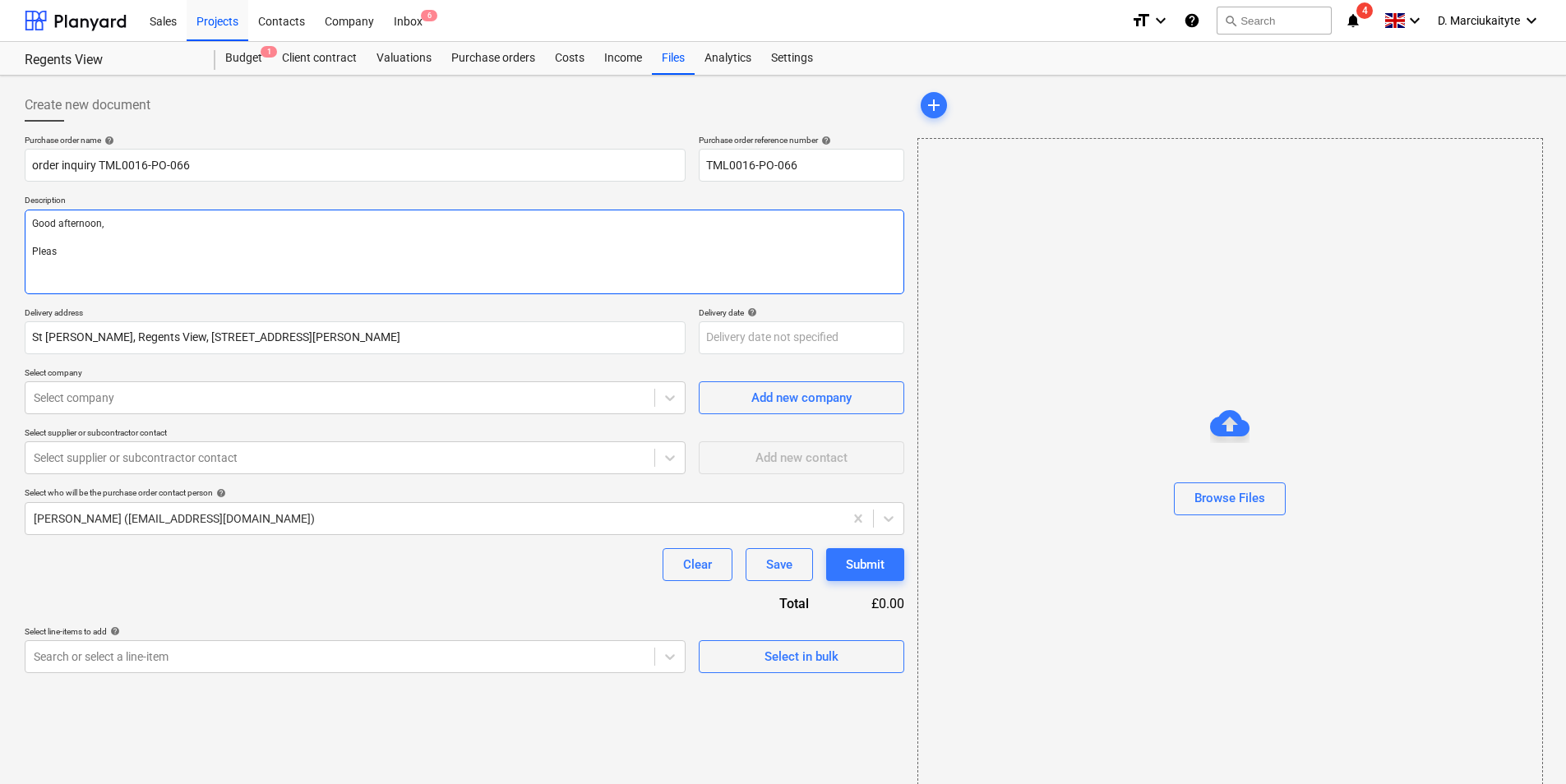 type on "x" 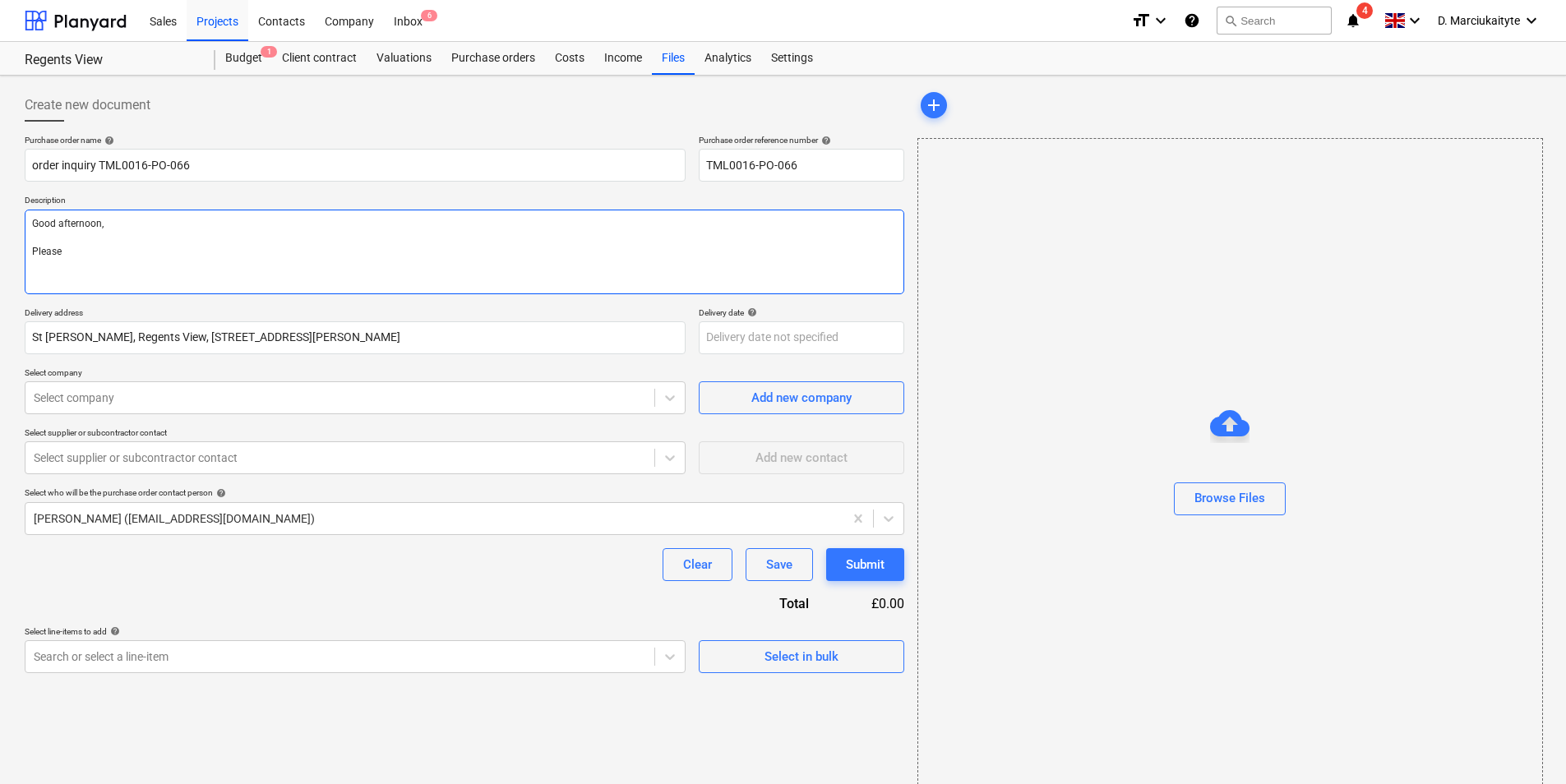 type on "x" 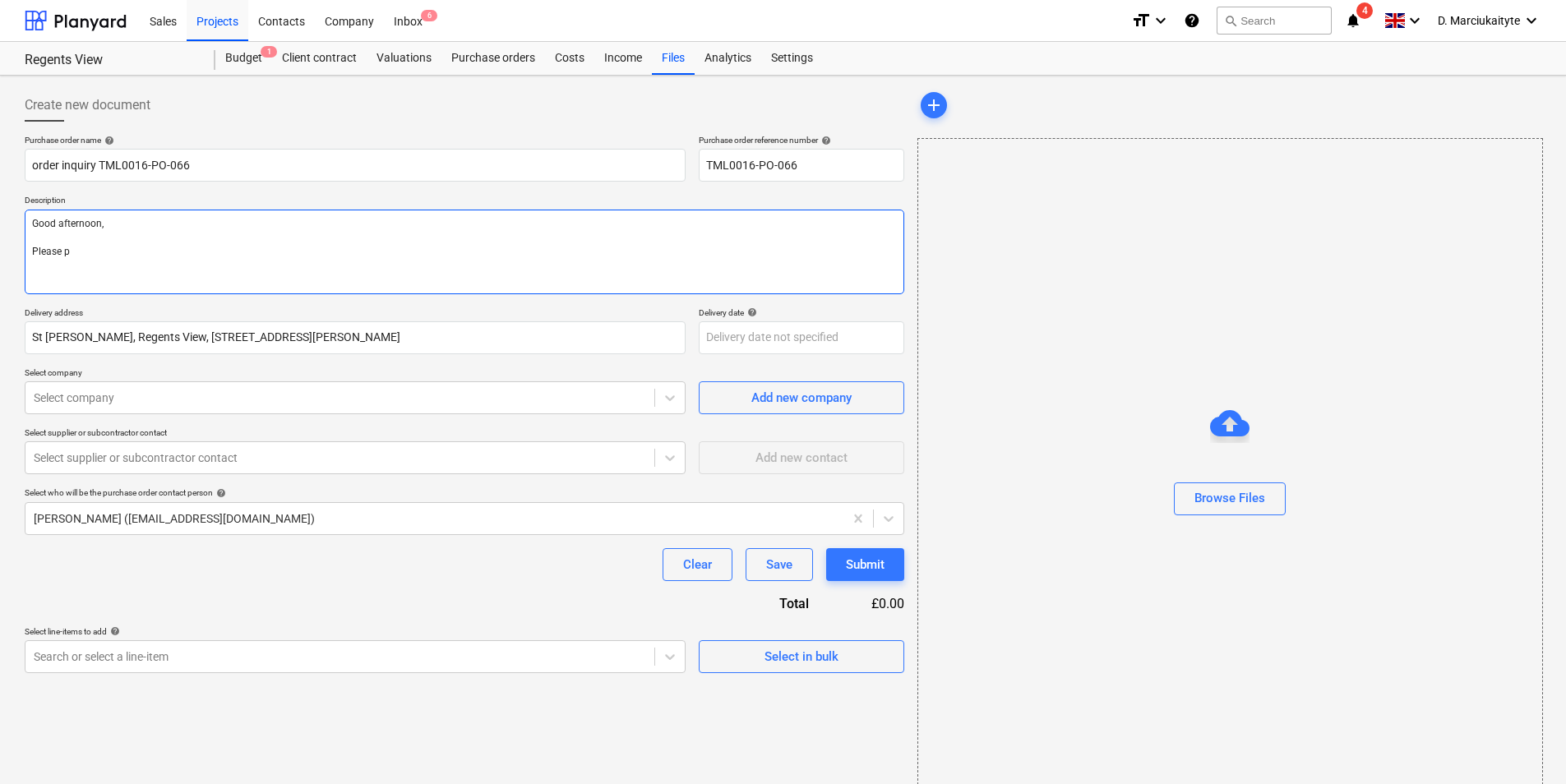 type on "x" 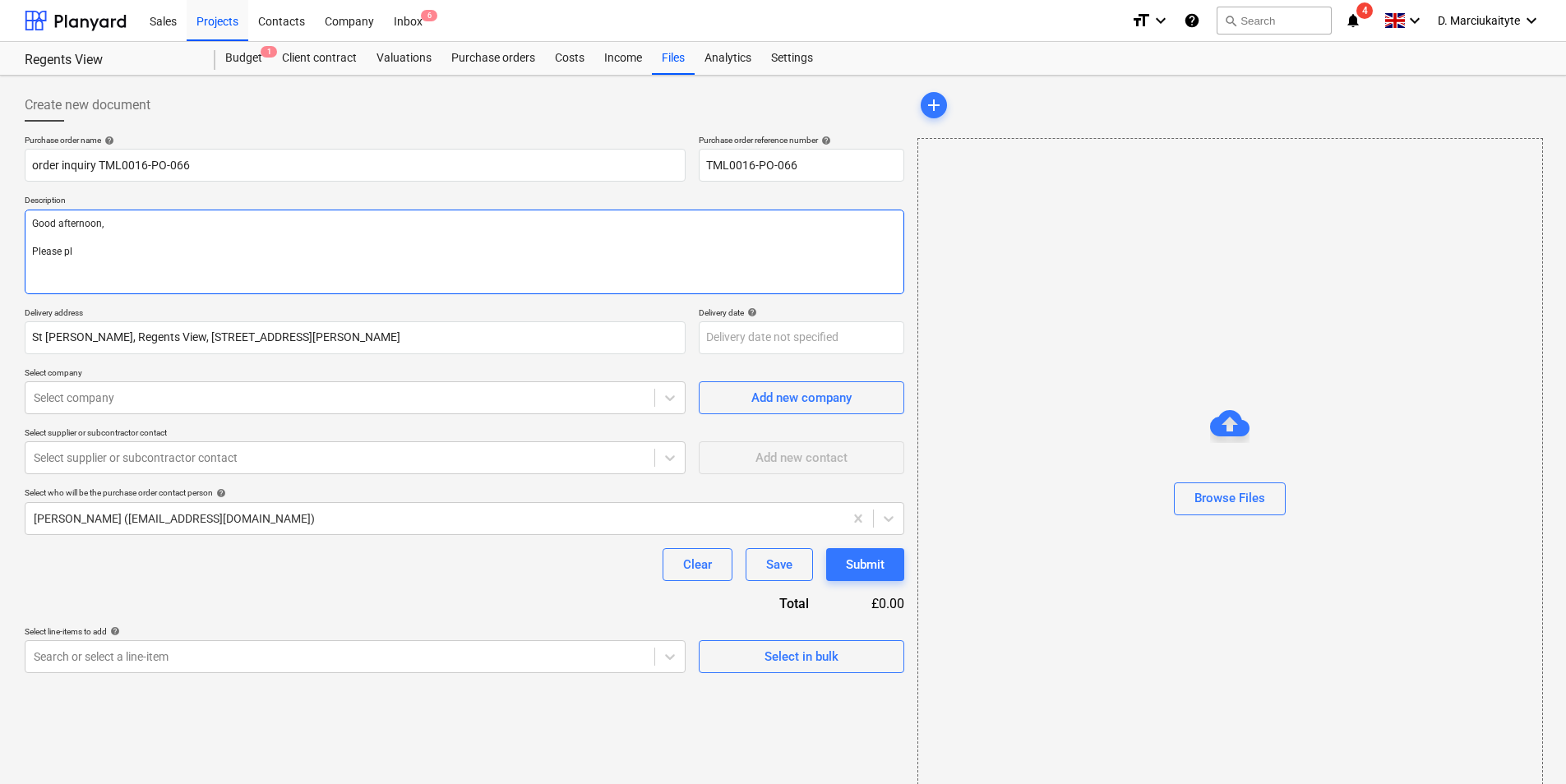 type on "x" 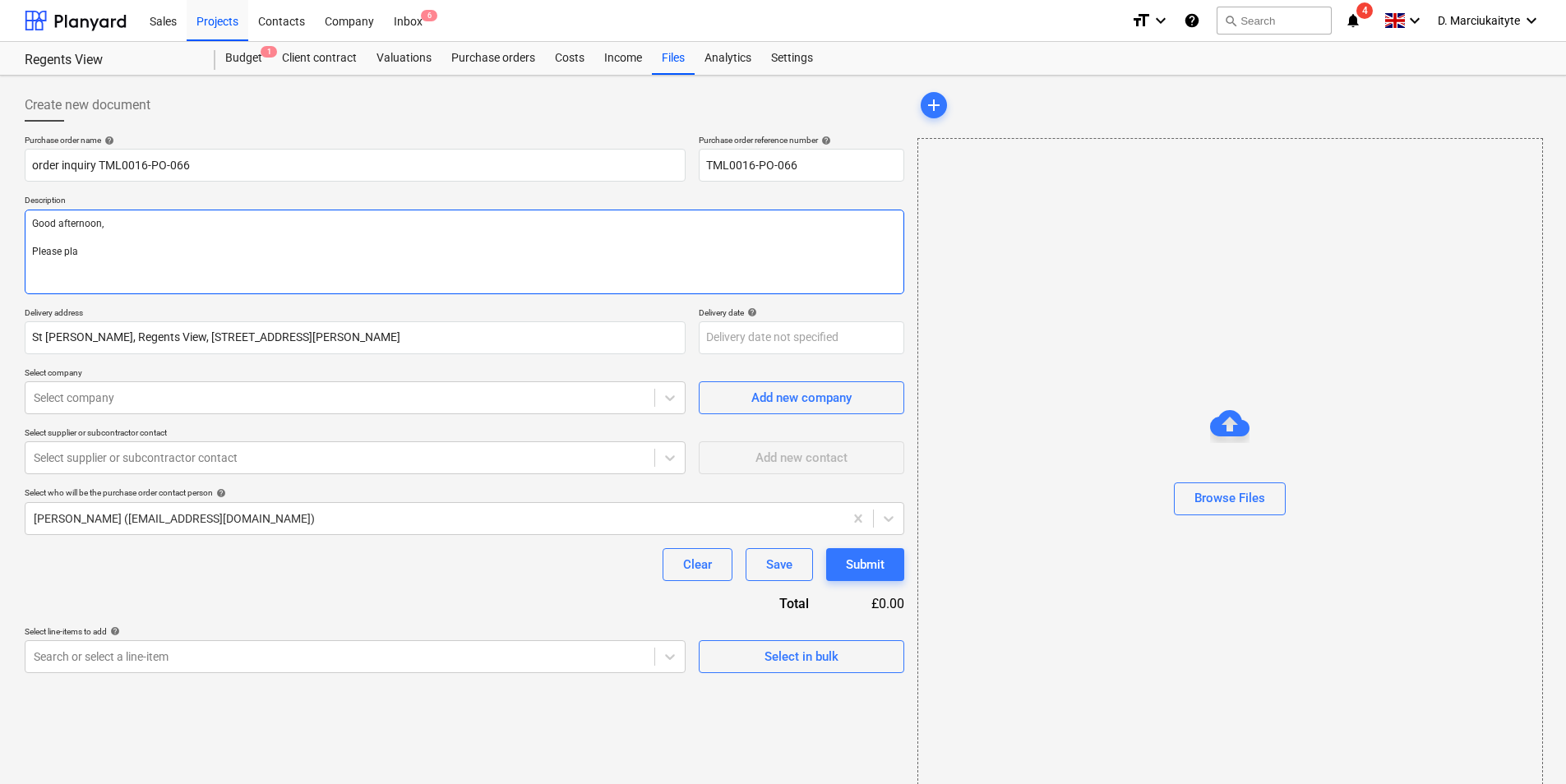 type on "x" 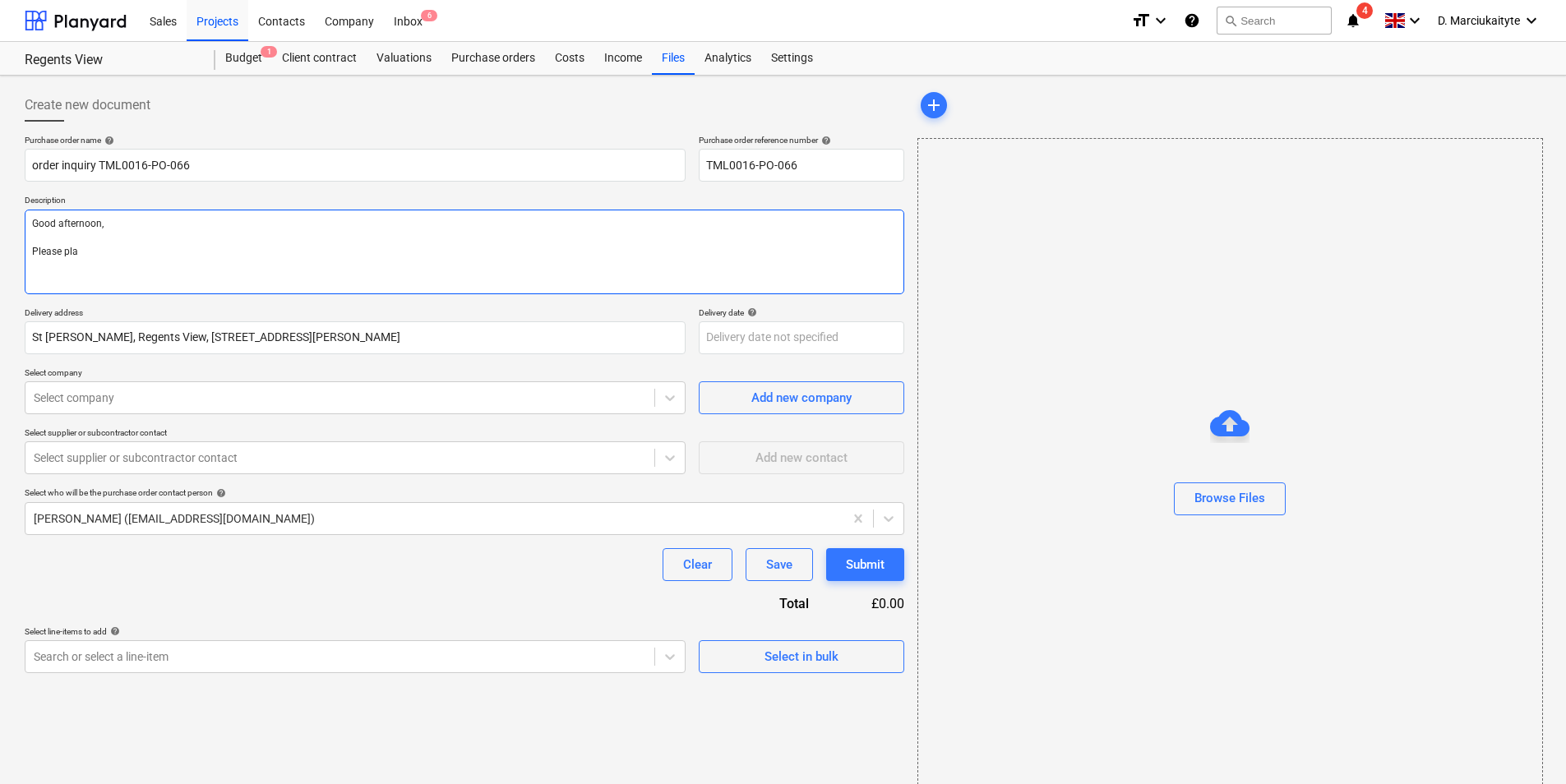 type on "Good afternoon,
Please plac" 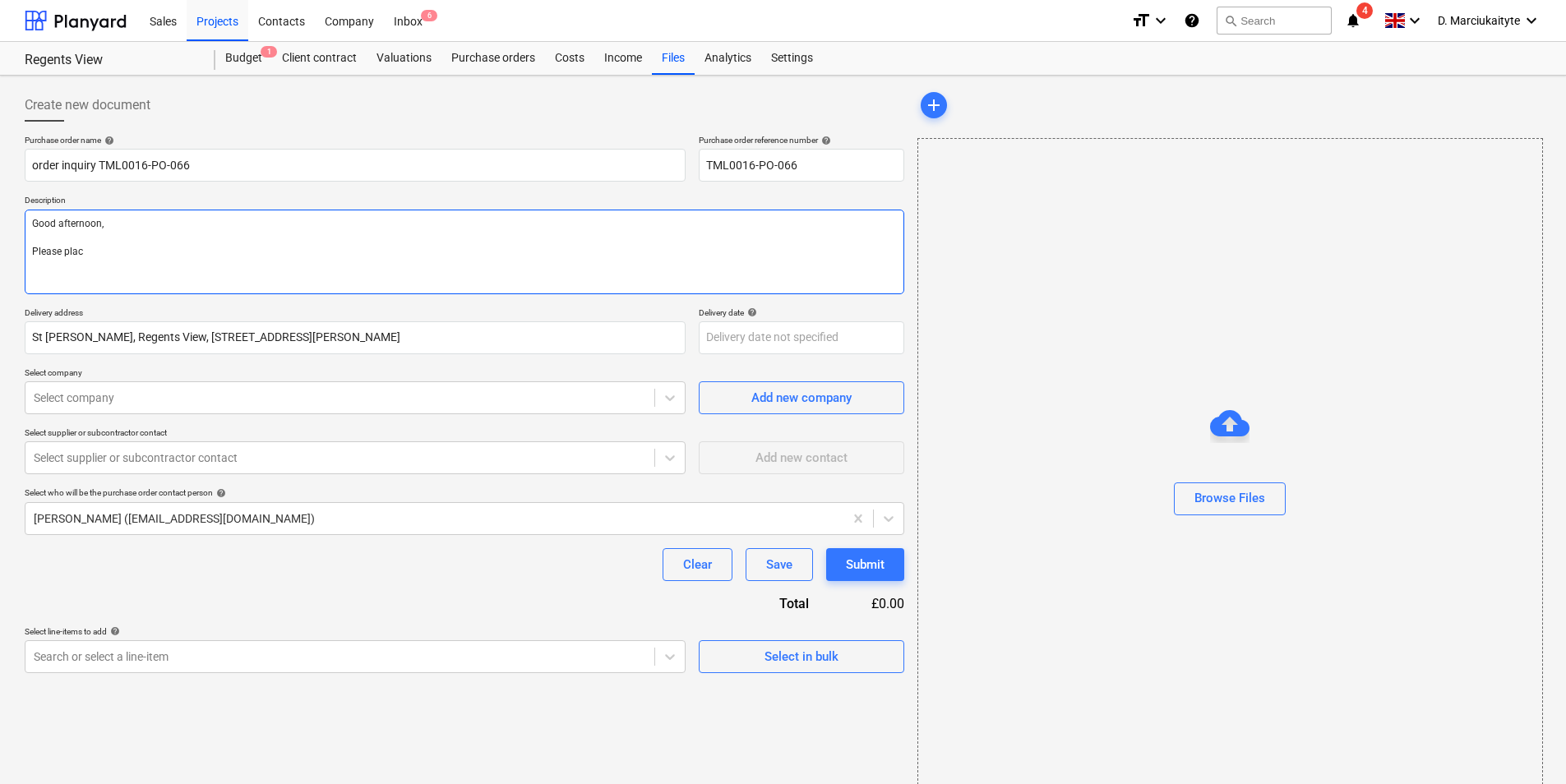 type on "x" 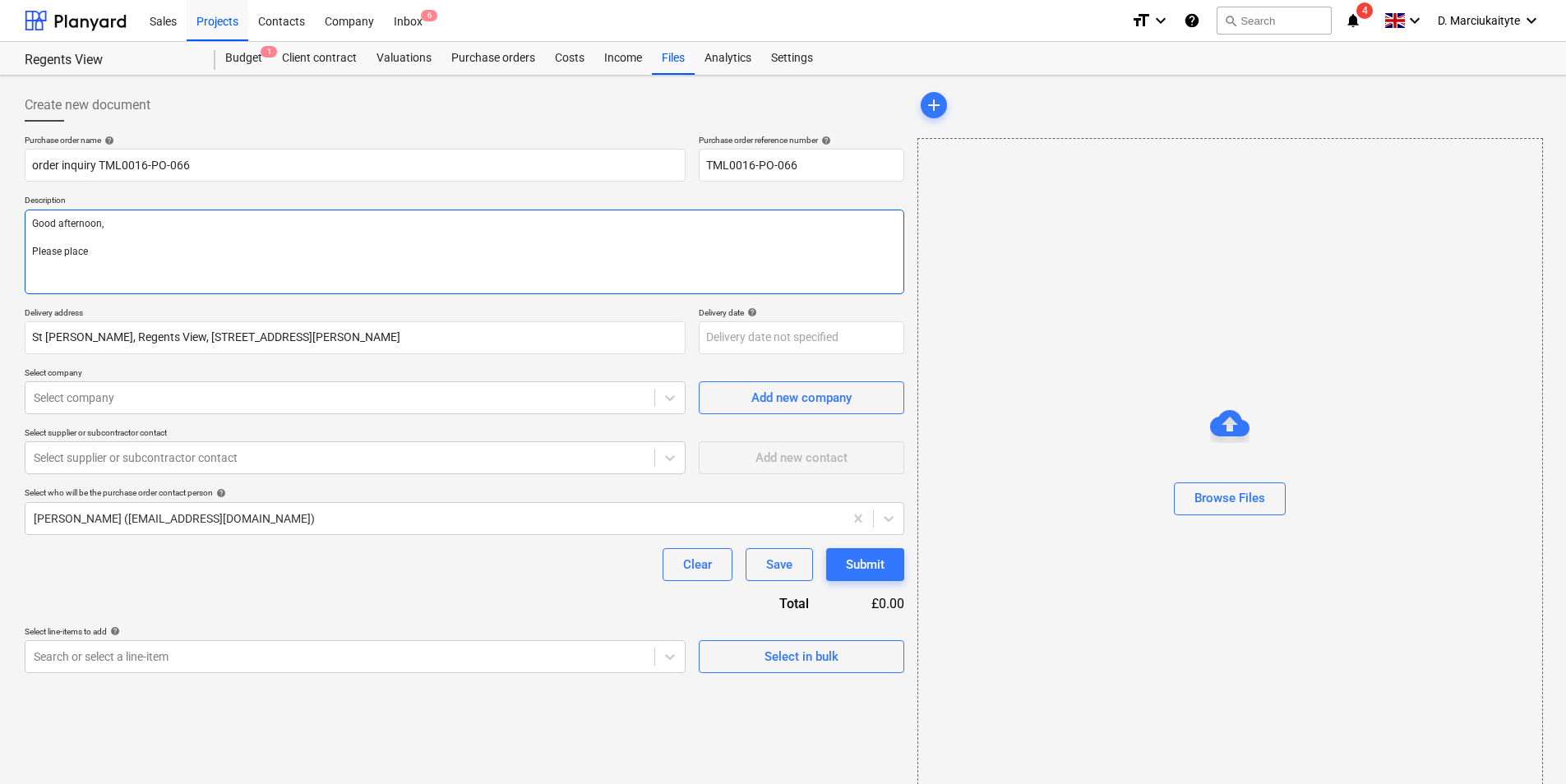type on "x" 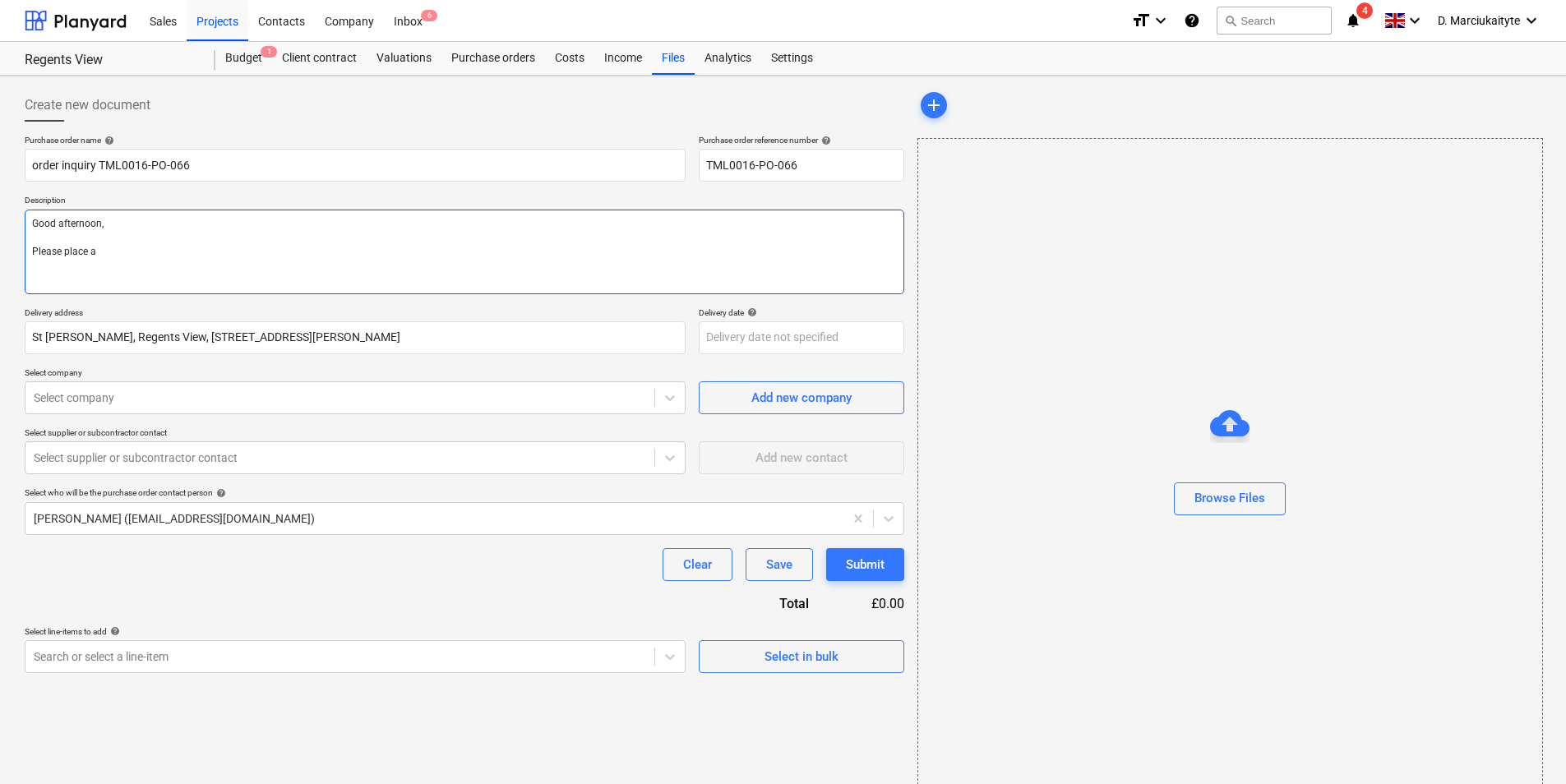 type on "x" 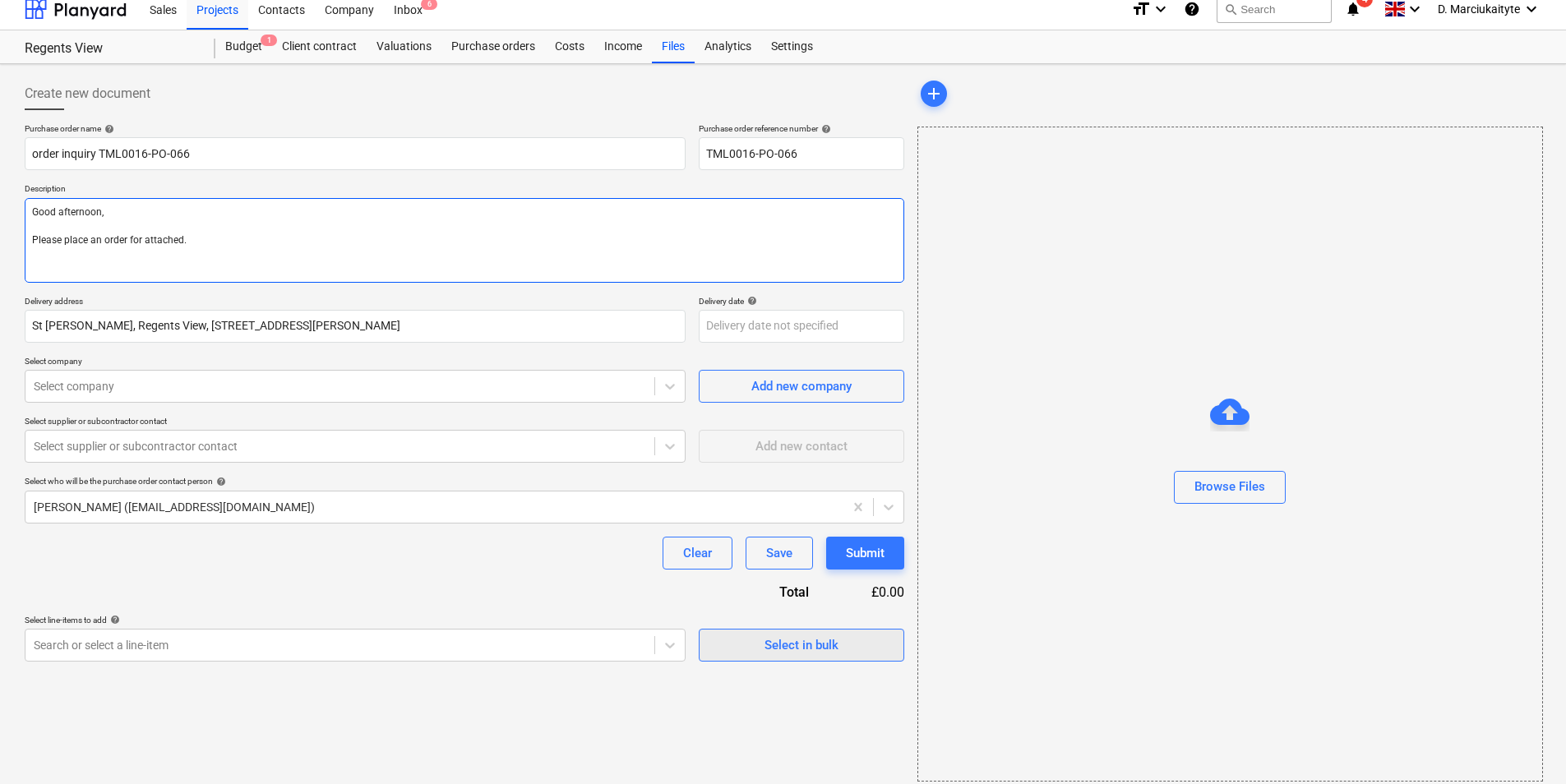 scroll, scrollTop: 22, scrollLeft: 0, axis: vertical 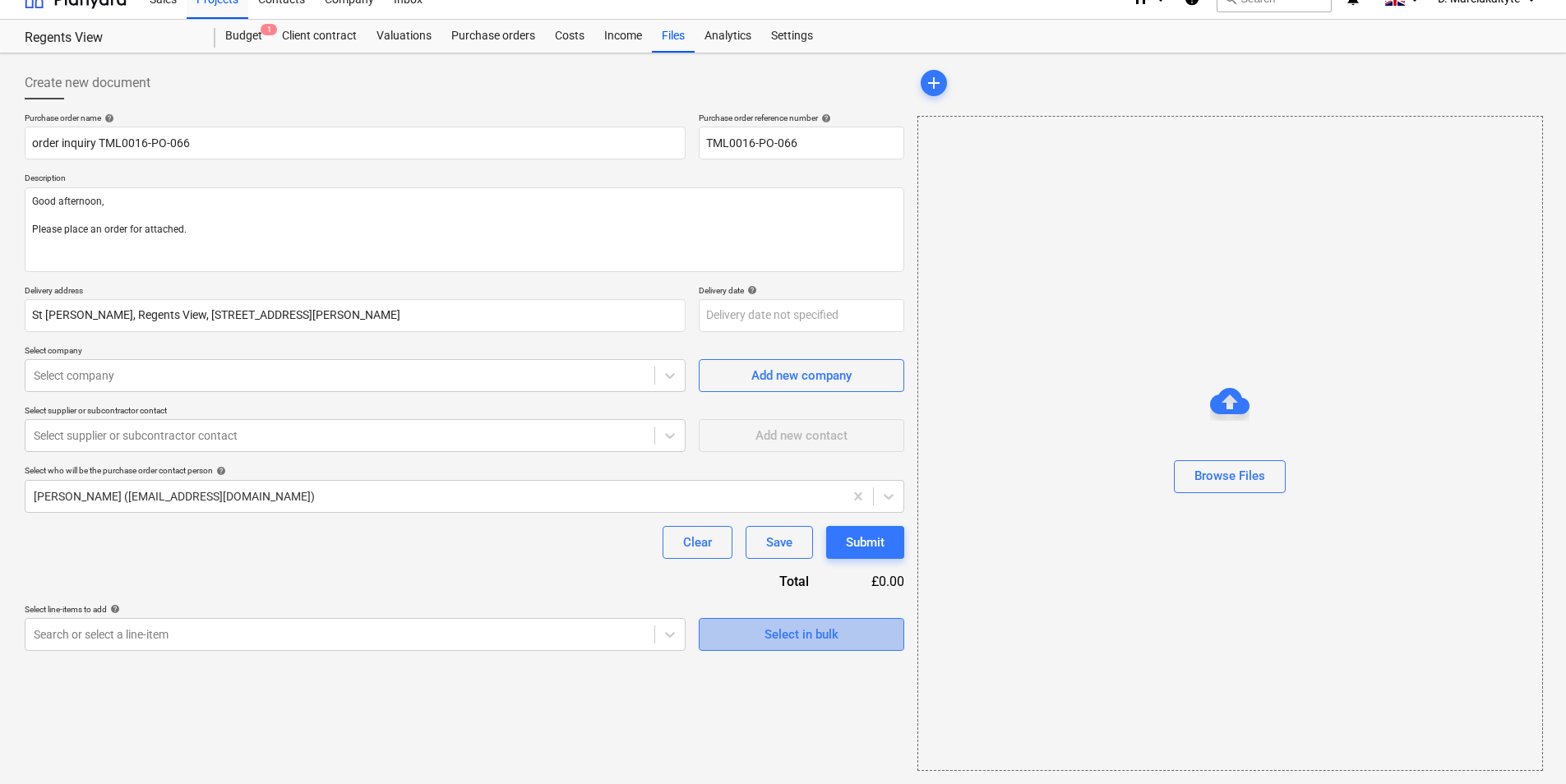 click on "Select in bulk" at bounding box center [801, 634] 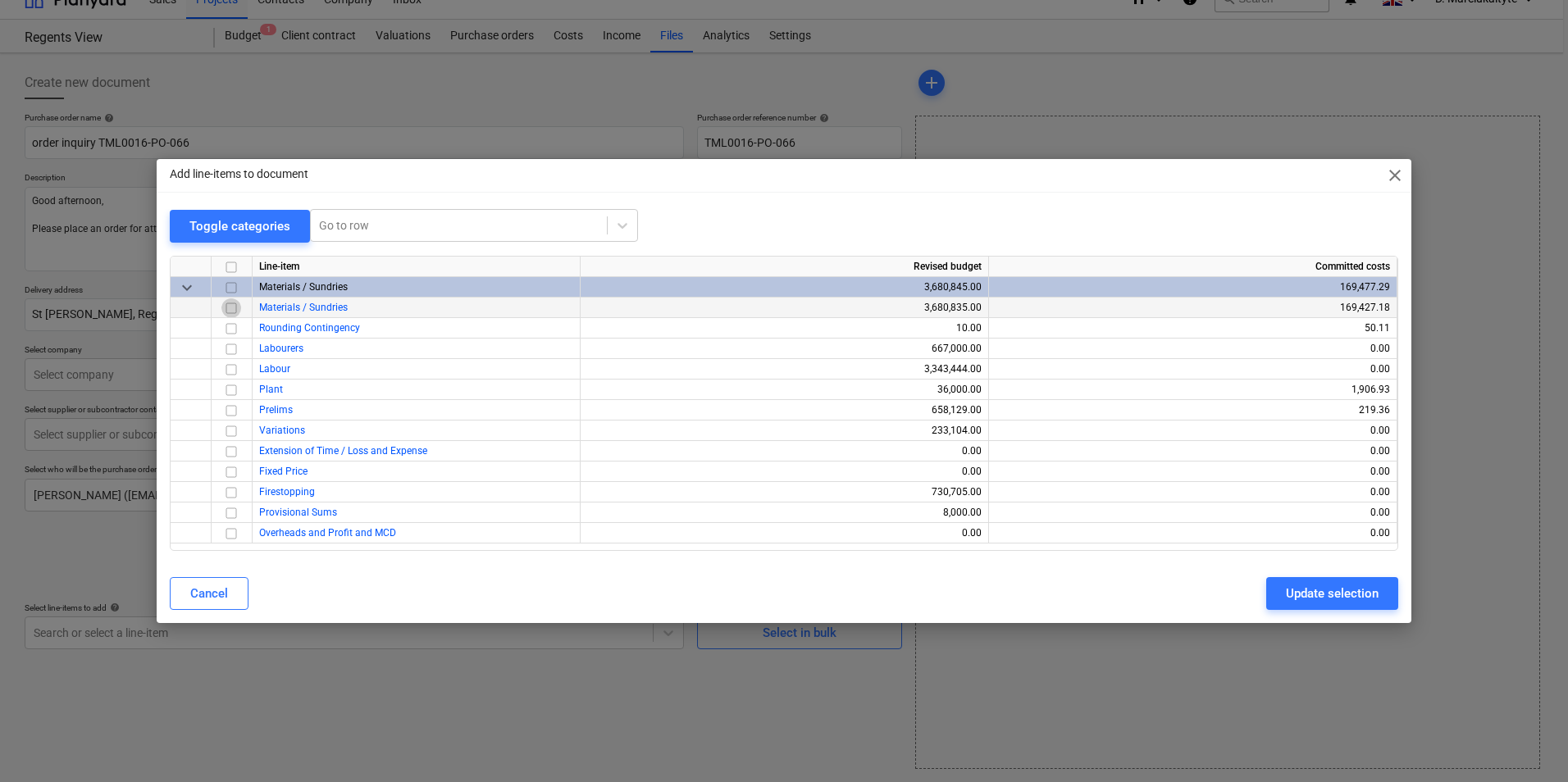 click at bounding box center [231, 308] 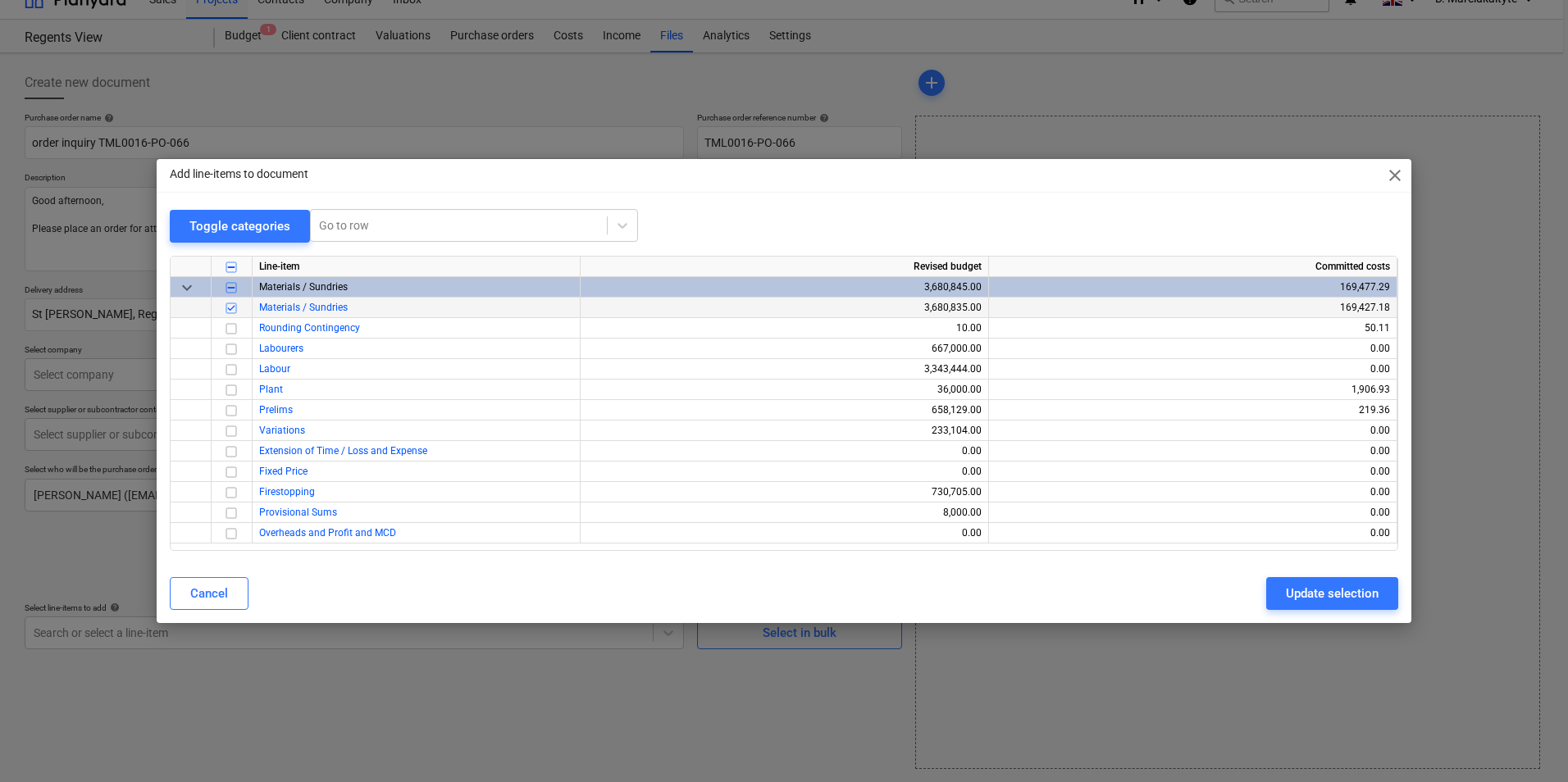 click on "Update selection" at bounding box center (1332, 593) 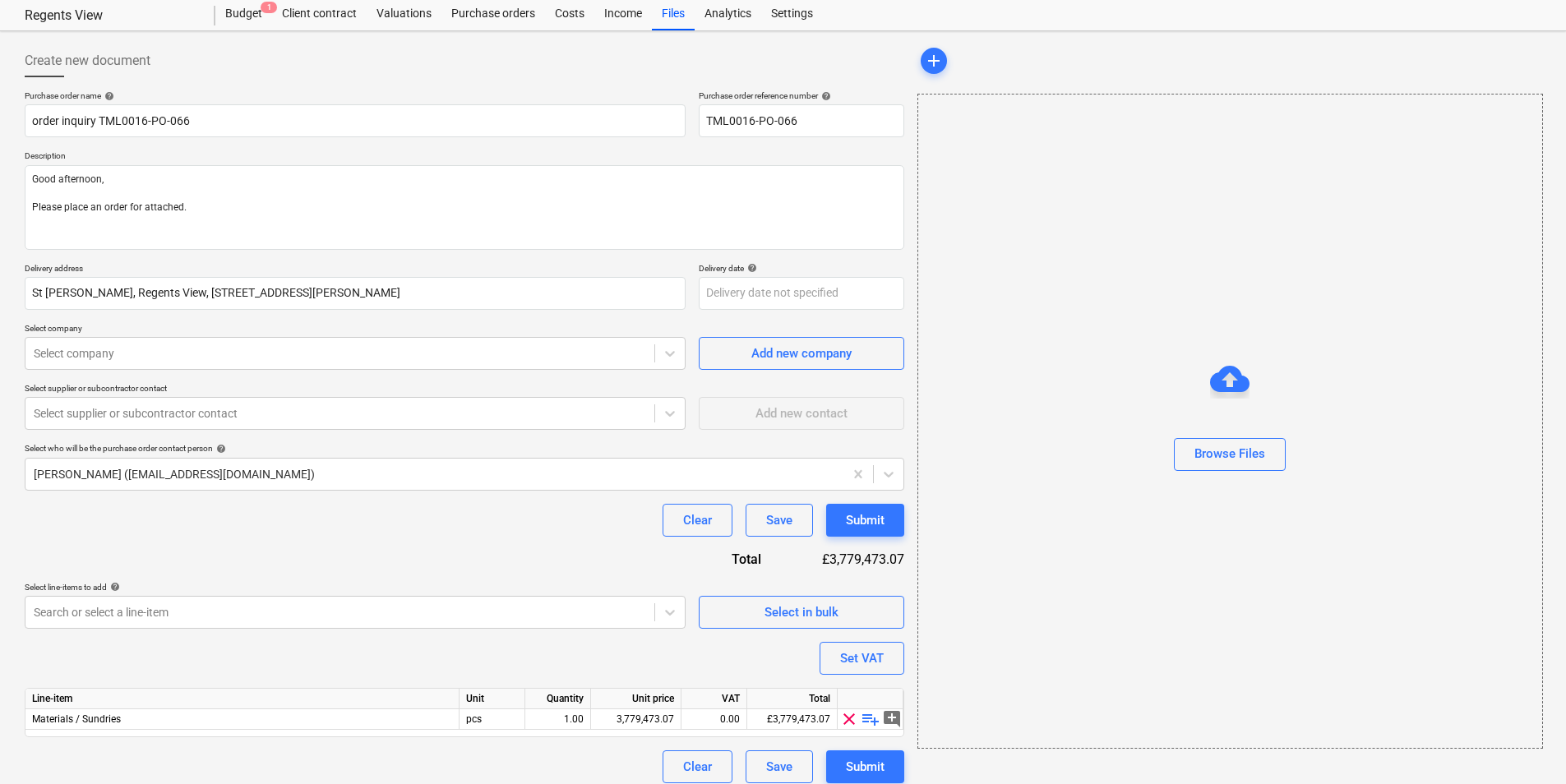 scroll, scrollTop: 57, scrollLeft: 0, axis: vertical 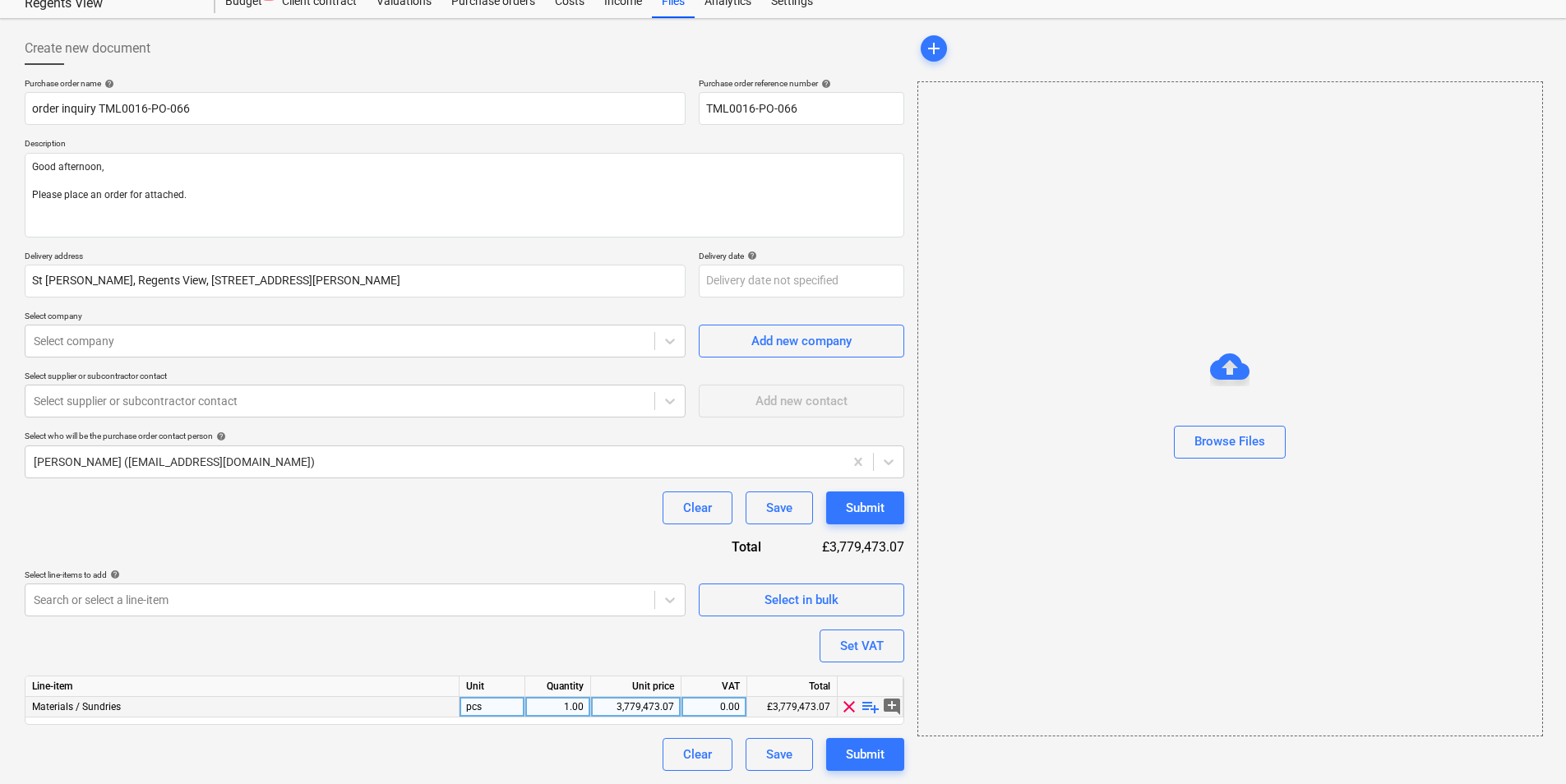 click on "playlist_add" at bounding box center [871, 707] 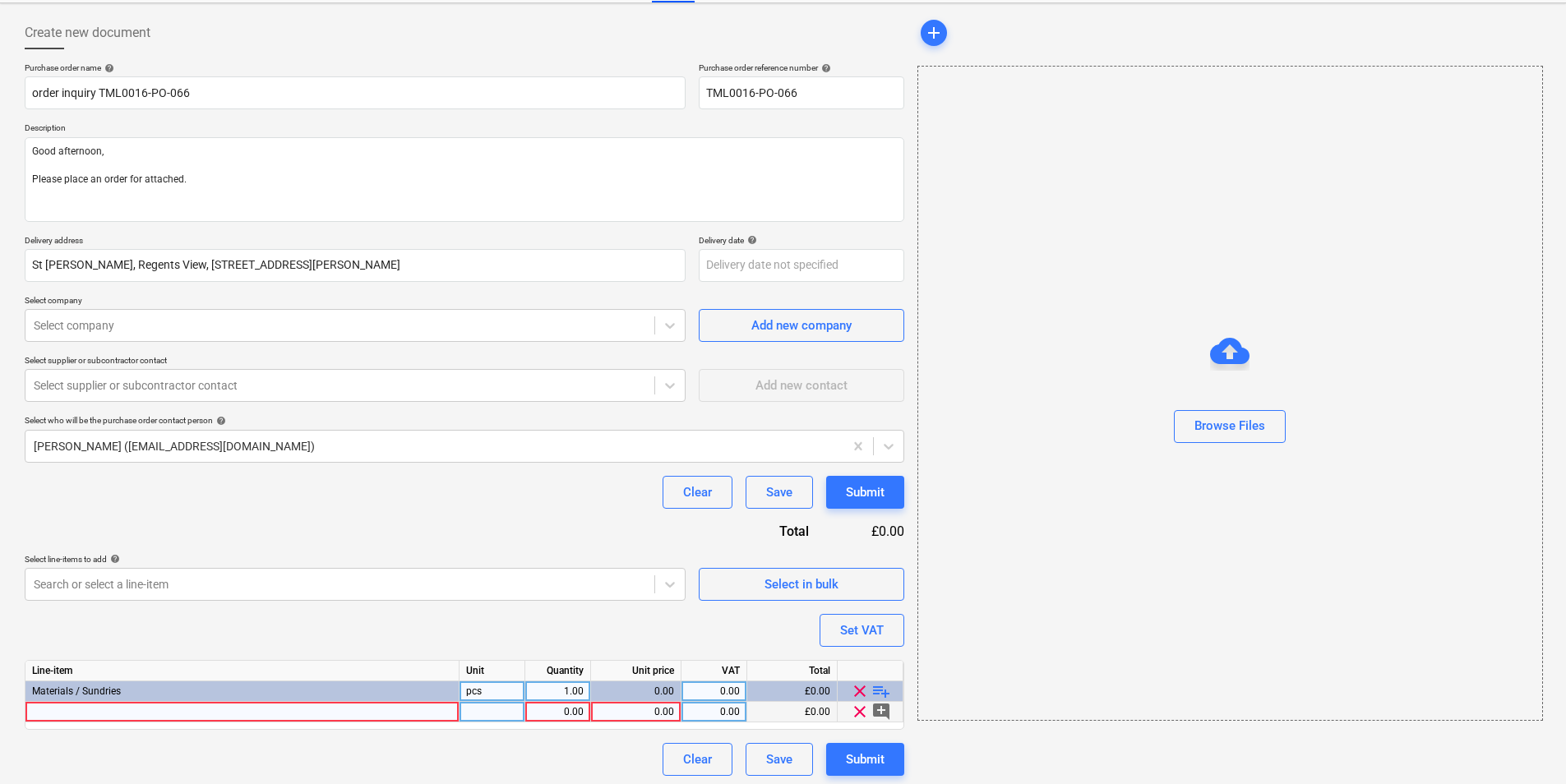 scroll, scrollTop: 77, scrollLeft: 0, axis: vertical 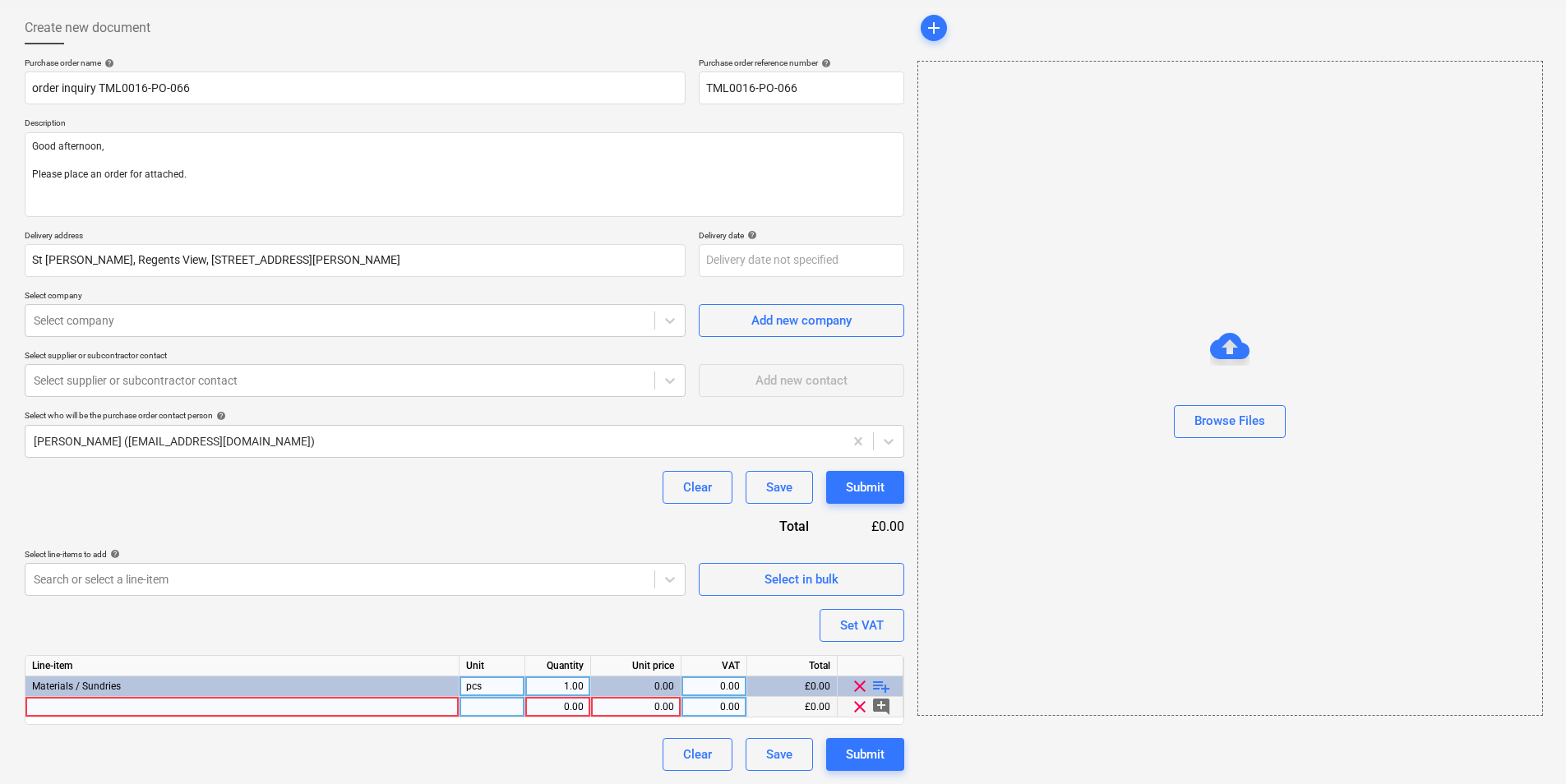 click at bounding box center (243, 707) 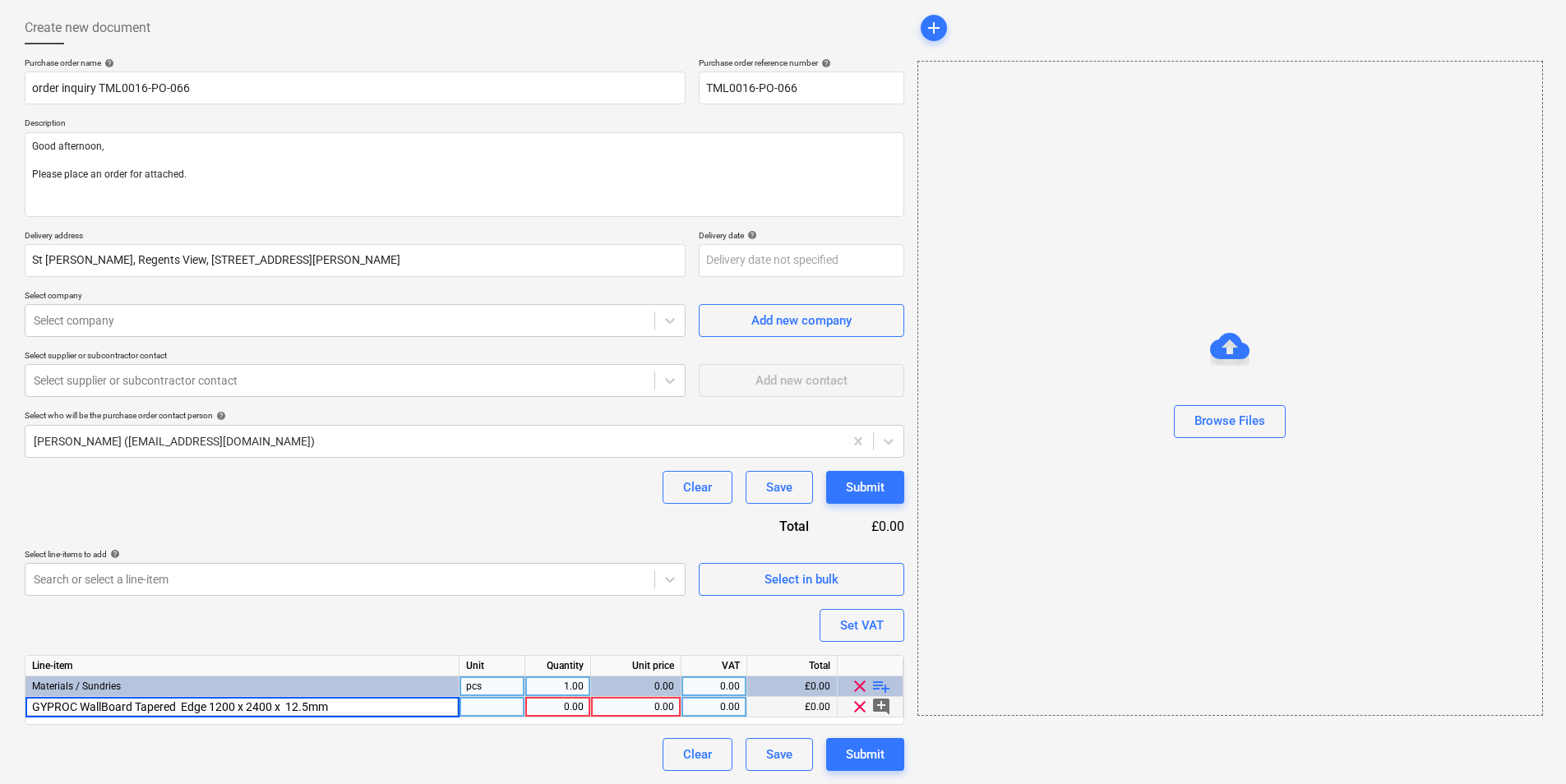 click on "GYPROC WallBoard Tapered  Edge 1200 x 2400 x  12.5mm" at bounding box center (242, 707) 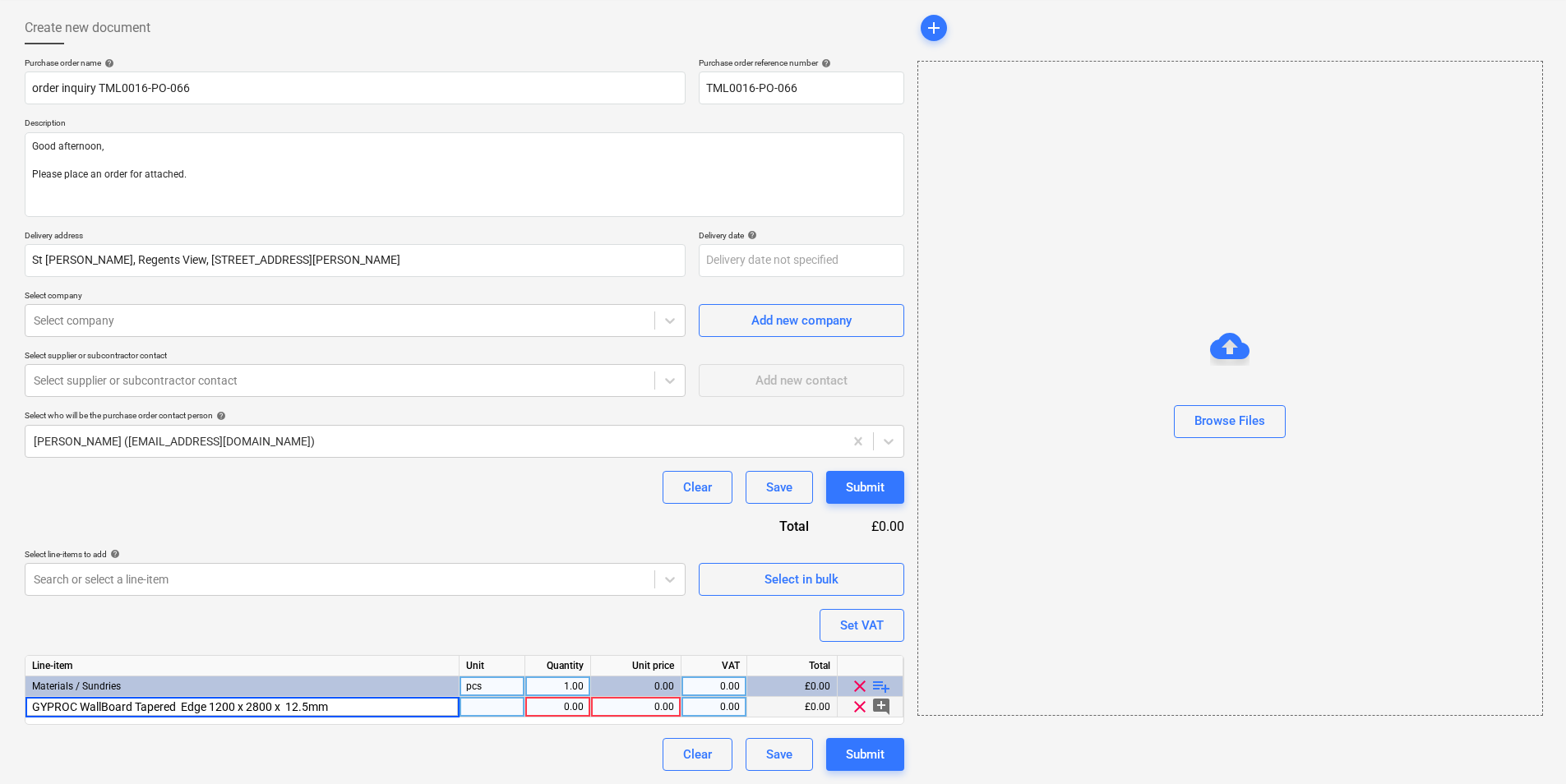 click on "GYPROC WallBoard Tapered  Edge 1200 x 2800 x  12.5mm" at bounding box center (242, 707) 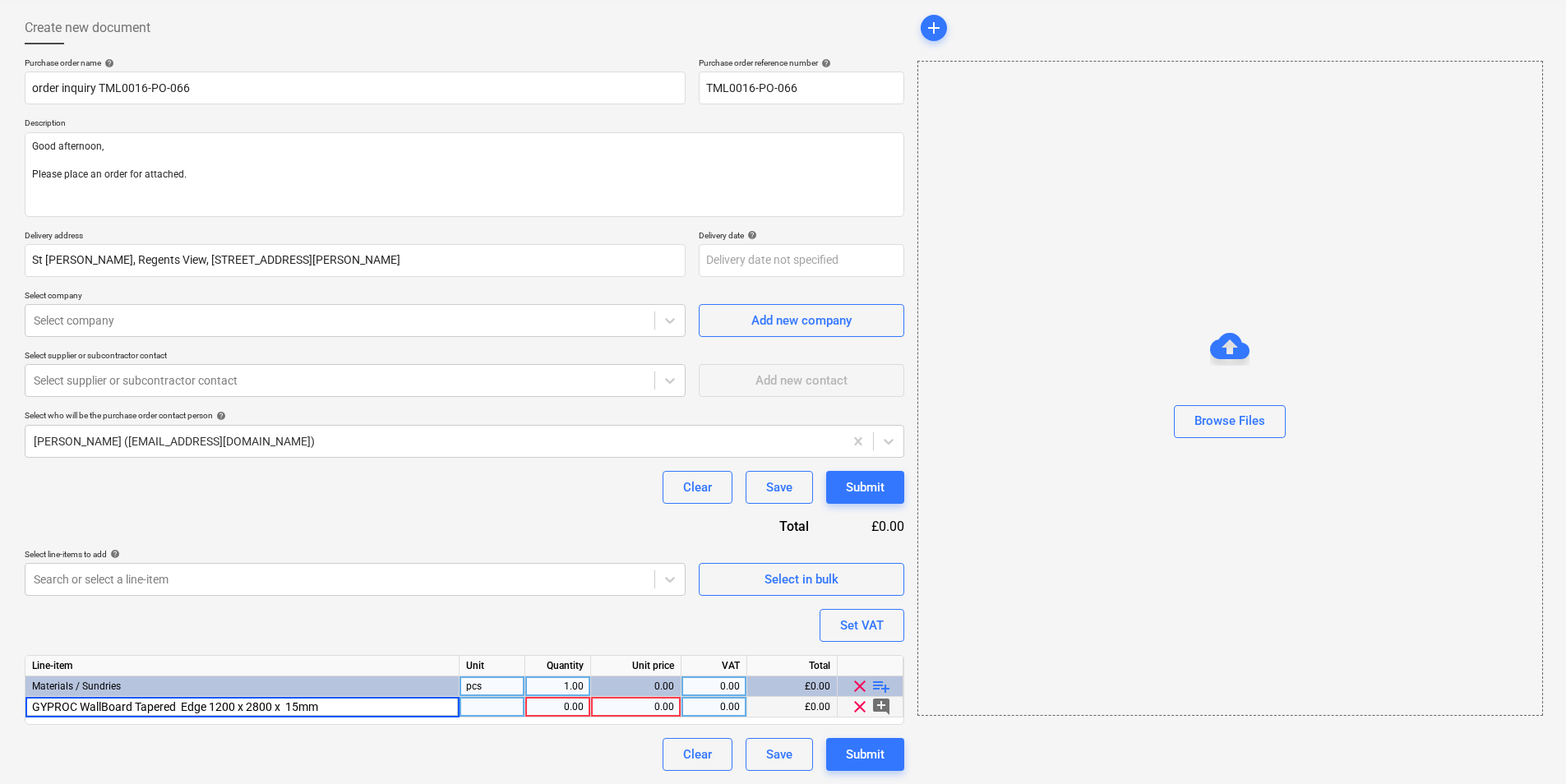 click at bounding box center (492, 707) 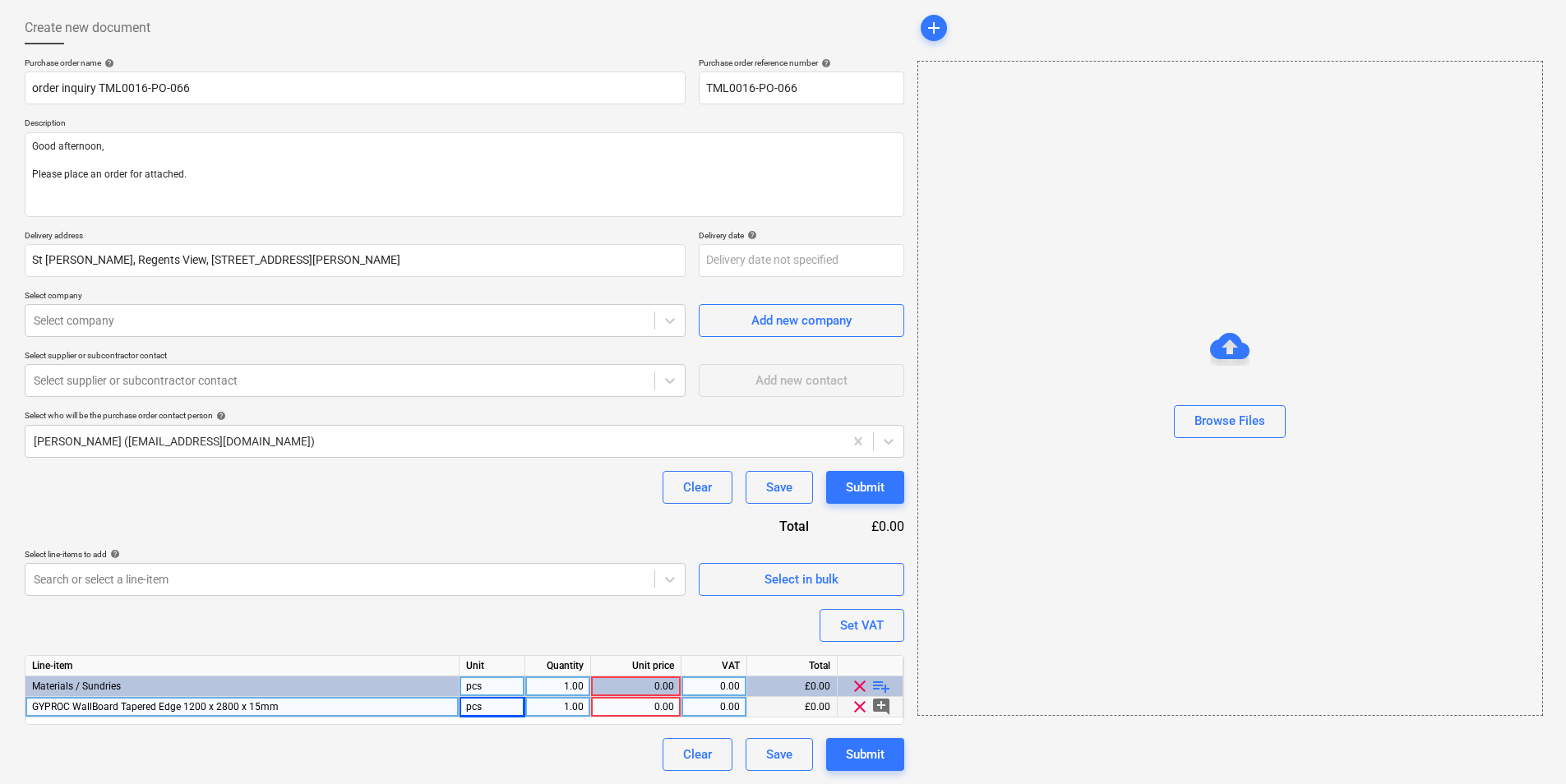 click on "1.00" at bounding box center (557, 707) 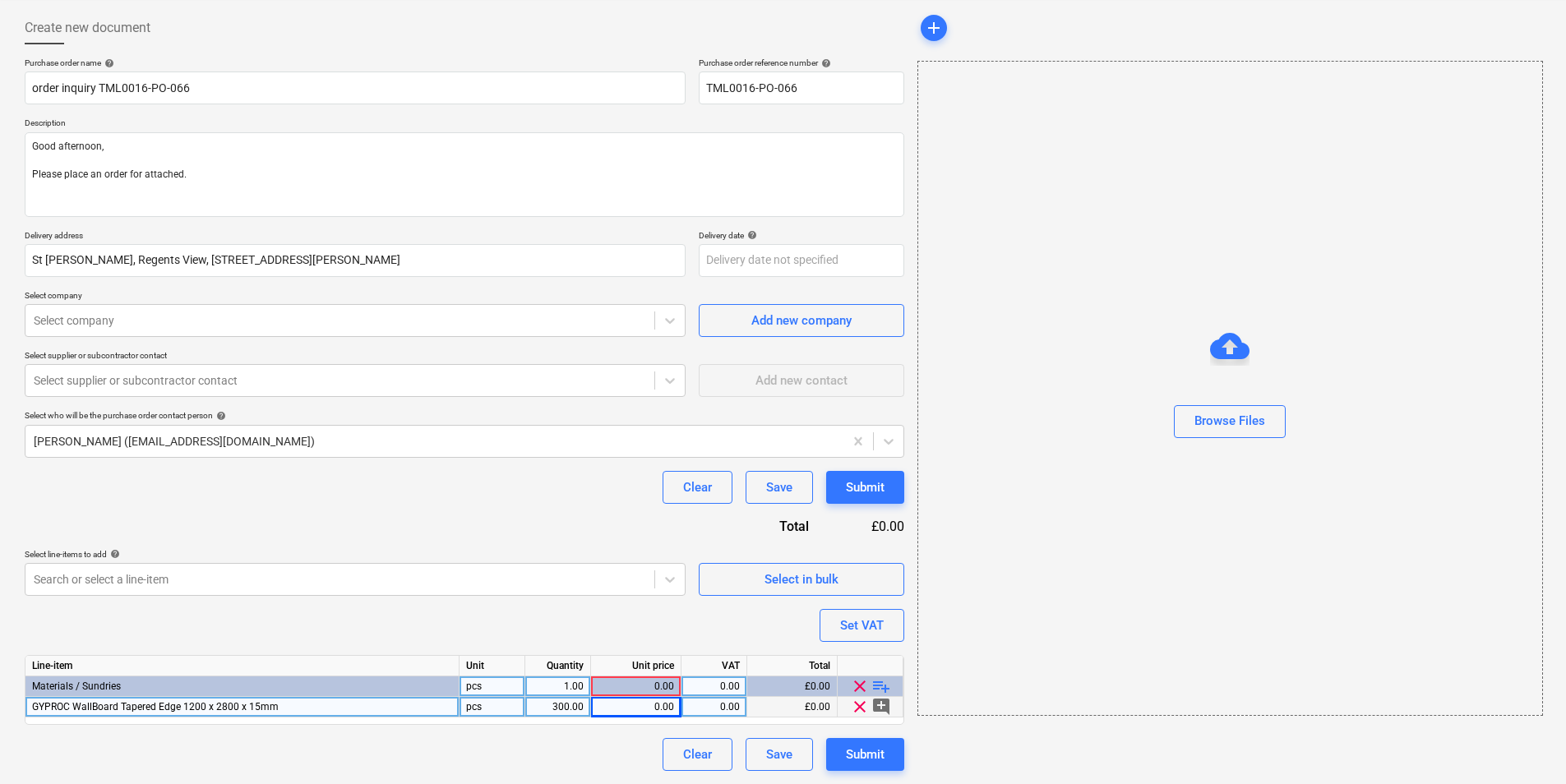 click on "0.00" at bounding box center (635, 707) 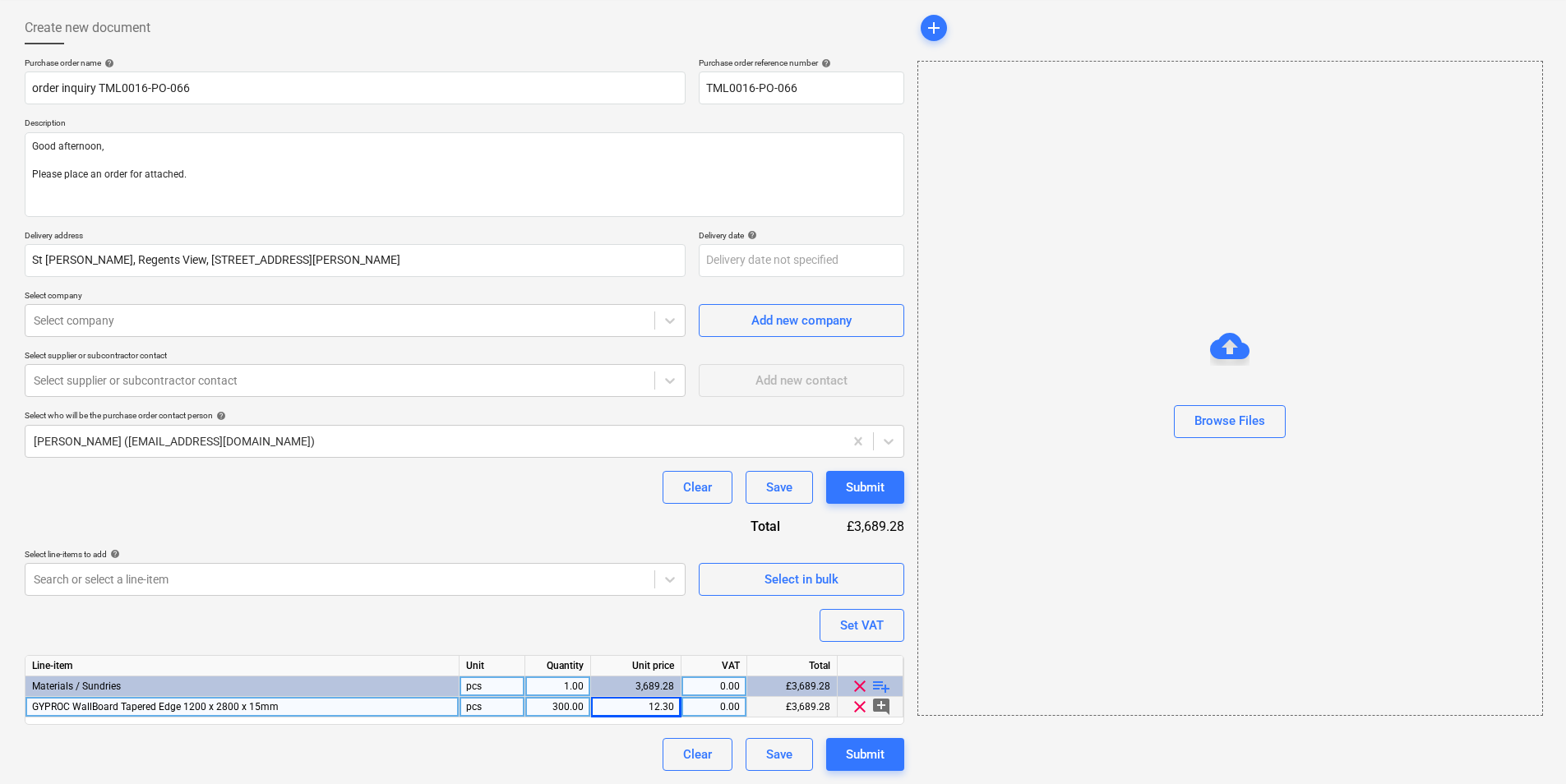 click on "0.00" at bounding box center (714, 707) 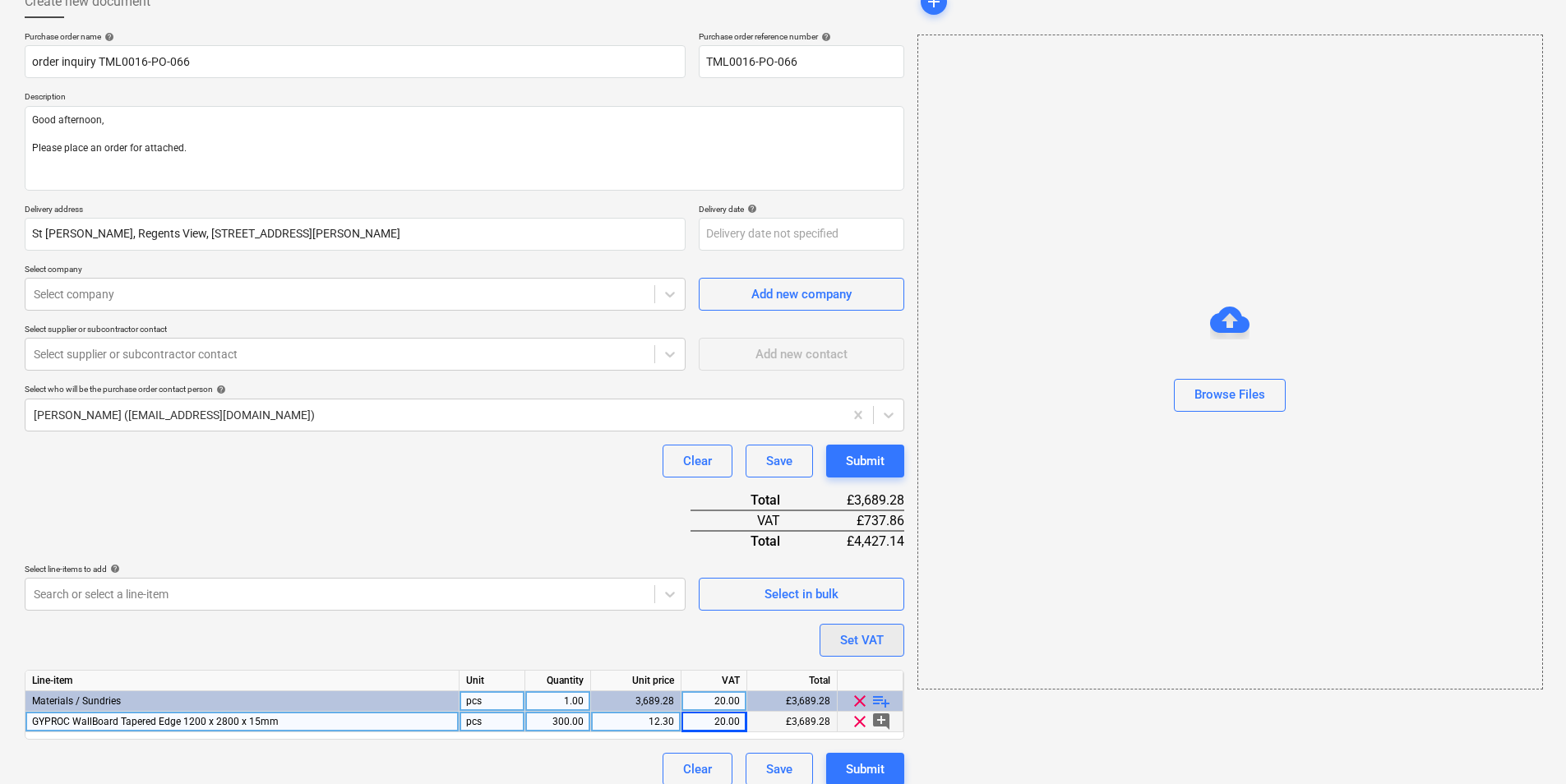 scroll, scrollTop: 118, scrollLeft: 0, axis: vertical 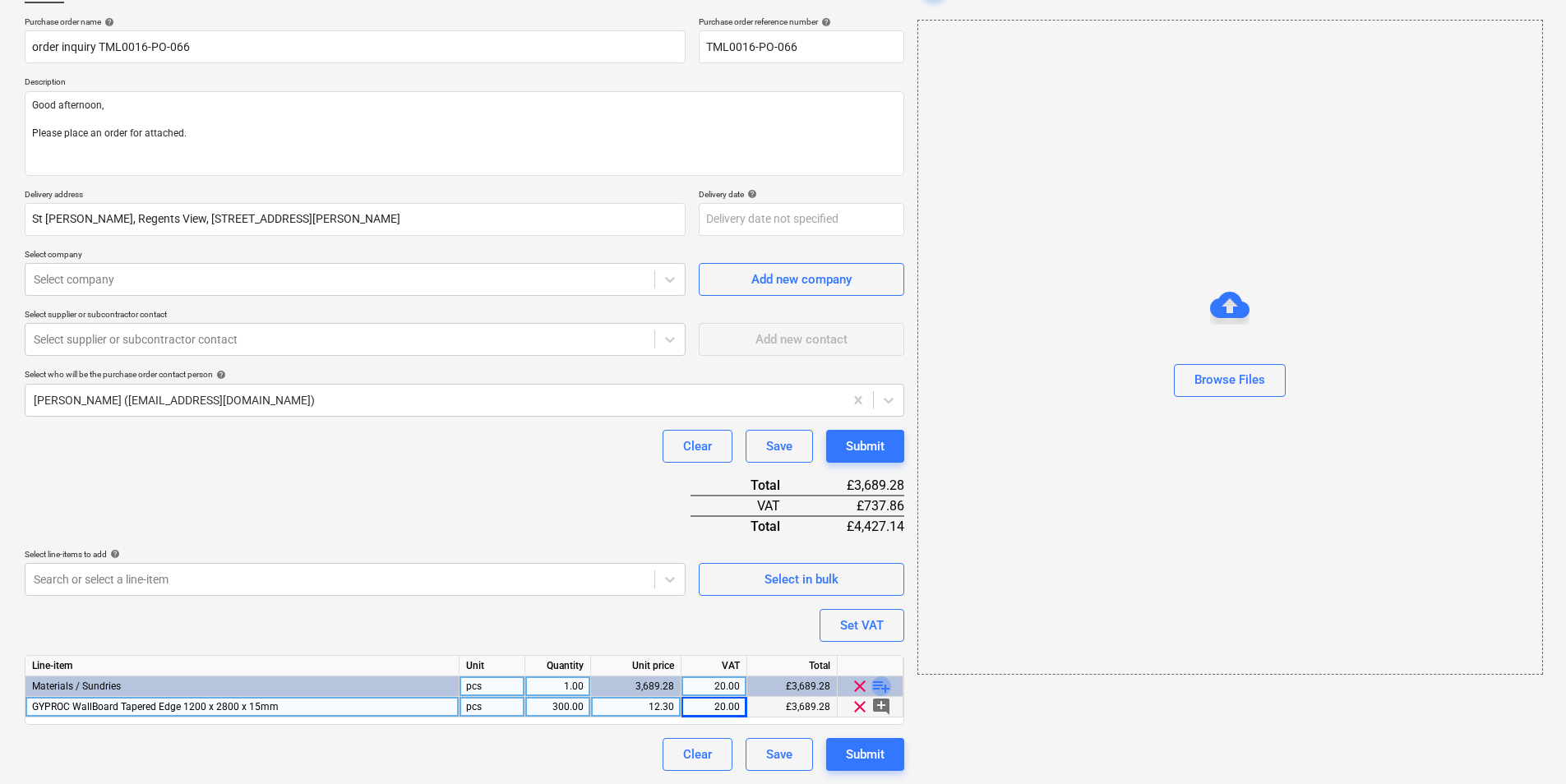 click on "playlist_add" at bounding box center (881, 686) 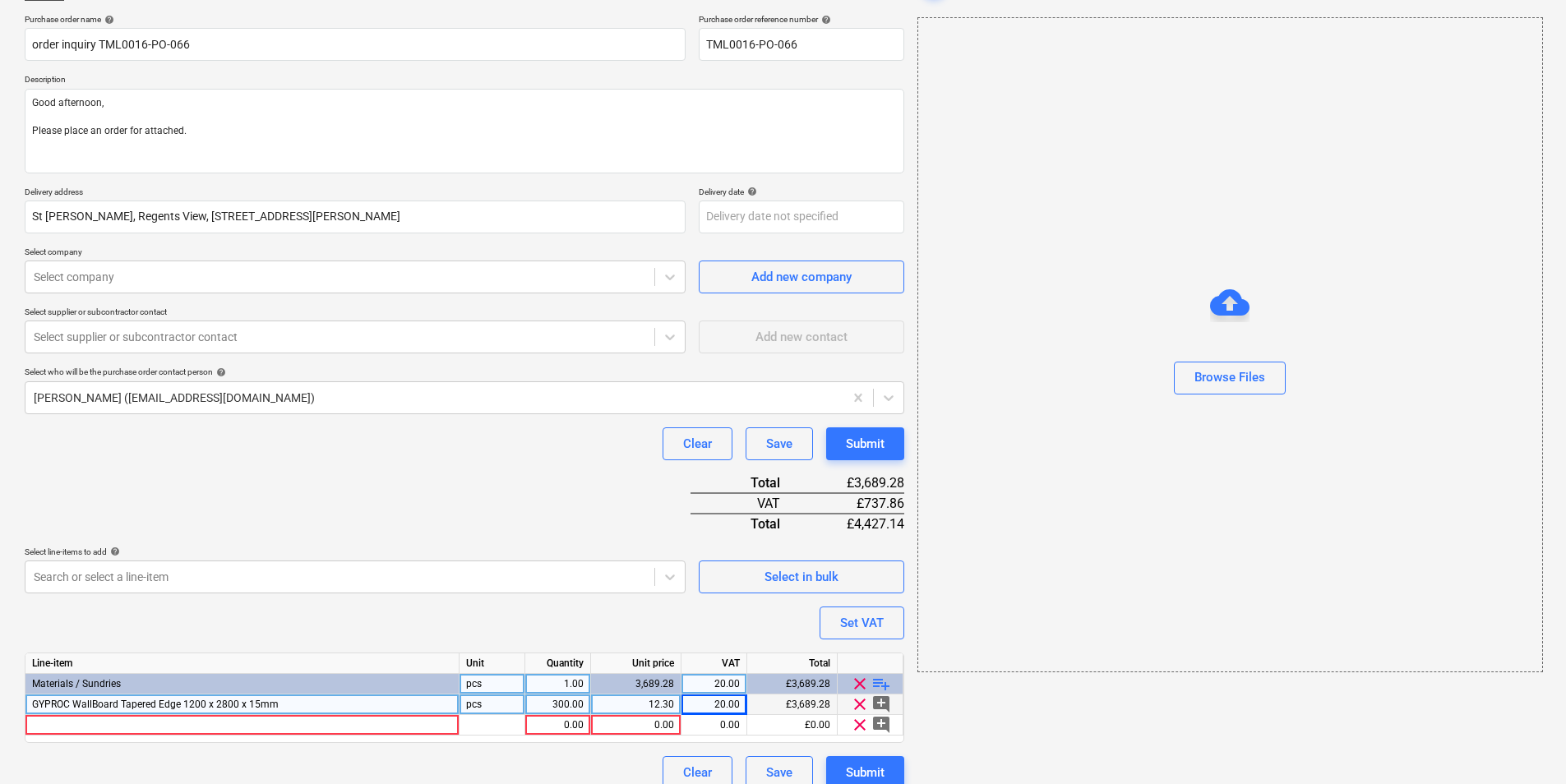 scroll, scrollTop: 139, scrollLeft: 0, axis: vertical 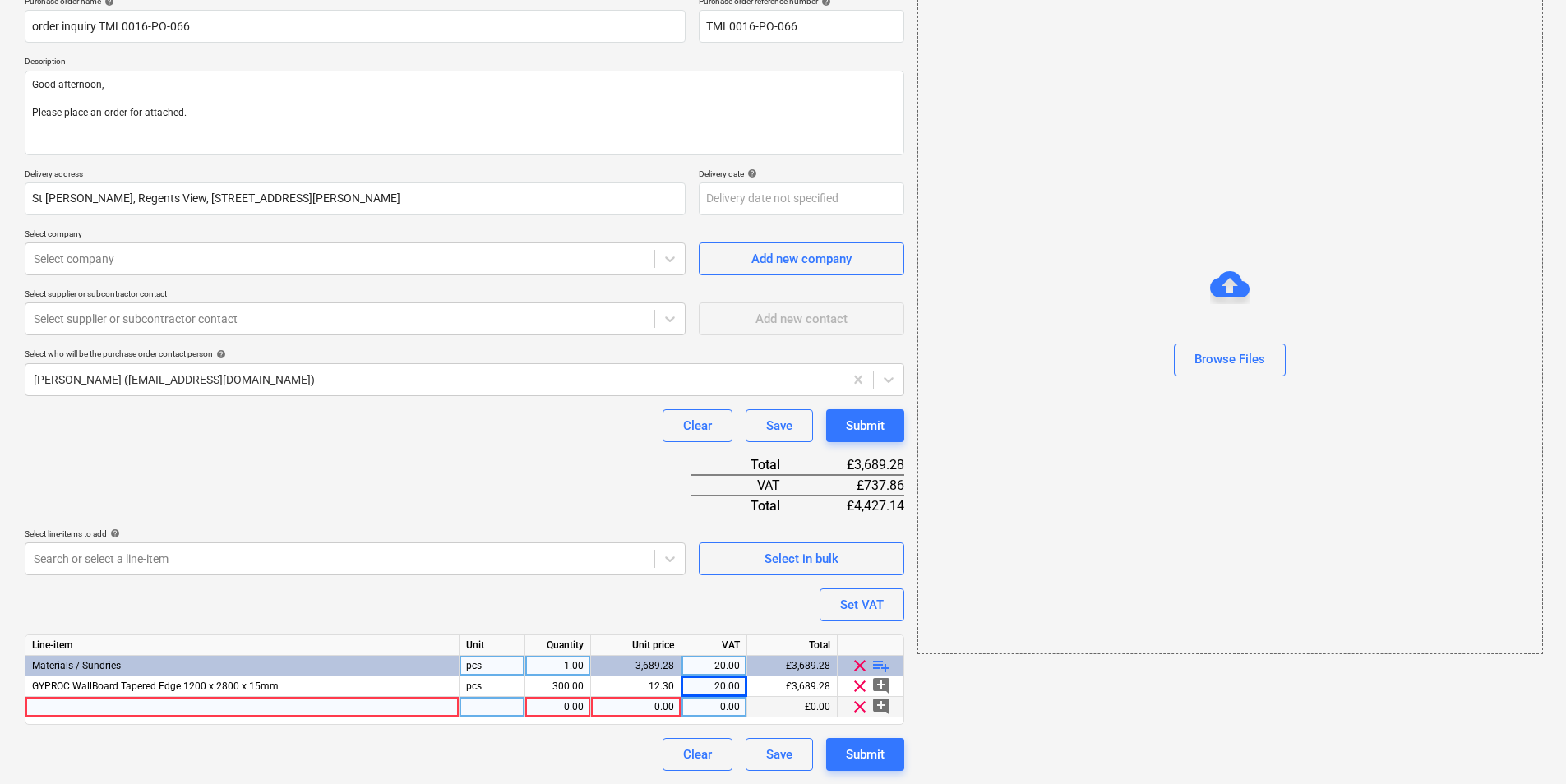click at bounding box center [243, 707] 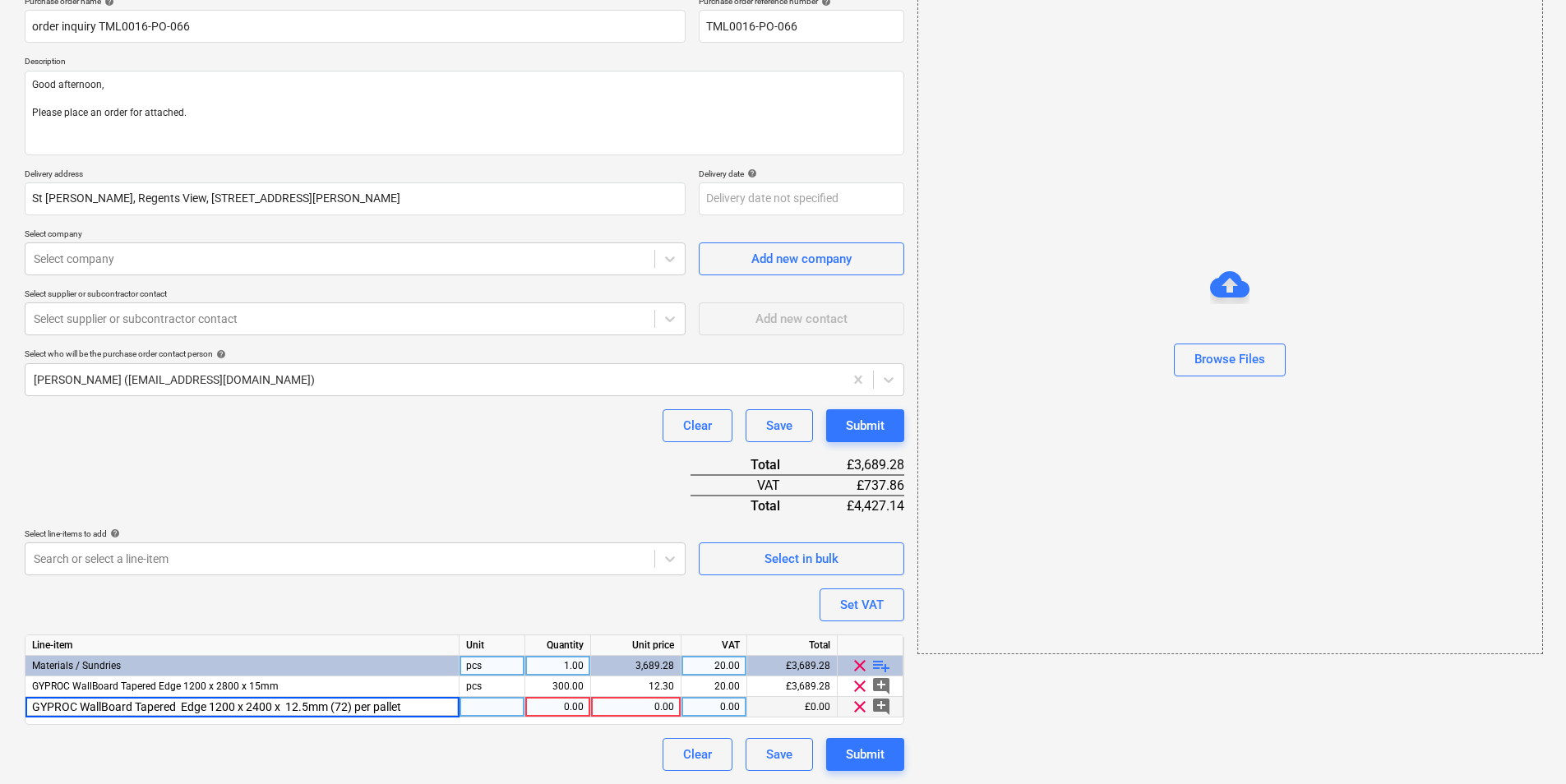 drag, startPoint x: 428, startPoint y: 704, endPoint x: 335, endPoint y: 704, distance: 93 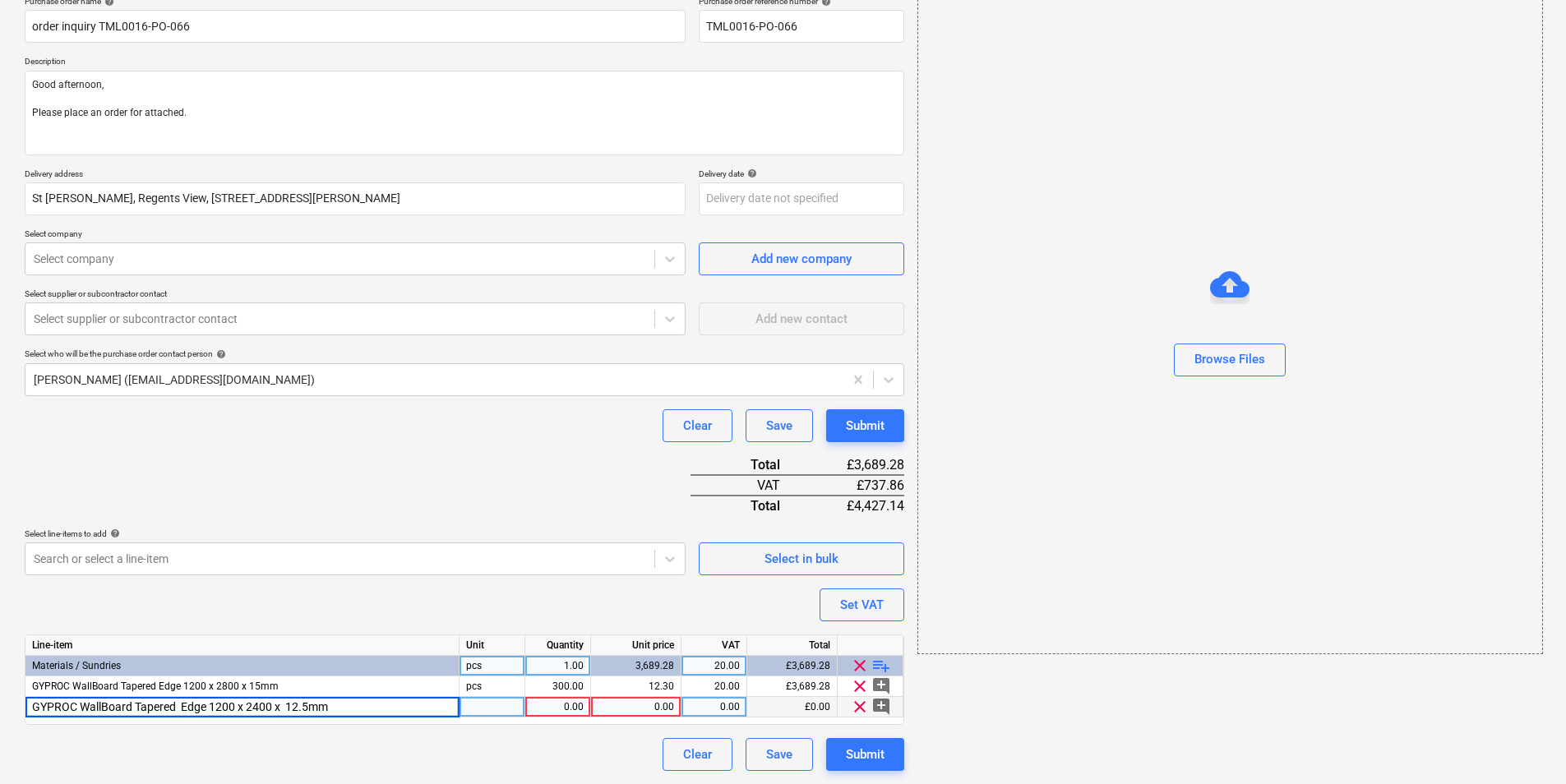 click at bounding box center [492, 707] 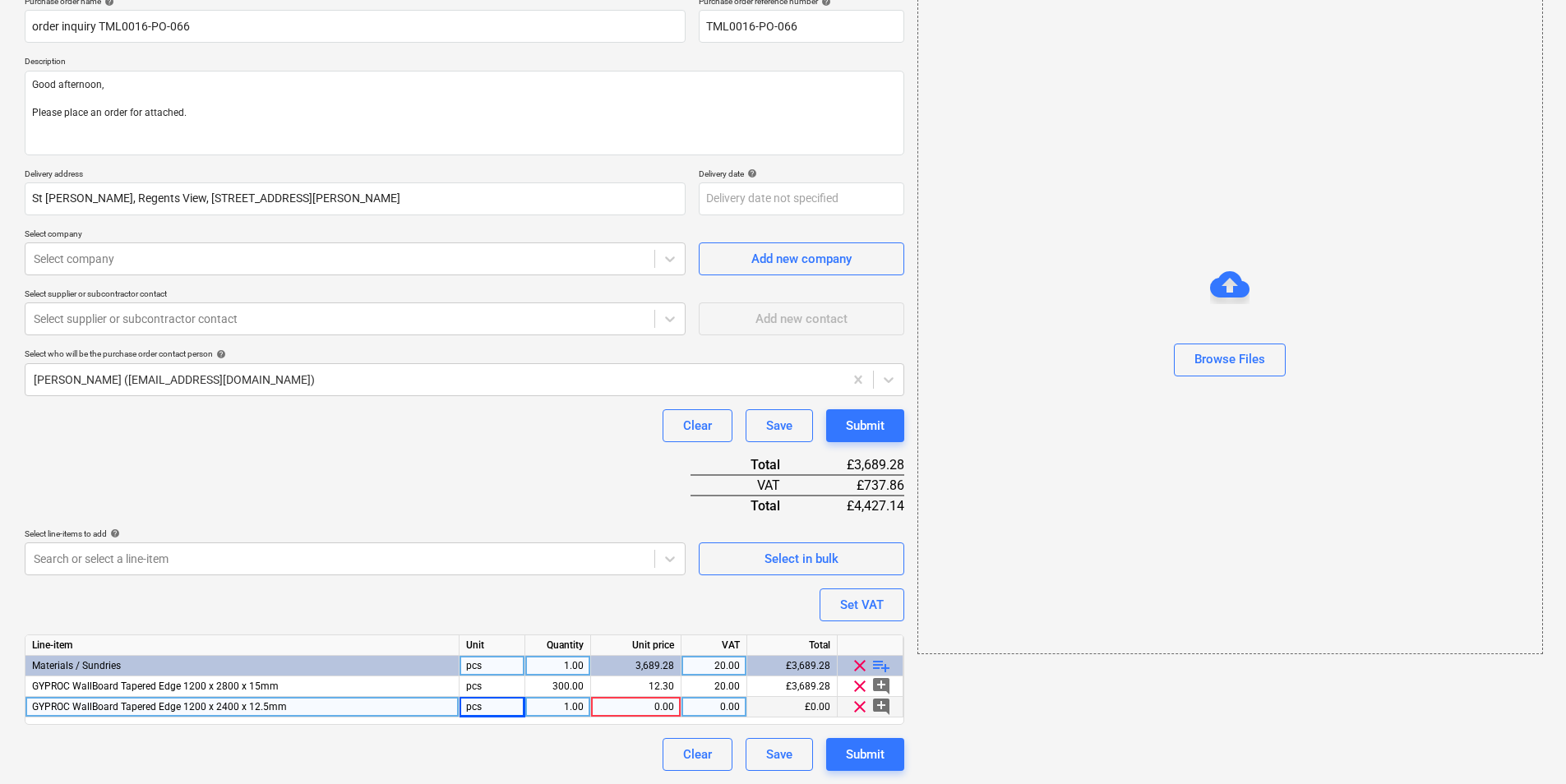 click on "1.00" at bounding box center (557, 707) 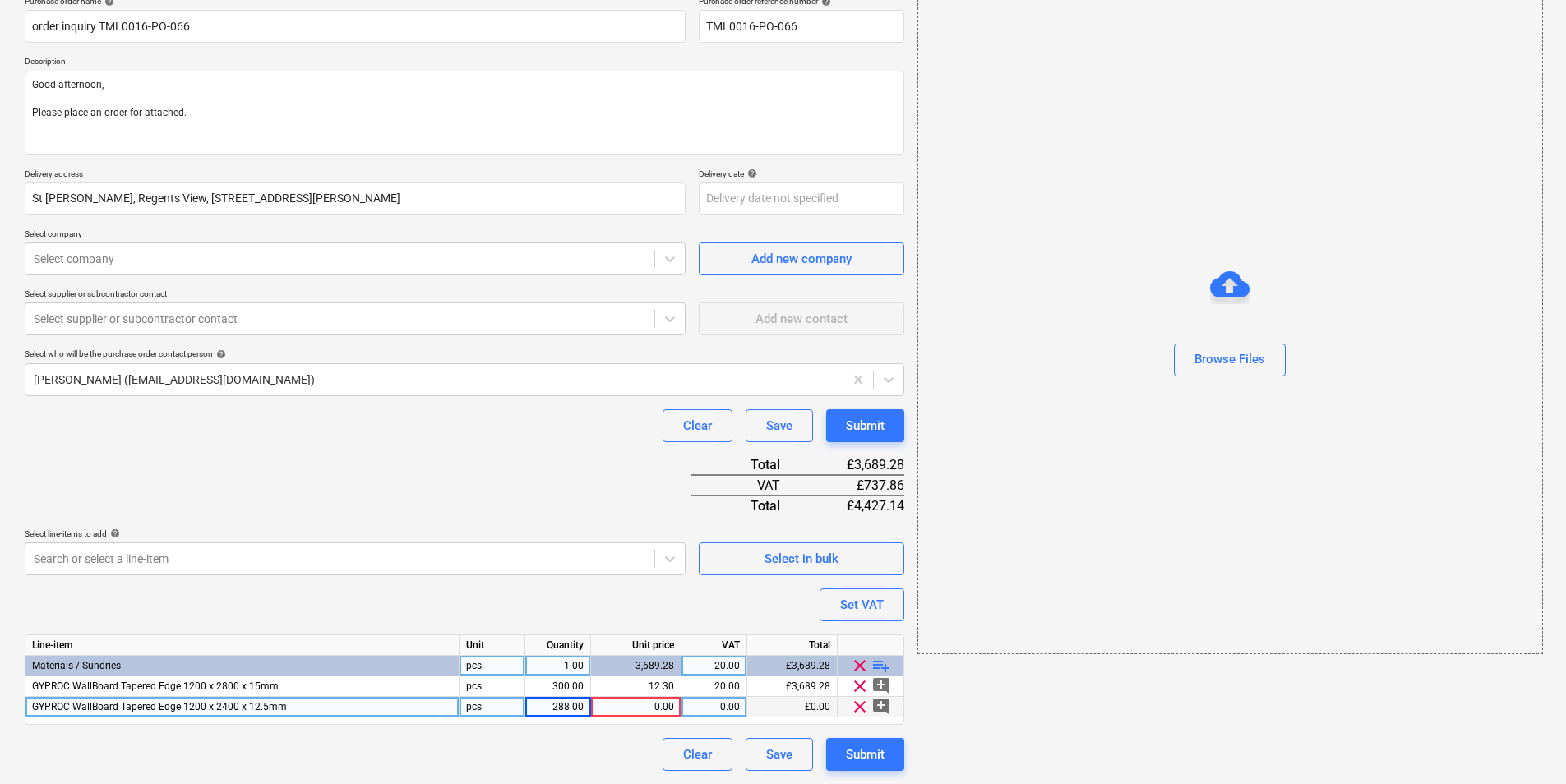click on "0.00" at bounding box center [635, 707] 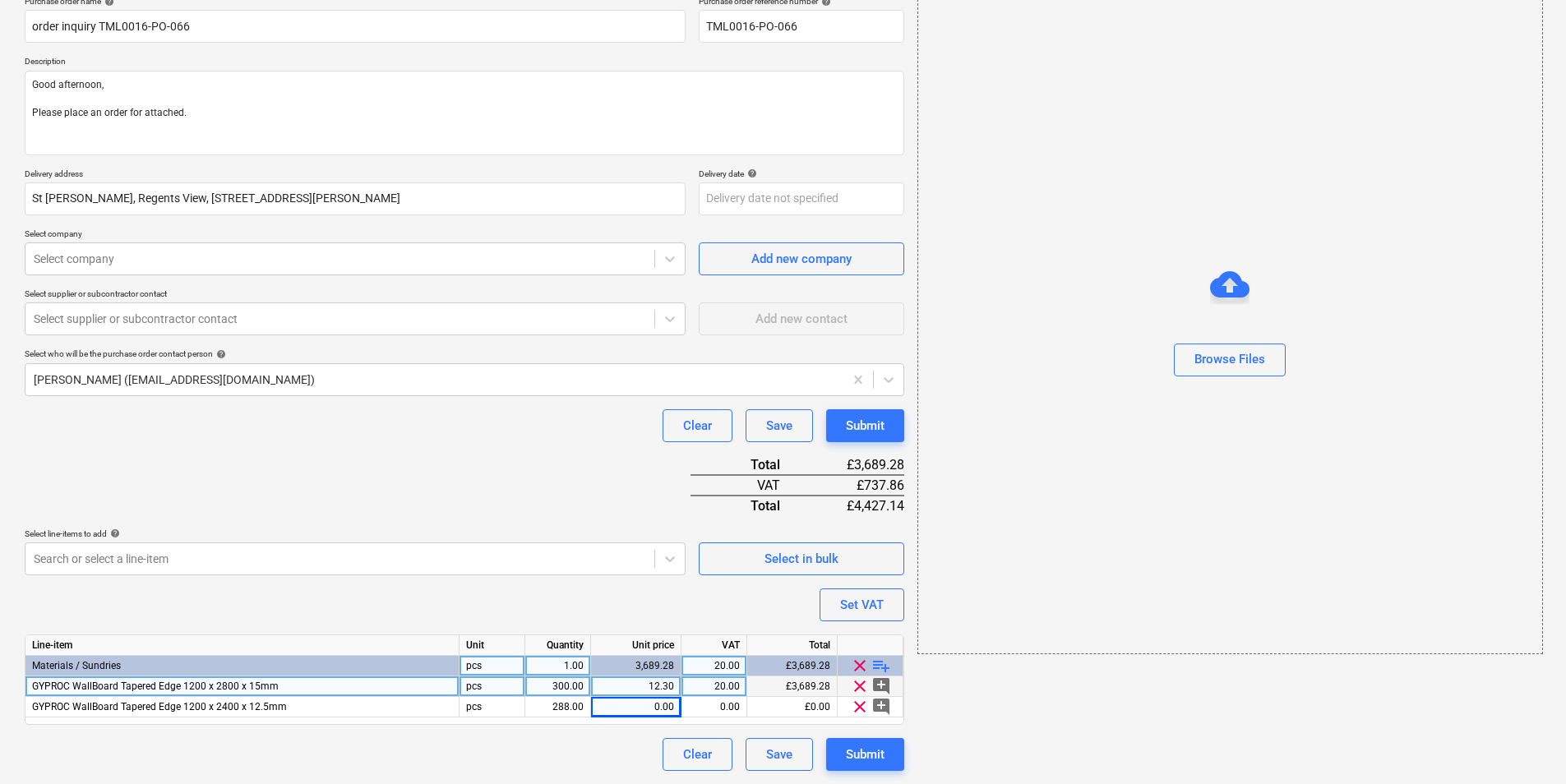 drag, startPoint x: 663, startPoint y: 703, endPoint x: 657, endPoint y: 693, distance: 11.661904 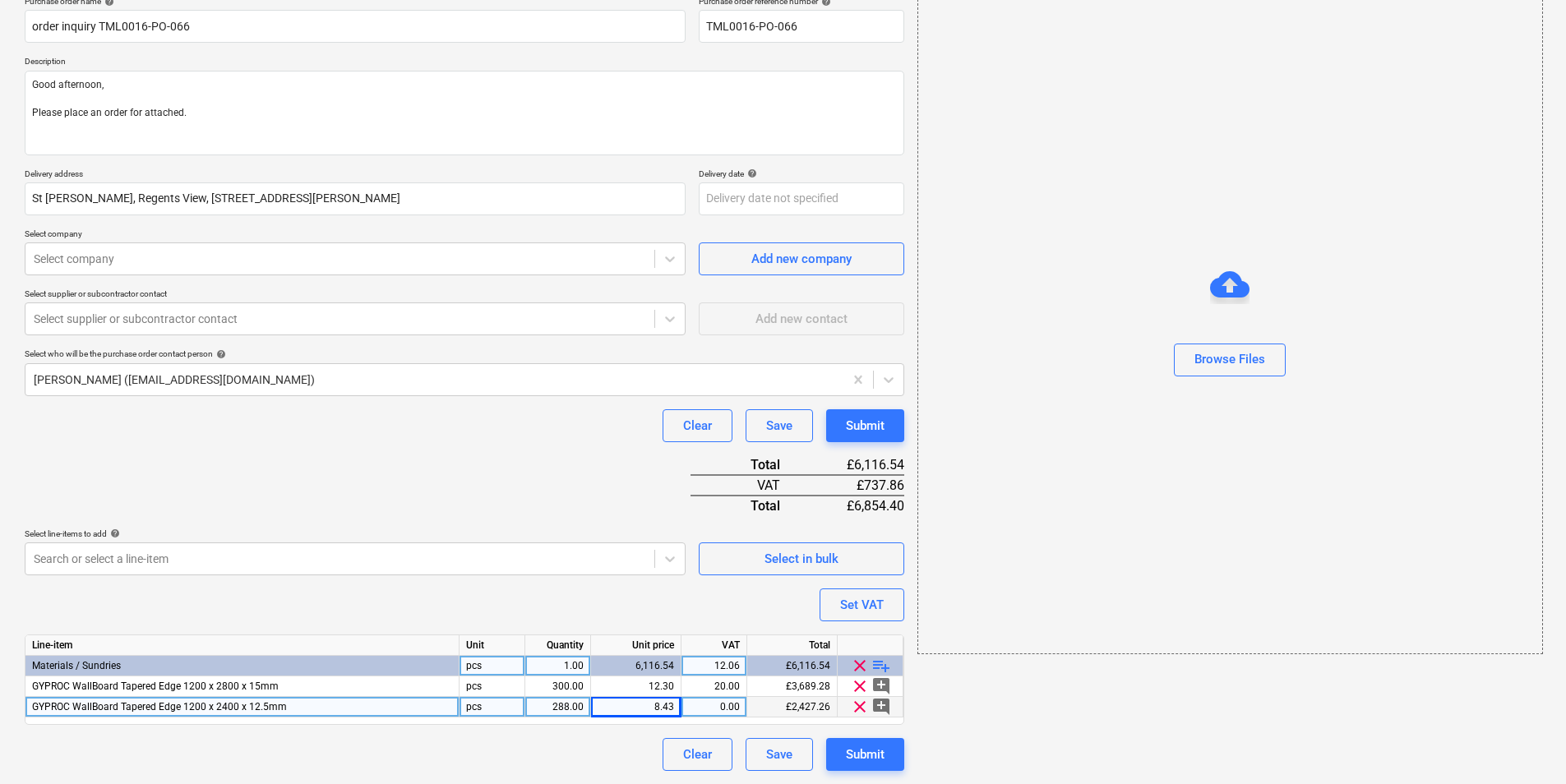 click on "0.00" at bounding box center (714, 707) 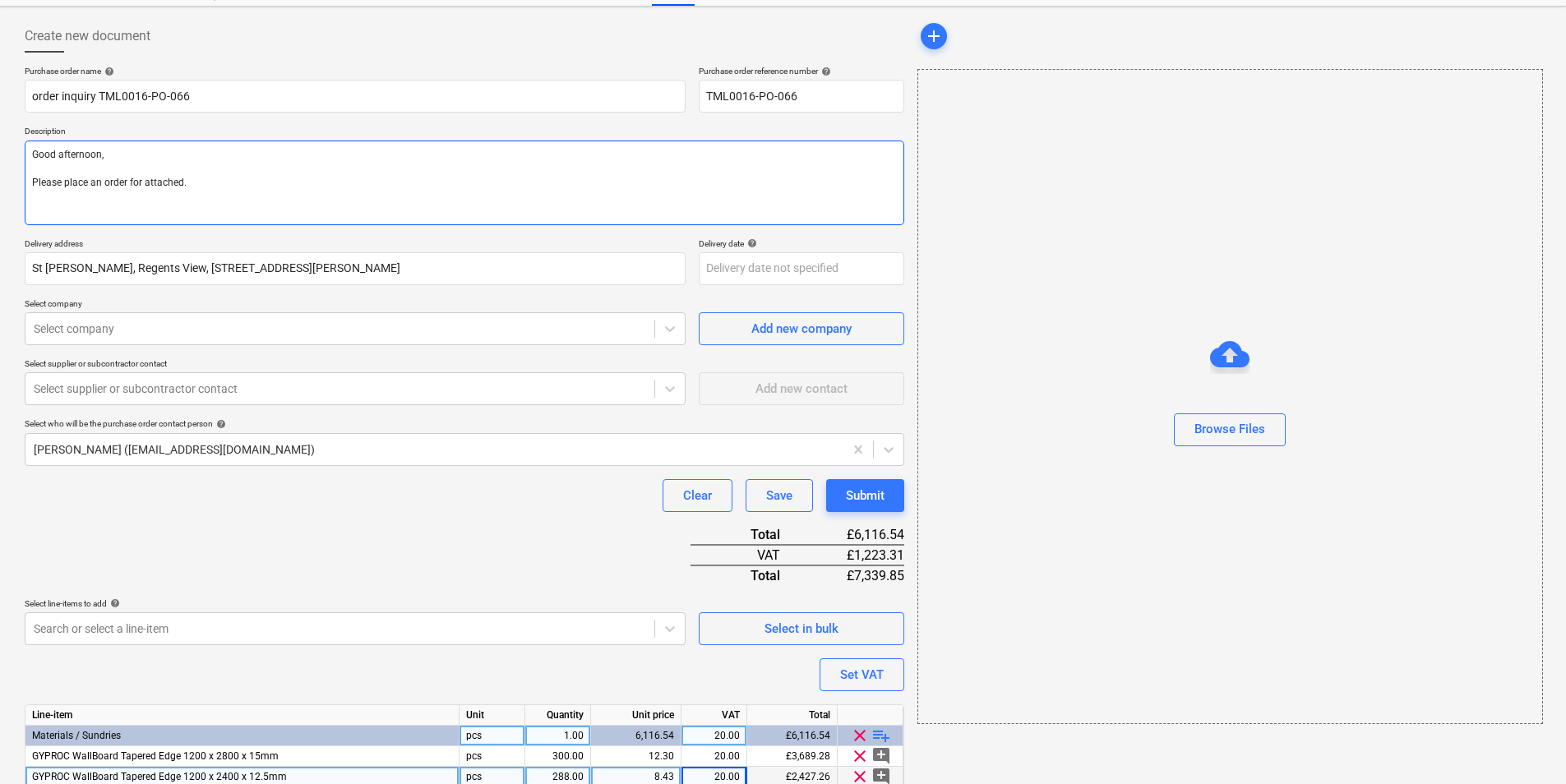 scroll, scrollTop: 0, scrollLeft: 0, axis: both 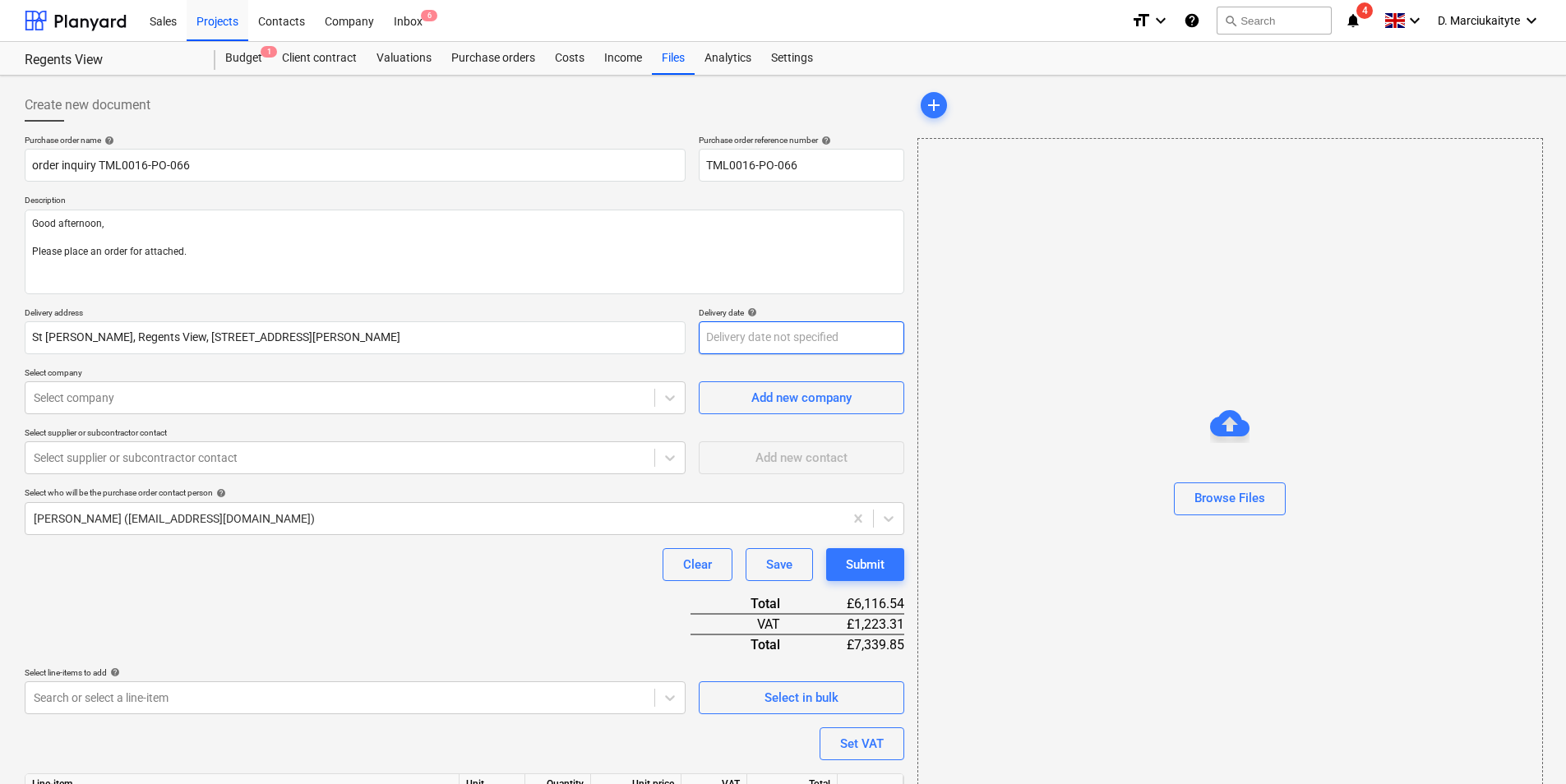 click on "Sales Projects Contacts Company Inbox 6 format_size keyboard_arrow_down help search Search notifications 4 keyboard_arrow_down D. Marciukaityte keyboard_arrow_down Regents View Regents View Budget 1 Client contract Valuations Purchase orders Costs Income Files Analytics Settings Create new document Purchase order name help order inquiry TML0016-PO-066 Purchase order reference number help TML0016-PO-066 Description Good afternoon,
Please place an order for attached.
Delivery address [GEOGRAPHIC_DATA][PERSON_NAME], [STREET_ADDRESS][PERSON_NAME] Delivery date help Press the down arrow key to interact with the calendar and
select a date. Press the question mark key to get the keyboard shortcuts for changing dates. Select company Select company Add new company Select supplier or subcontractor contact Select supplier or subcontractor contact Add new contact Select who will be the purchase order contact person help [PERSON_NAME] ([EMAIL_ADDRESS][DOMAIN_NAME]) Clear Save Submit Total VAT" at bounding box center [783, 392] 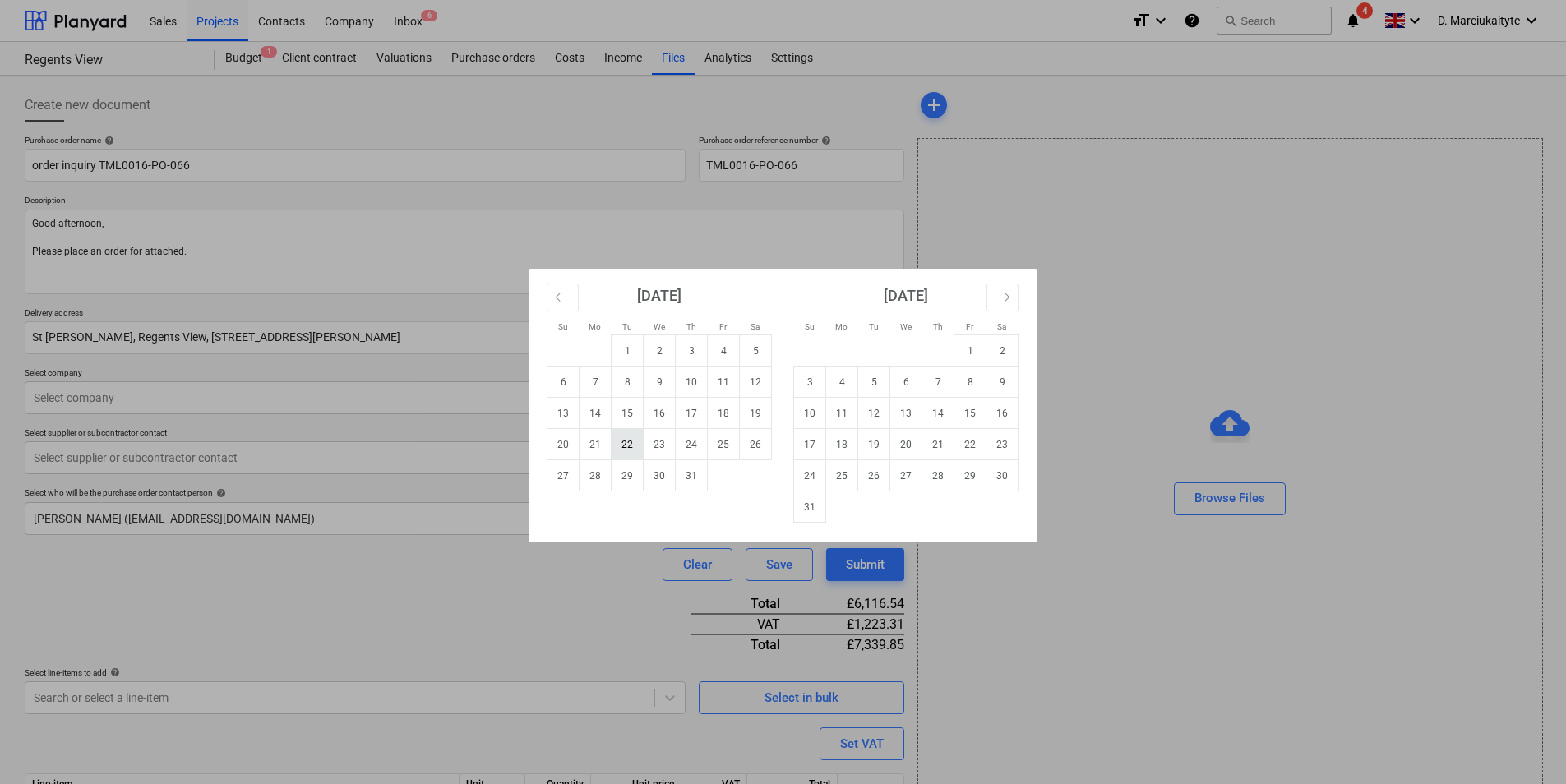 click on "22" at bounding box center [627, 445] 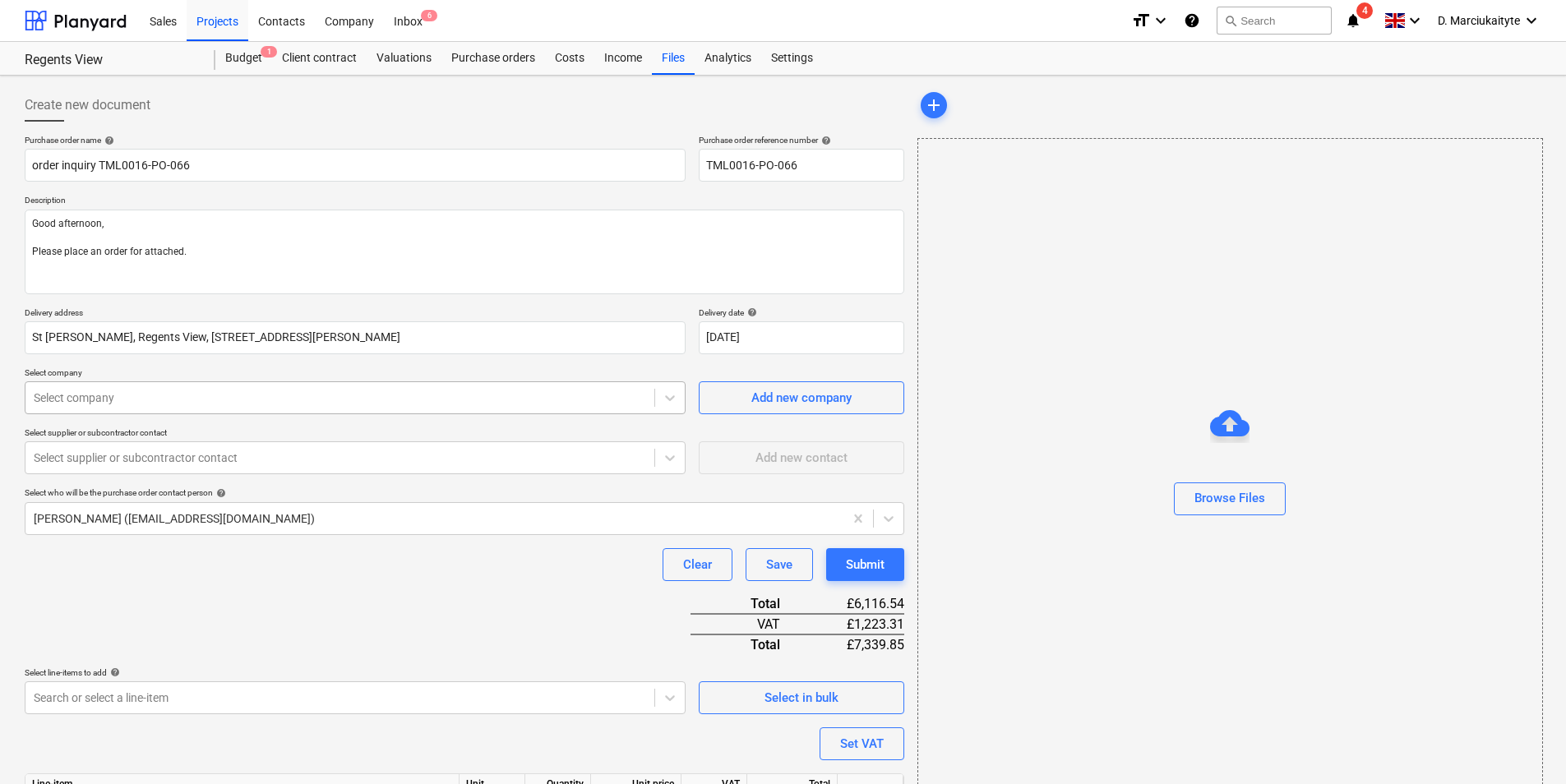 click on "Select company" at bounding box center [340, 398] 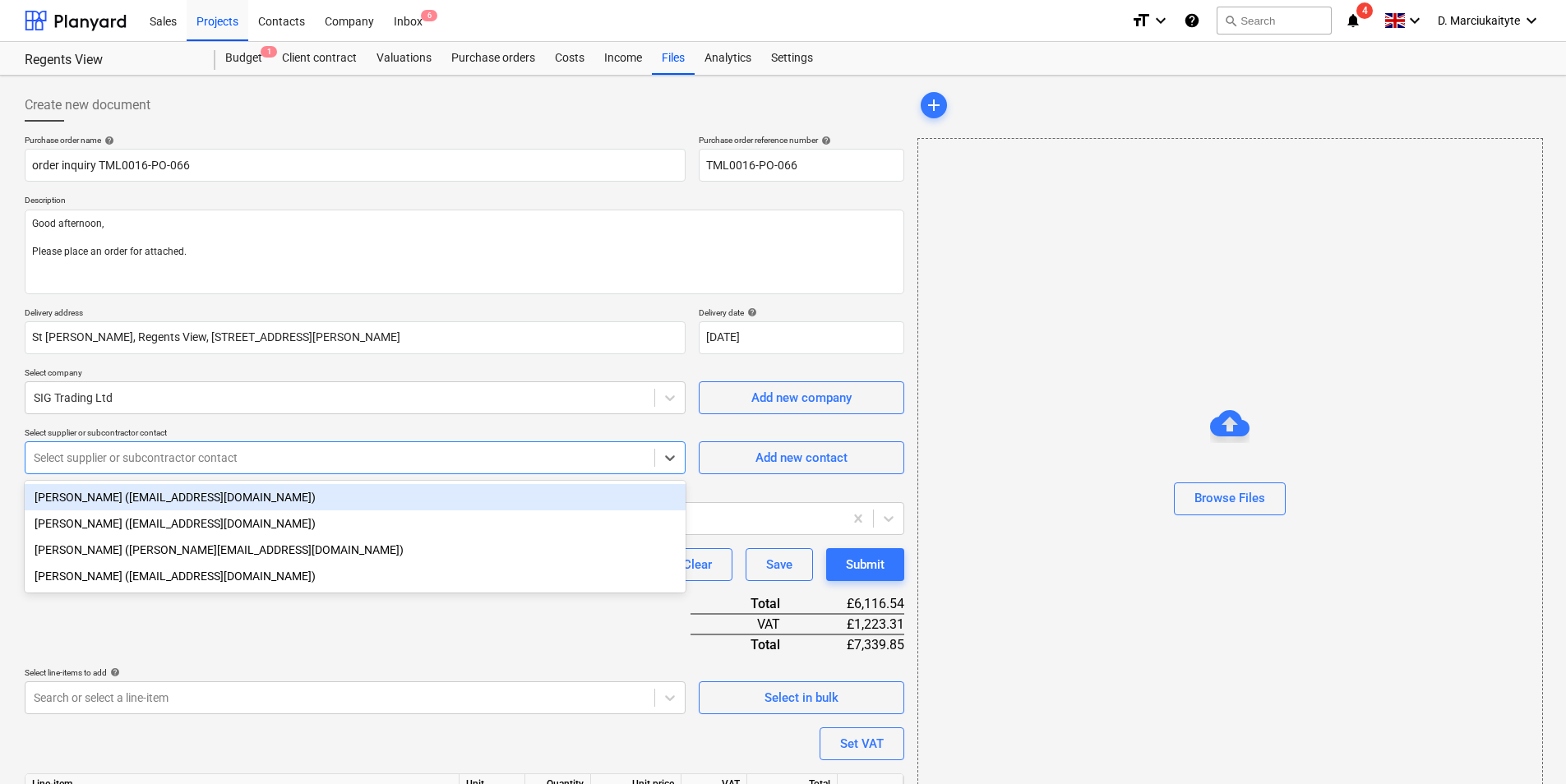 drag, startPoint x: 210, startPoint y: 422, endPoint x: 243, endPoint y: 467, distance: 55.80323 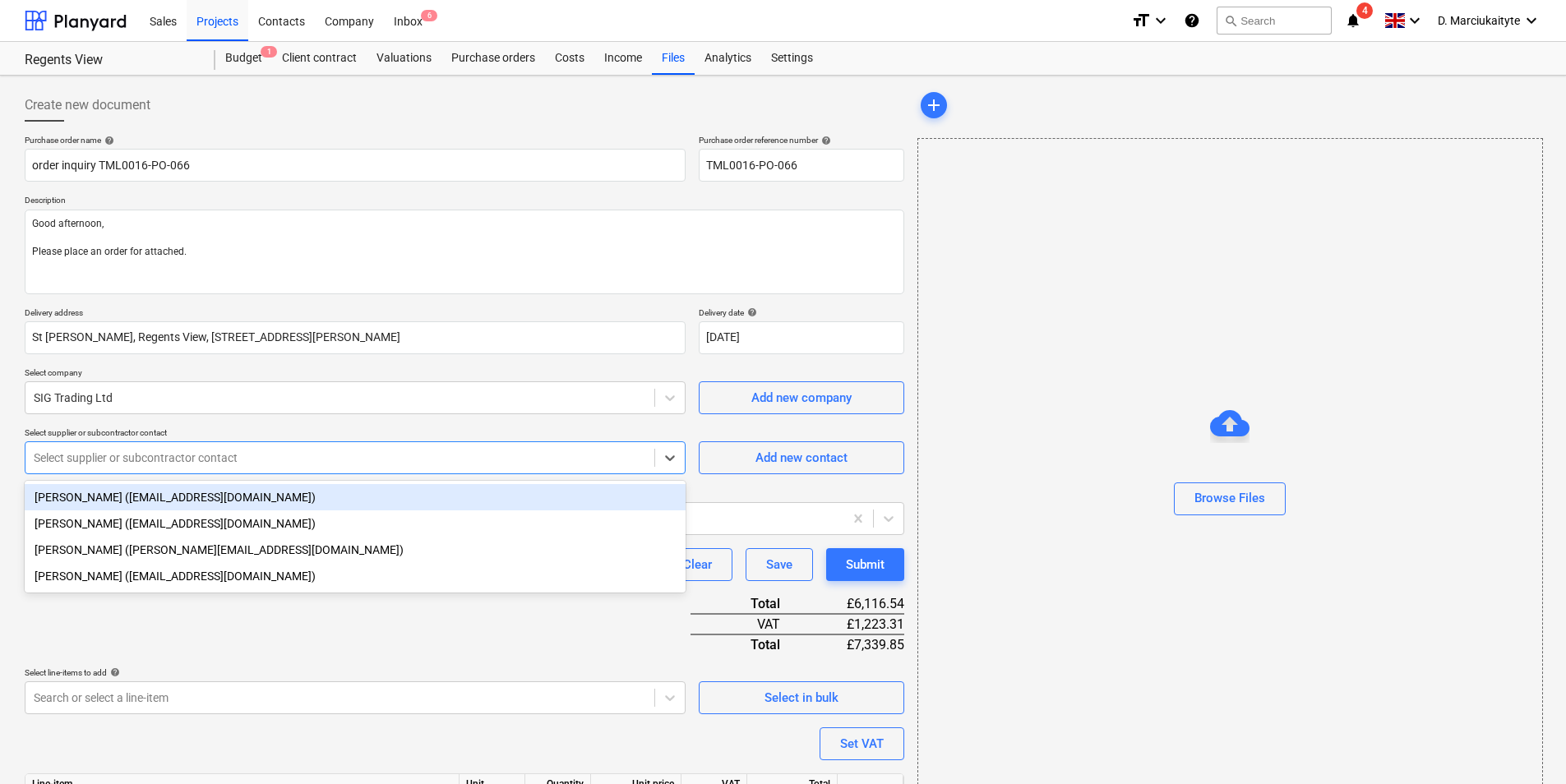click on "Select supplier or subcontractor contact" at bounding box center (340, 458) 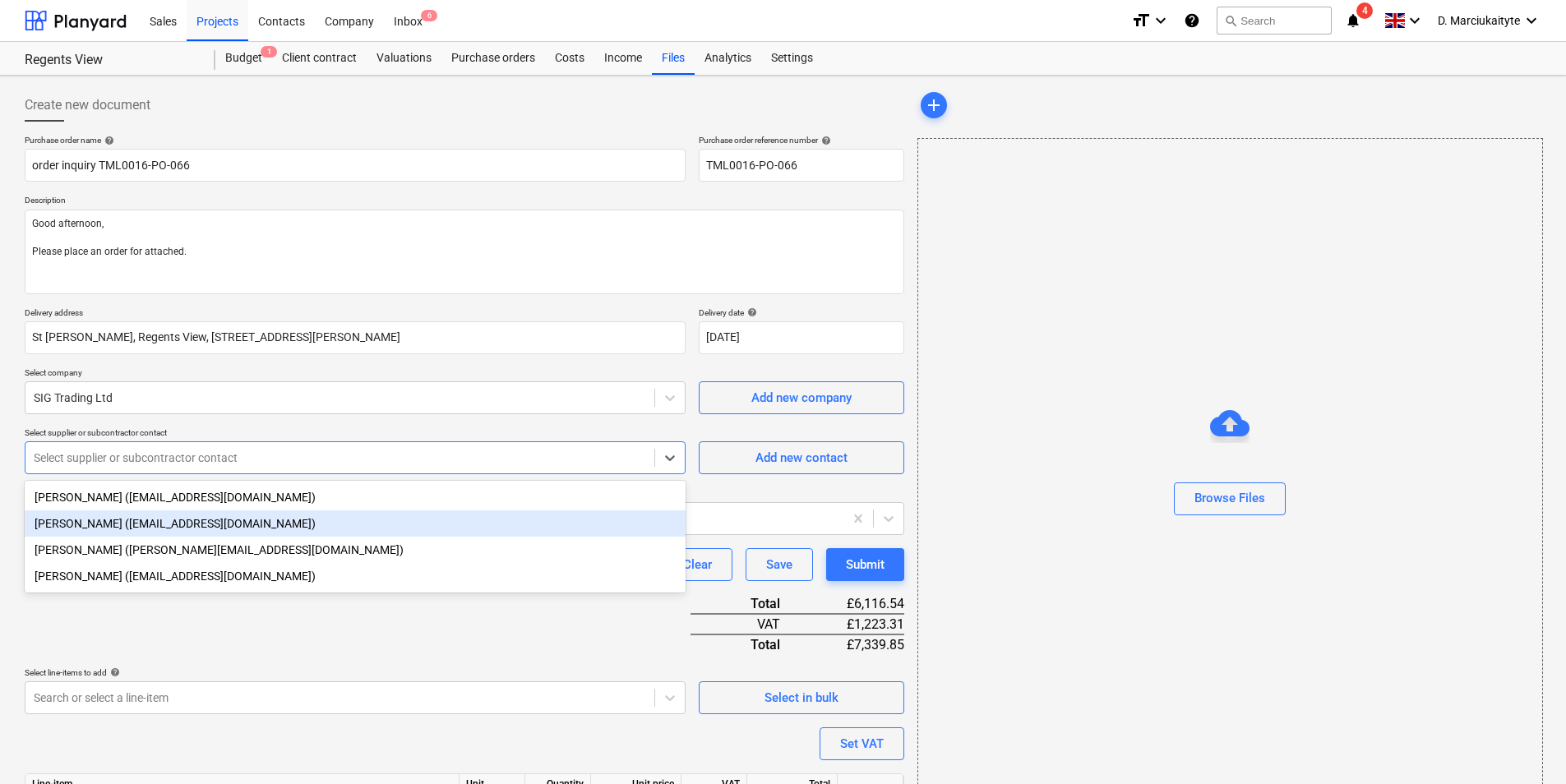 click on "[PERSON_NAME] ([EMAIL_ADDRESS][DOMAIN_NAME])" at bounding box center (355, 523) 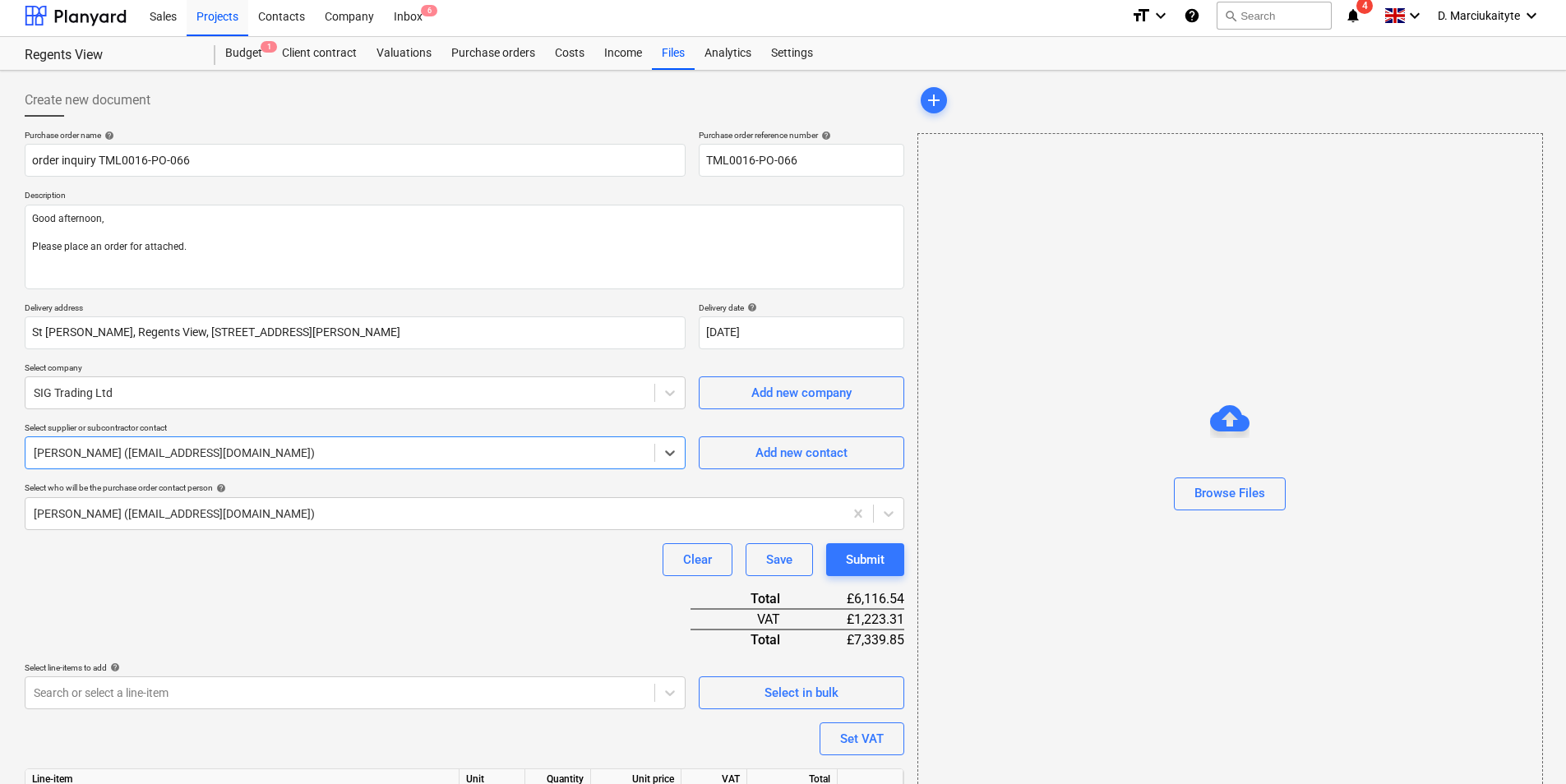 scroll, scrollTop: 139, scrollLeft: 0, axis: vertical 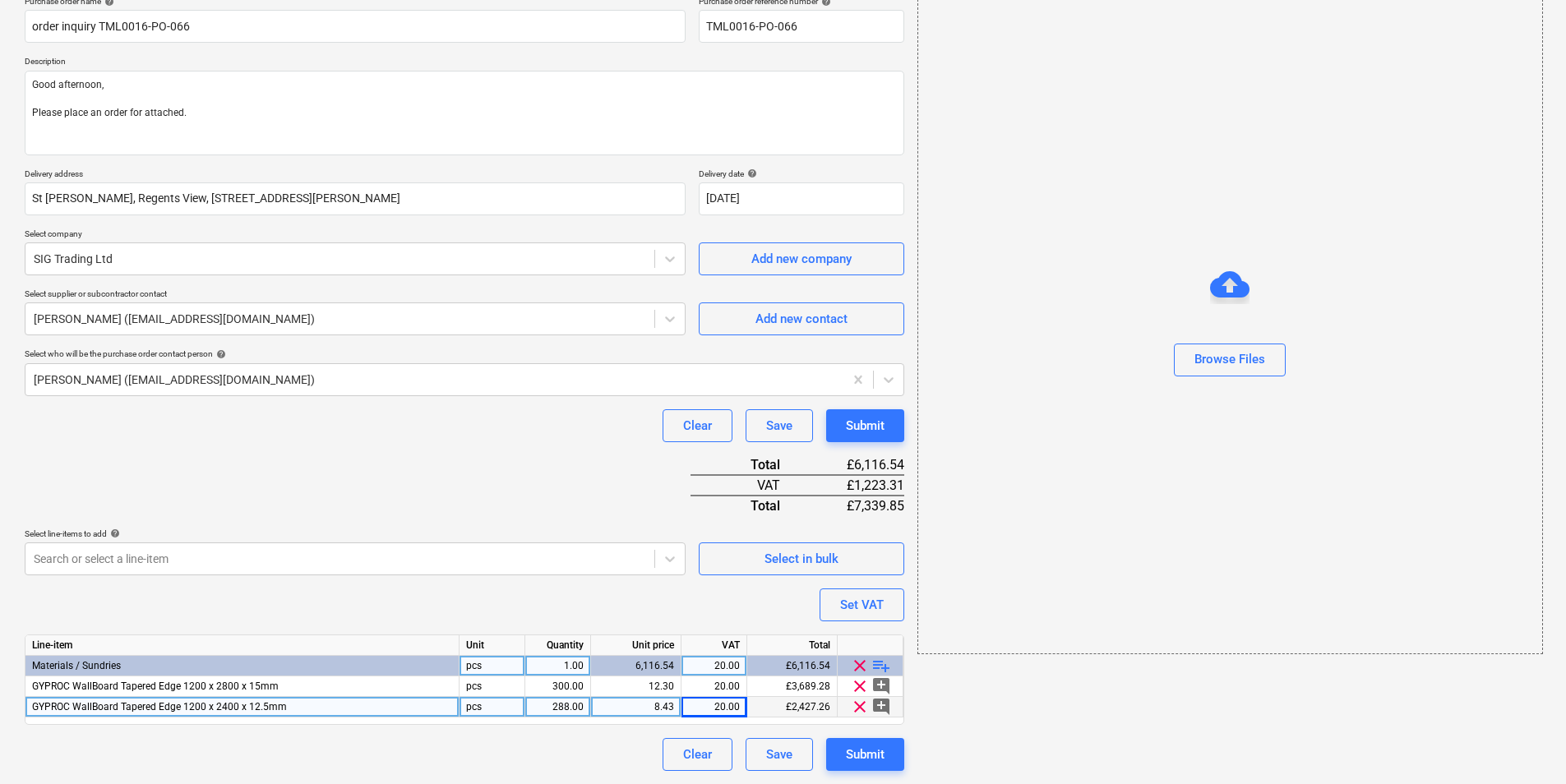 click on "clear" at bounding box center (860, 707) 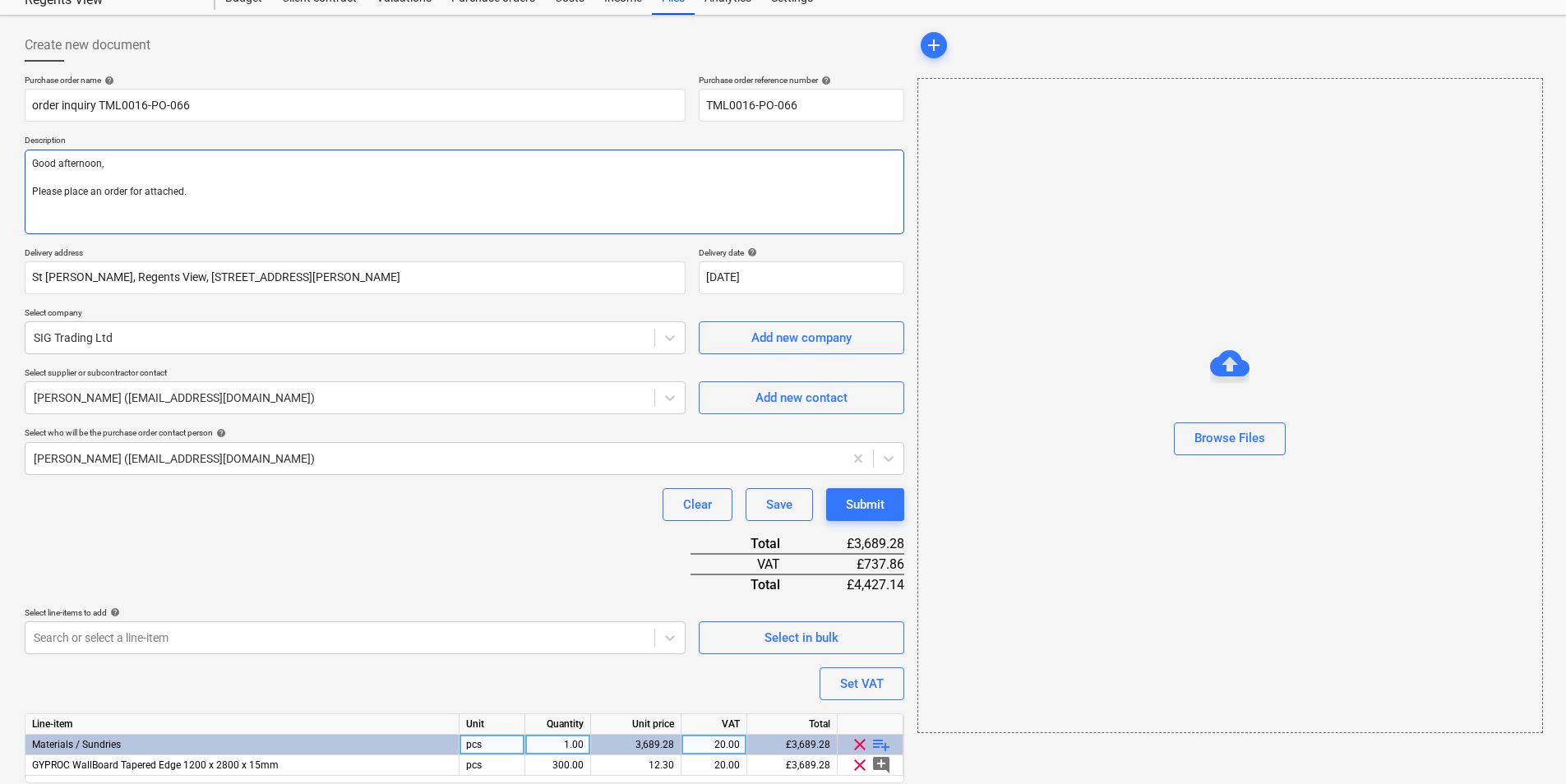 scroll, scrollTop: 0, scrollLeft: 0, axis: both 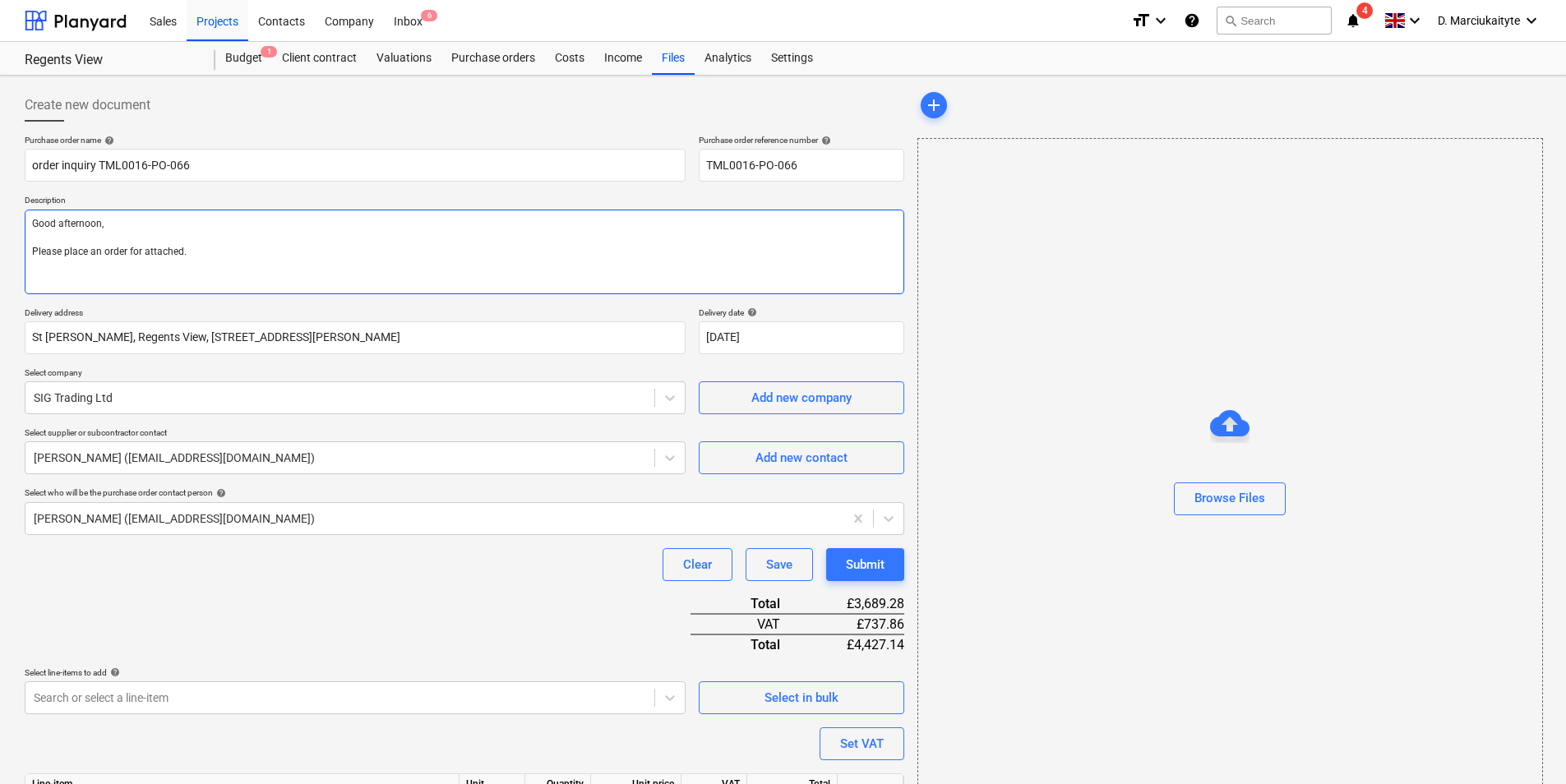 drag, startPoint x: 218, startPoint y: 267, endPoint x: 230, endPoint y: 263, distance: 12.649111 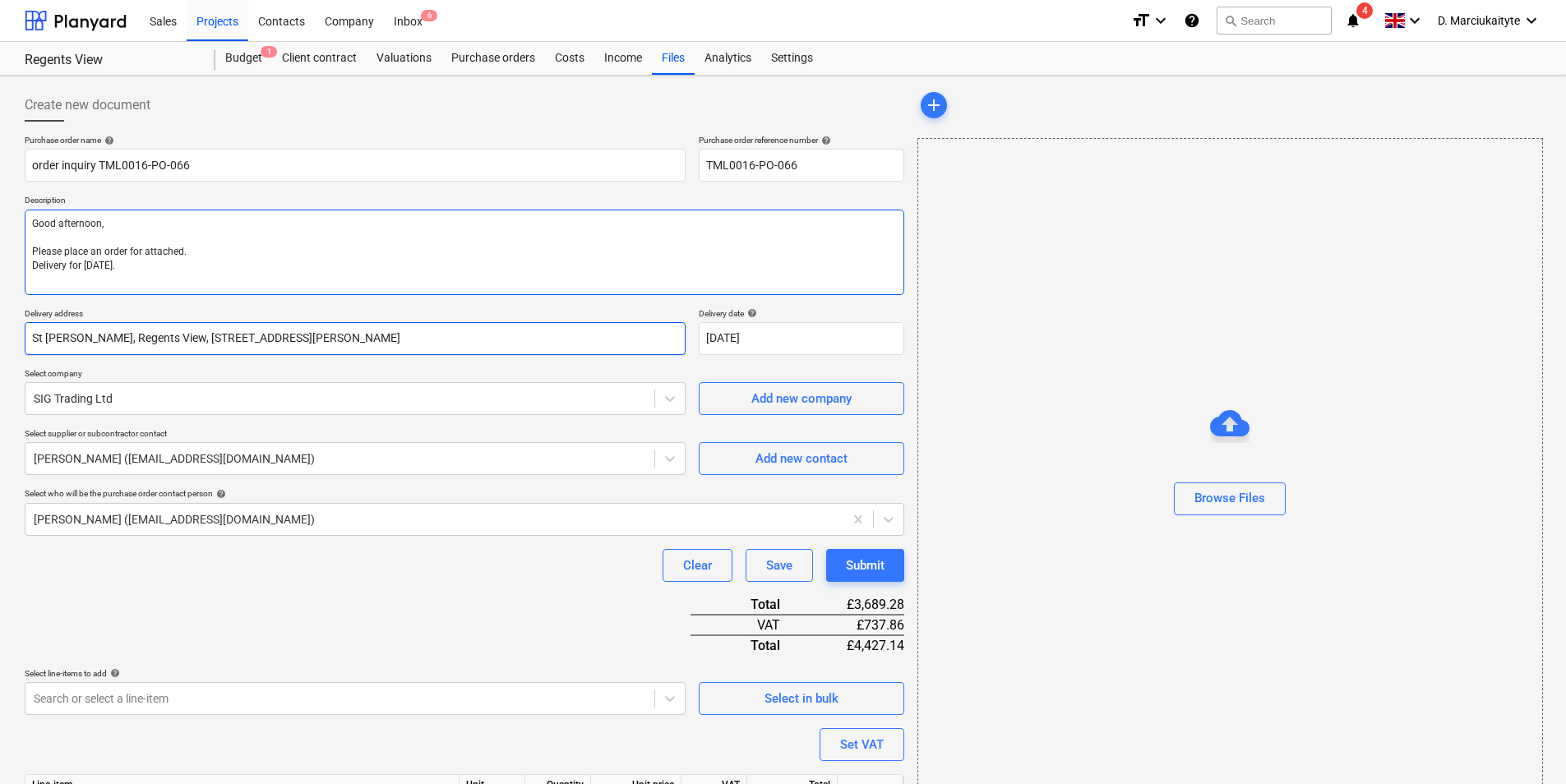 paste on "Contact on site [PERSON_NAME] [PHONE_NUMBER]." 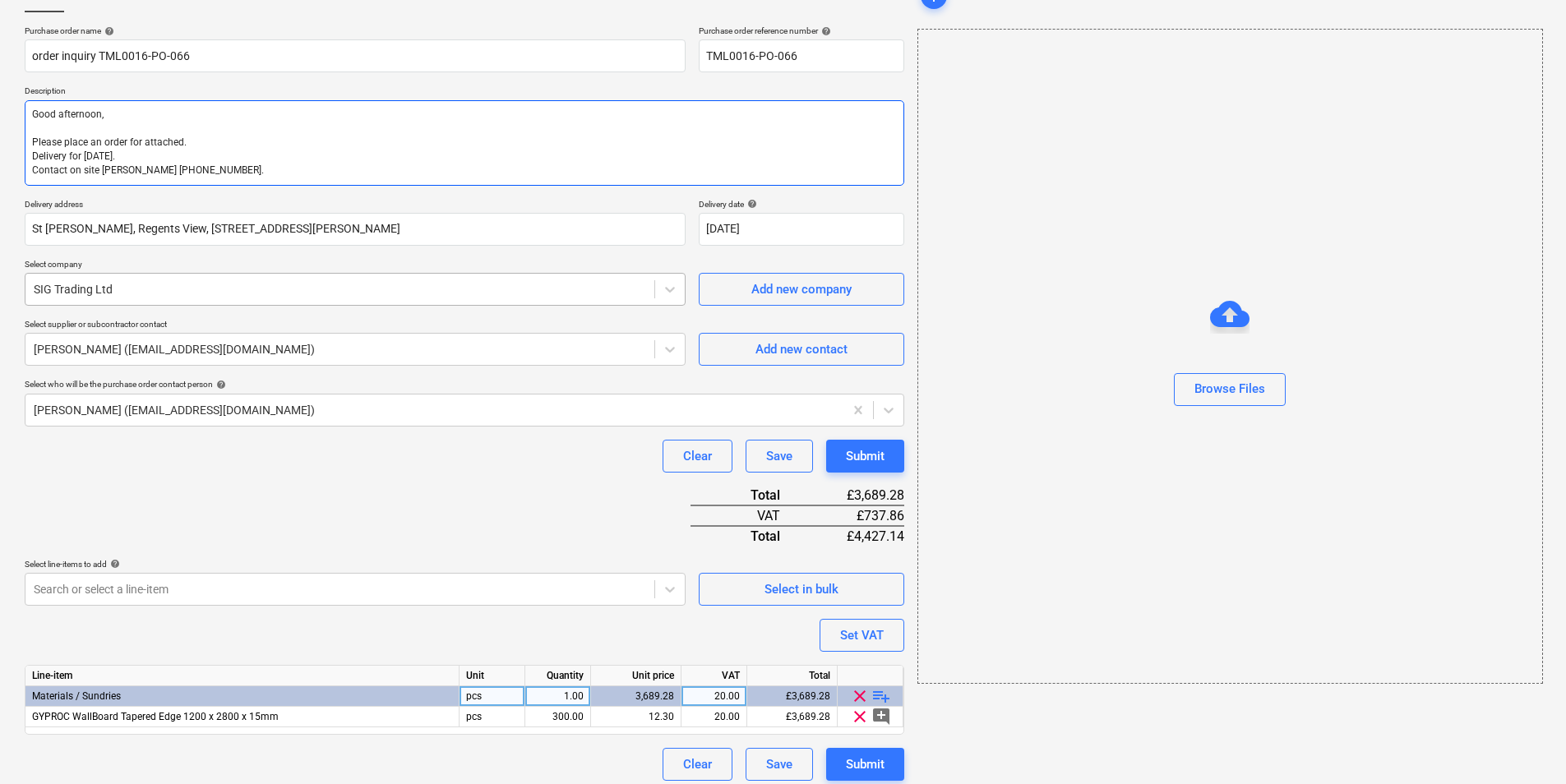 scroll, scrollTop: 119, scrollLeft: 0, axis: vertical 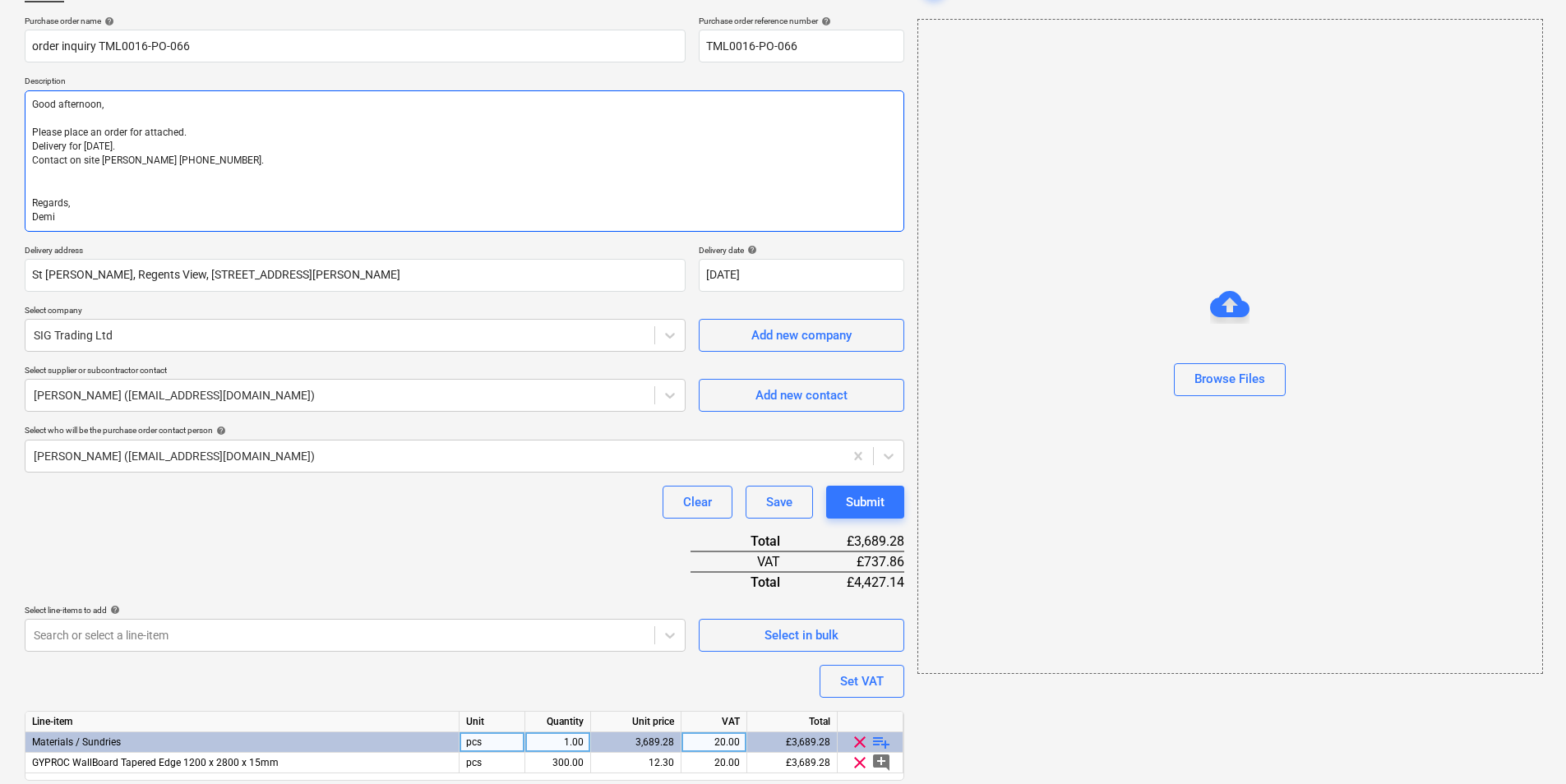 click on "Good afternoon,
Please place an order for attached.
Delivery for [DATE].
Contact on site [PERSON_NAME] [PHONE_NUMBER].
Regards,
Demi" at bounding box center (464, 161) 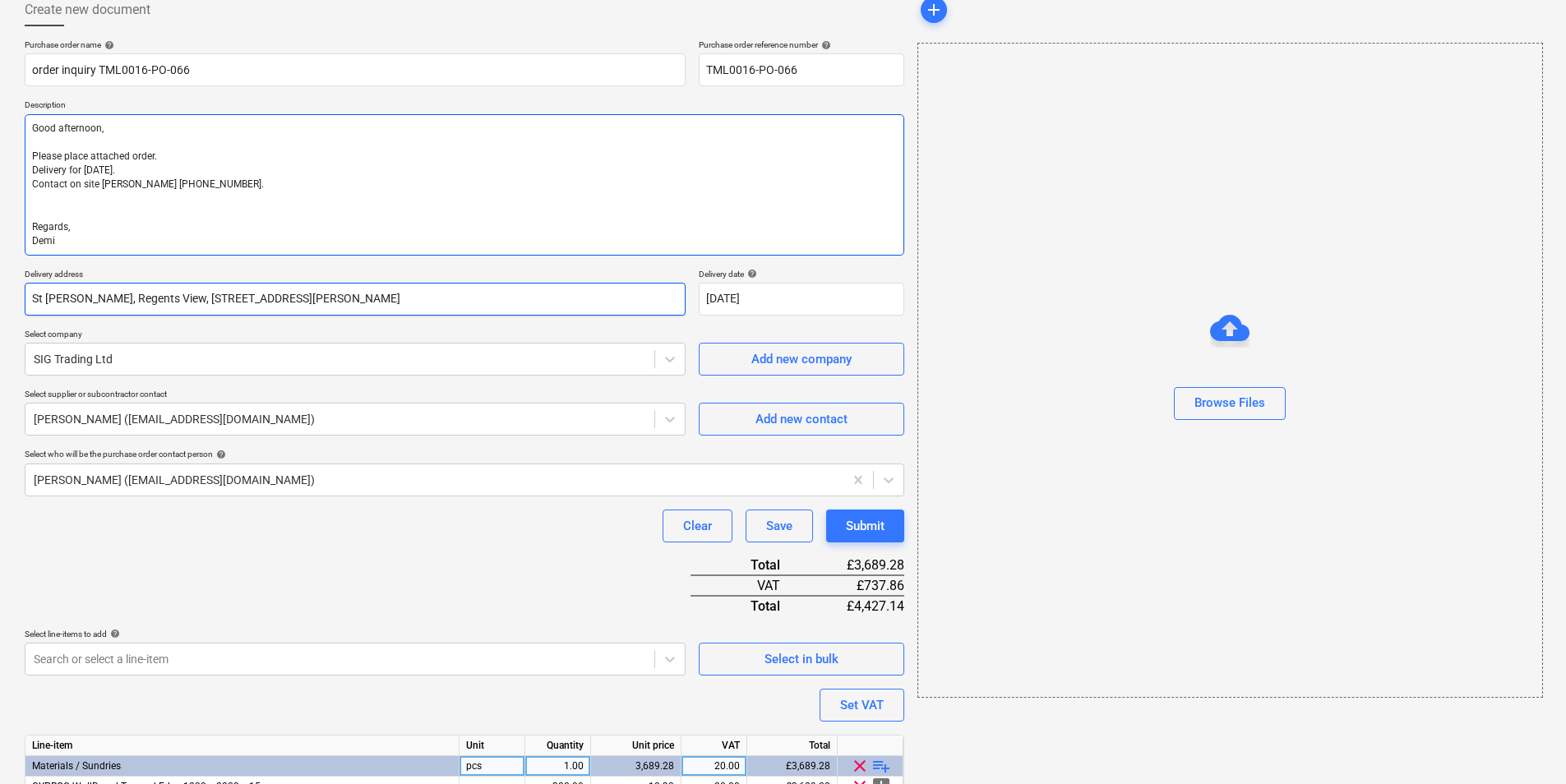 scroll, scrollTop: 0, scrollLeft: 0, axis: both 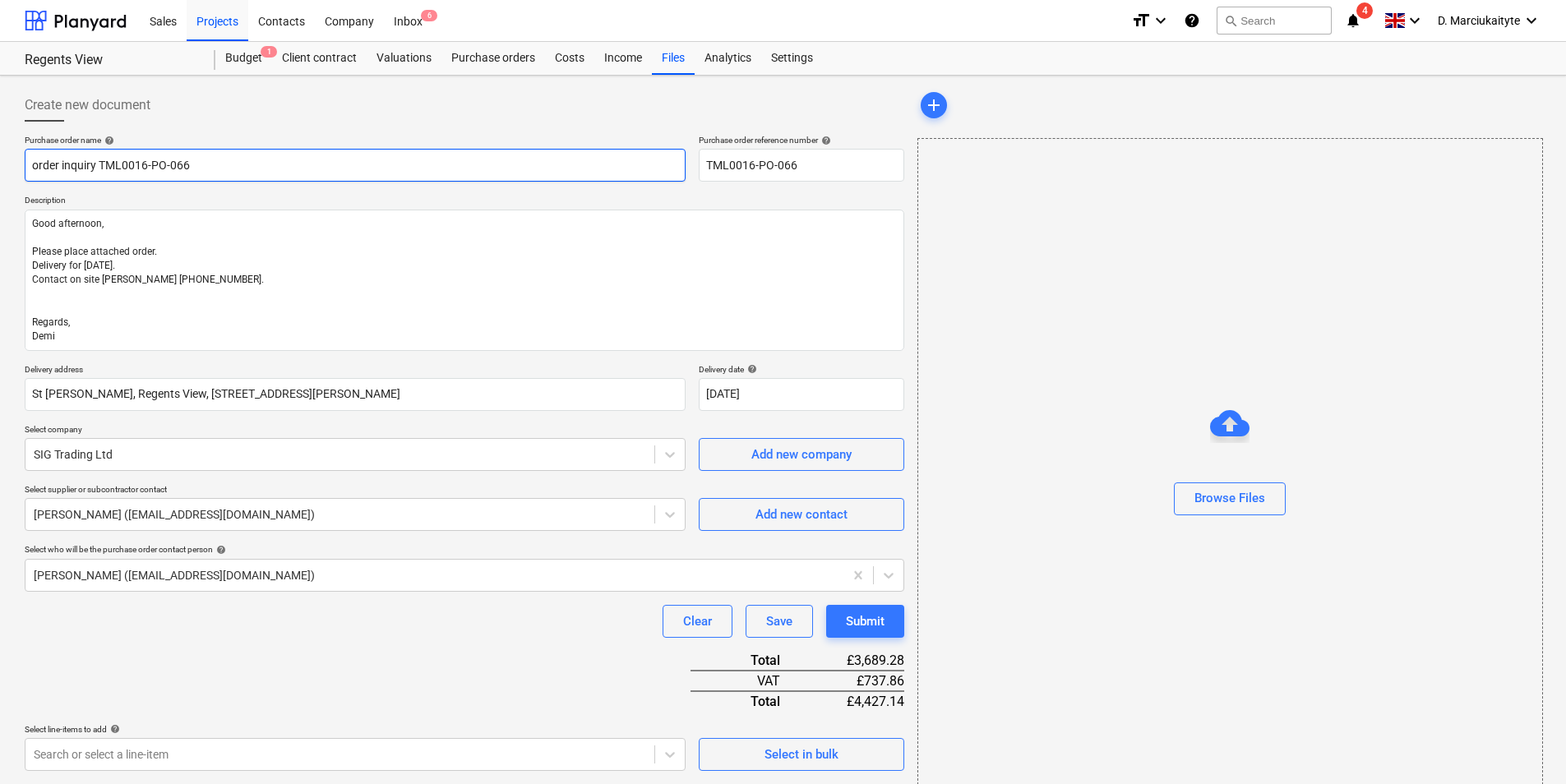 click on "order inquiry TML0016-PO-066" at bounding box center [355, 165] 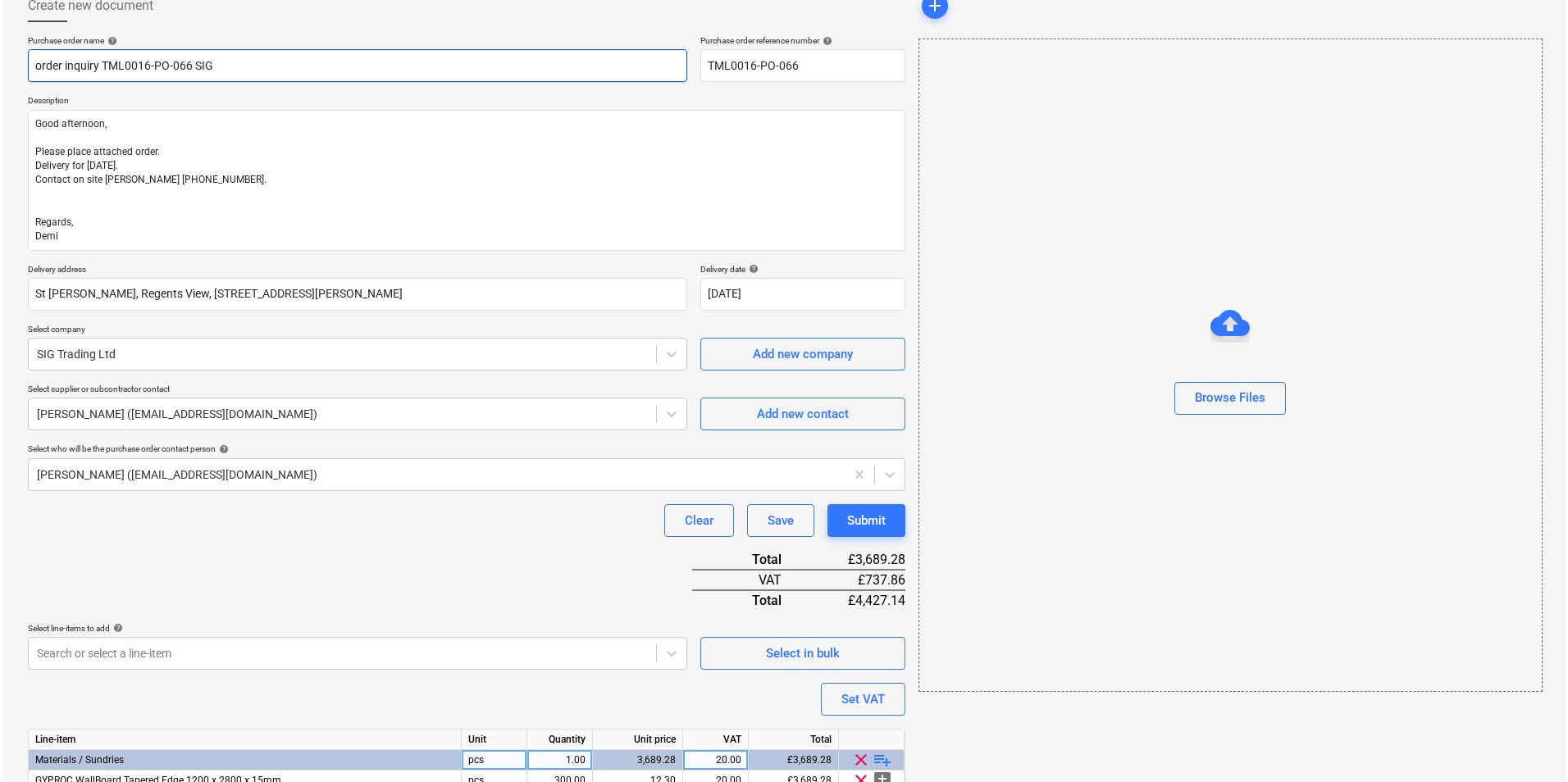 scroll, scrollTop: 175, scrollLeft: 0, axis: vertical 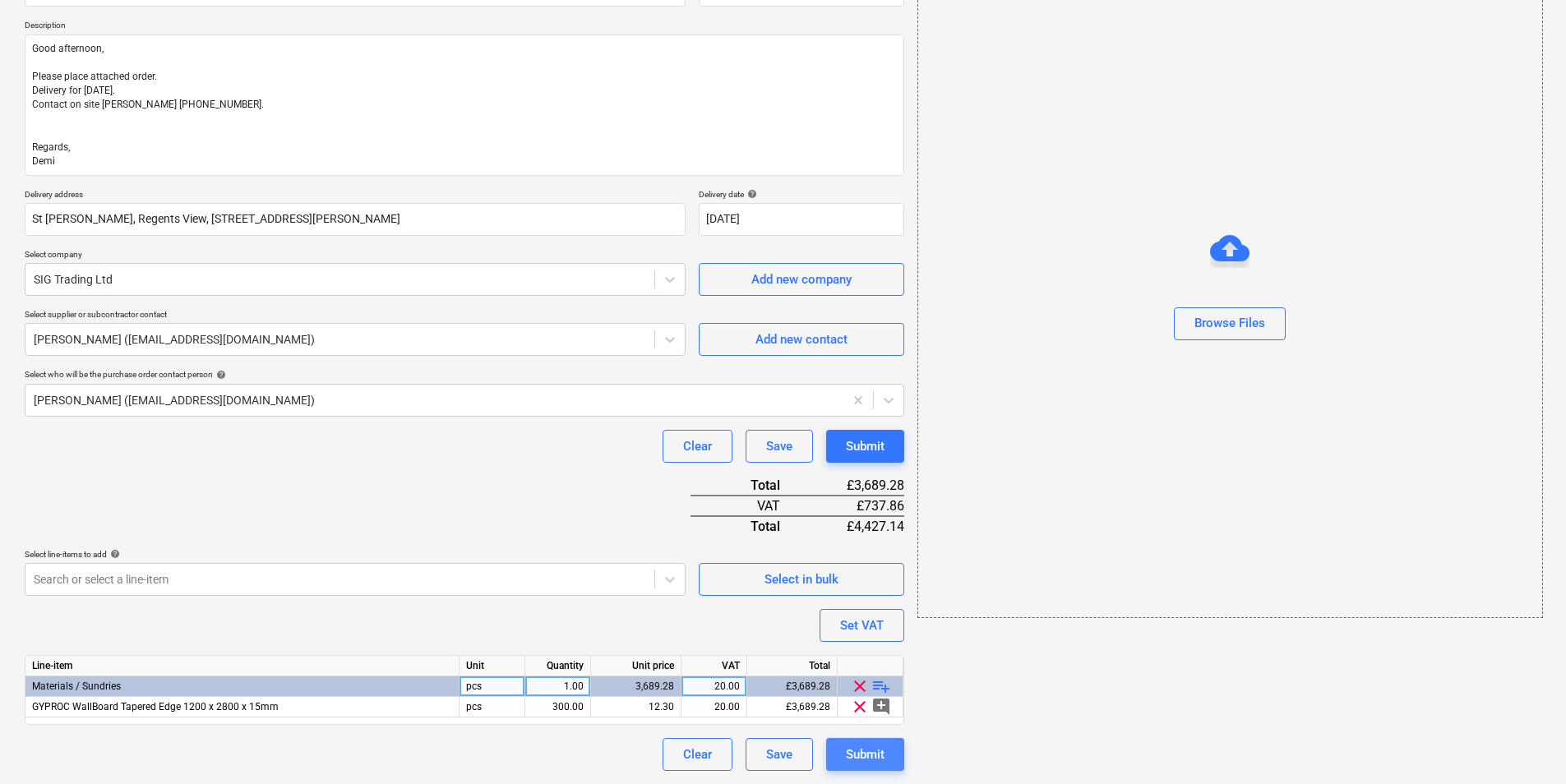 click on "Submit" at bounding box center [865, 754] 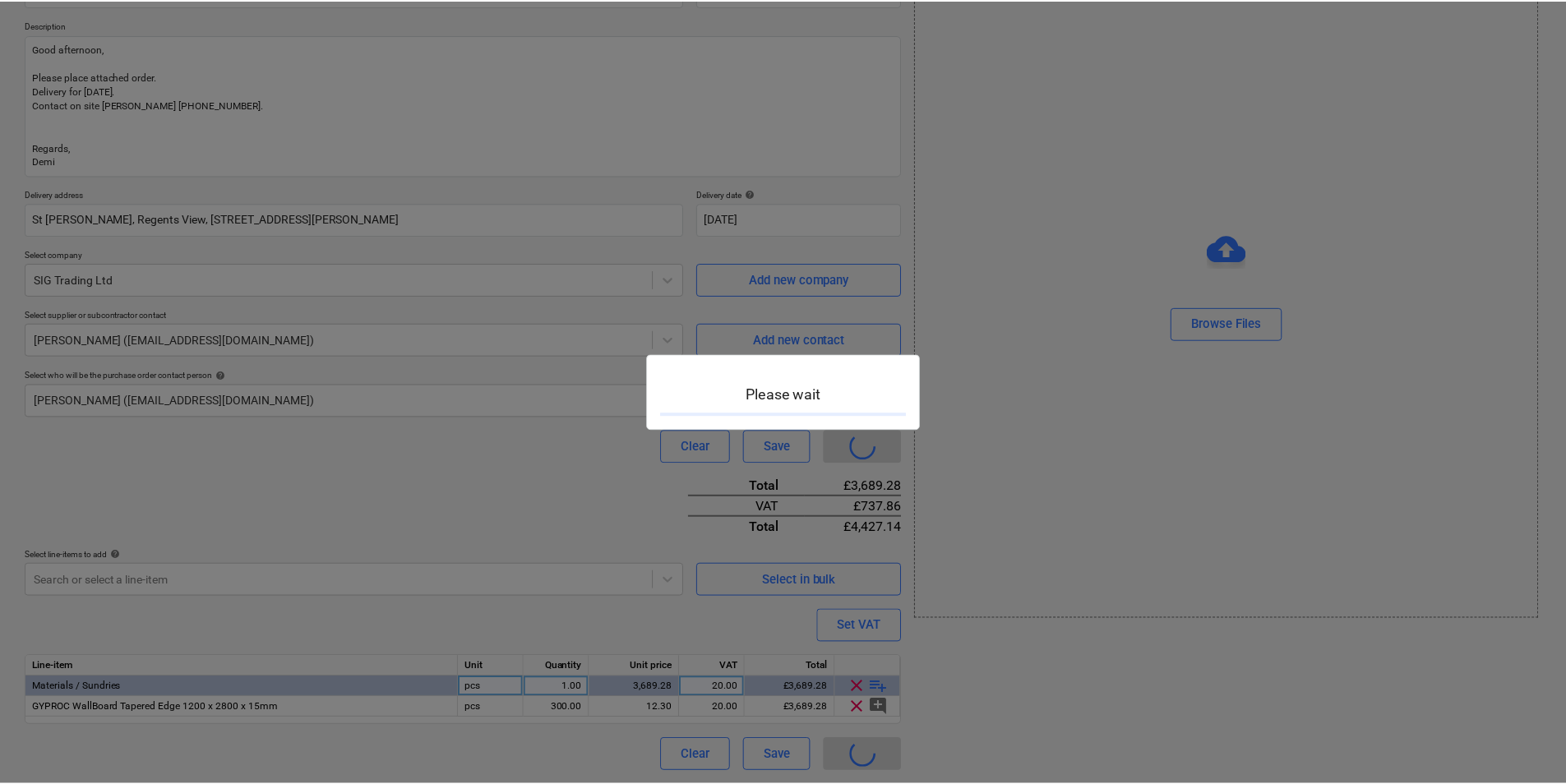 scroll, scrollTop: 0, scrollLeft: 0, axis: both 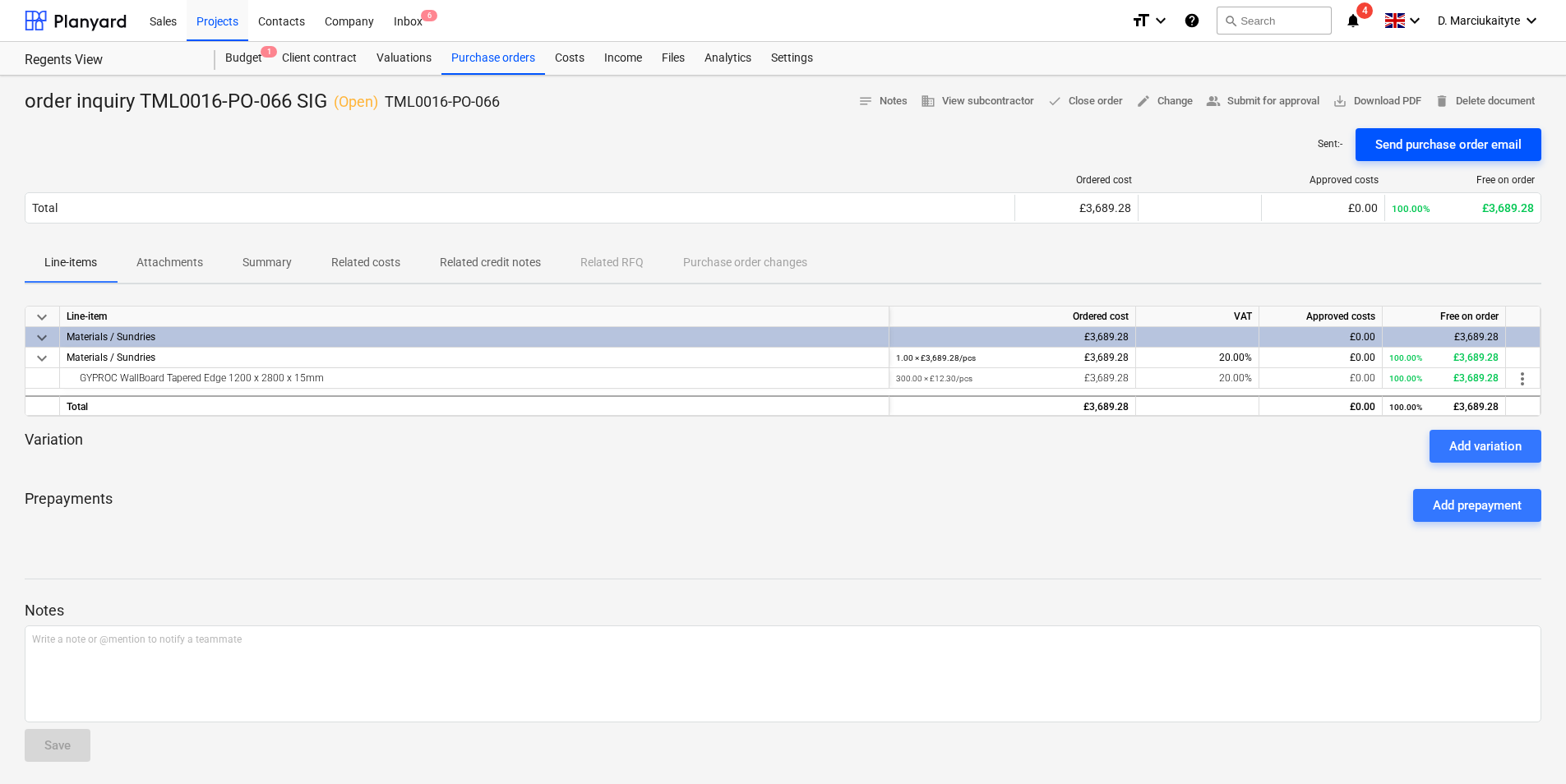 click on "Send purchase order email" at bounding box center (1448, 145) 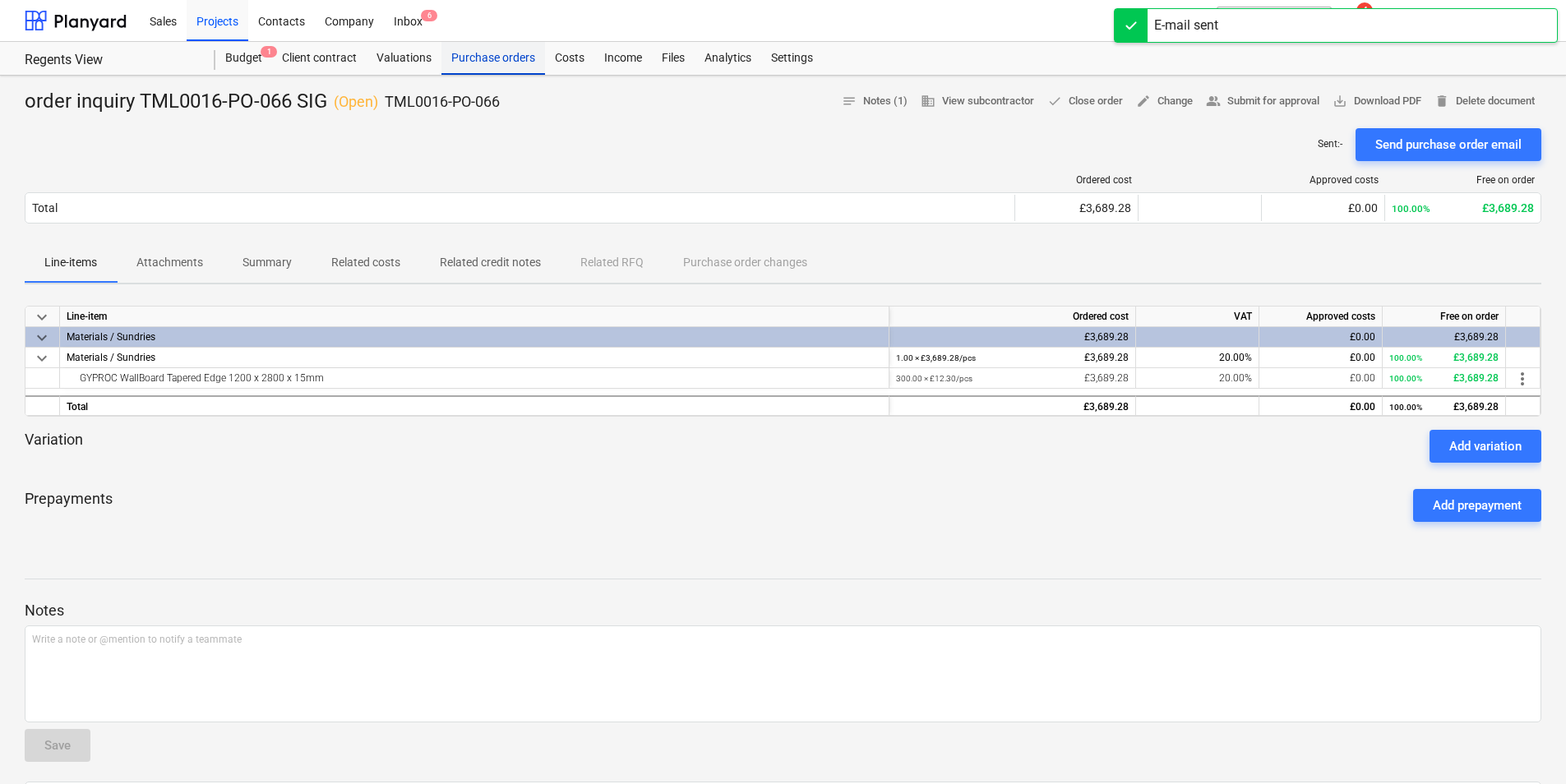 click on "Purchase orders" at bounding box center [493, 58] 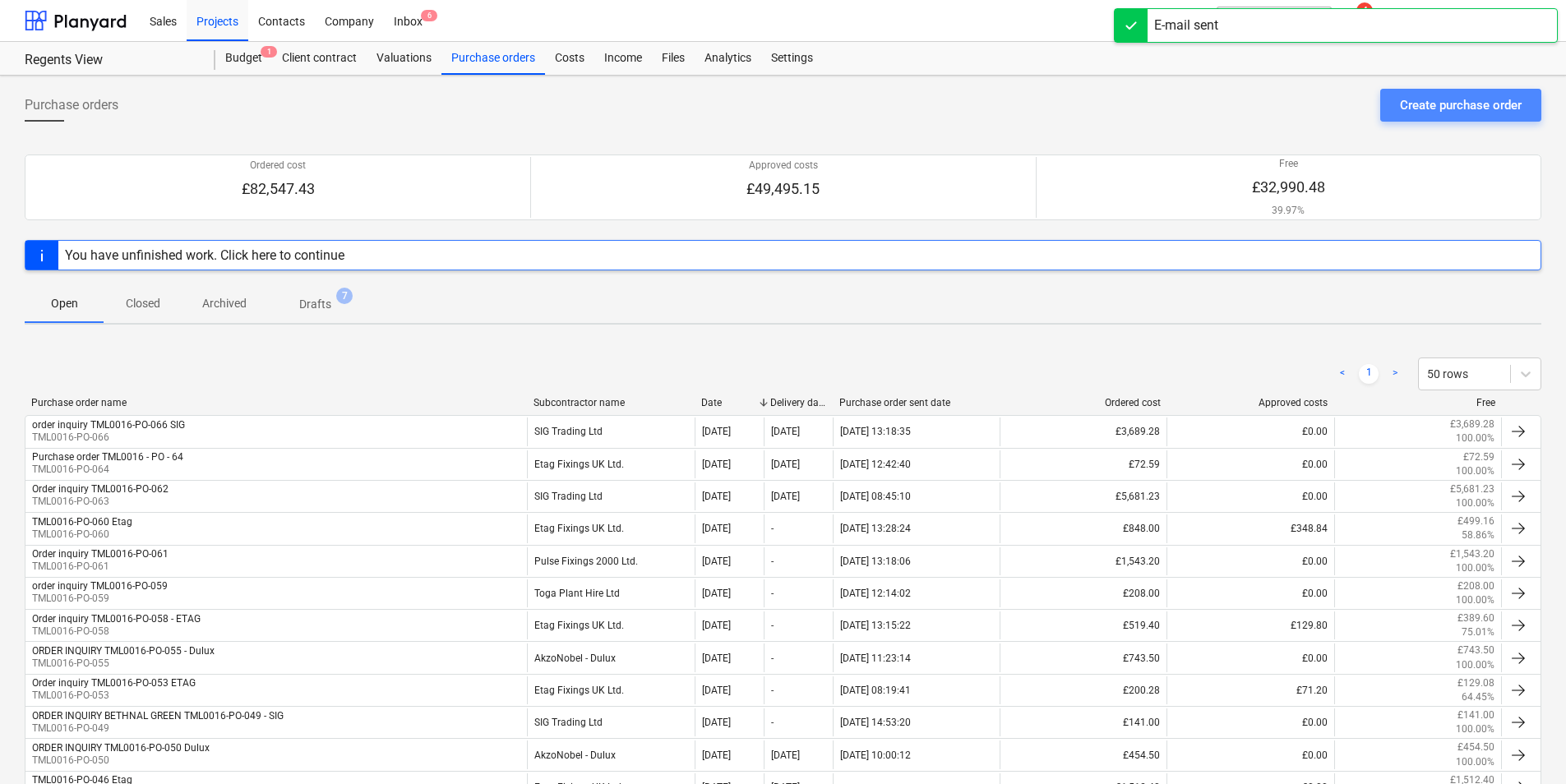 click on "Create purchase order" at bounding box center (1461, 105) 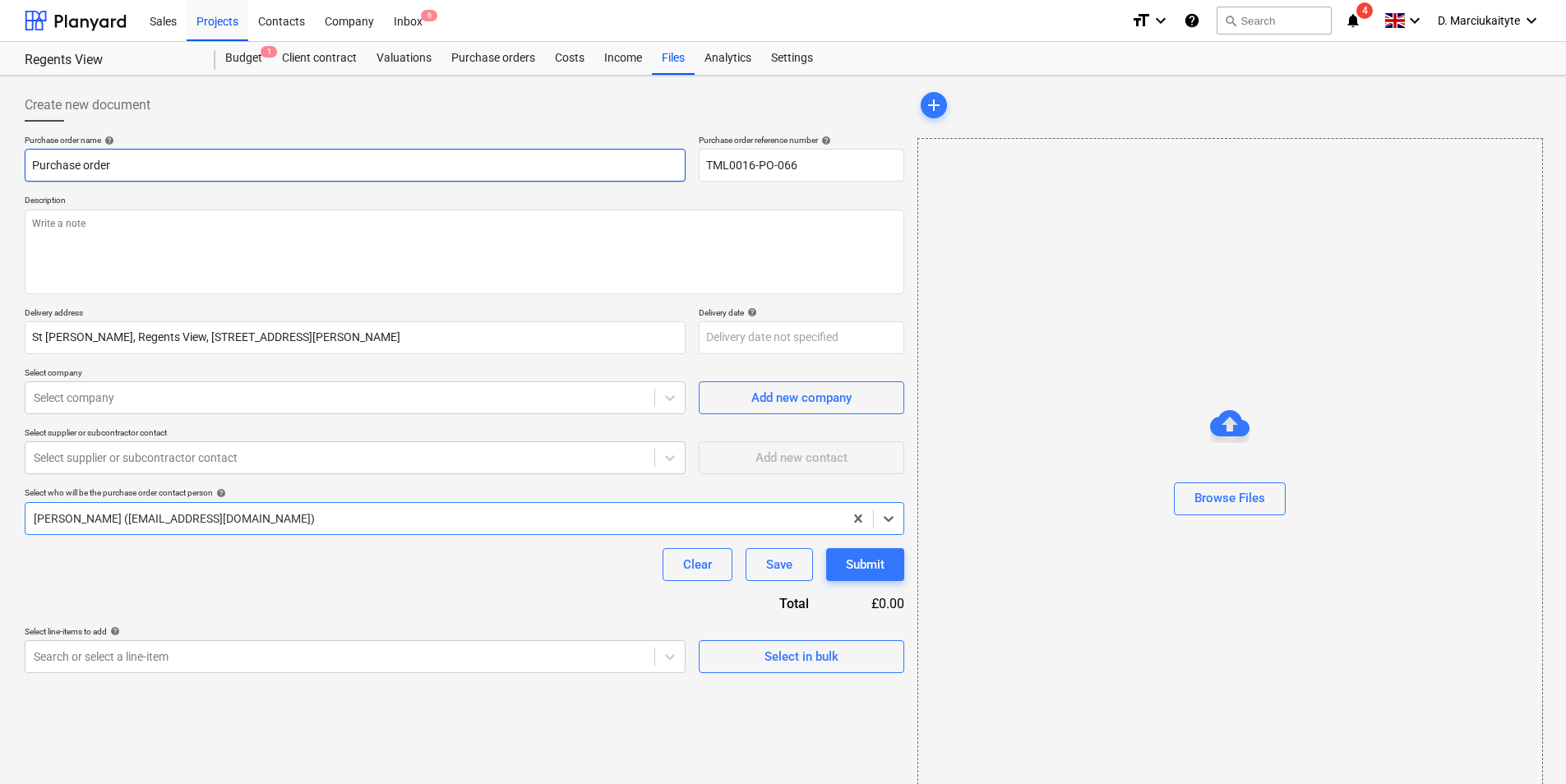 click on "Purchase order" at bounding box center (355, 165) 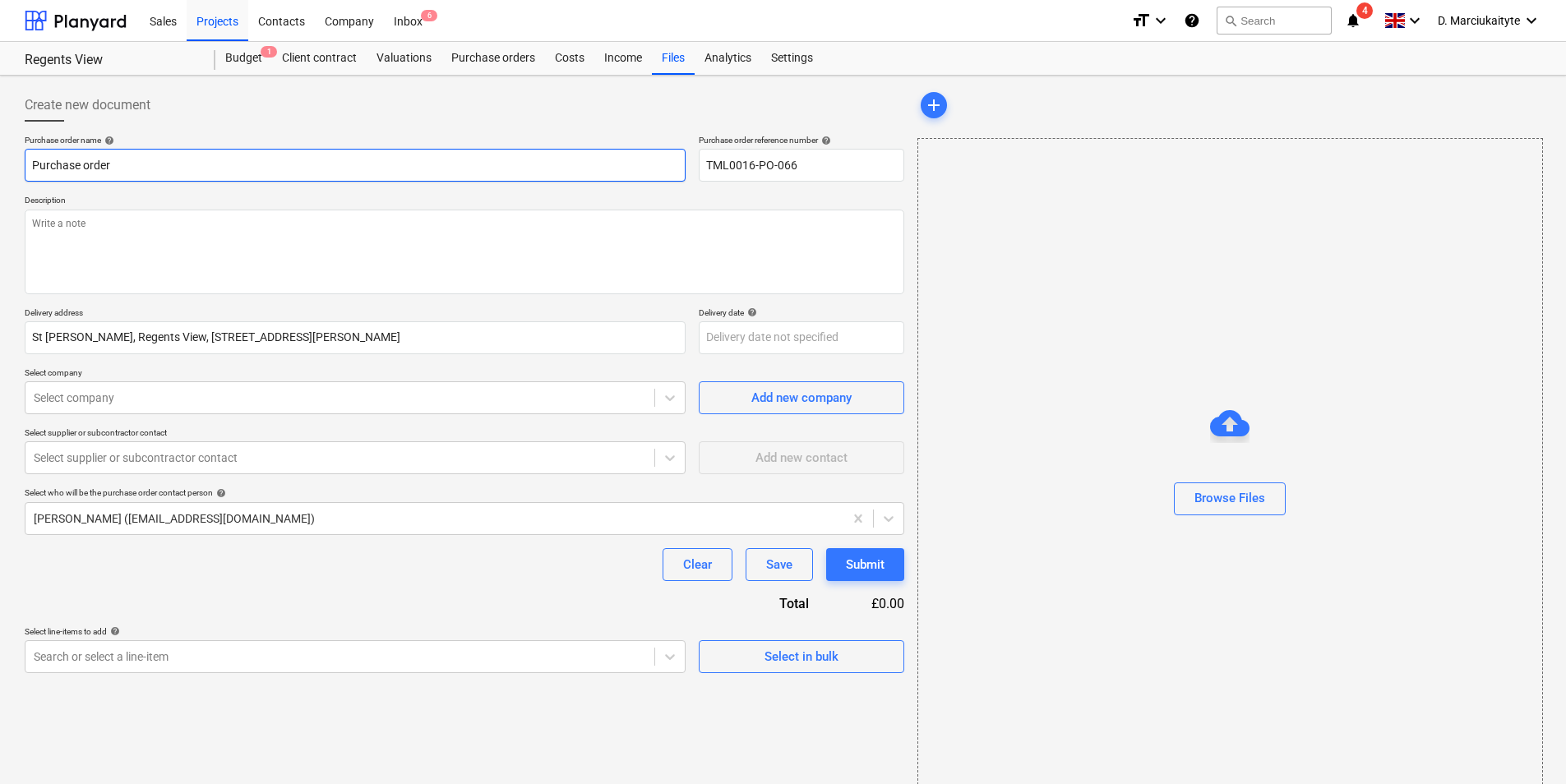 drag, startPoint x: 605, startPoint y: 156, endPoint x: -3, endPoint y: 145, distance: 608.0995 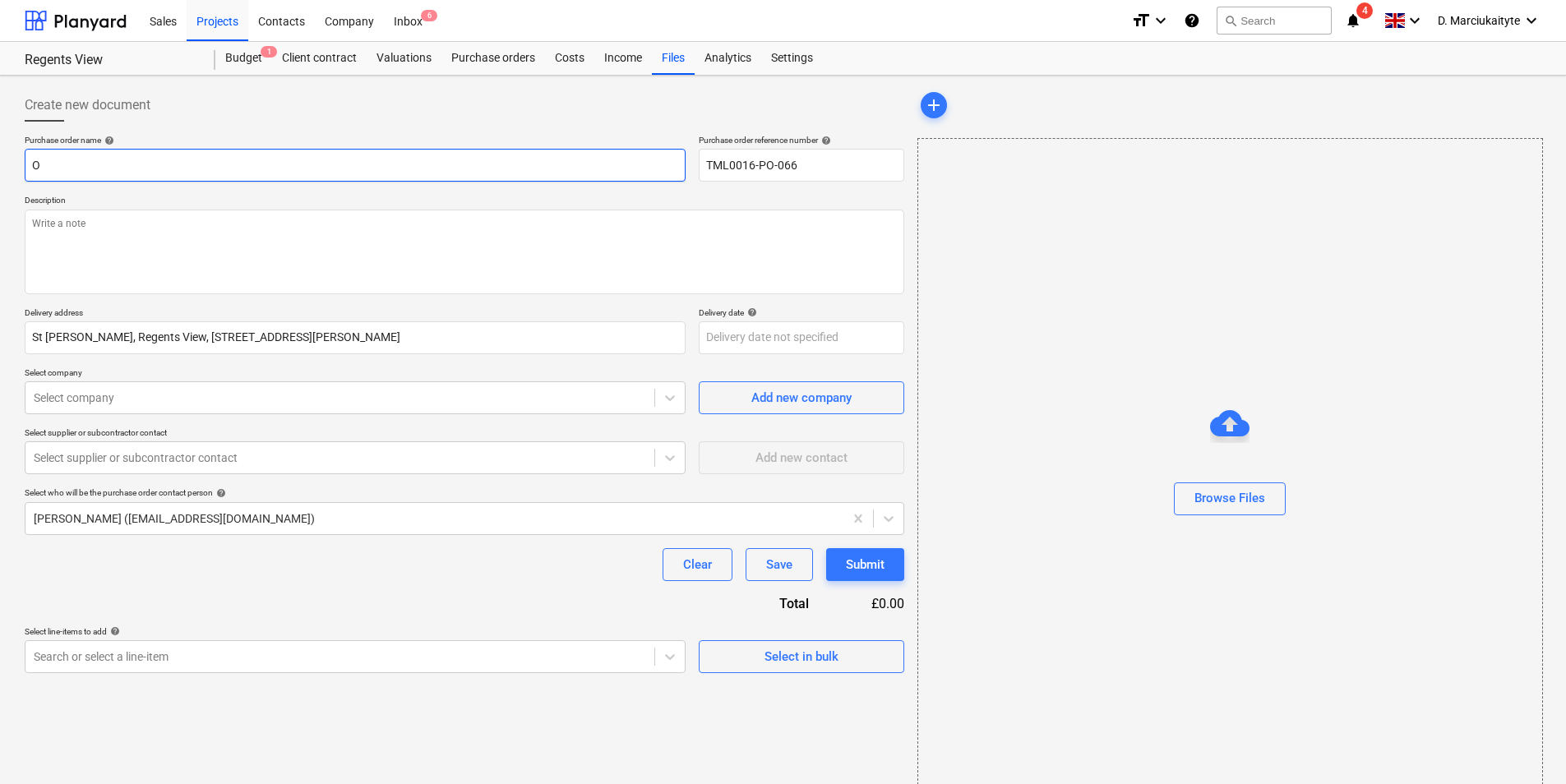 click on "O" at bounding box center (355, 165) 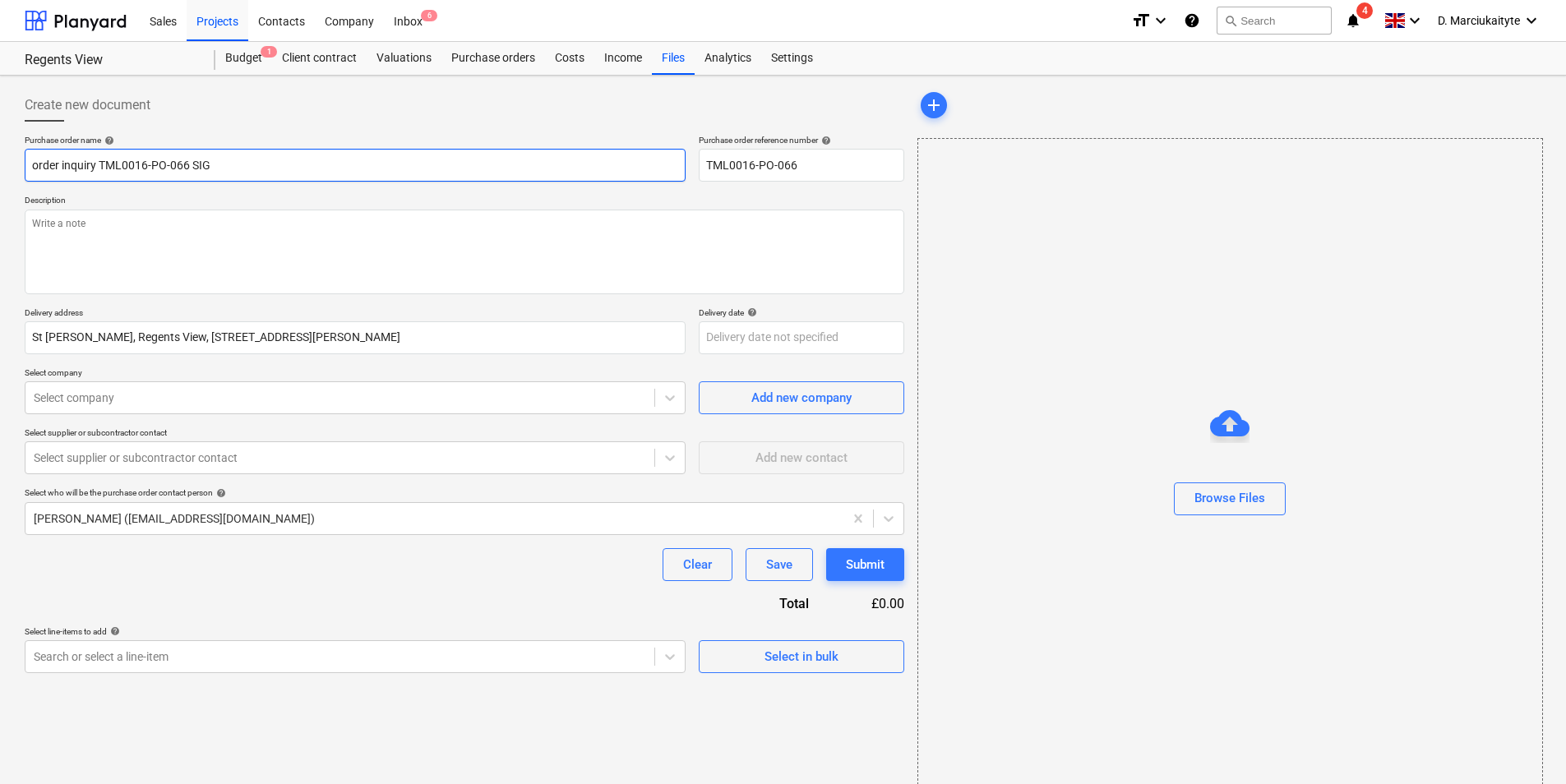 click on "order inquiry TML0016-PO-066 SIG" at bounding box center (355, 165) 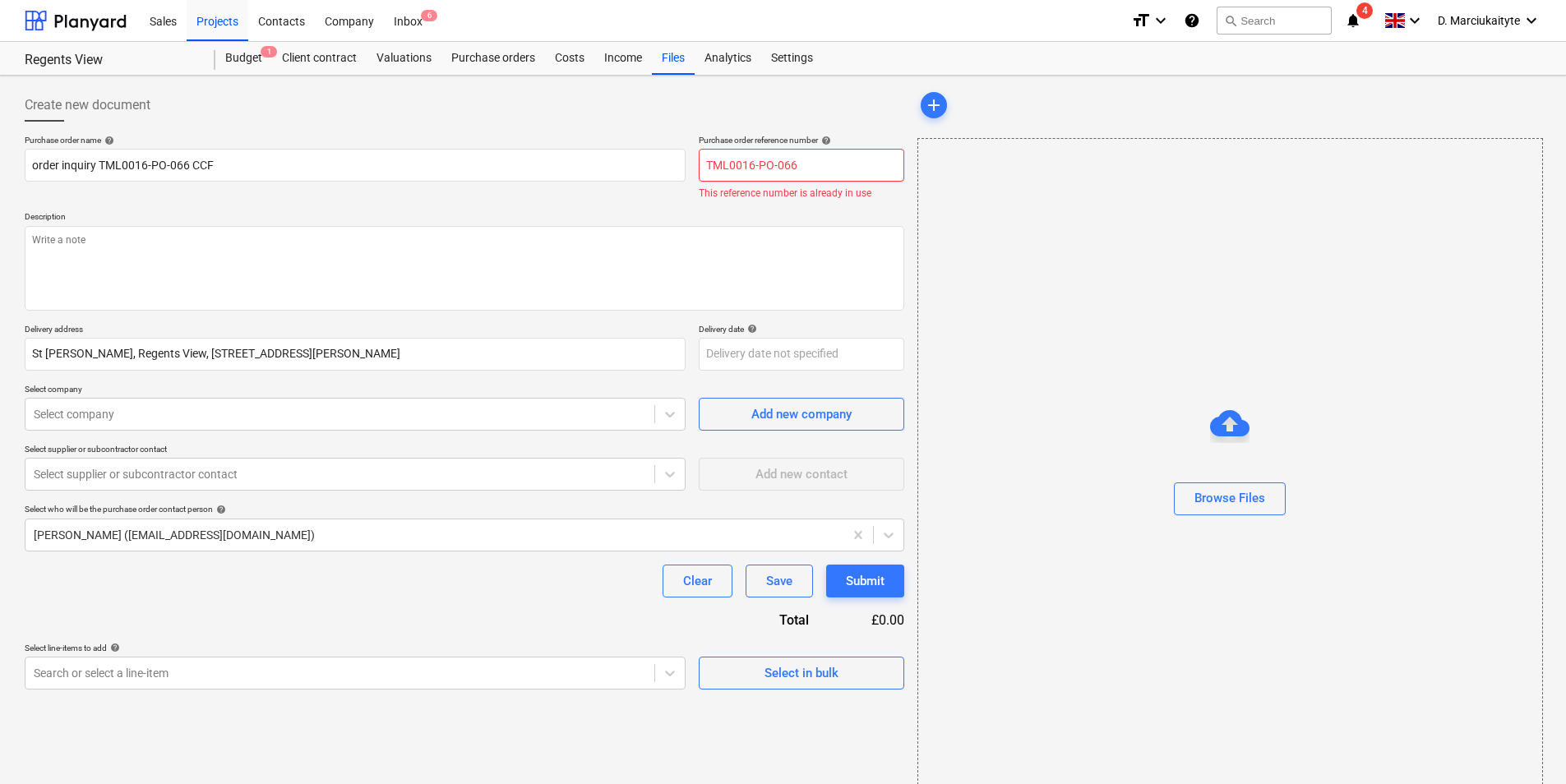 click on "TML0016-PO-066" at bounding box center [801, 165] 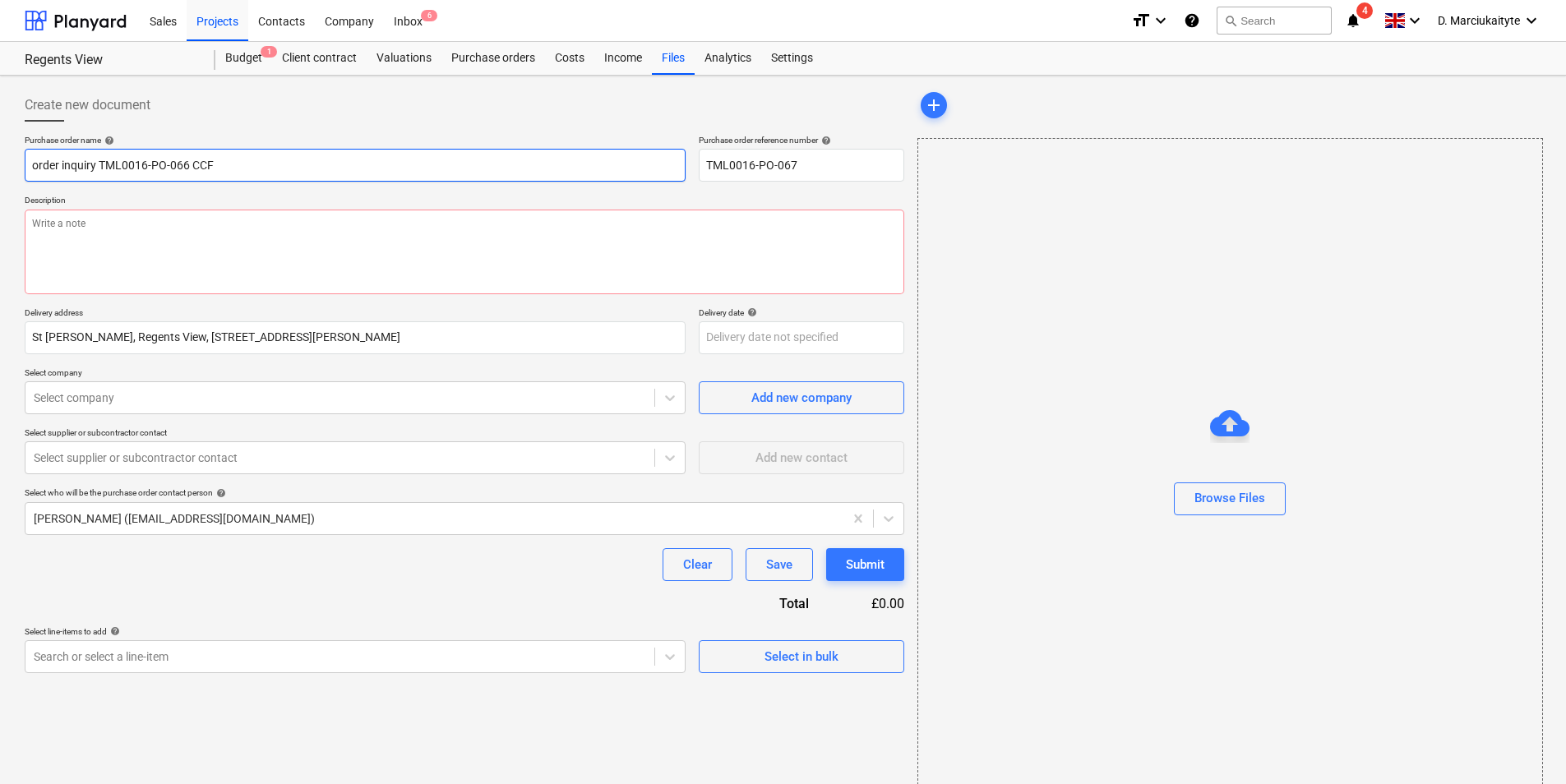 click on "order inquiry TML0016-PO-066 CCF" at bounding box center [355, 165] 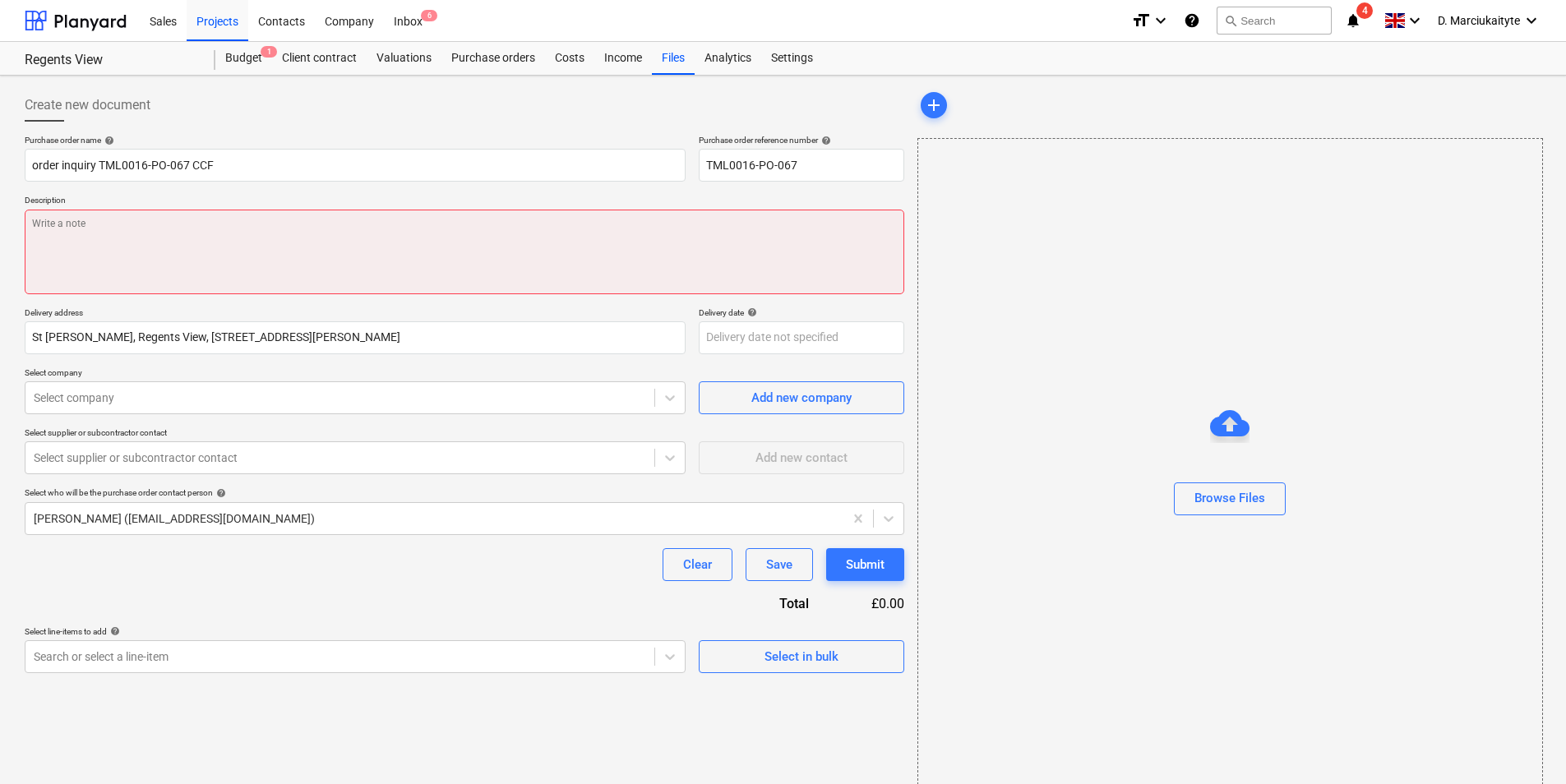 click at bounding box center [464, 251] 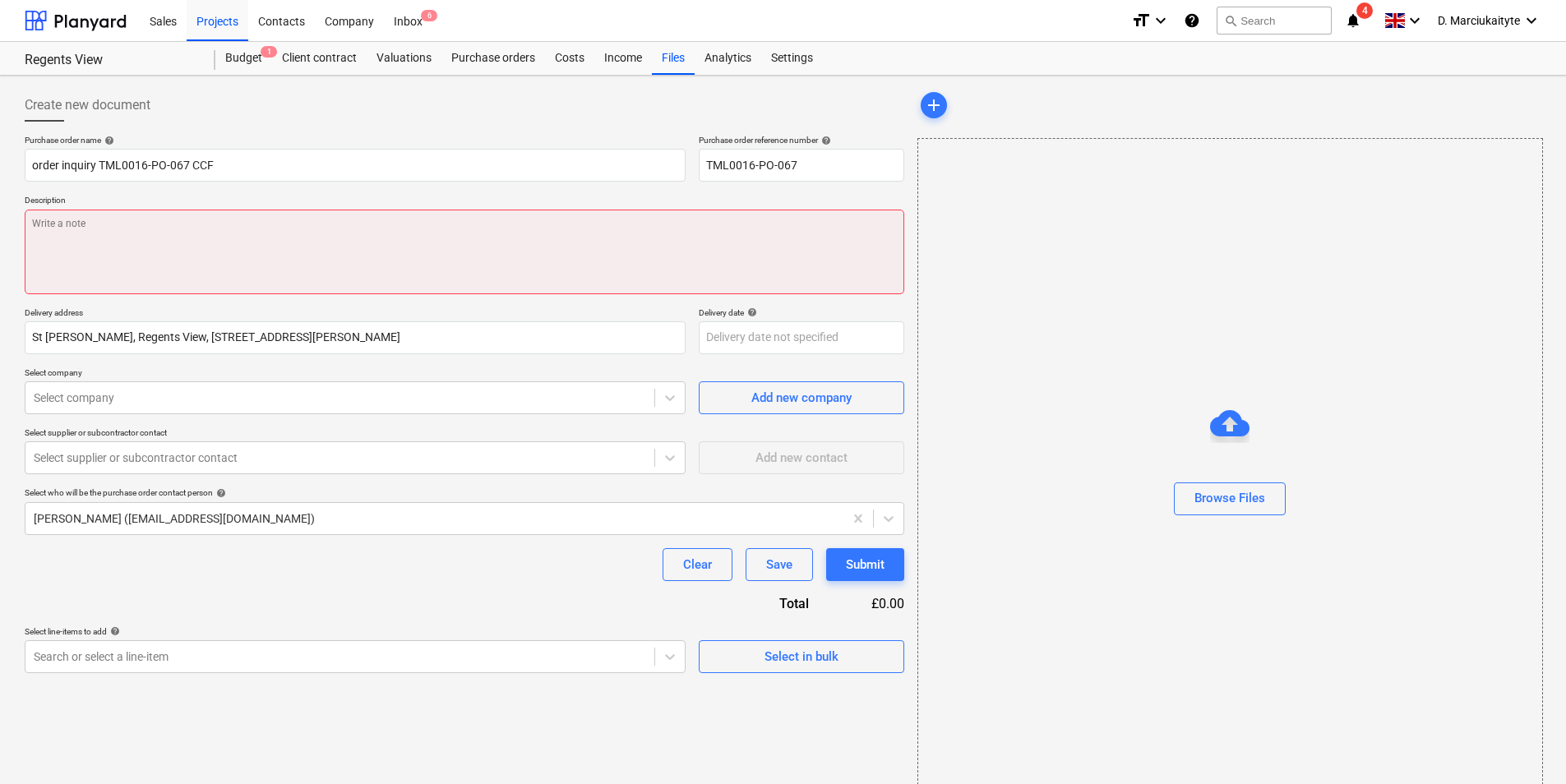 click at bounding box center (464, 251) 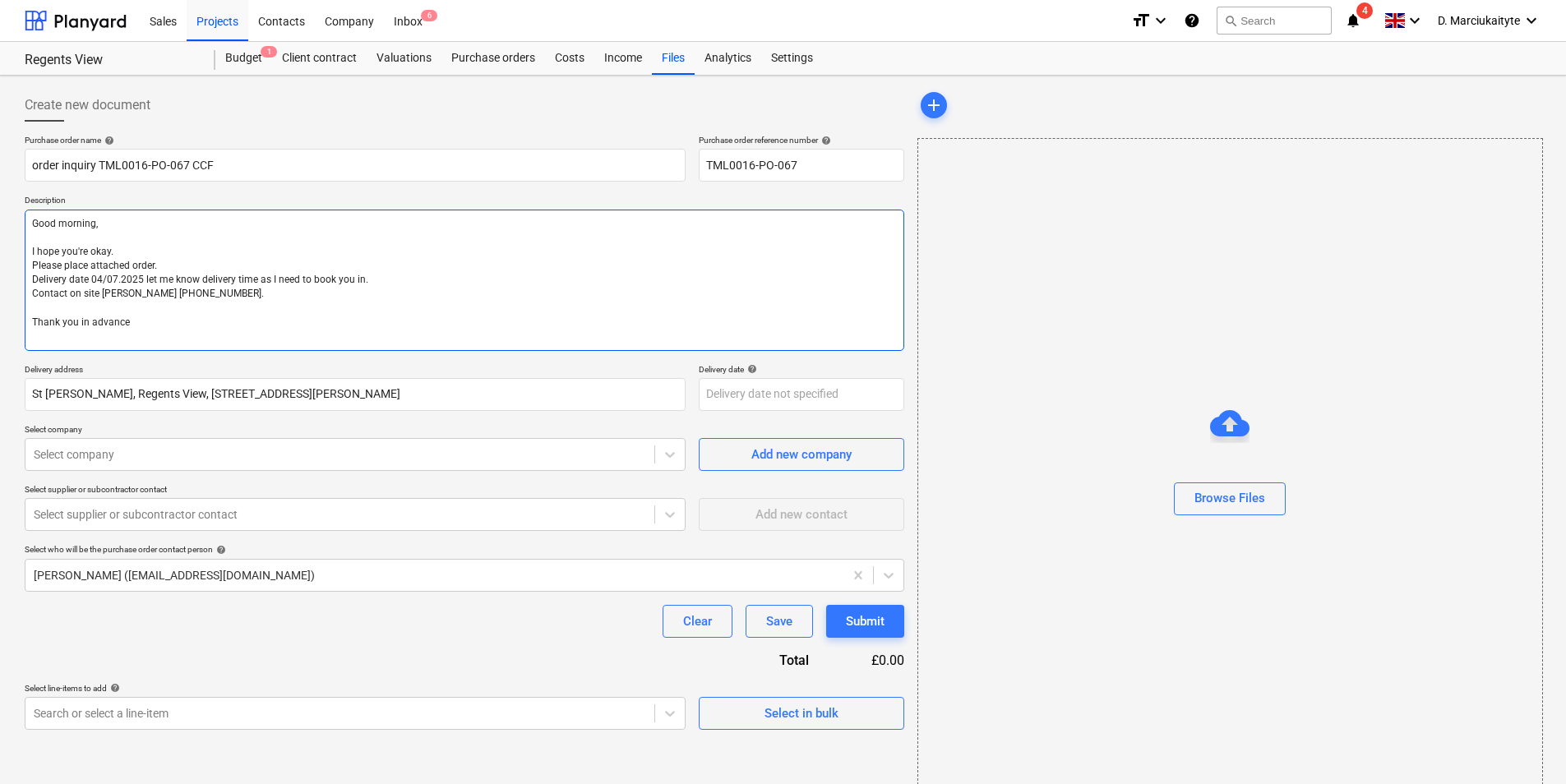 click on "Good morning,
I hope you're okay.
Please place attached order.
Delivery date 04/07.2025 let me know delivery time as I need to book you in.
Contact on site [PERSON_NAME] [PHONE_NUMBER].
Thank you in advance" at bounding box center [464, 280] 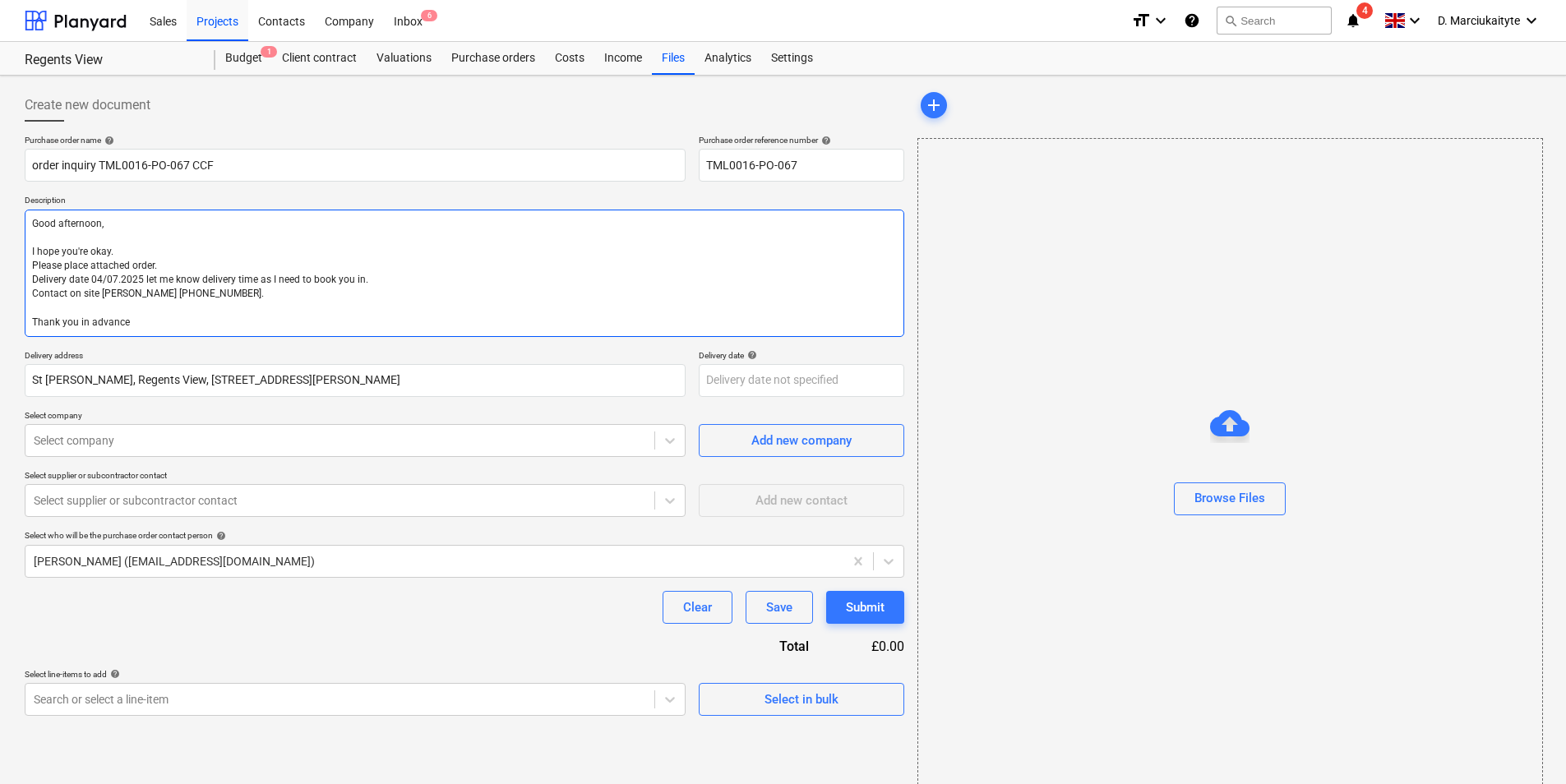 click on "Good afternoon,
I hope you're okay.
Please place attached order.
Delivery date 04/07.2025 let me know delivery time as I need to book you in.
Contact on site [PERSON_NAME] [PHONE_NUMBER].
Thank you in advance" at bounding box center [464, 273] 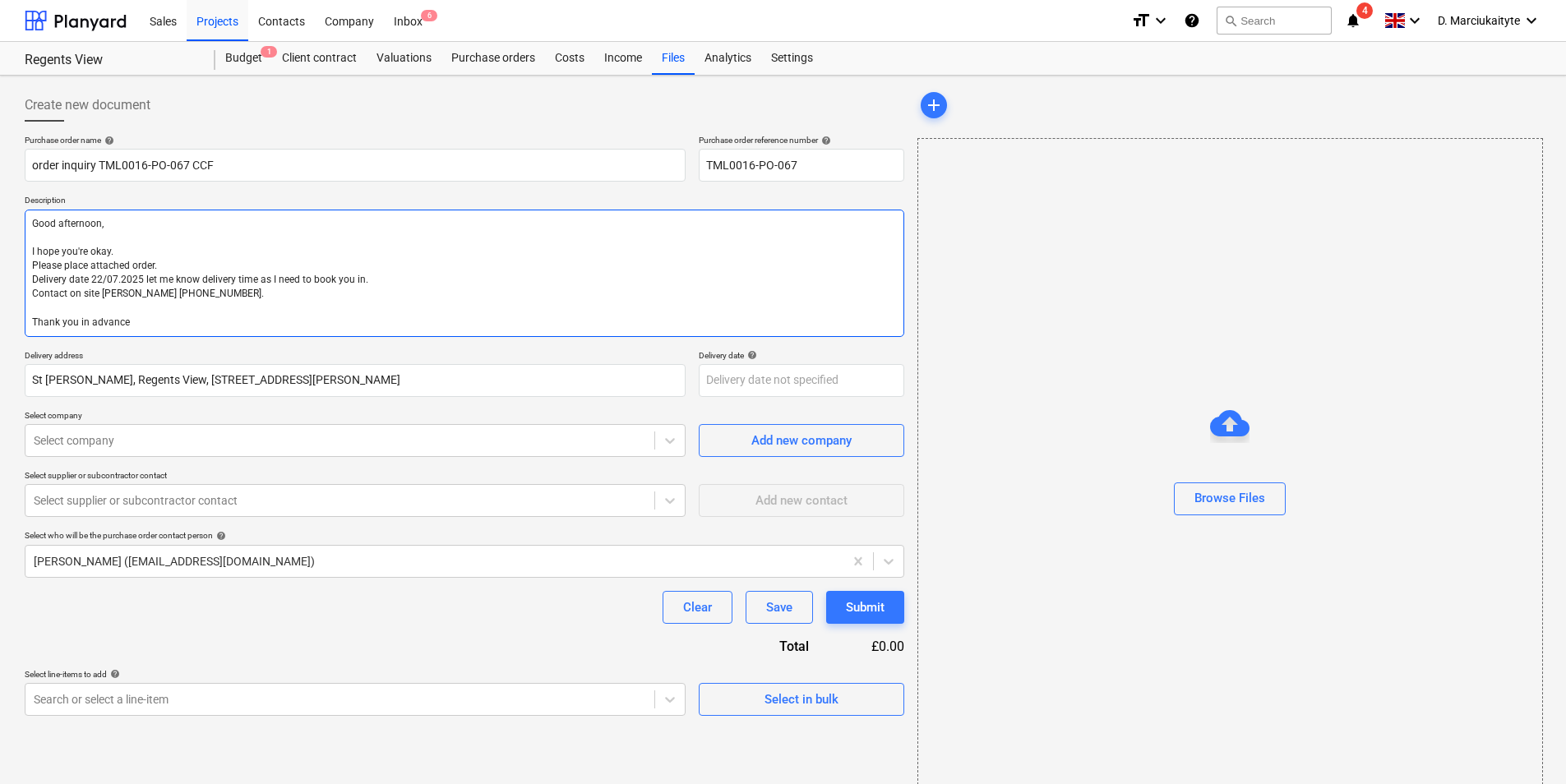 click on "Good afternoon,
I hope you're okay.
Please place attached order.
Delivery date 22/07.2025 let me know delivery time as I need to book you in.
Contact on site [PERSON_NAME] [PHONE_NUMBER].
Thank you in advance" at bounding box center (464, 273) 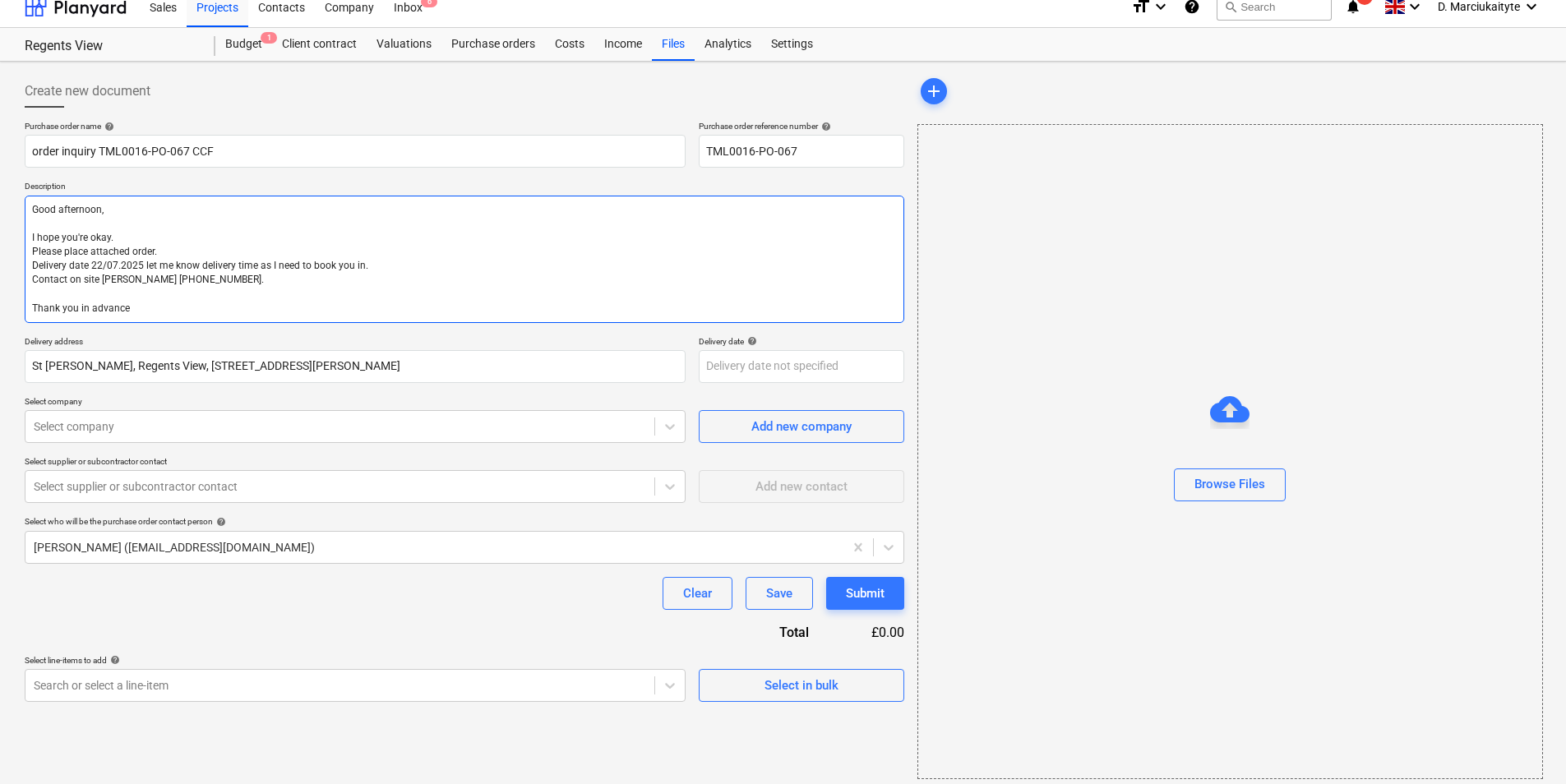 scroll, scrollTop: 22, scrollLeft: 0, axis: vertical 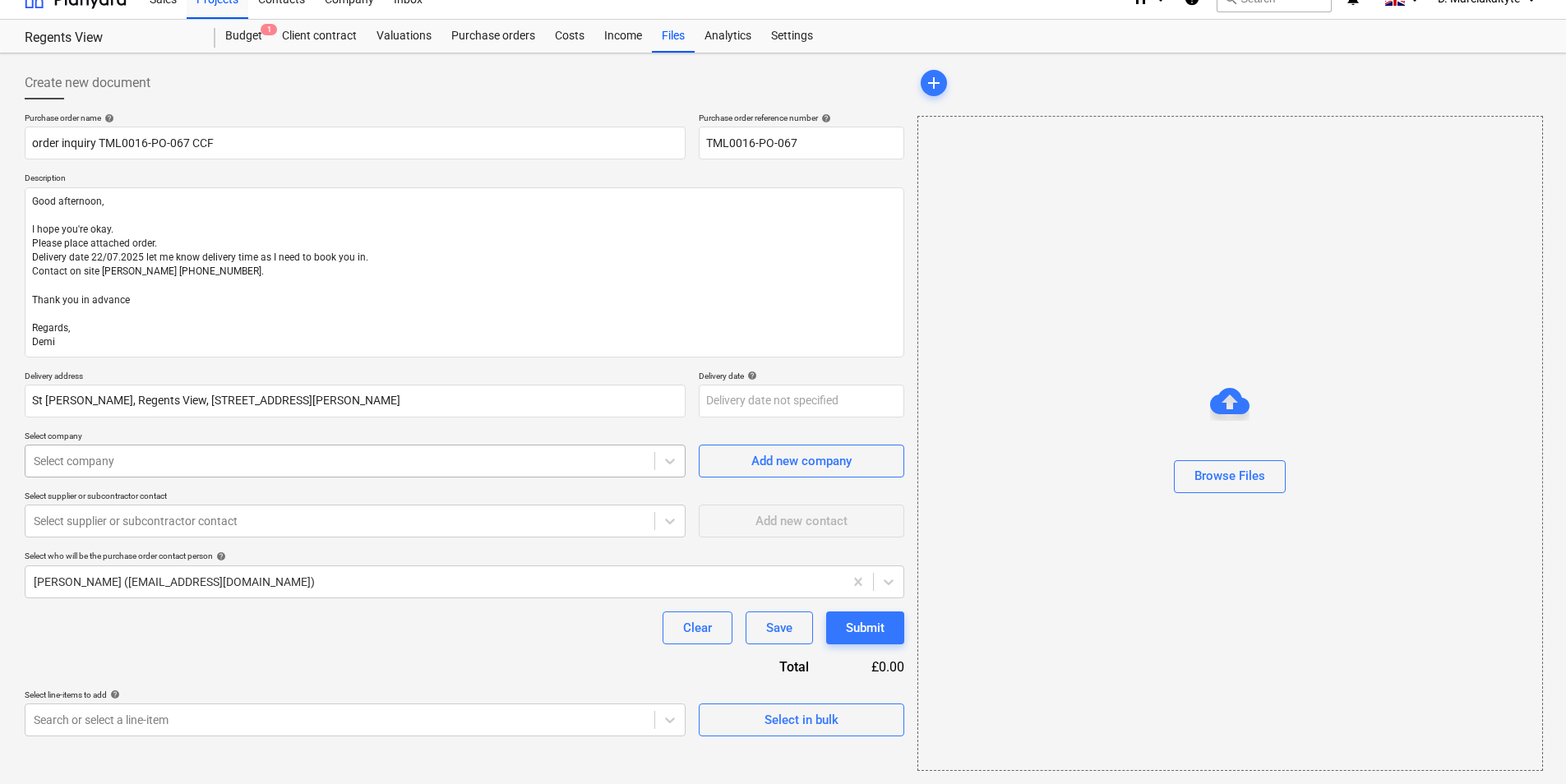 click at bounding box center [340, 461] 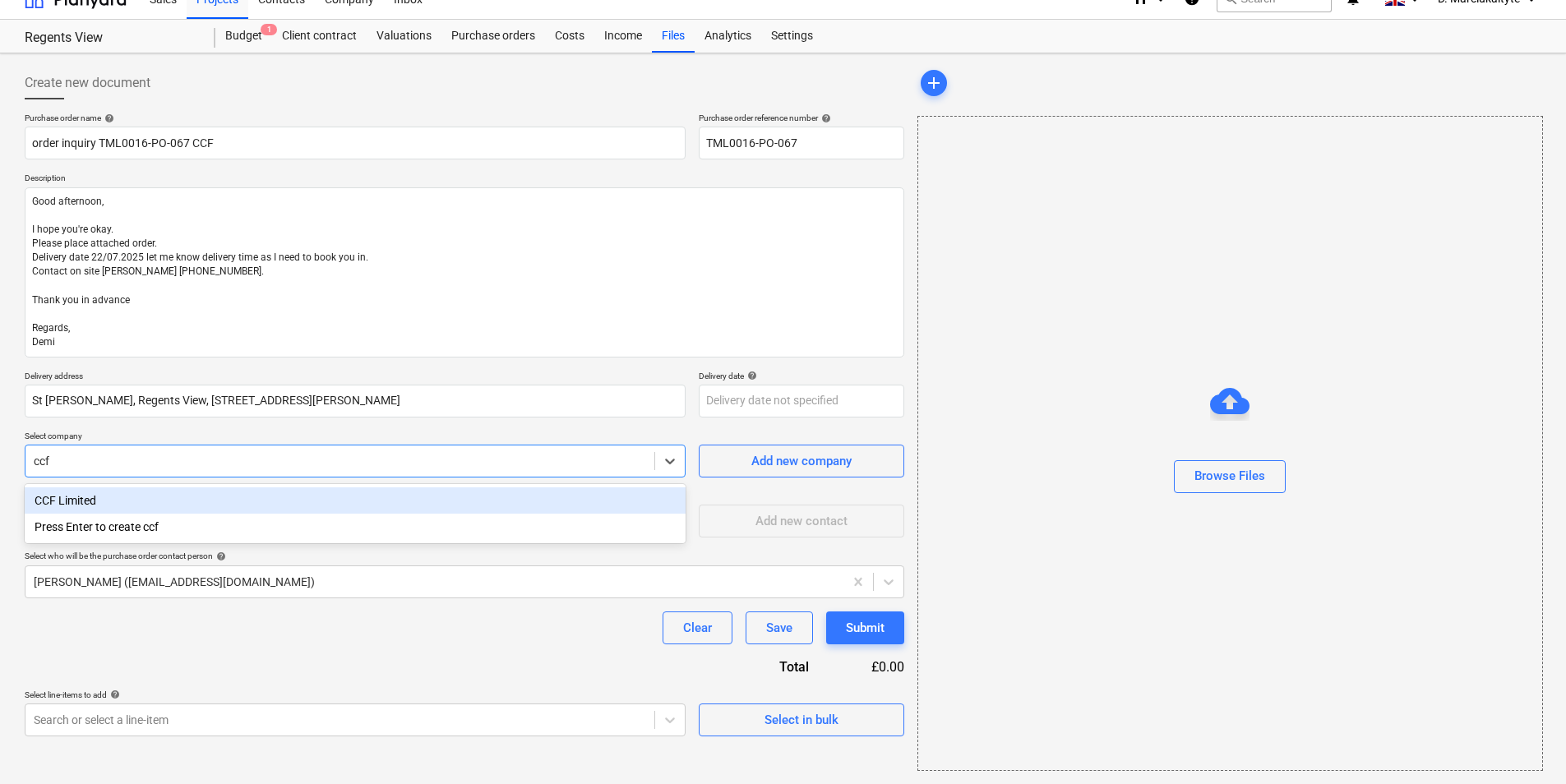 click on "CCF Limited" at bounding box center [355, 500] 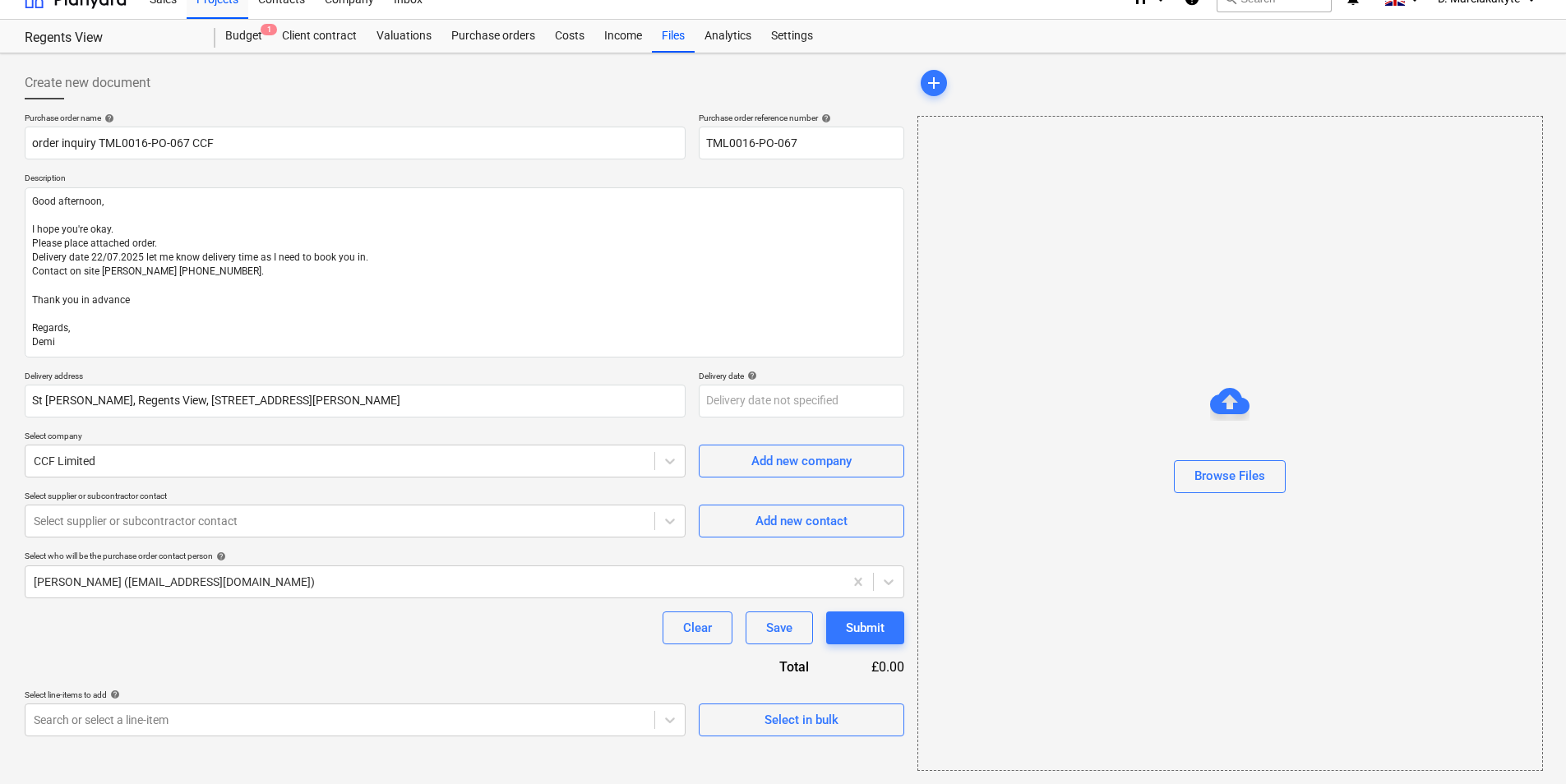click on "Select supplier or subcontractor contact Select supplier or subcontractor contact Add new contact" at bounding box center [464, 514] 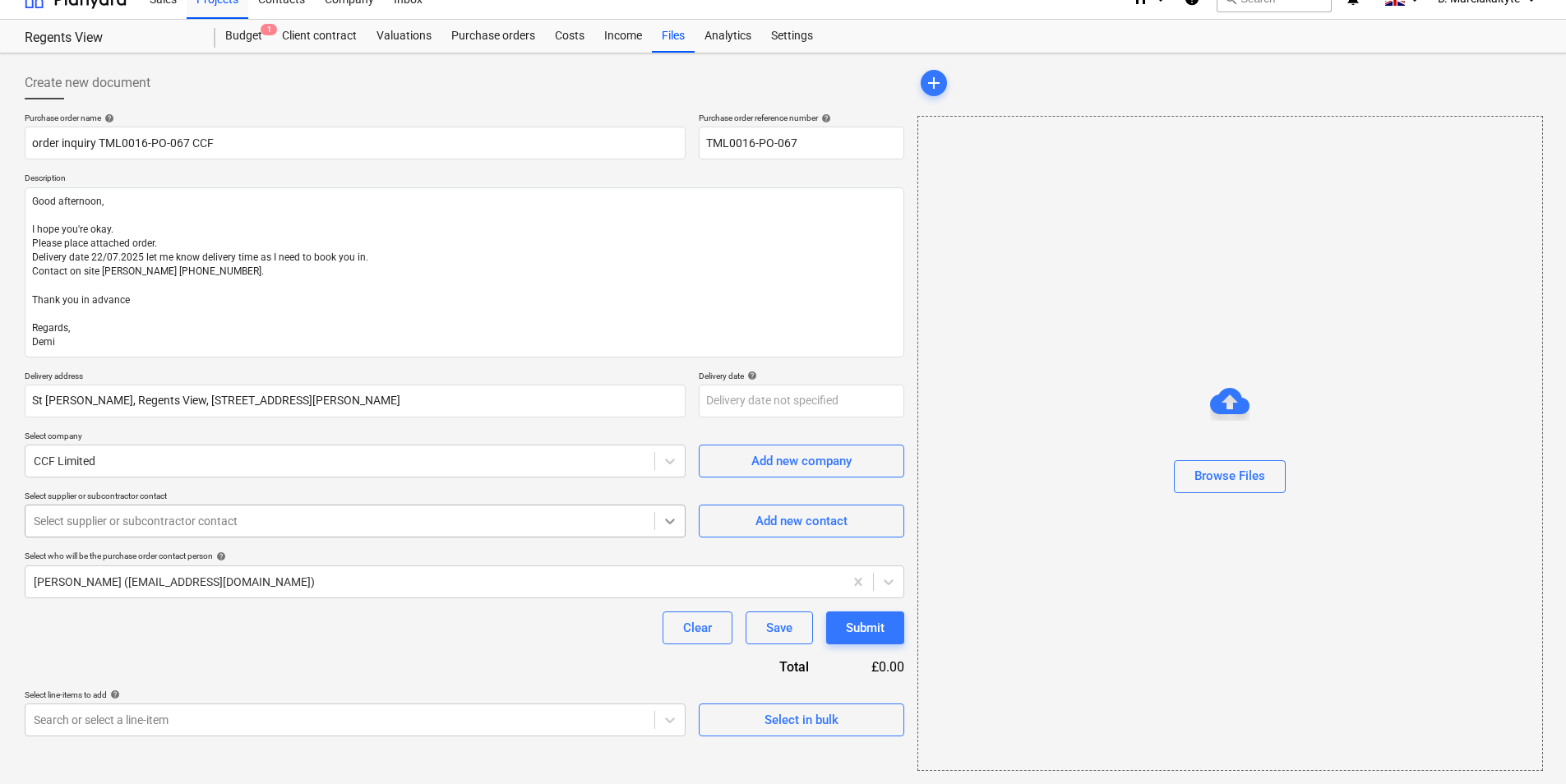 click 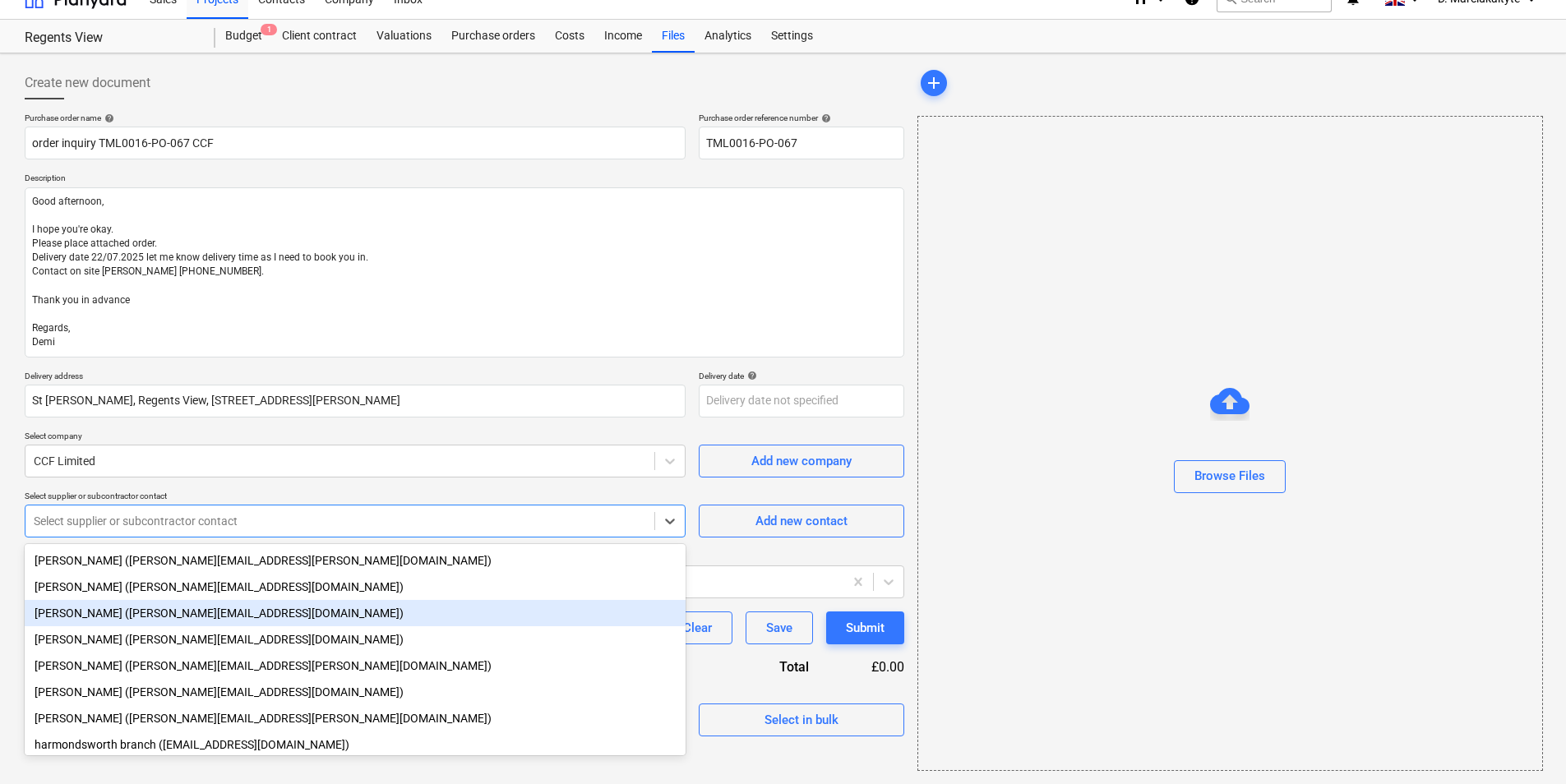 scroll, scrollTop: 67, scrollLeft: 0, axis: vertical 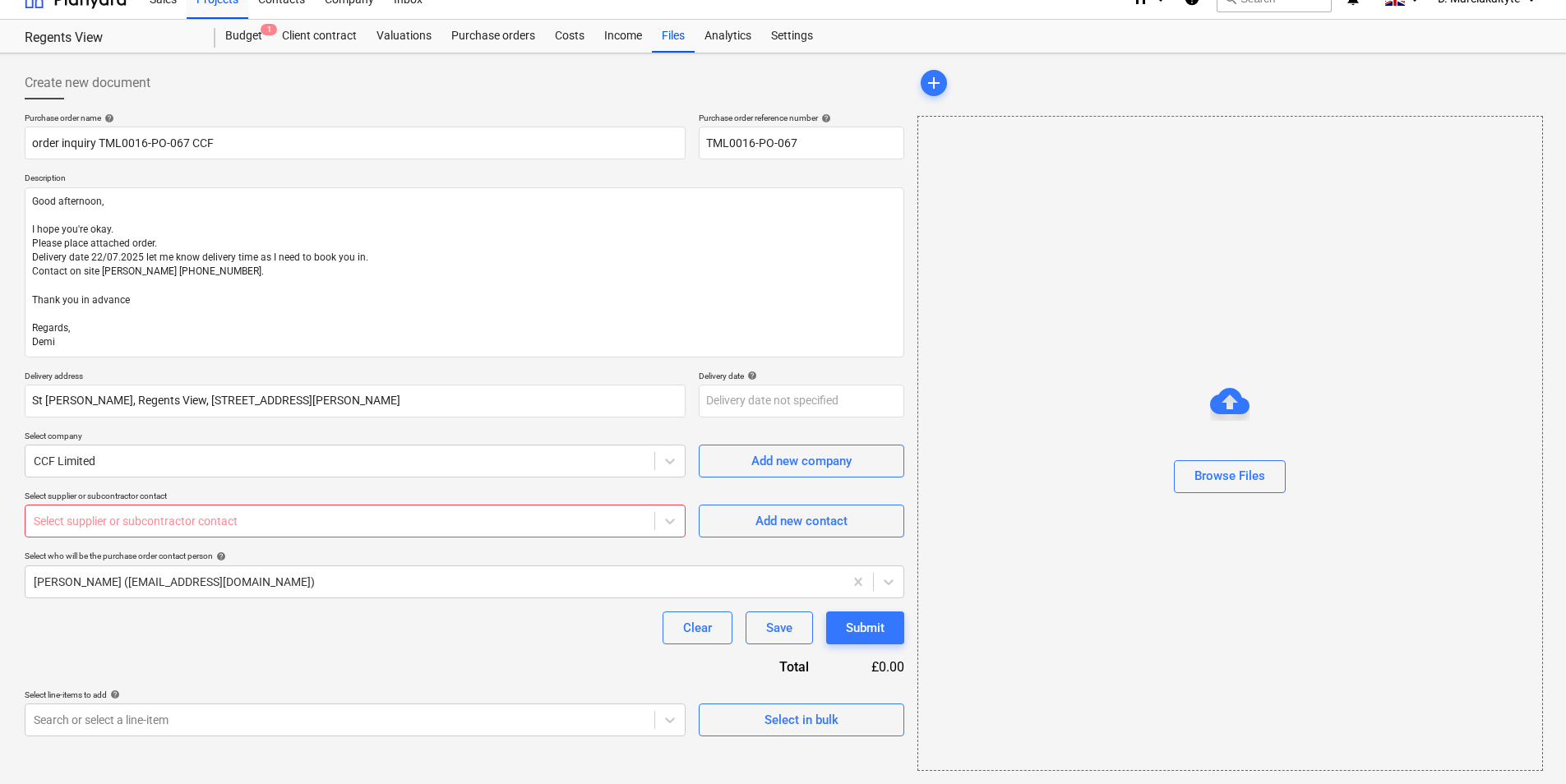 click at bounding box center (340, 521) 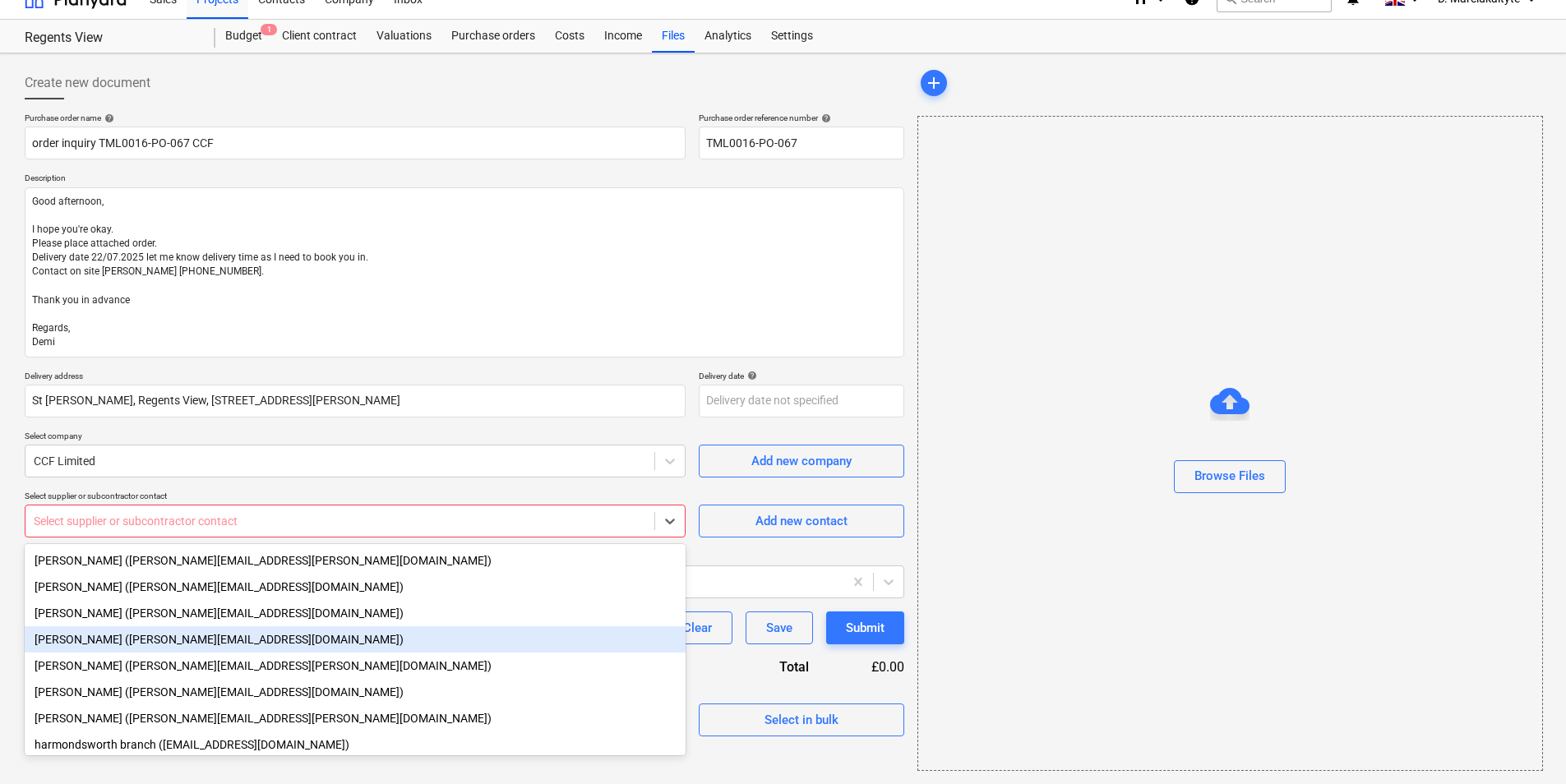 drag, startPoint x: 164, startPoint y: 645, endPoint x: 176, endPoint y: 642, distance: 12.36932 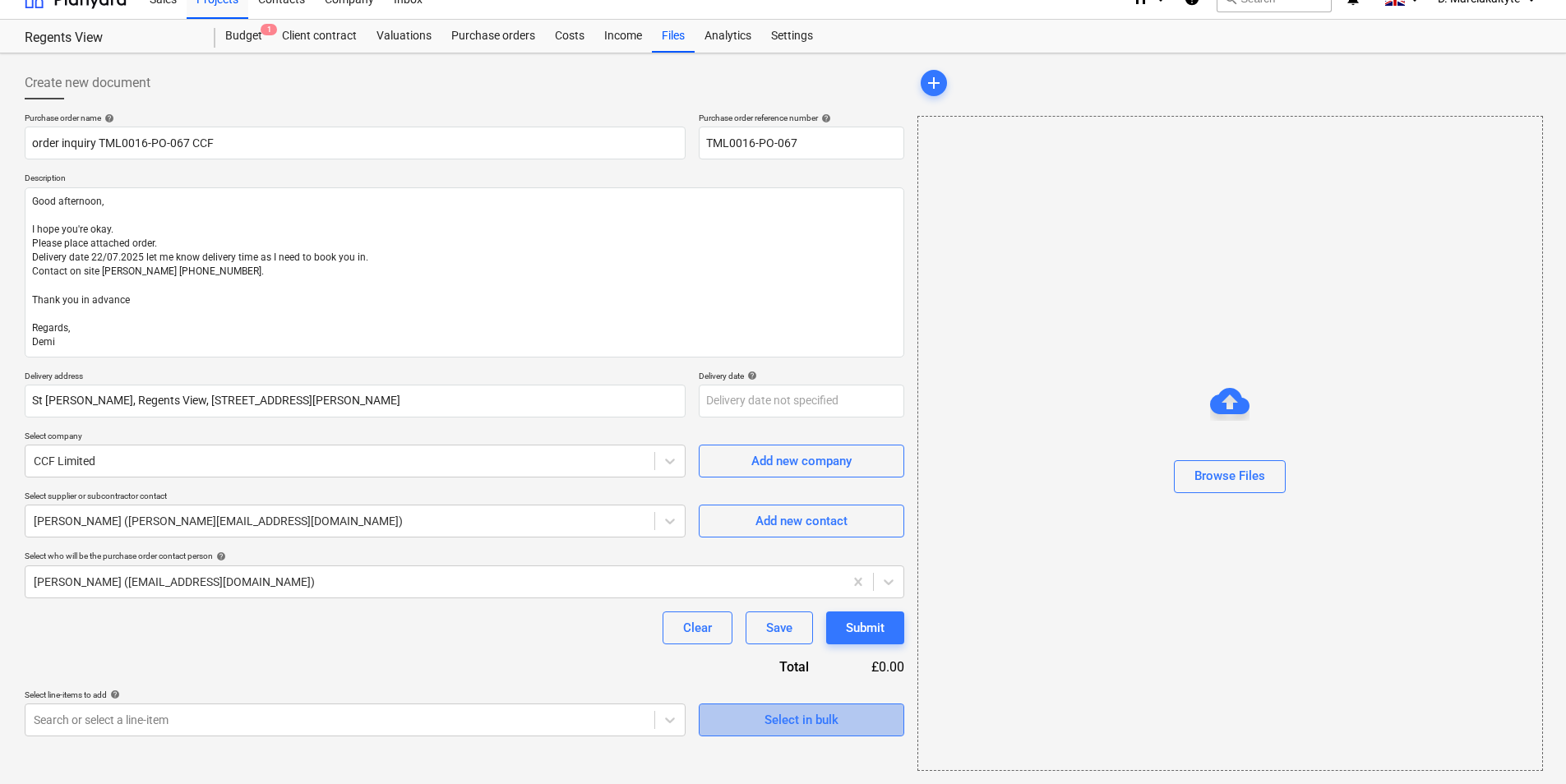 click on "Select in bulk" at bounding box center (801, 720) 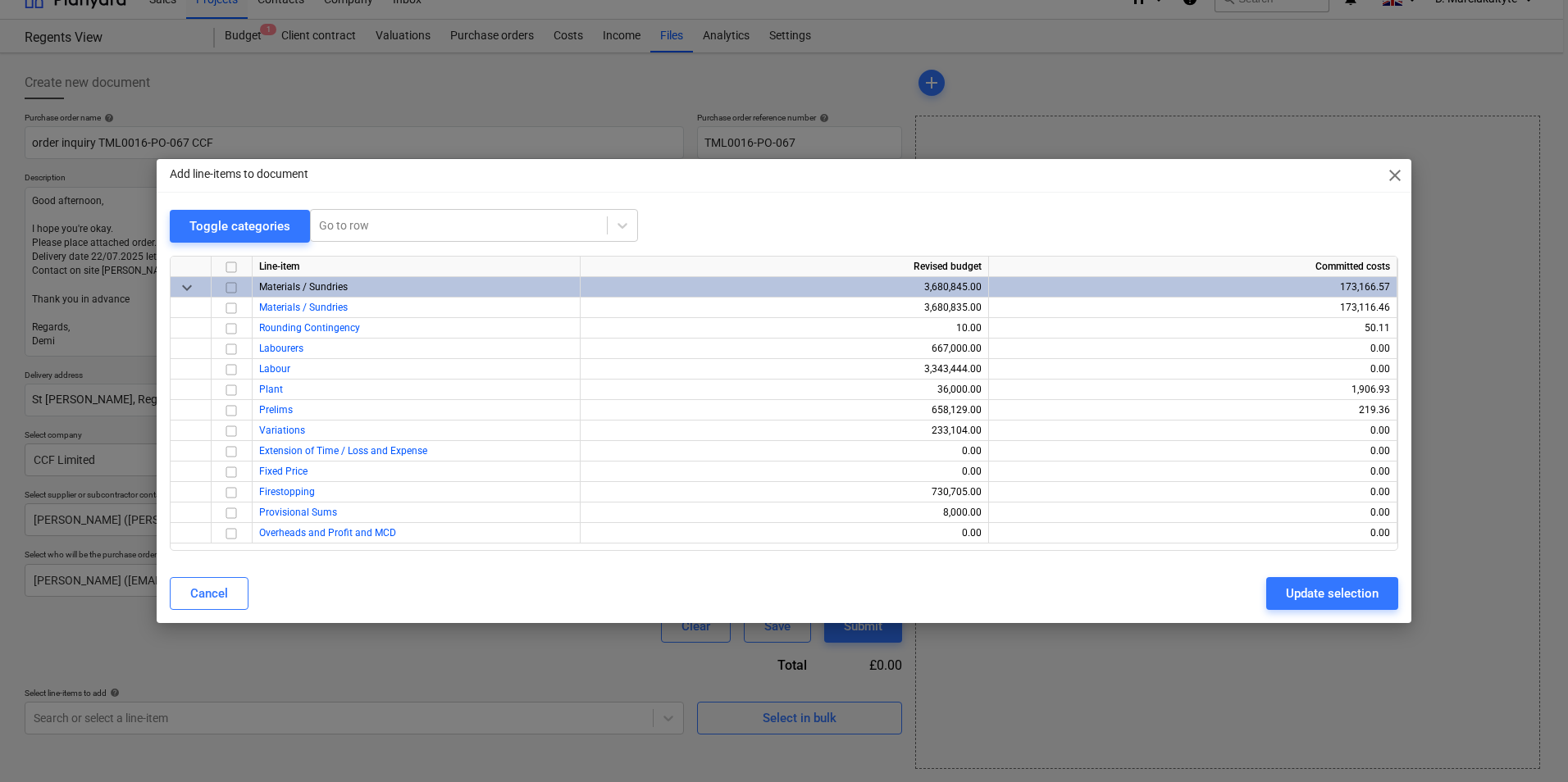 click at bounding box center (231, 288) 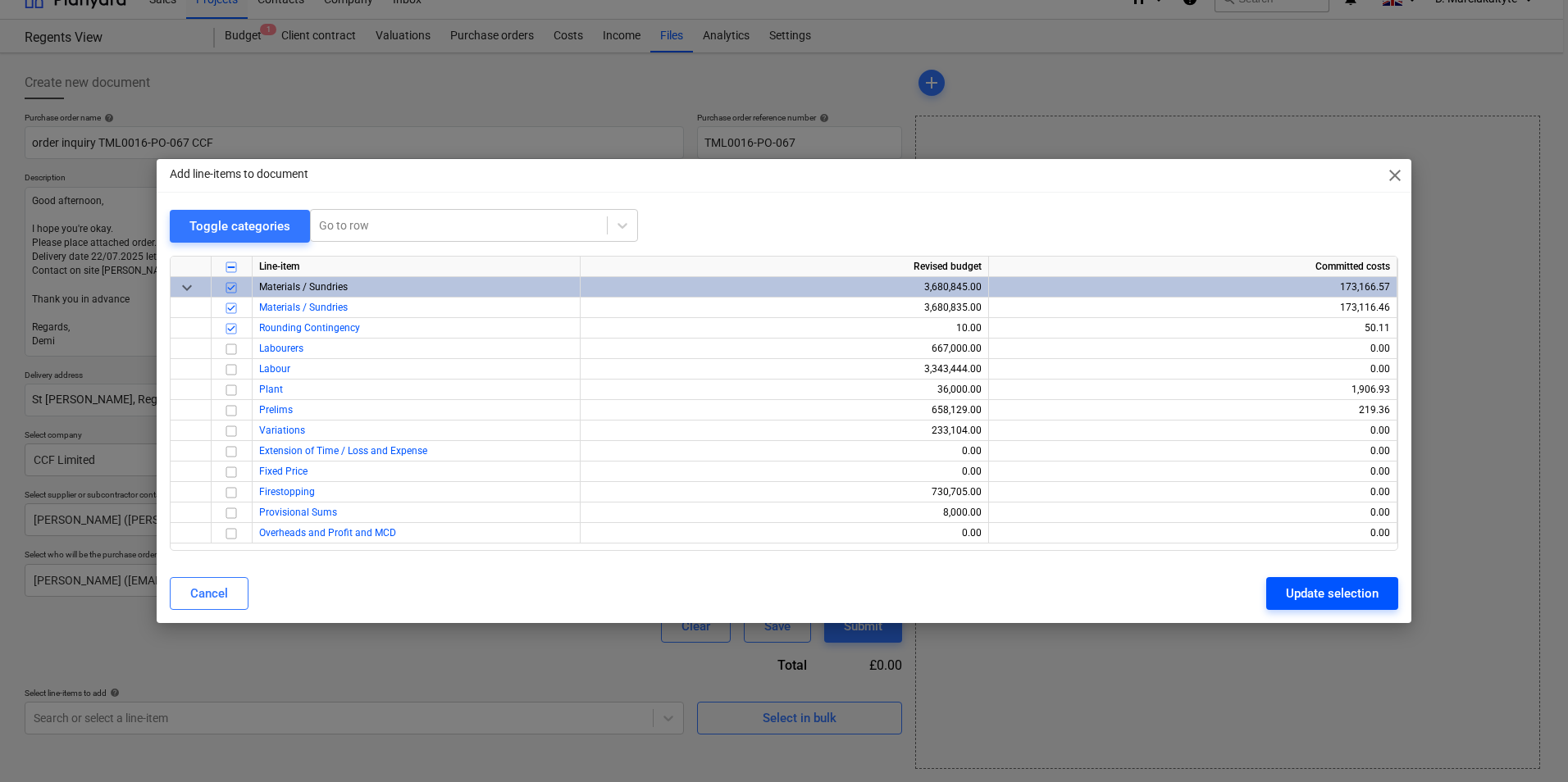 click on "Update selection" at bounding box center (1332, 593) 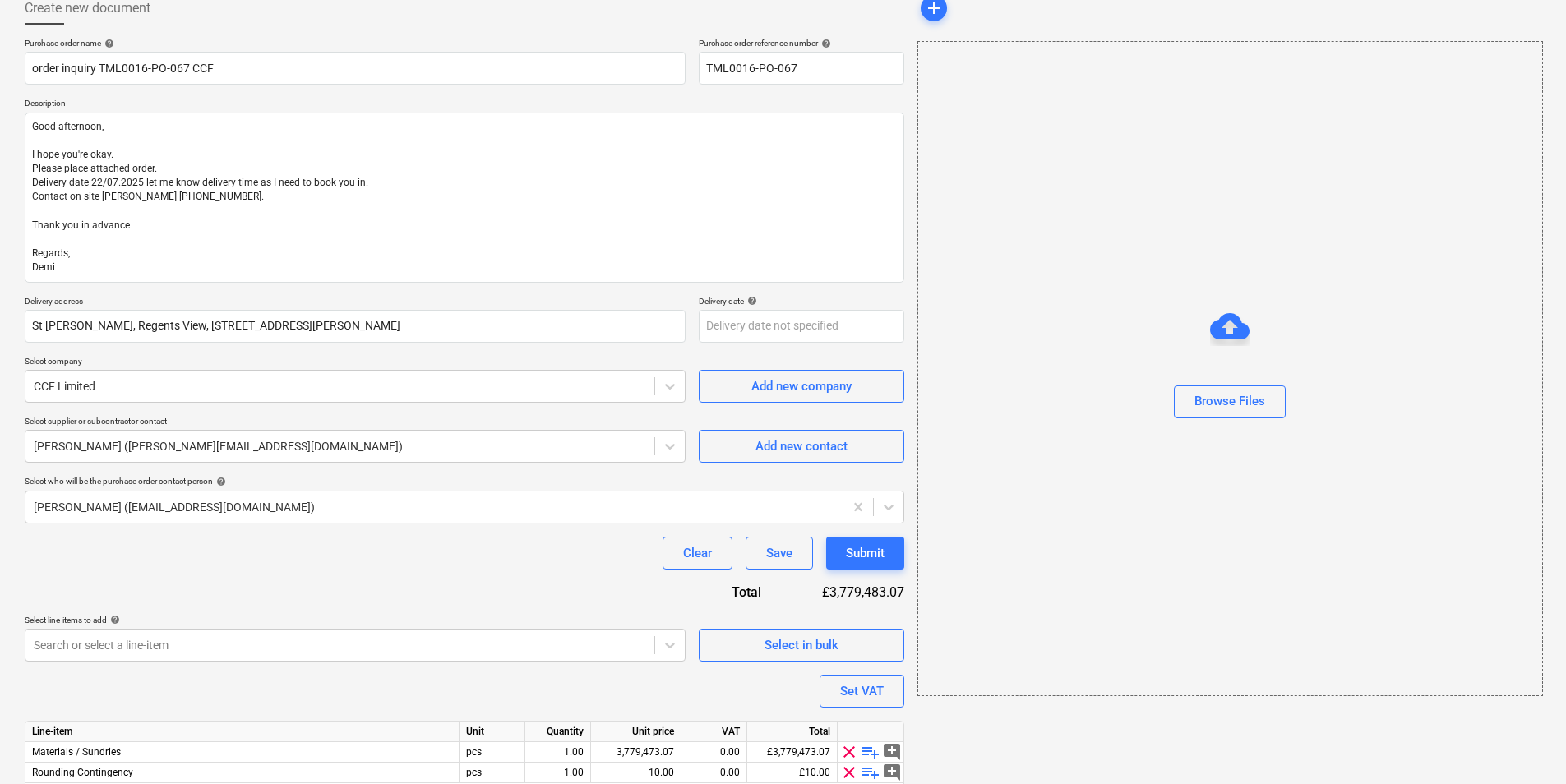 scroll, scrollTop: 163, scrollLeft: 0, axis: vertical 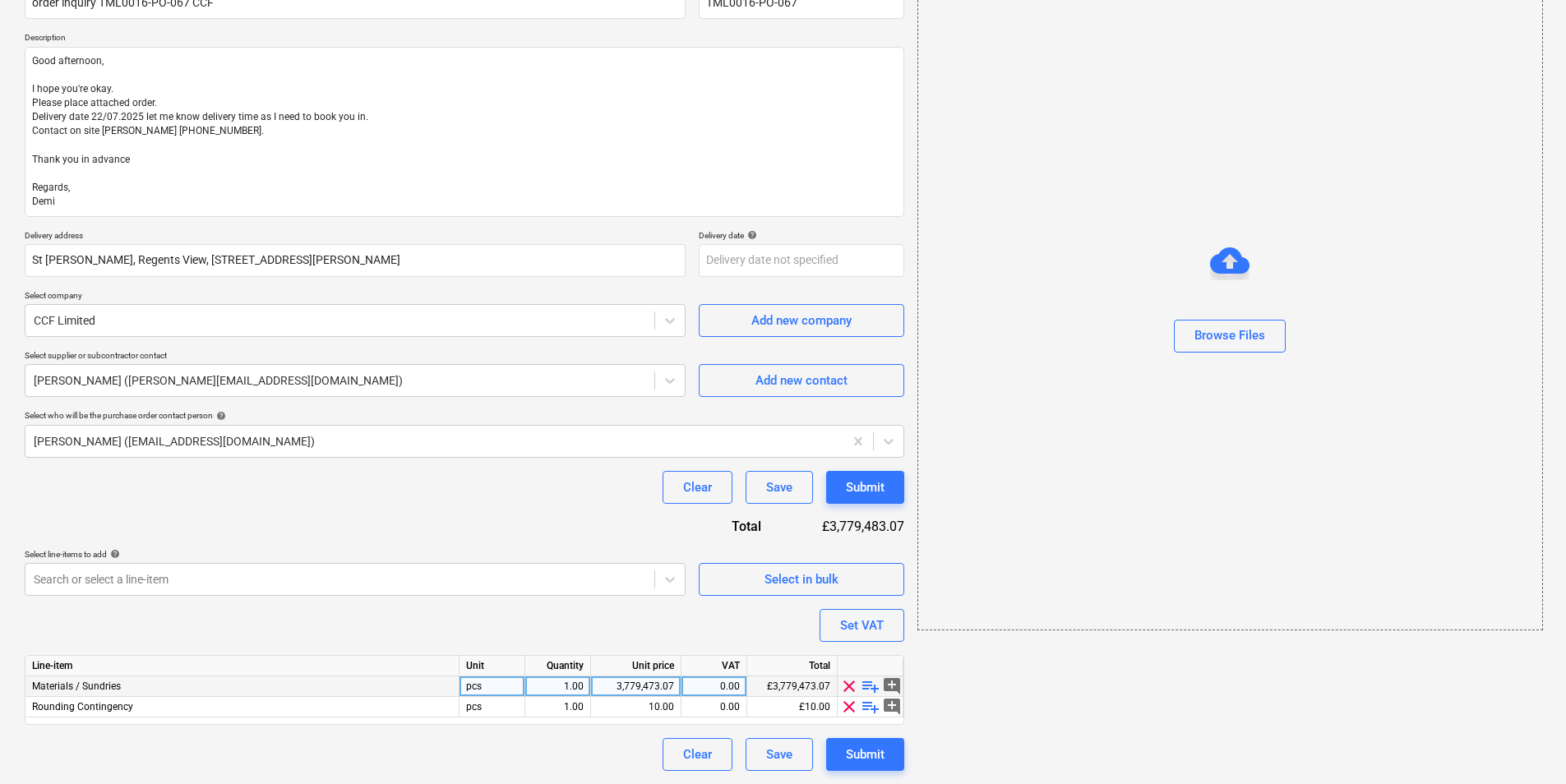 click on "playlist_add" at bounding box center [871, 686] 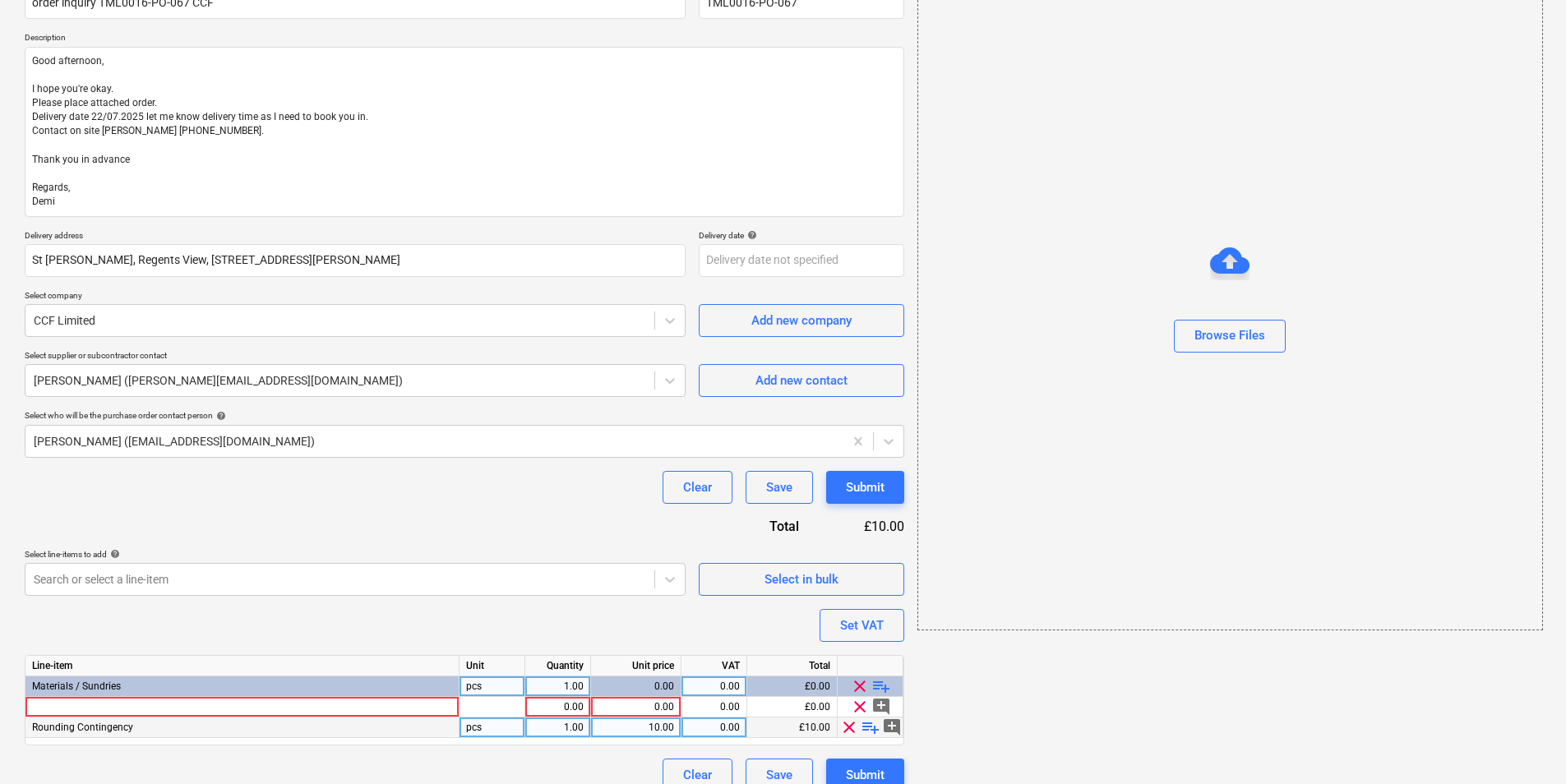 click on "clear" at bounding box center (849, 727) 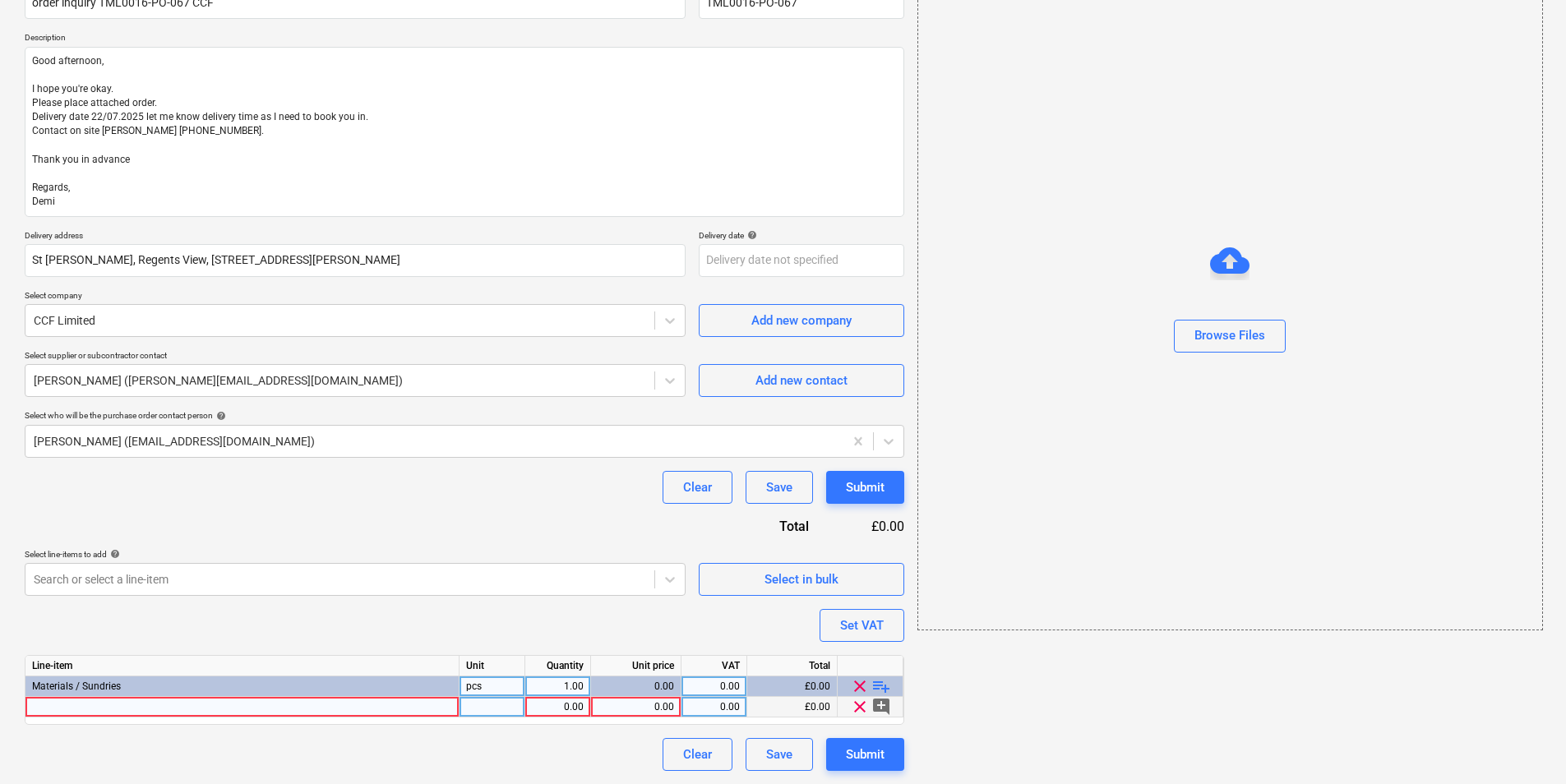 click at bounding box center (243, 707) 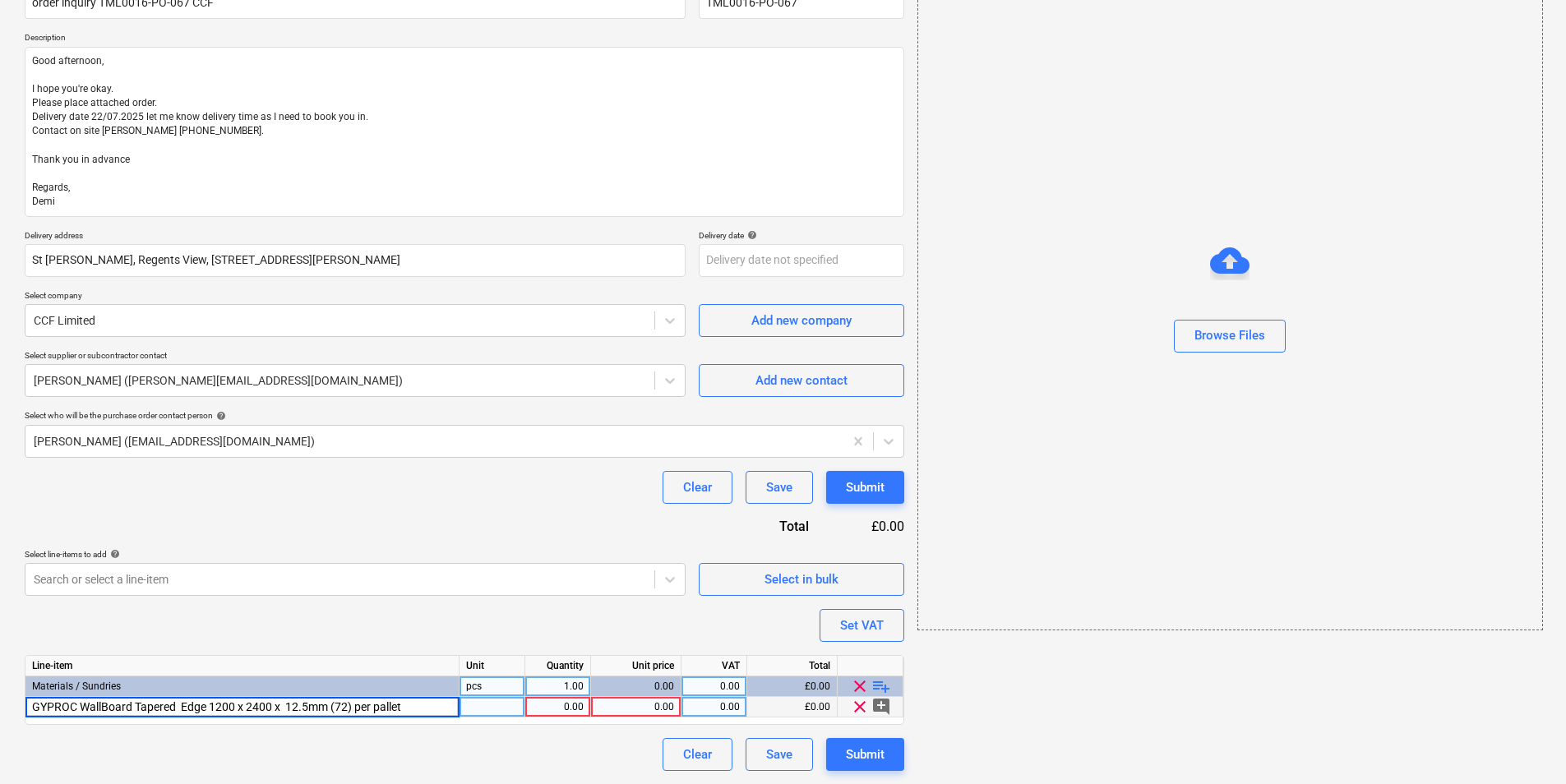 drag, startPoint x: 422, startPoint y: 704, endPoint x: 337, endPoint y: 708, distance: 85.094066 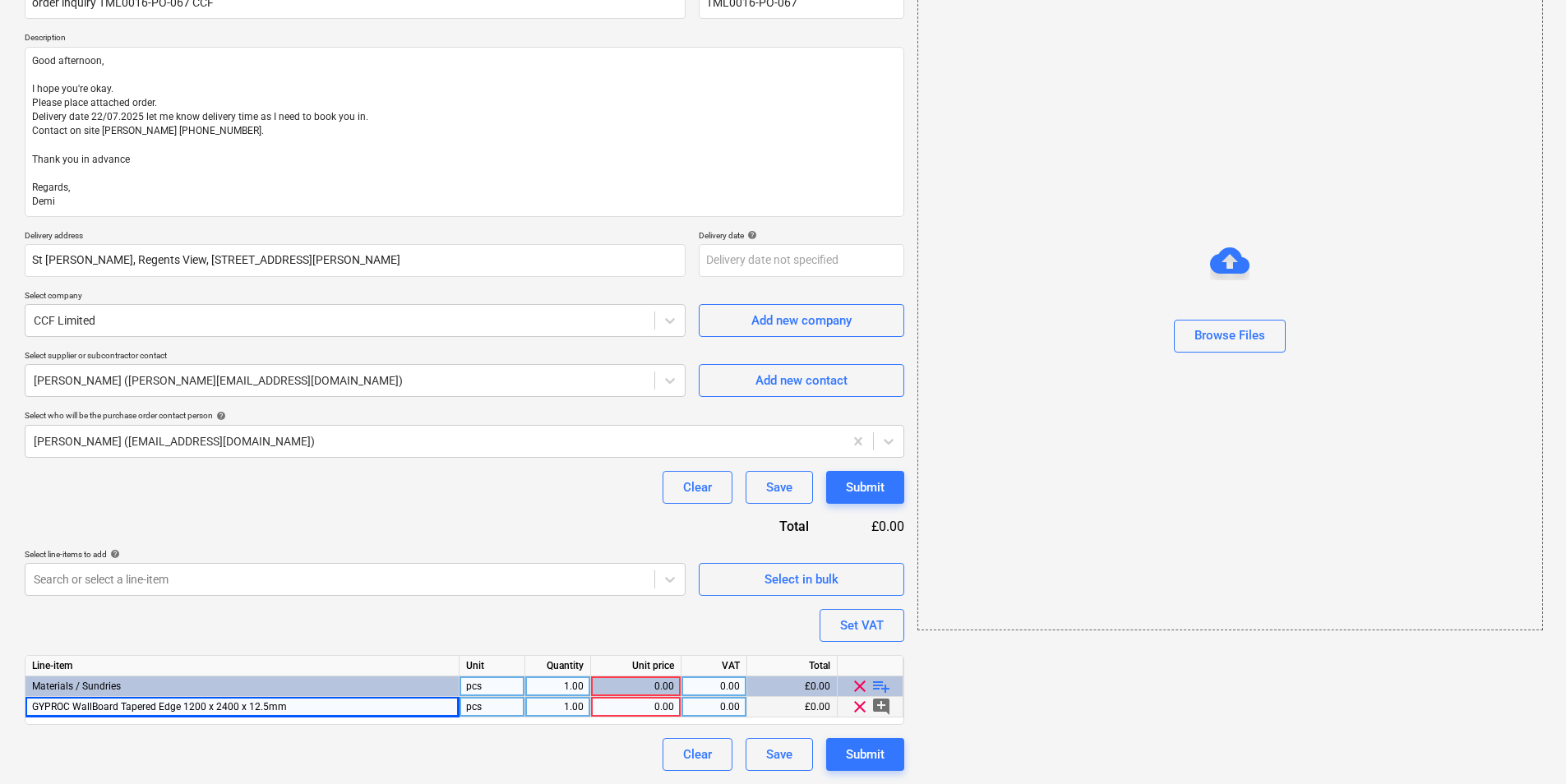 click on "pcs" at bounding box center [492, 707] 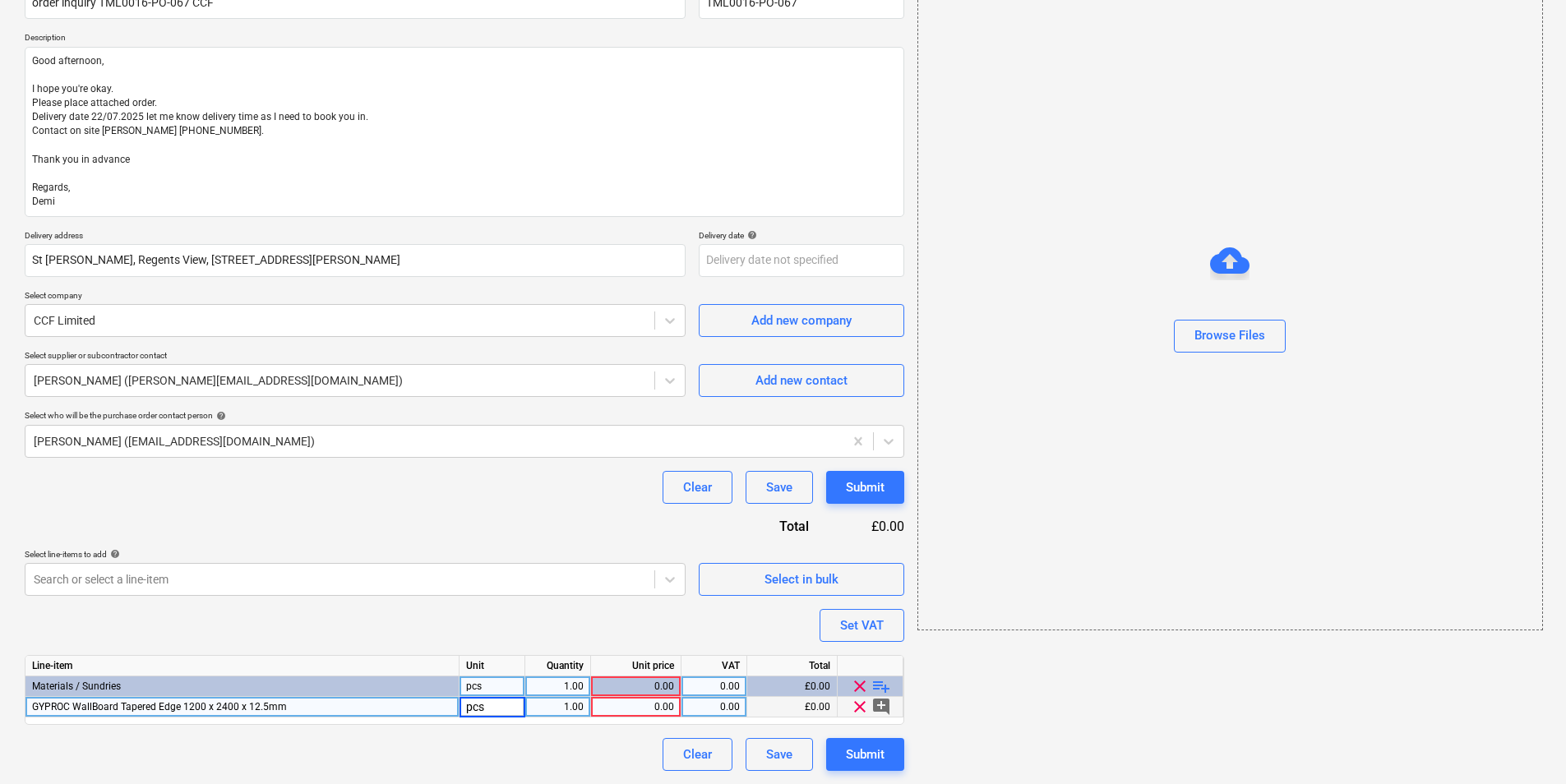 click on "1.00" at bounding box center (557, 707) 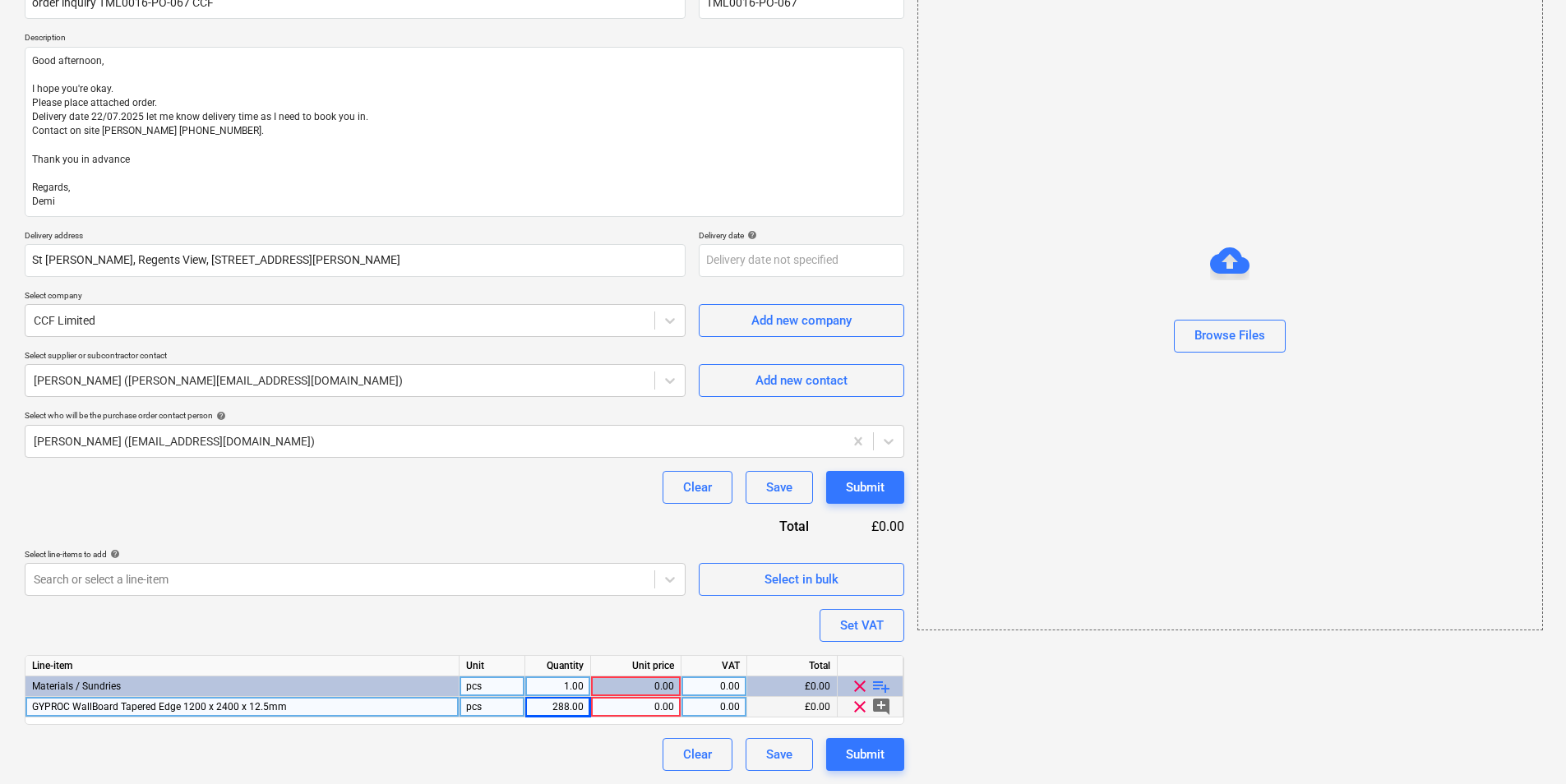 click on "0.00" at bounding box center [635, 707] 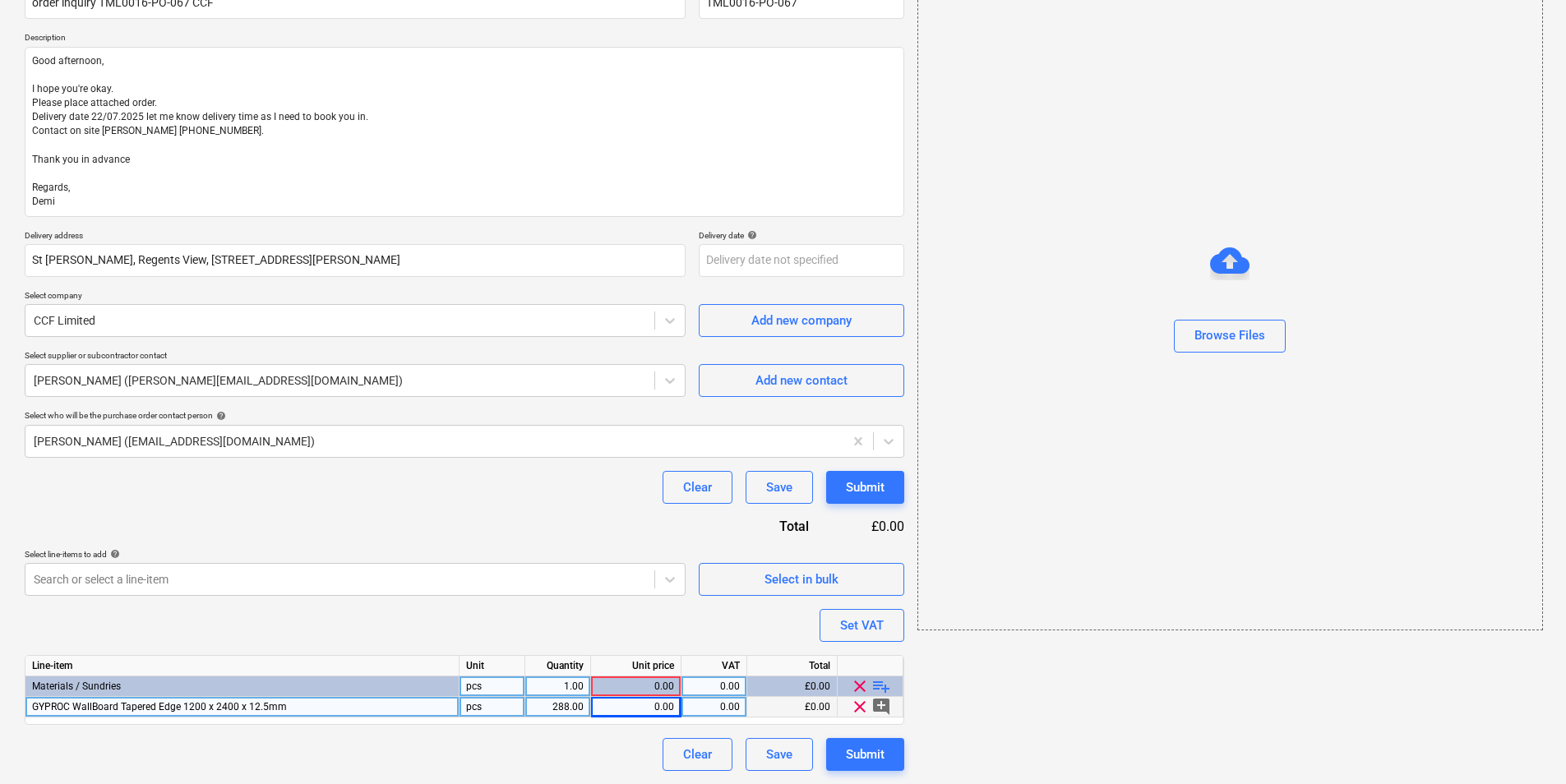 click on "0.00" at bounding box center (635, 707) 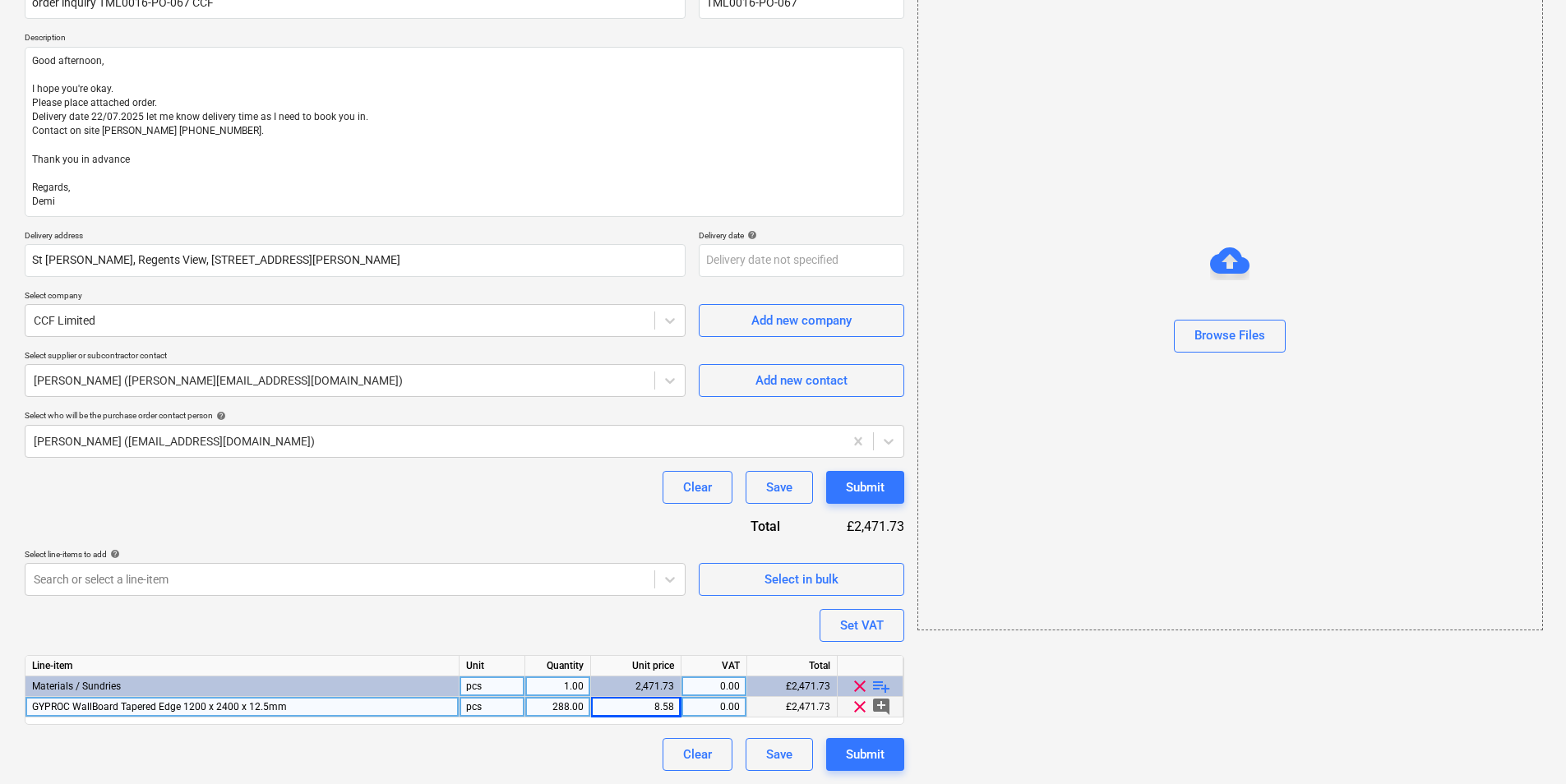 click on "0.00" at bounding box center (714, 707) 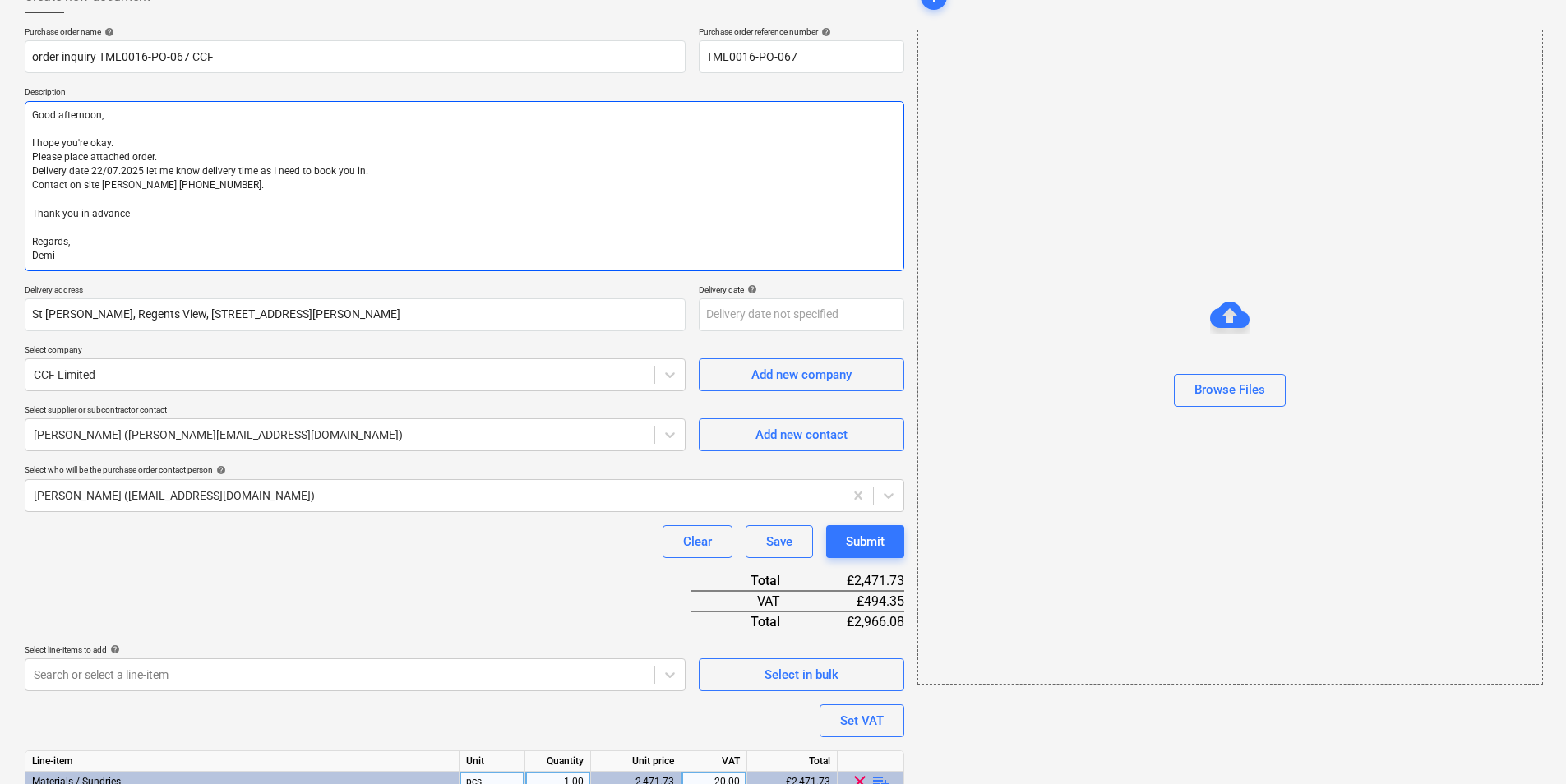 scroll, scrollTop: 0, scrollLeft: 0, axis: both 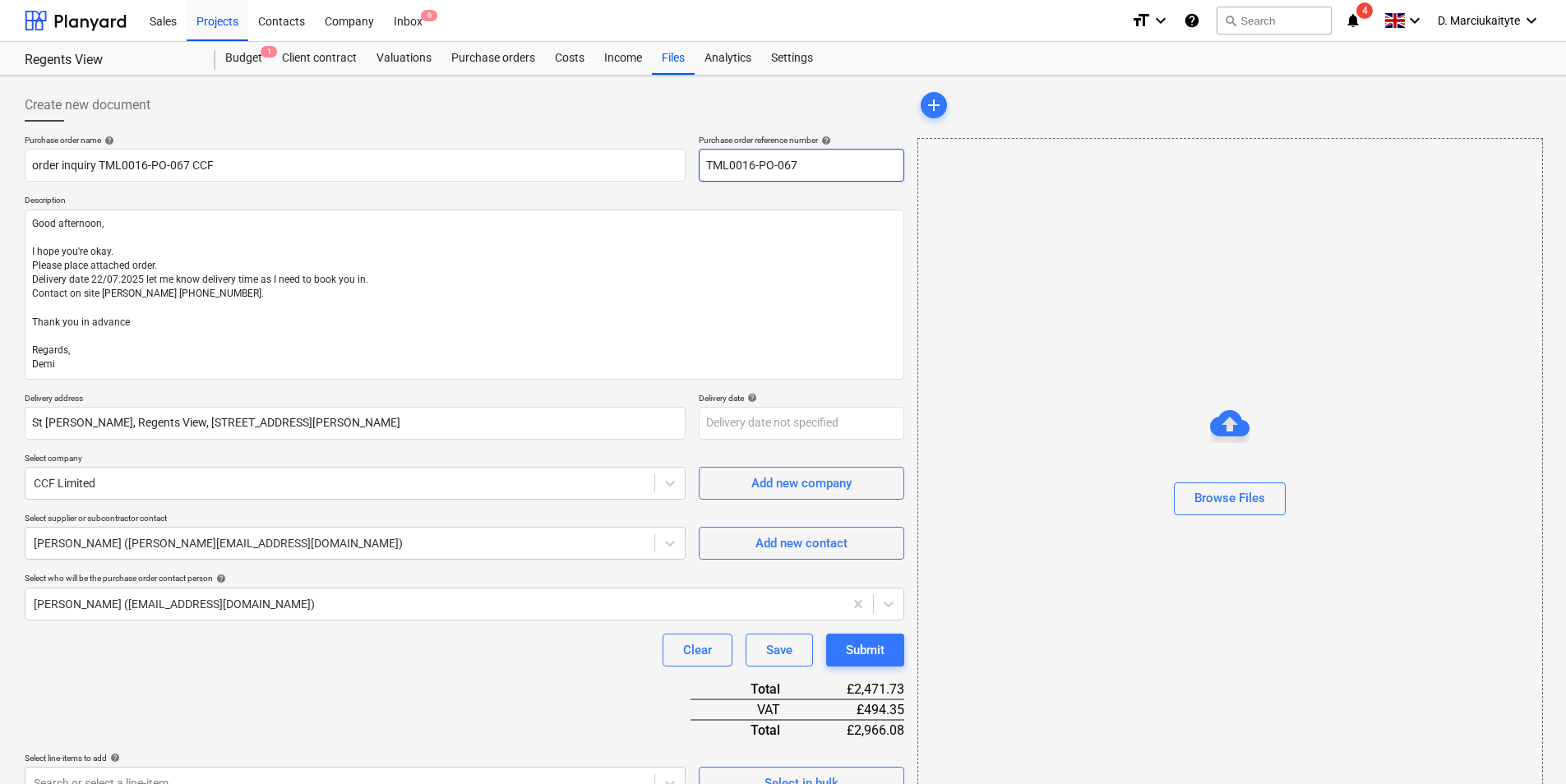 click on "TML0016-PO-067" at bounding box center (801, 165) 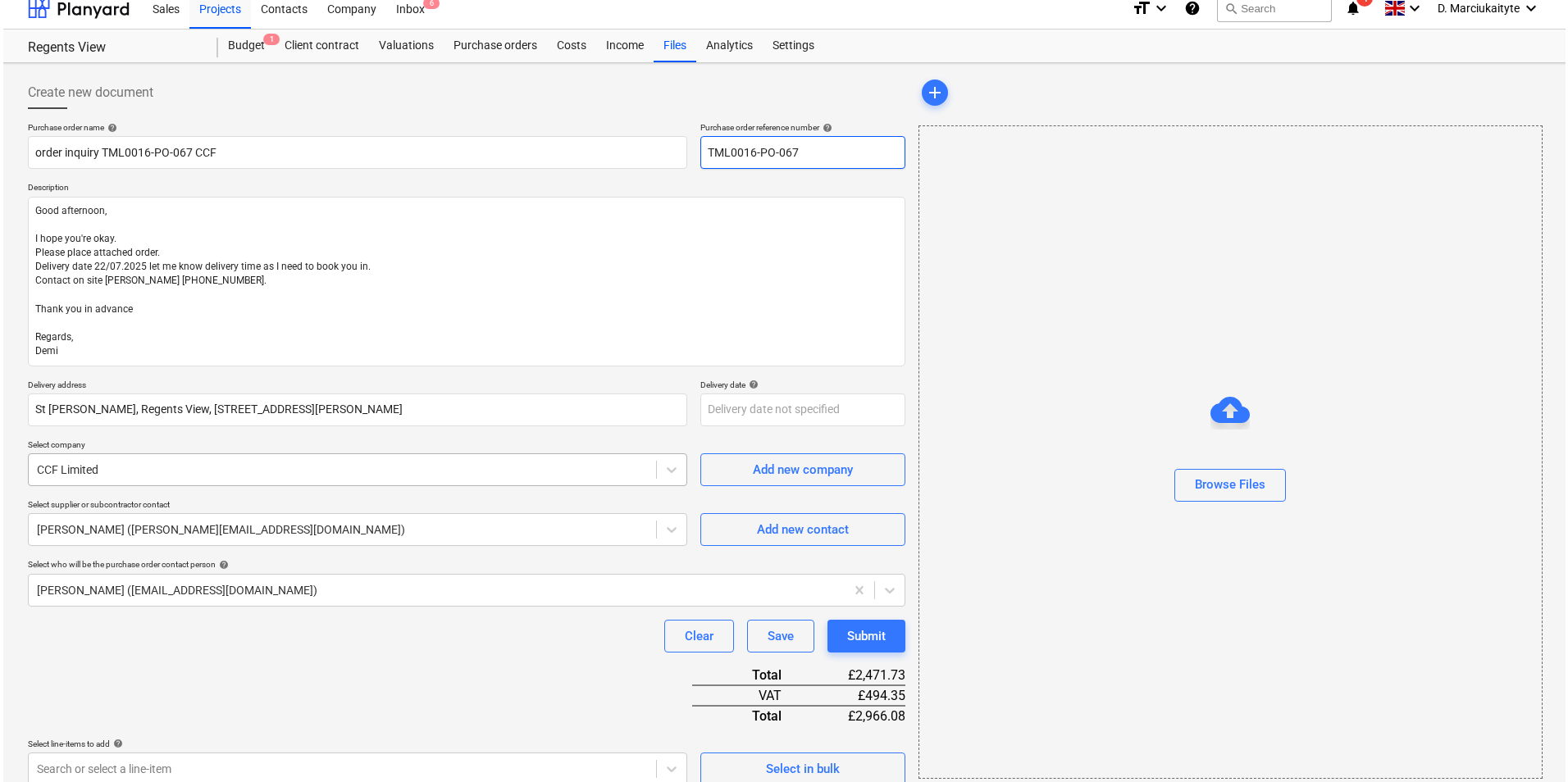 scroll, scrollTop: 203, scrollLeft: 0, axis: vertical 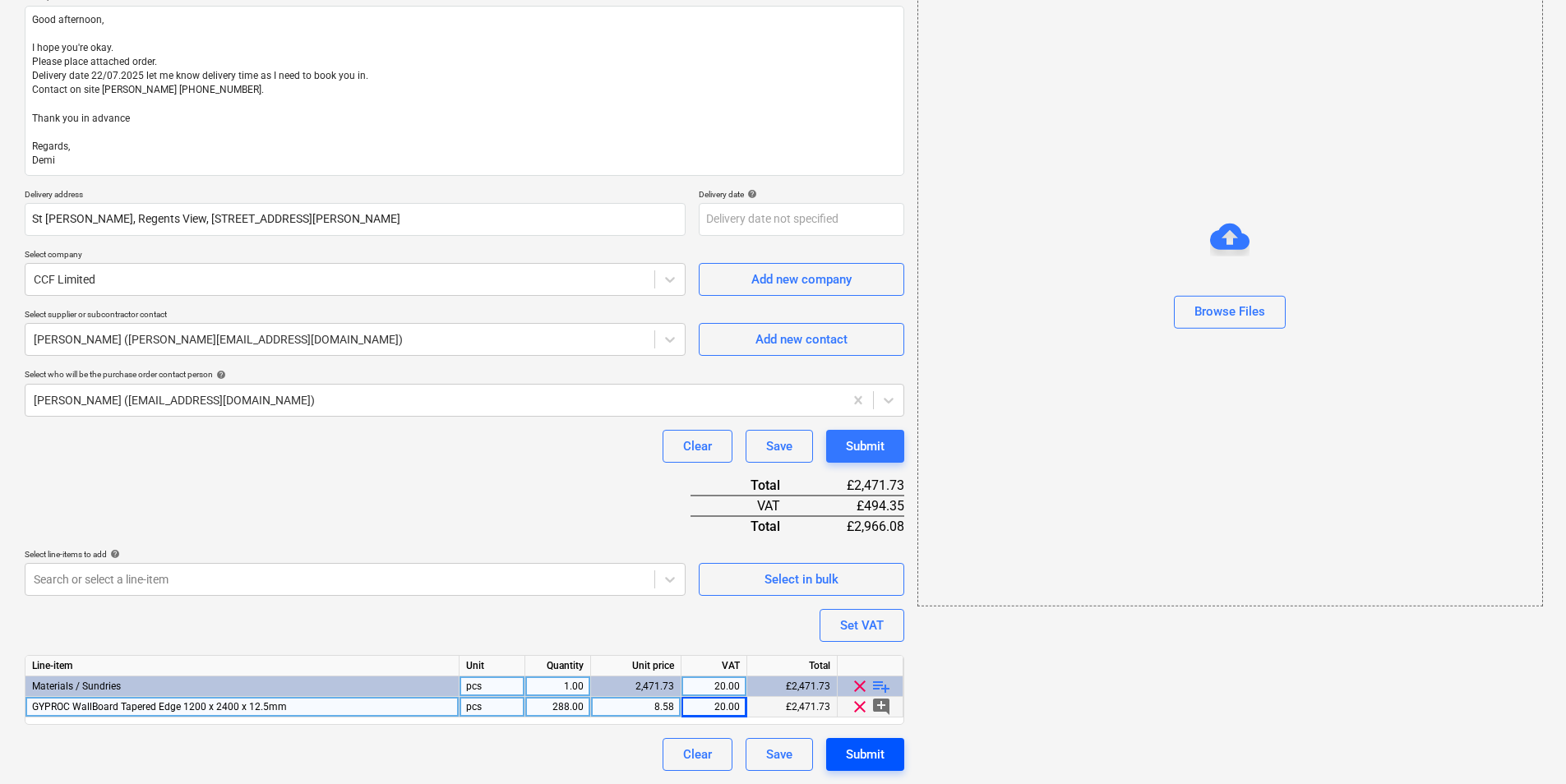 click on "Submit" at bounding box center (865, 754) 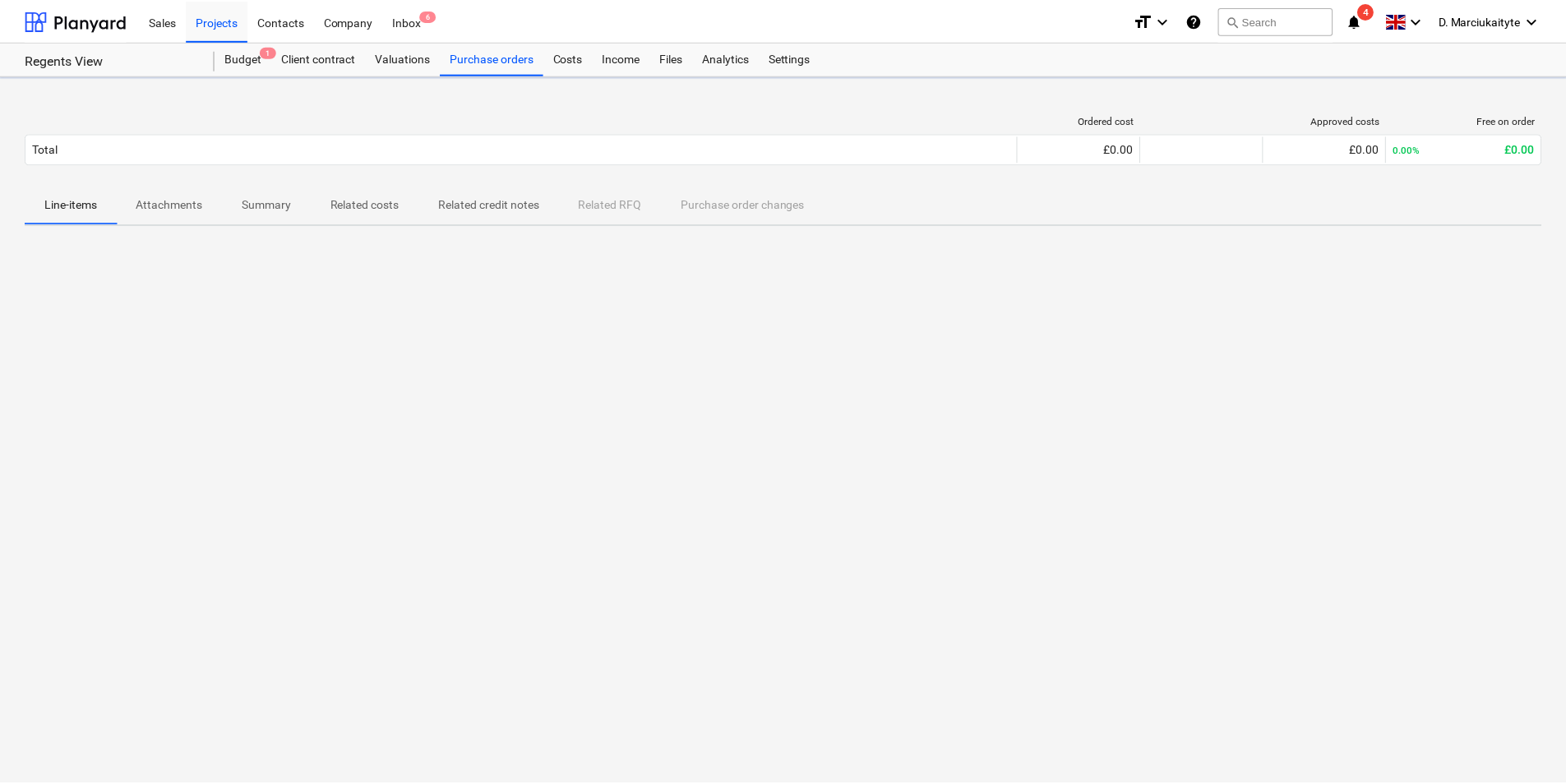 scroll, scrollTop: 0, scrollLeft: 0, axis: both 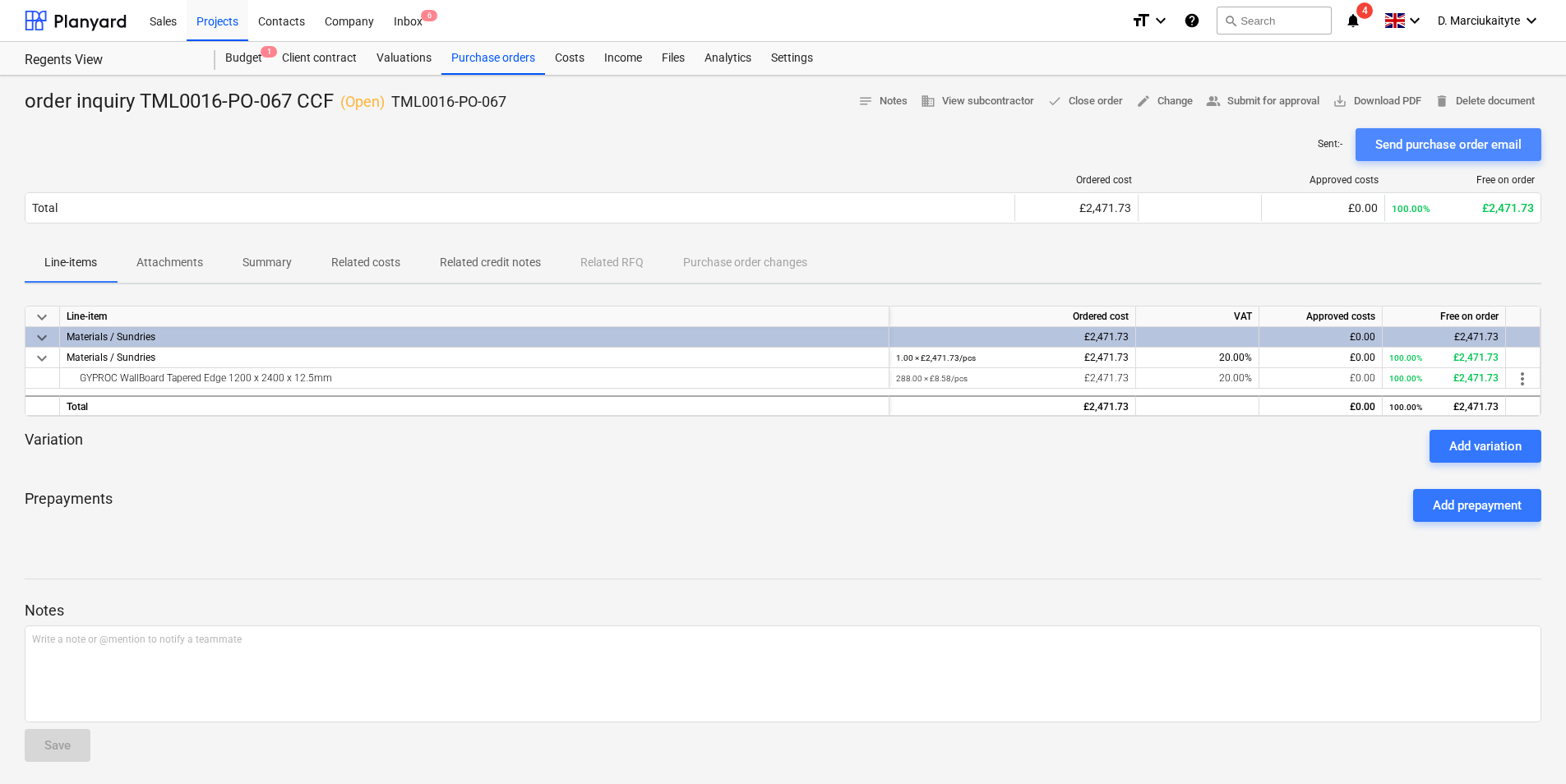 click on "Send purchase order email" at bounding box center [1448, 145] 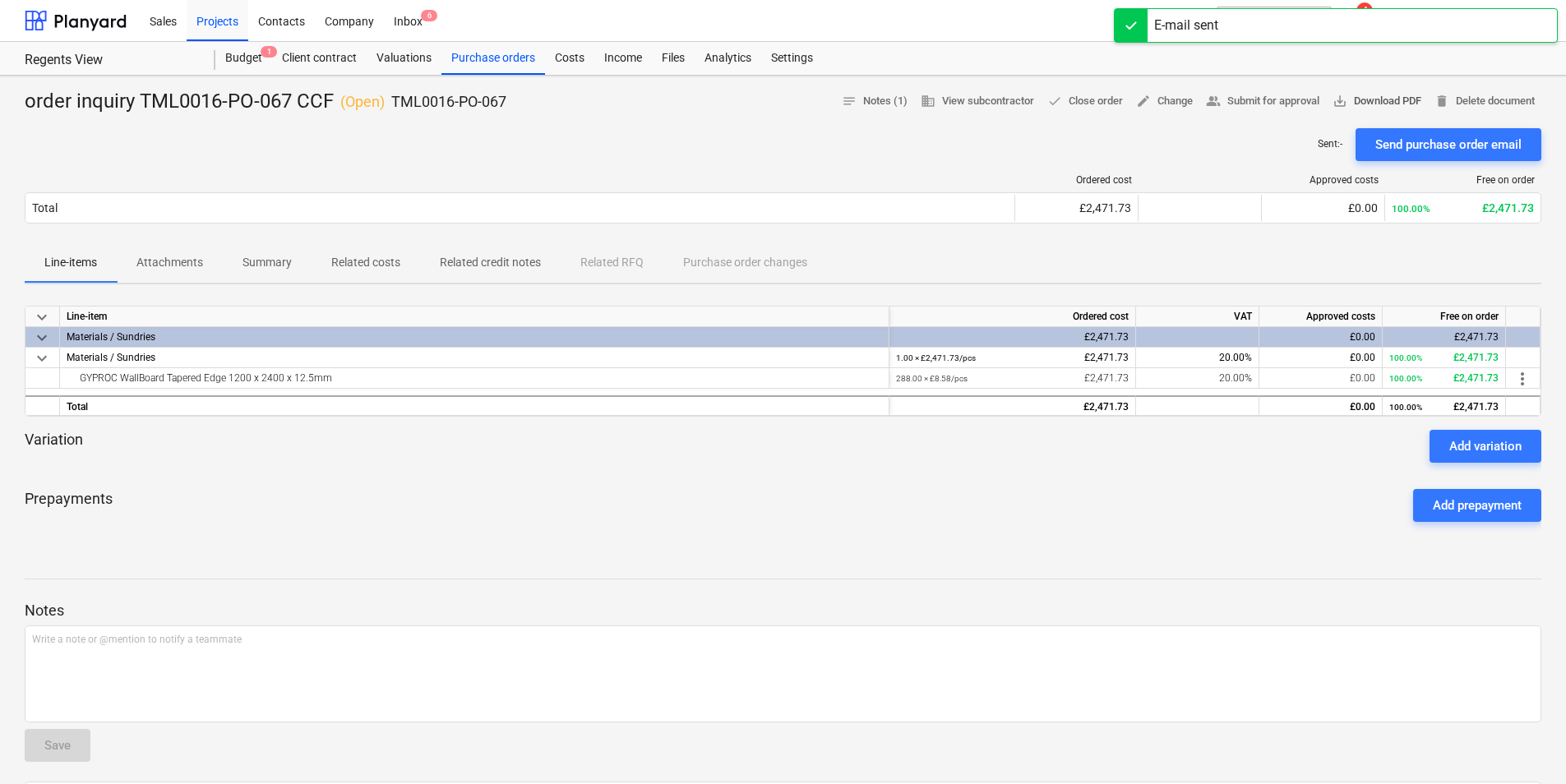 click on "save_alt Download PDF" at bounding box center [1377, 101] 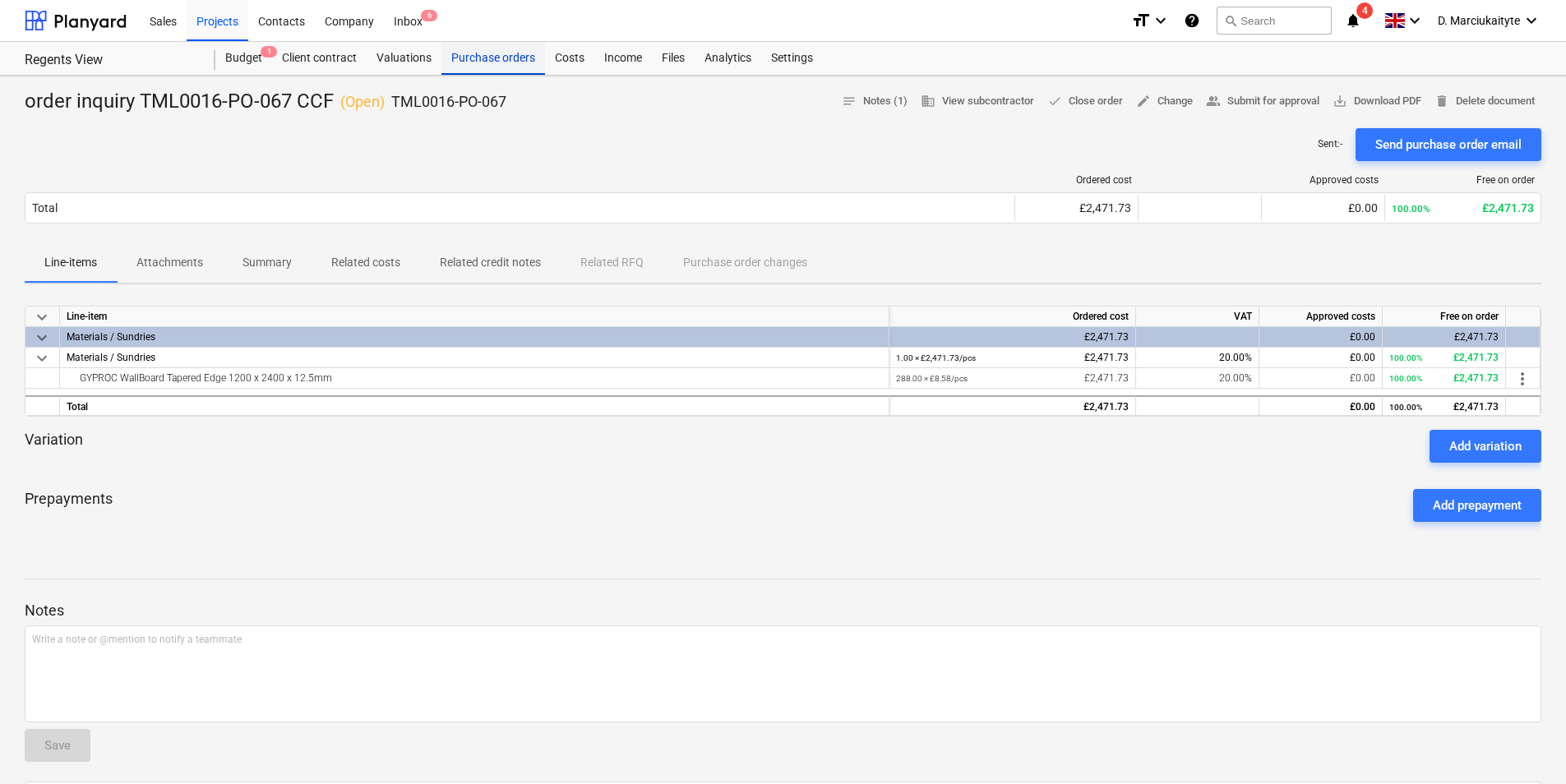 click on "Purchase orders" at bounding box center (493, 58) 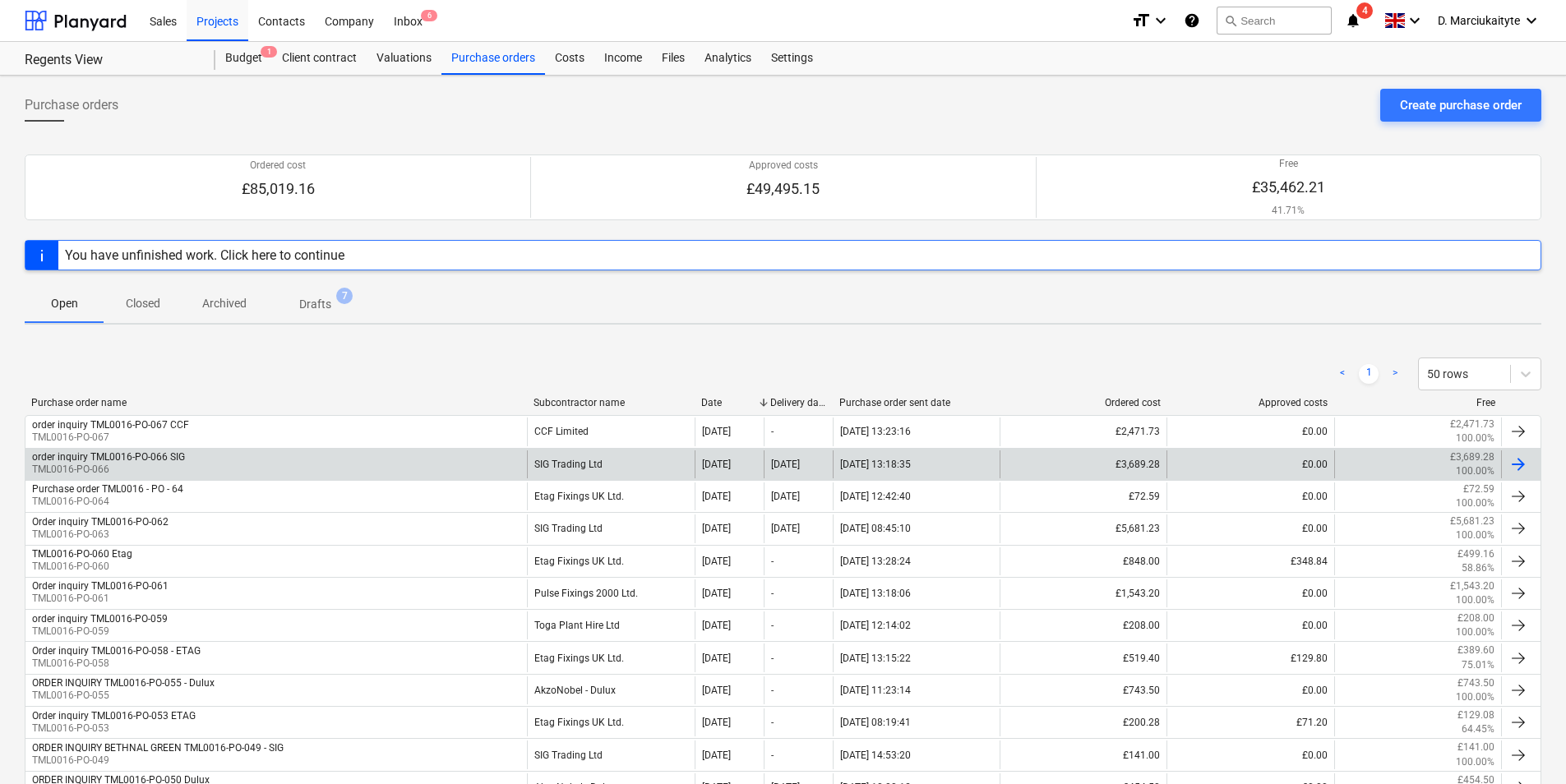 scroll, scrollTop: 82, scrollLeft: 0, axis: vertical 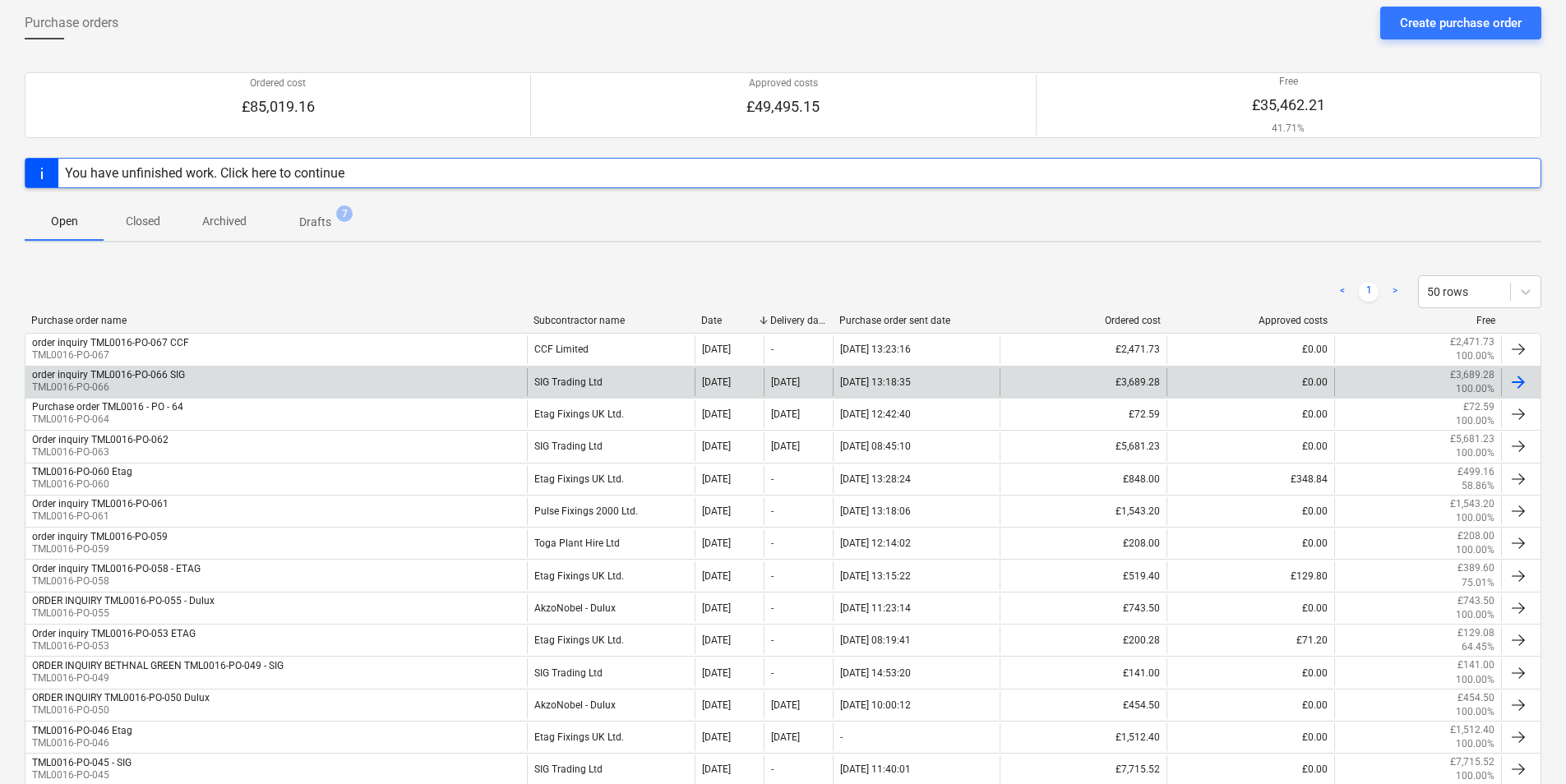 click on "order inquiry TML0016-PO-066 SIG TML0016-PO-066" at bounding box center [276, 382] 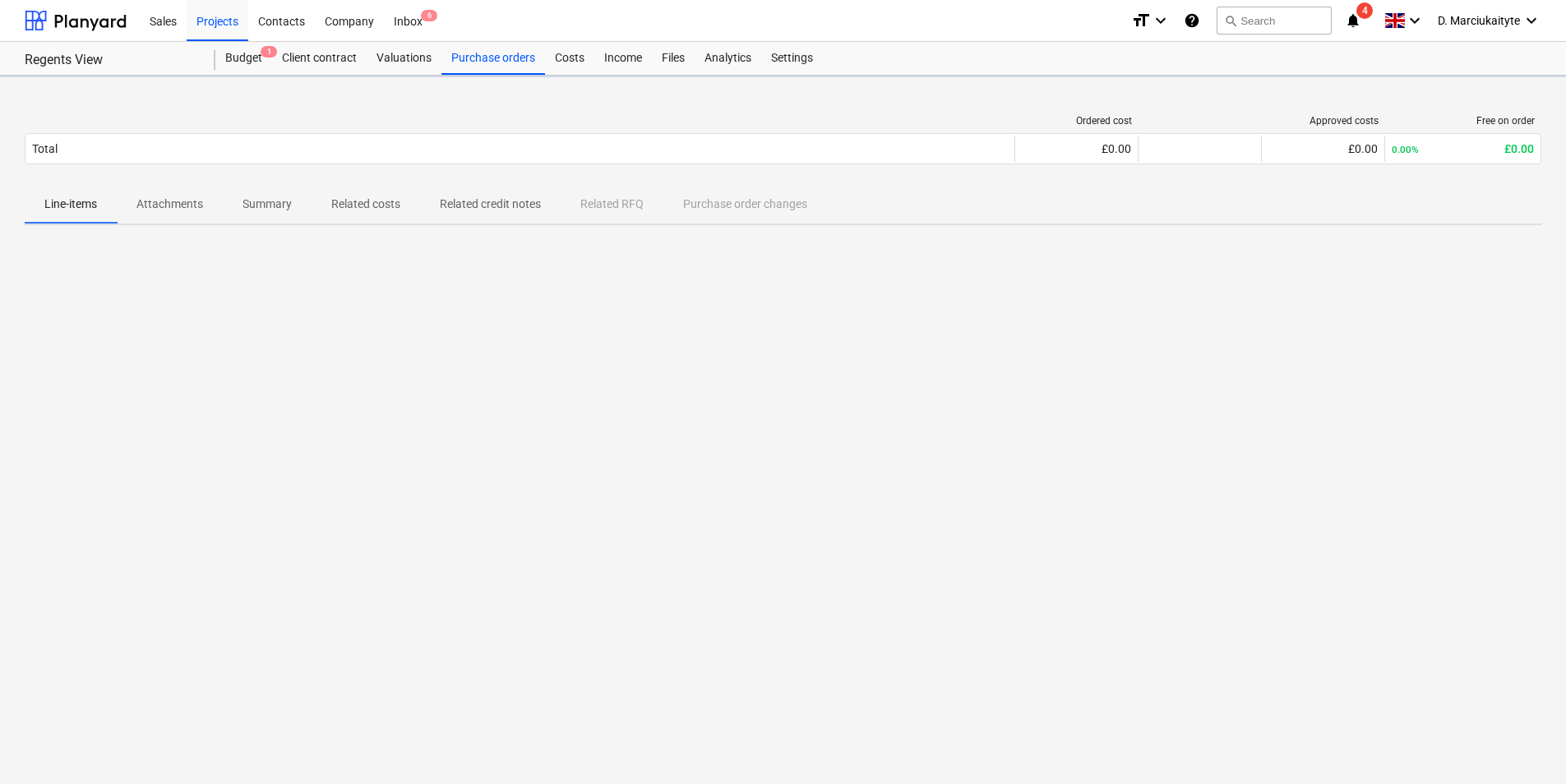 scroll, scrollTop: 0, scrollLeft: 0, axis: both 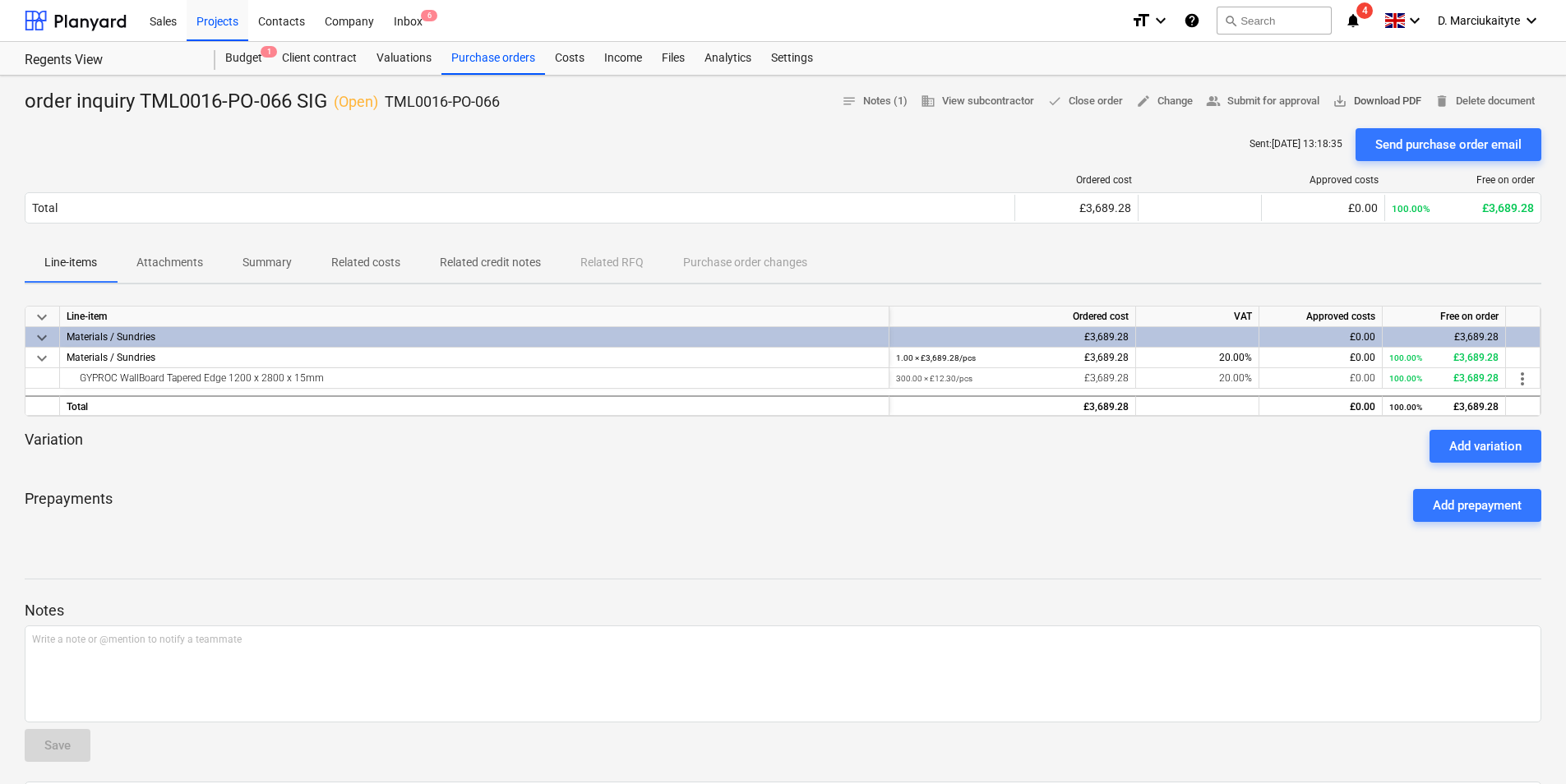 click on "save_alt Download PDF" at bounding box center (1377, 101) 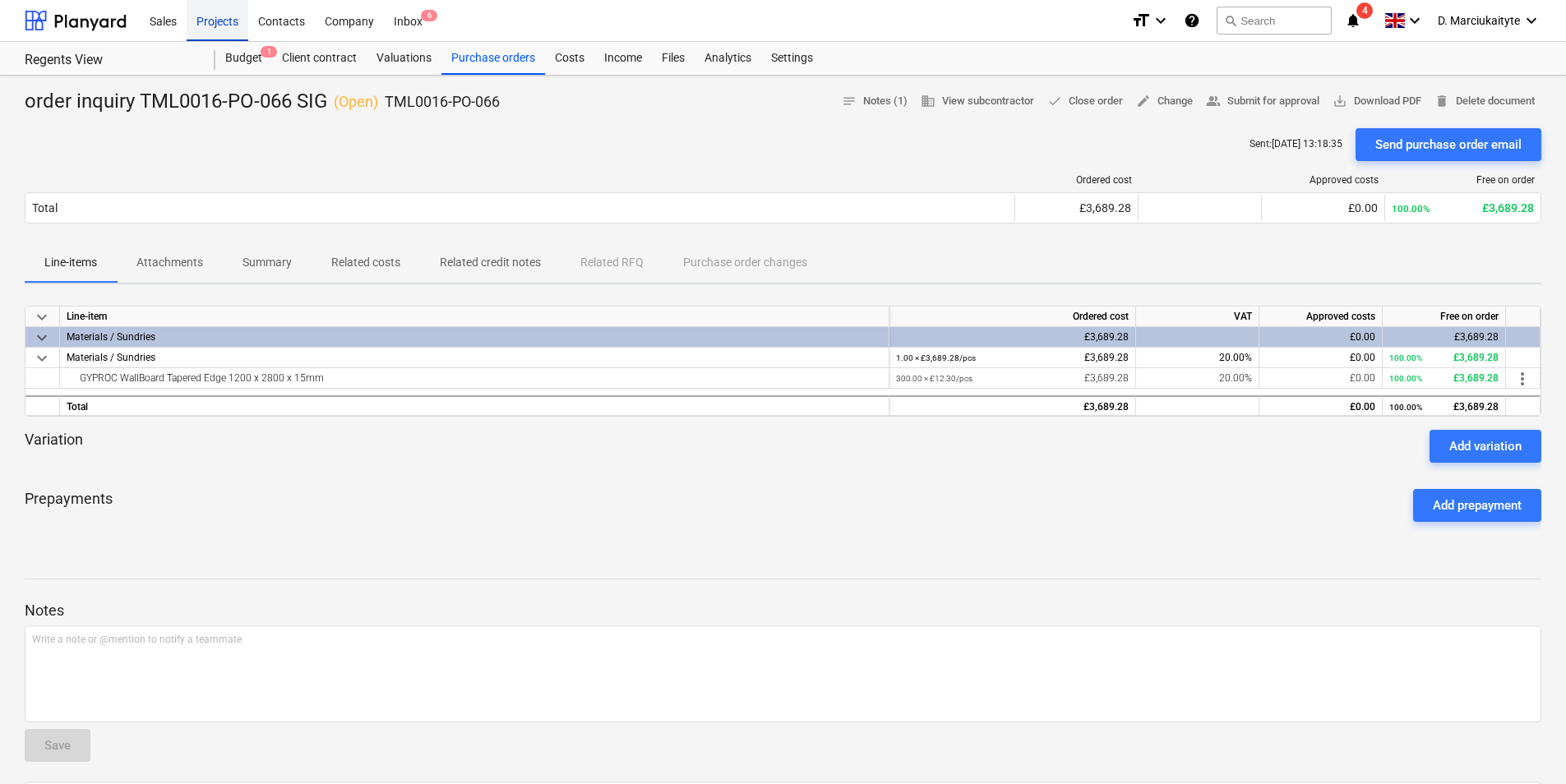 click on "Projects" at bounding box center [217, 20] 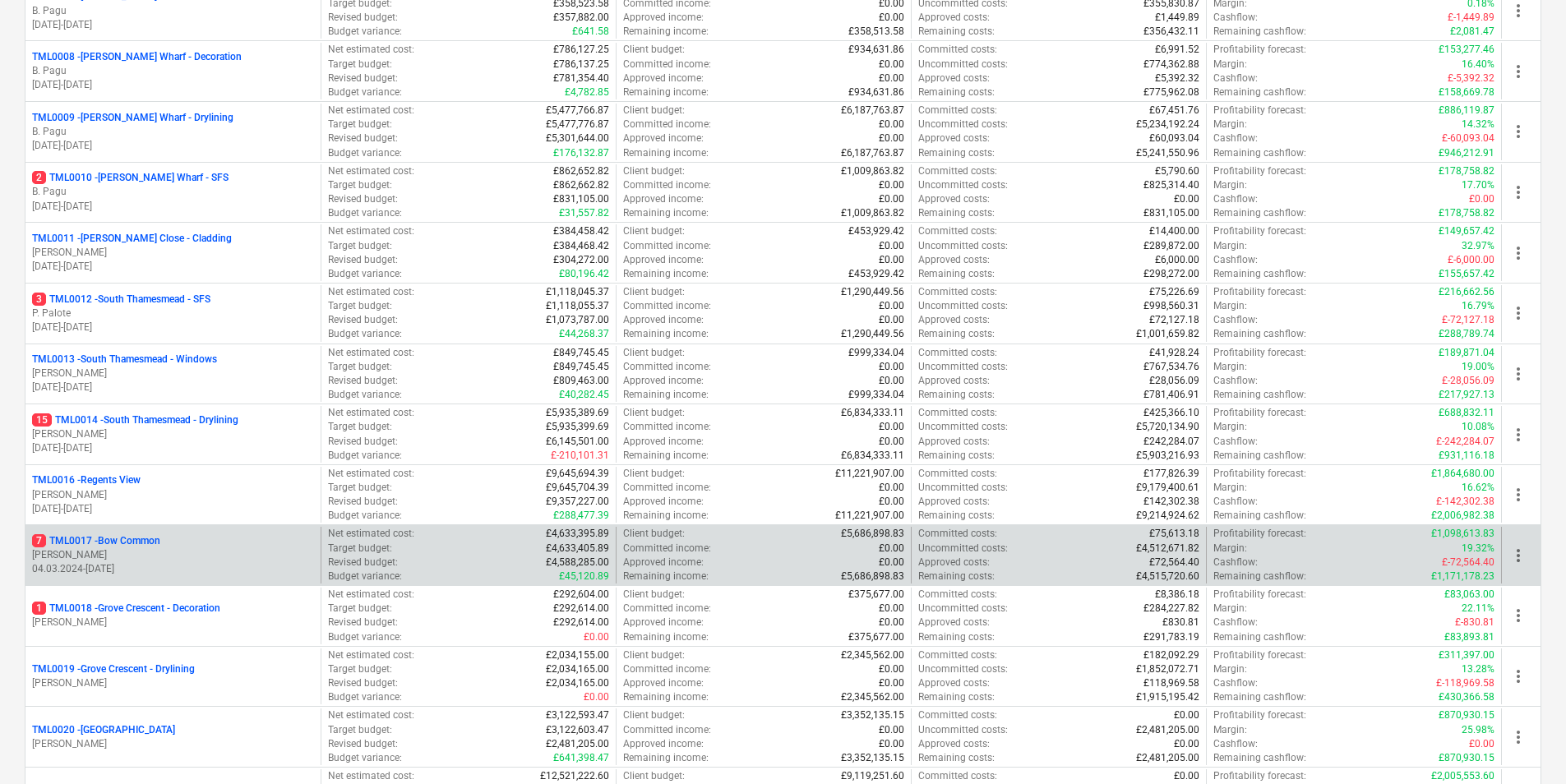 scroll, scrollTop: 740, scrollLeft: 0, axis: vertical 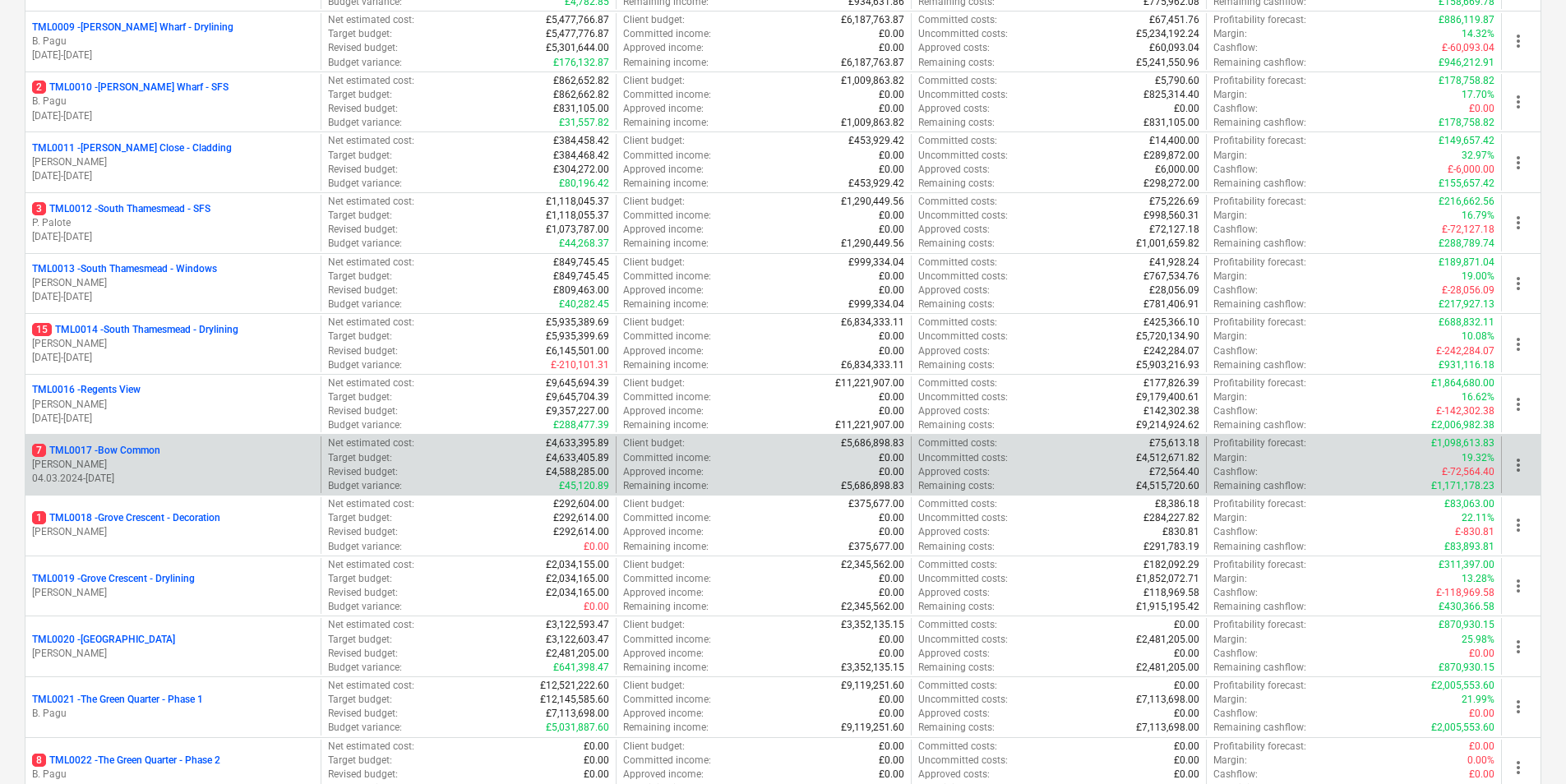 click on "7  TML0017 -  Bow Common [PERSON_NAME] [DATE]  -  [DATE]" at bounding box center [173, 464] 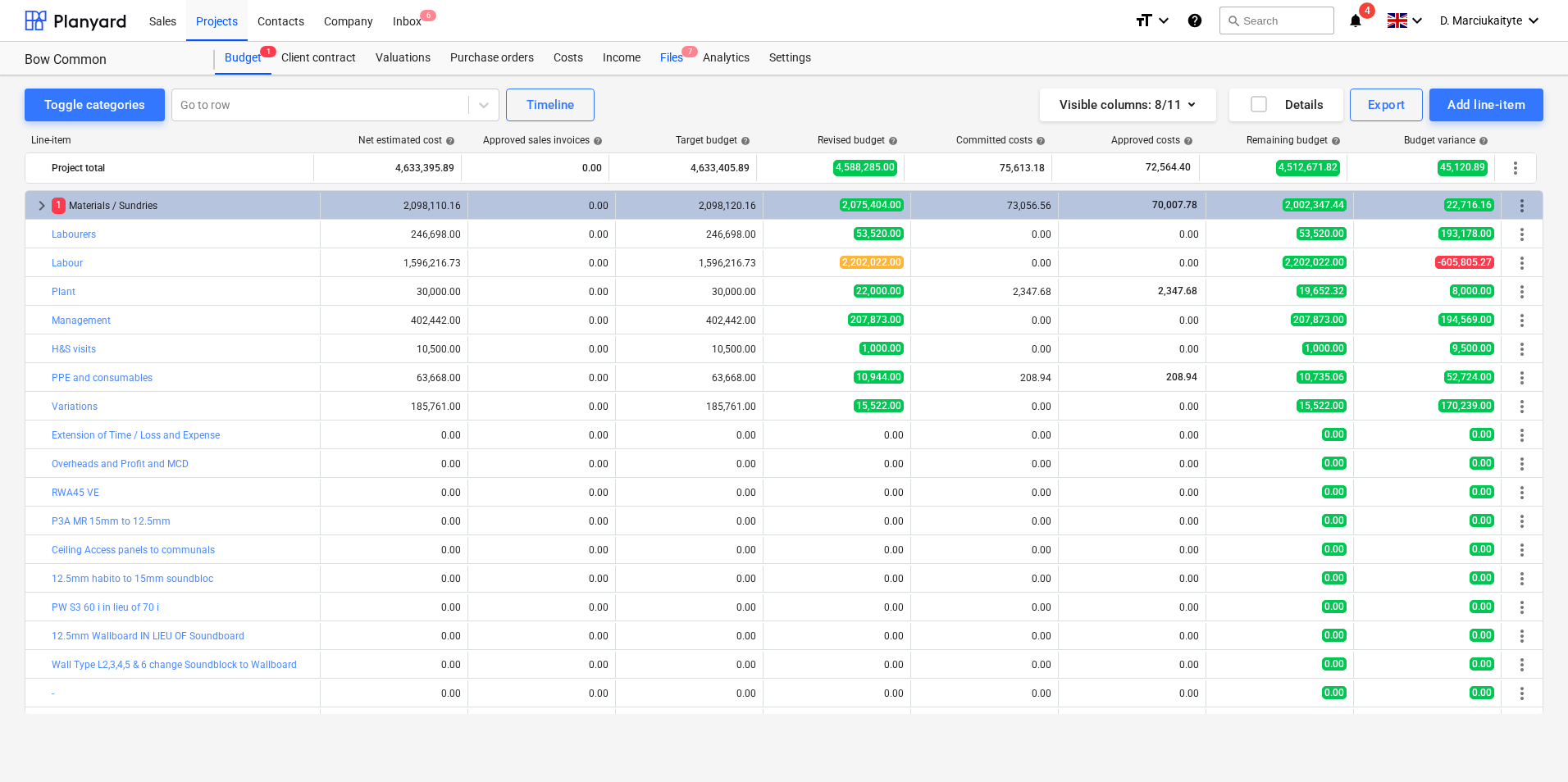 click on "Files 7" at bounding box center (672, 58) 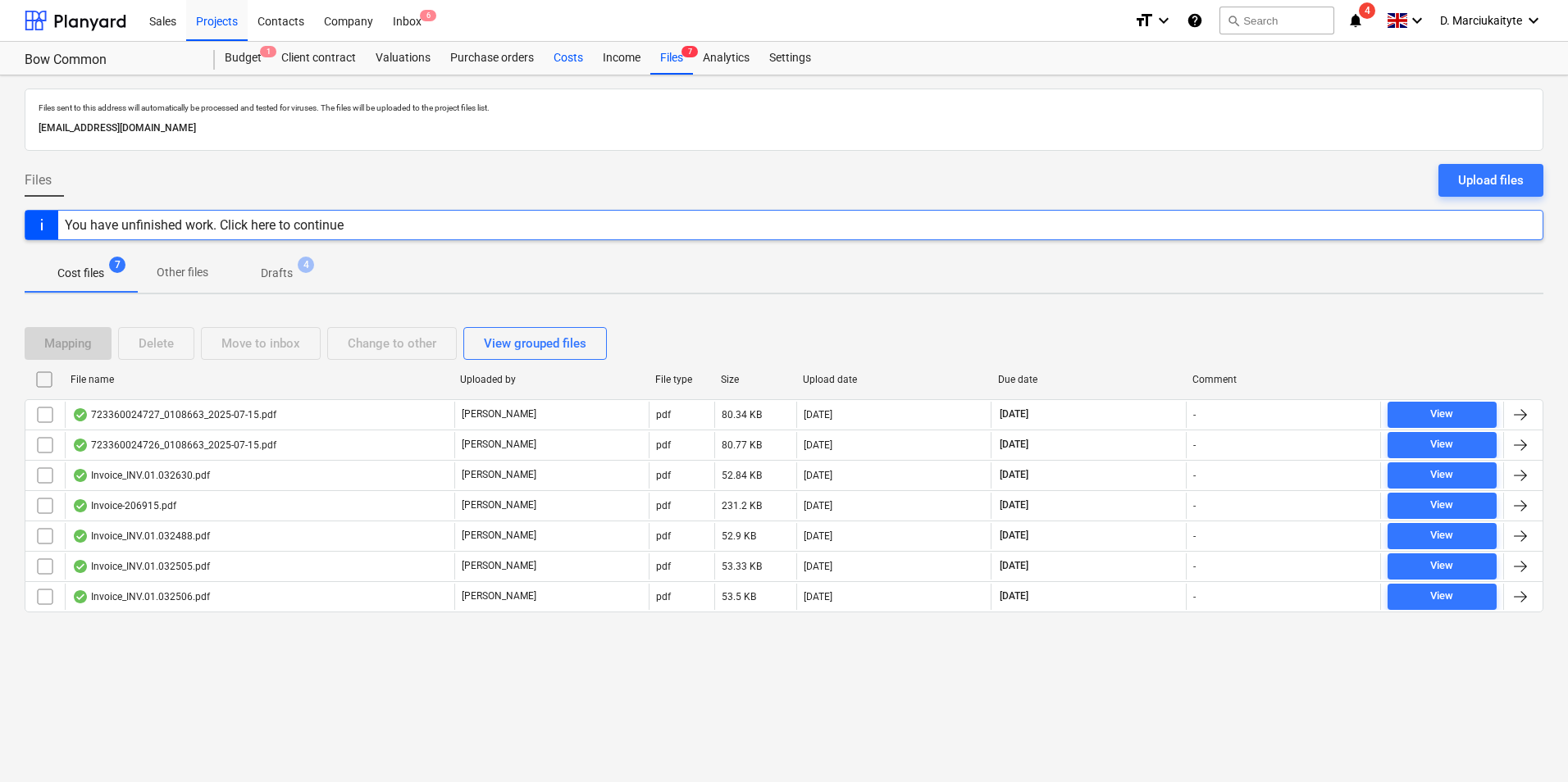 click on "Costs" at bounding box center (568, 58) 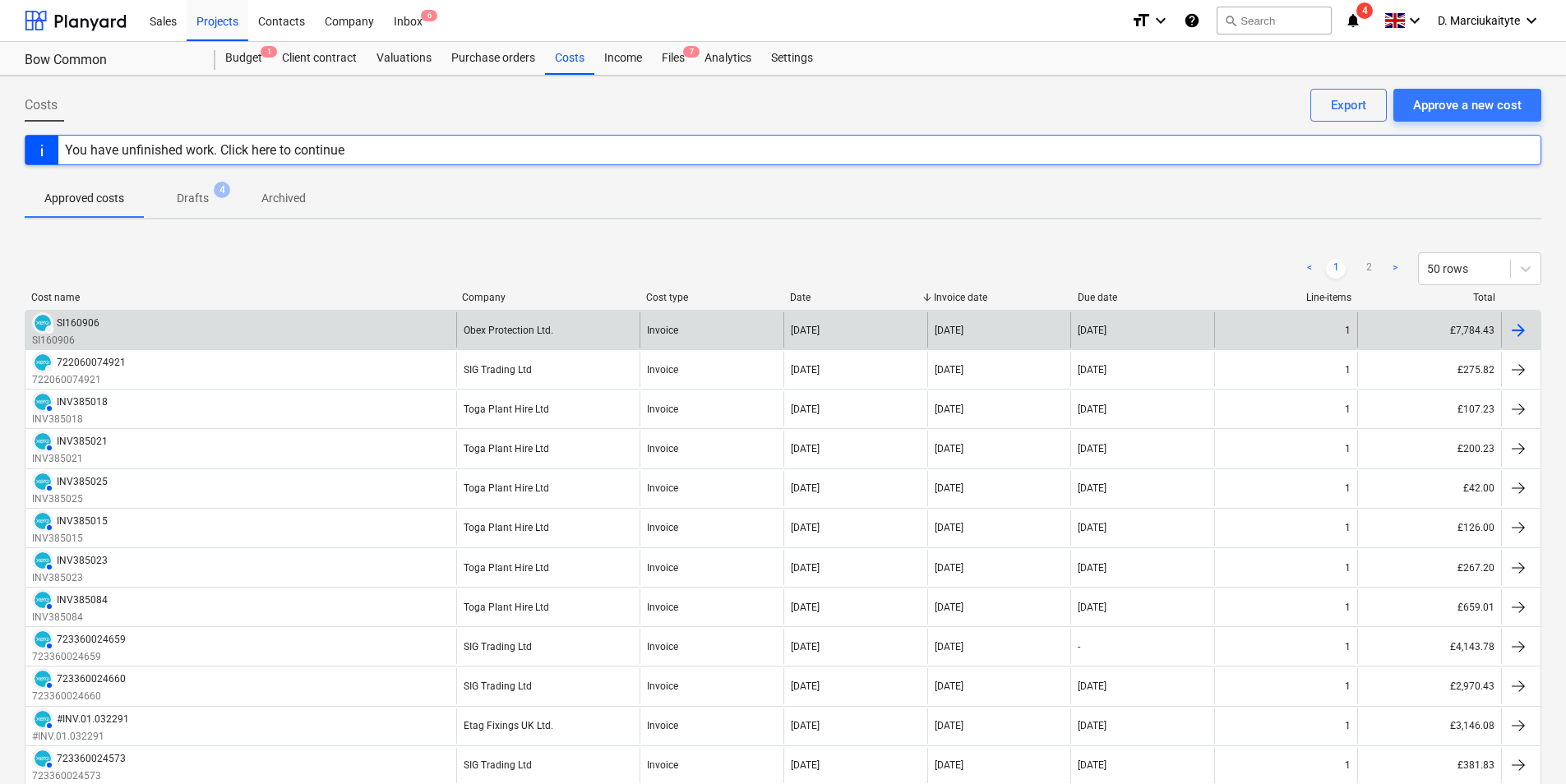 click on "[DATE]" at bounding box center (855, 330) 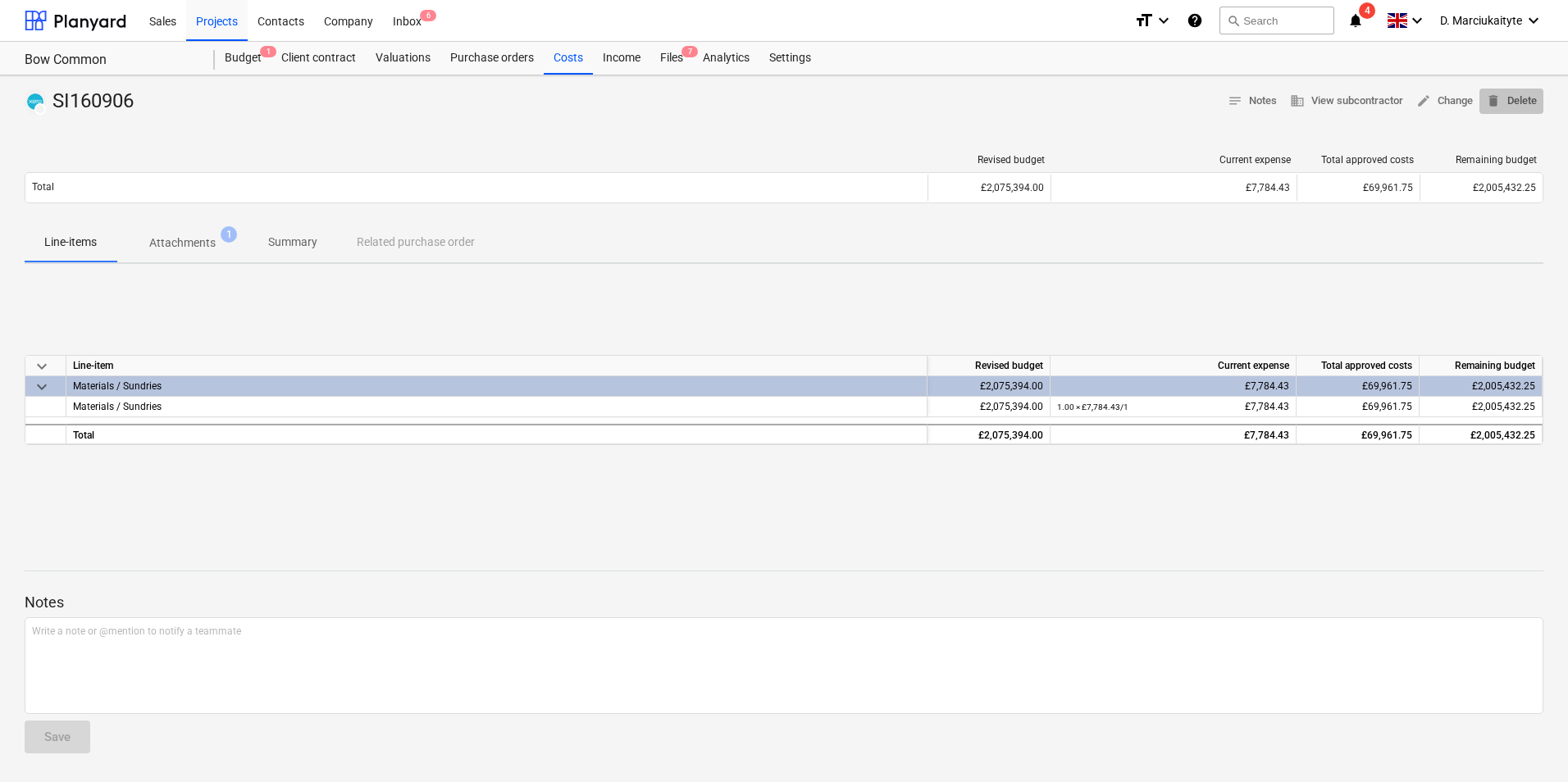 click on "delete Delete" at bounding box center [1511, 101] 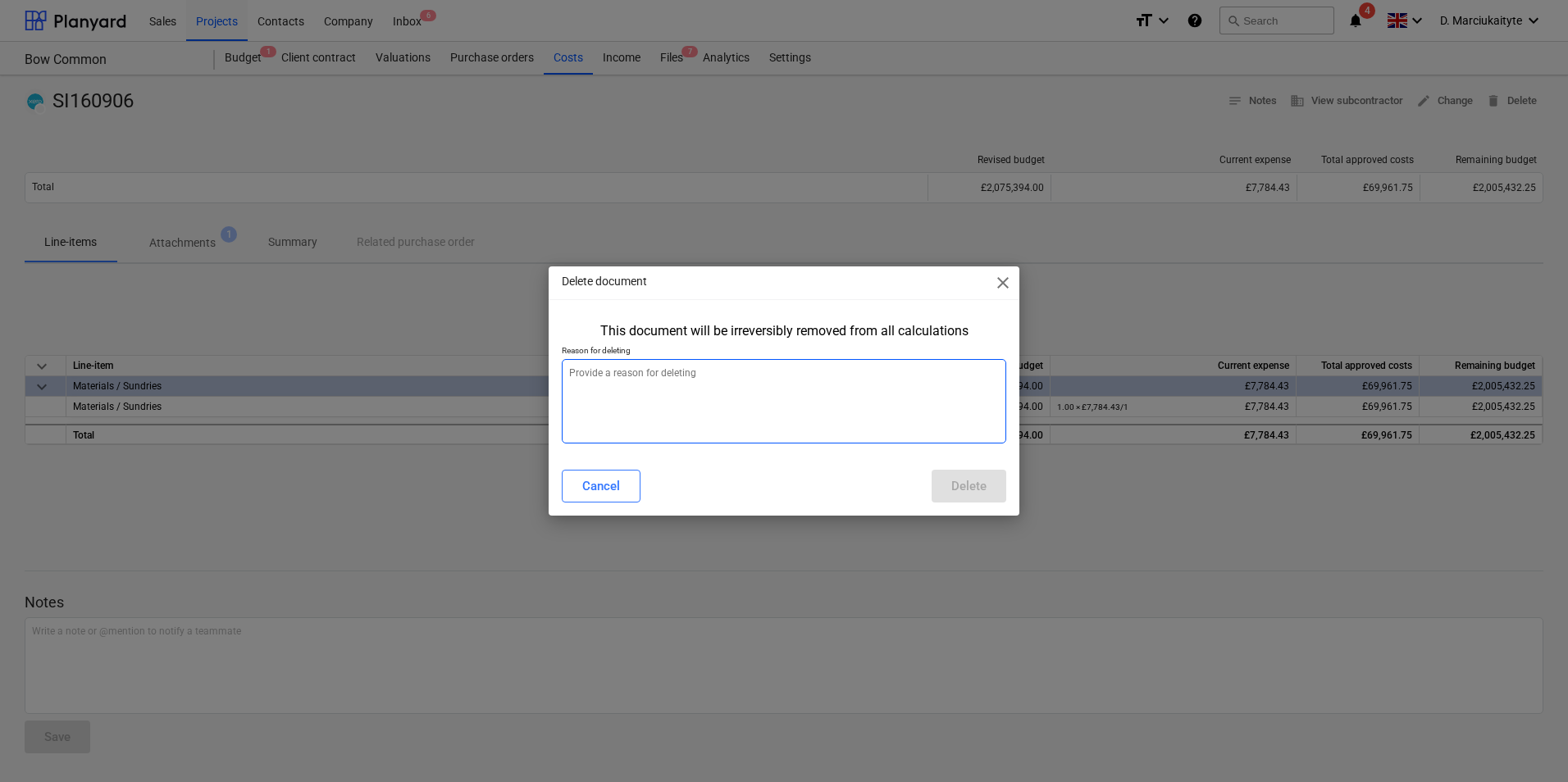 click at bounding box center (784, 401) 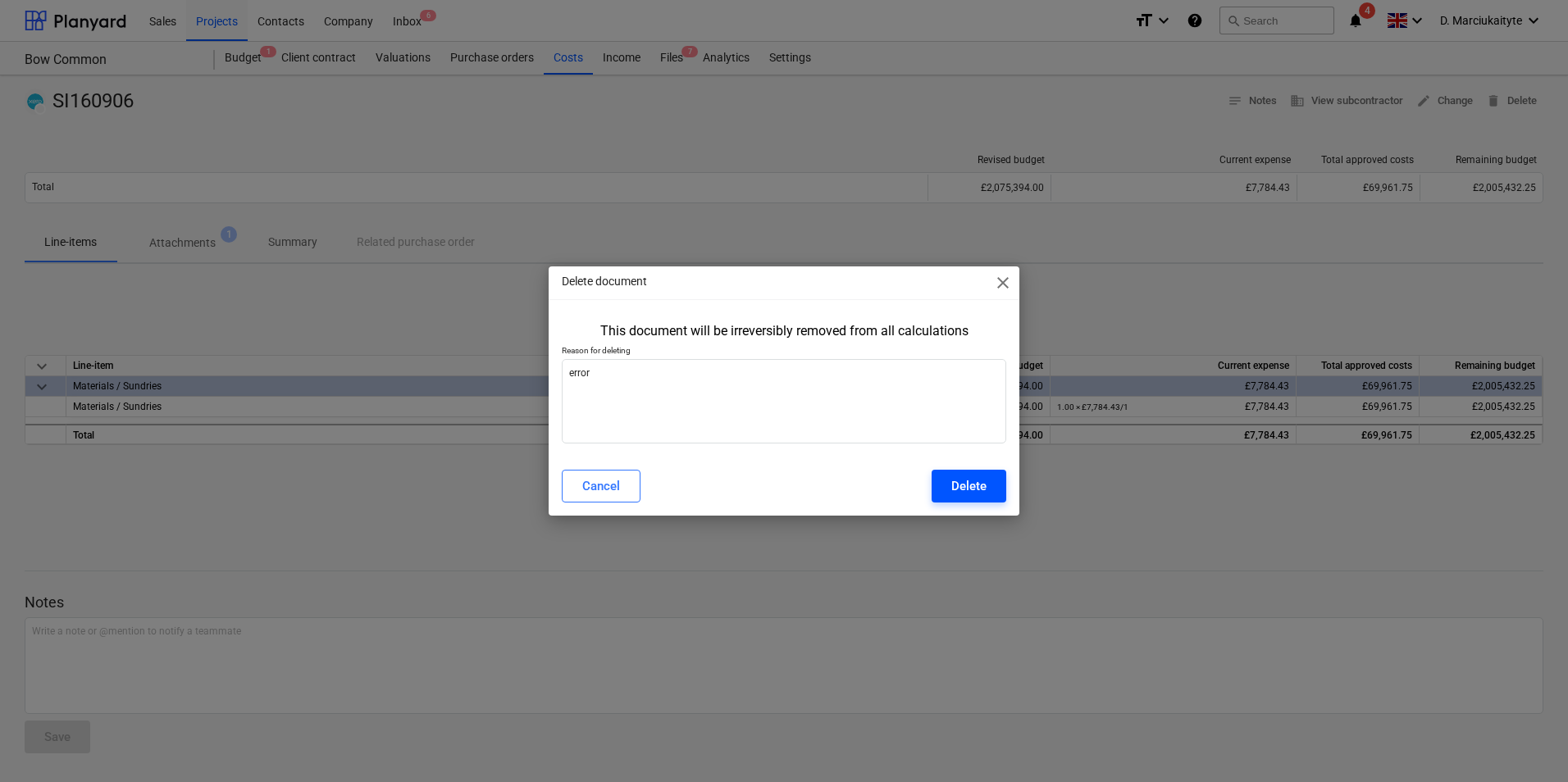click on "Delete" at bounding box center (969, 486) 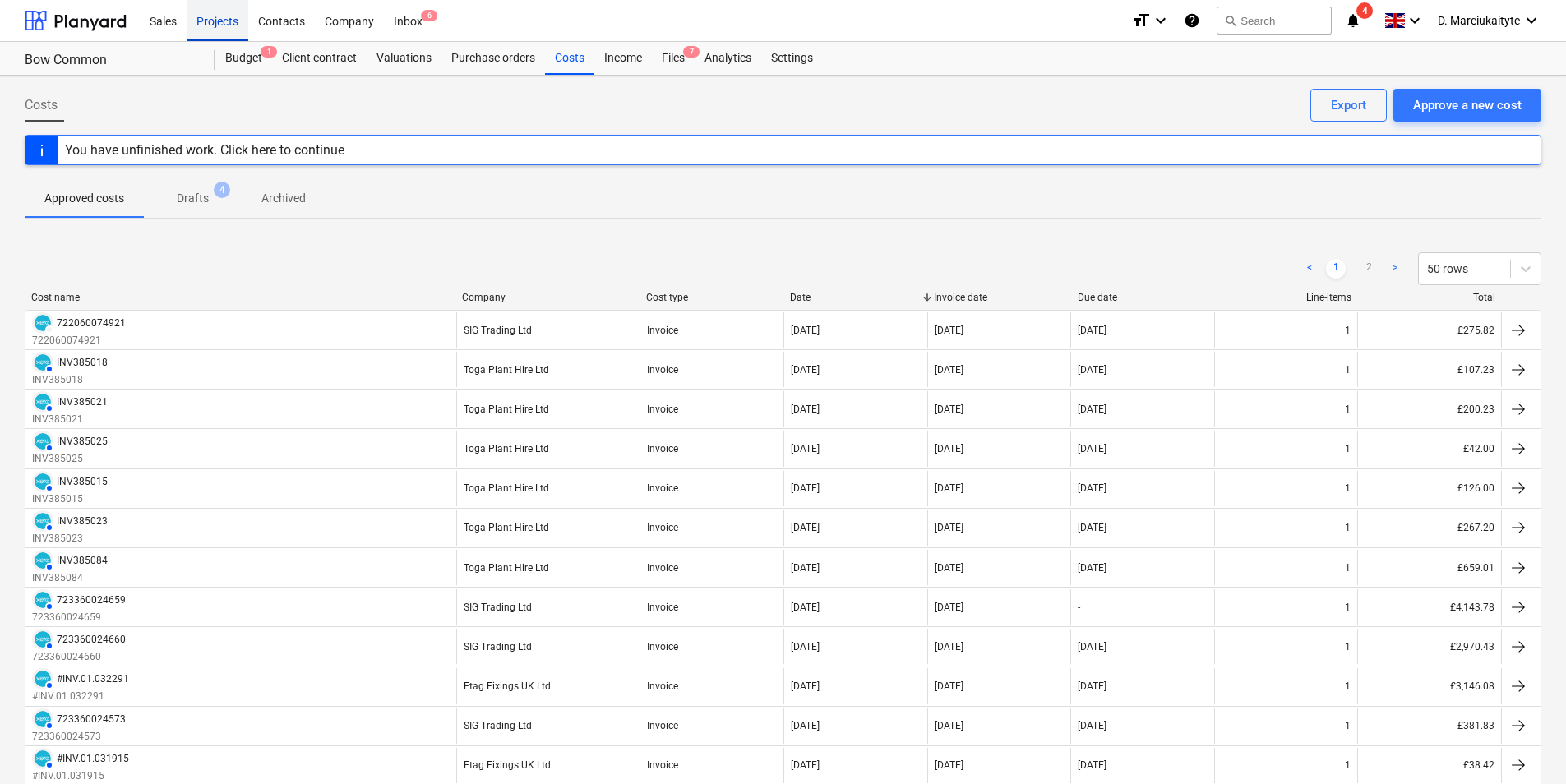 click on "Projects" at bounding box center (217, 20) 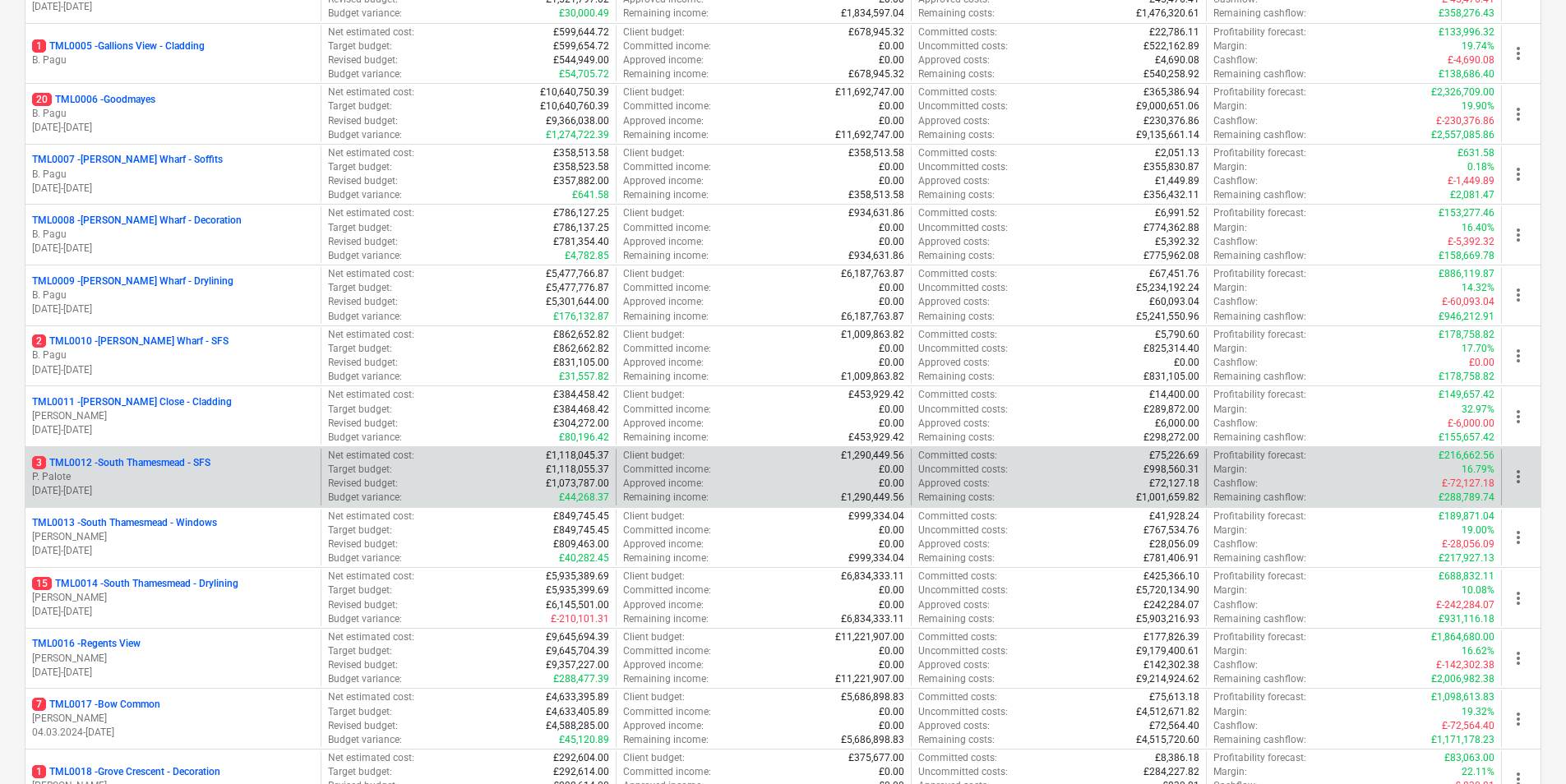 scroll, scrollTop: 575, scrollLeft: 0, axis: vertical 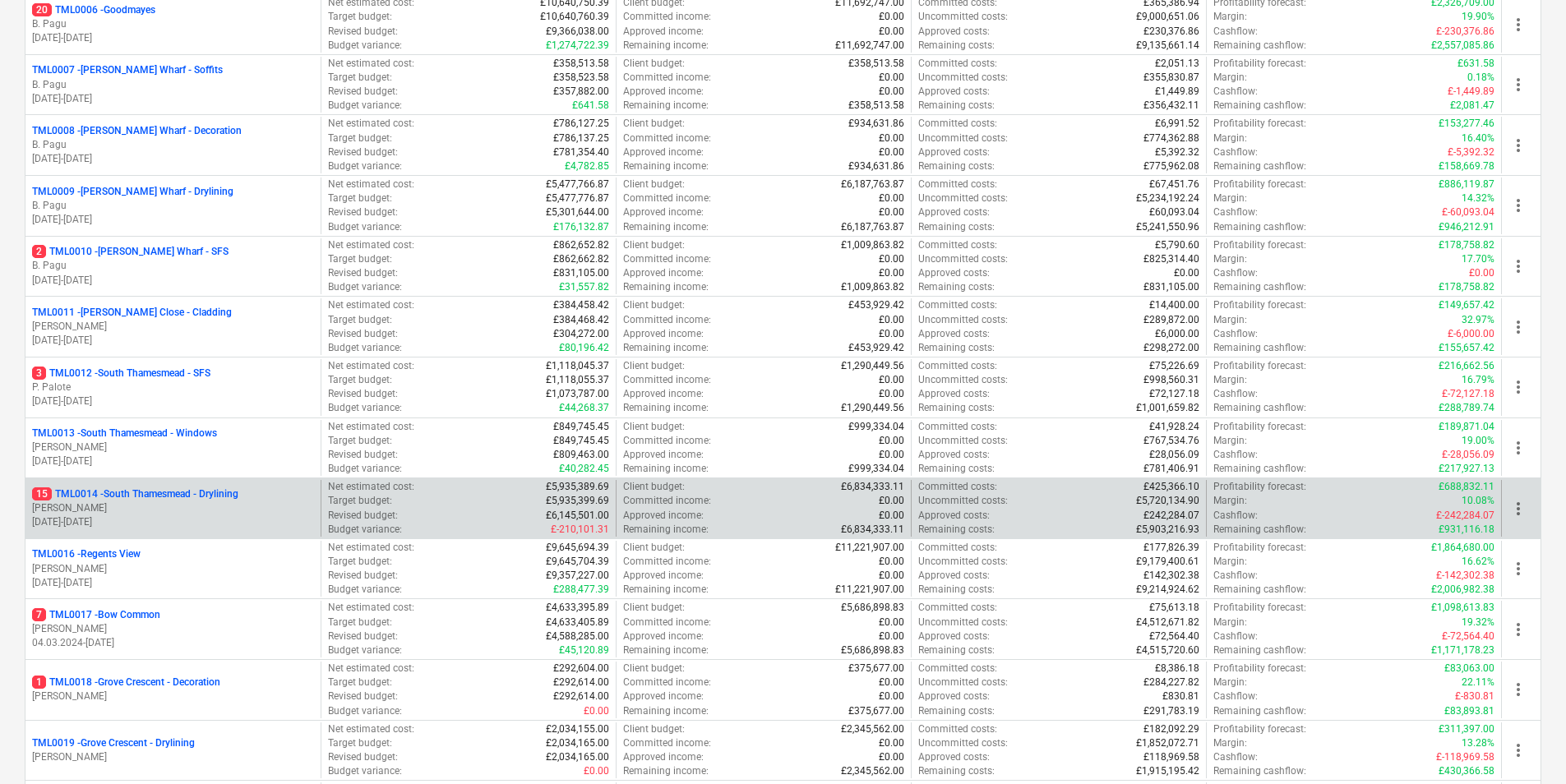 click on "[PERSON_NAME]" at bounding box center [173, 508] 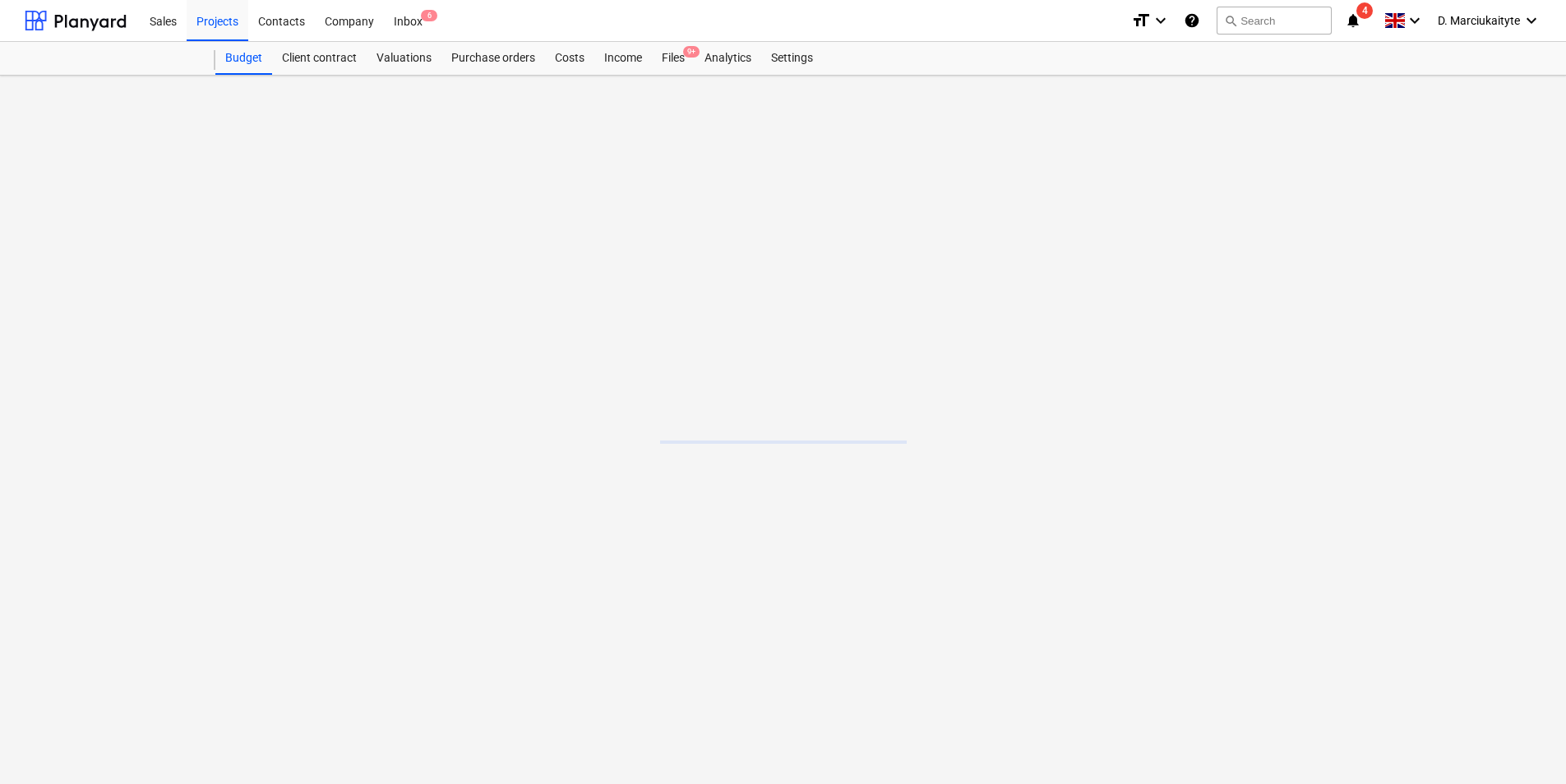 scroll, scrollTop: 0, scrollLeft: 0, axis: both 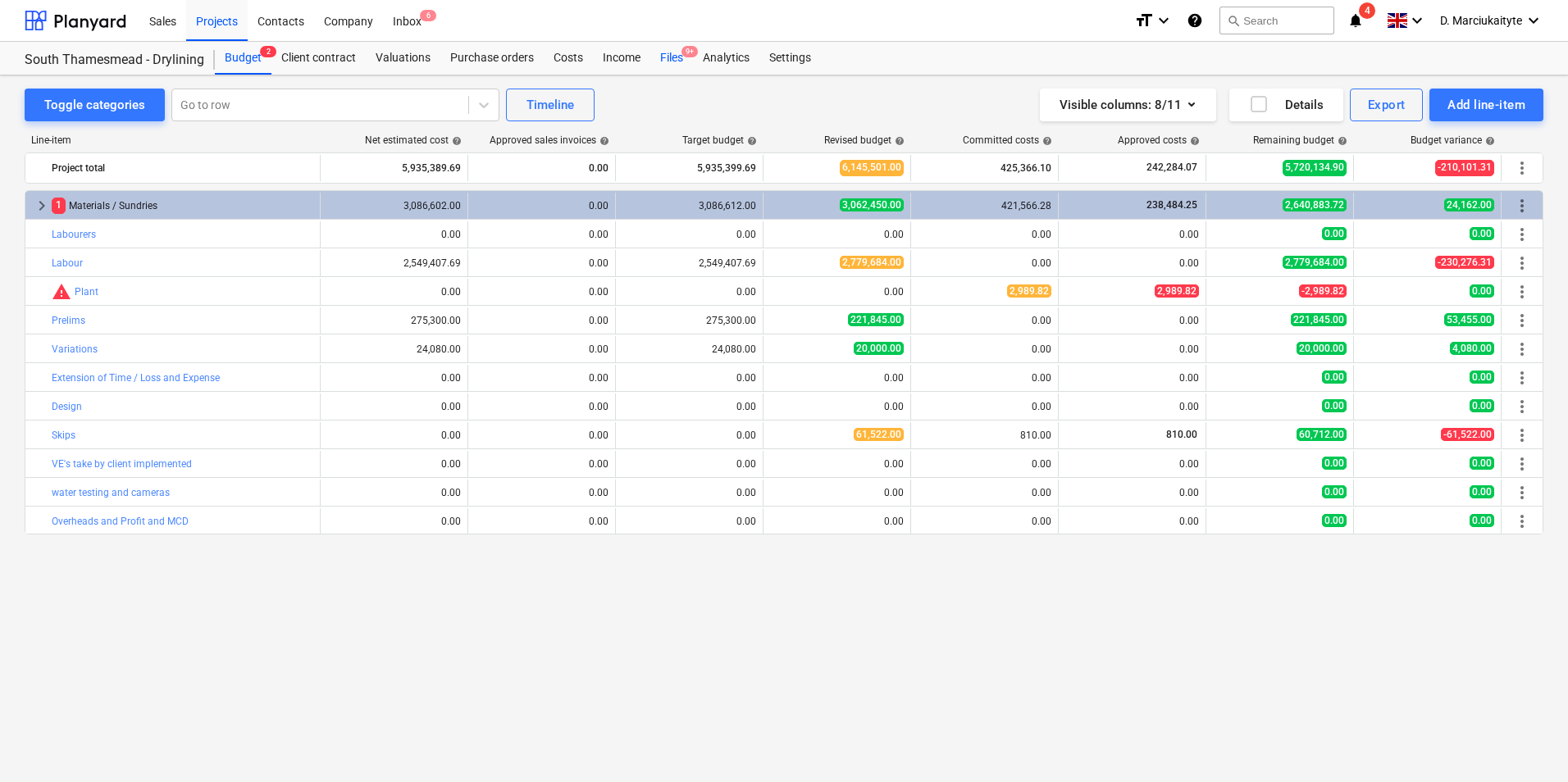click on "Files 9+" at bounding box center (672, 58) 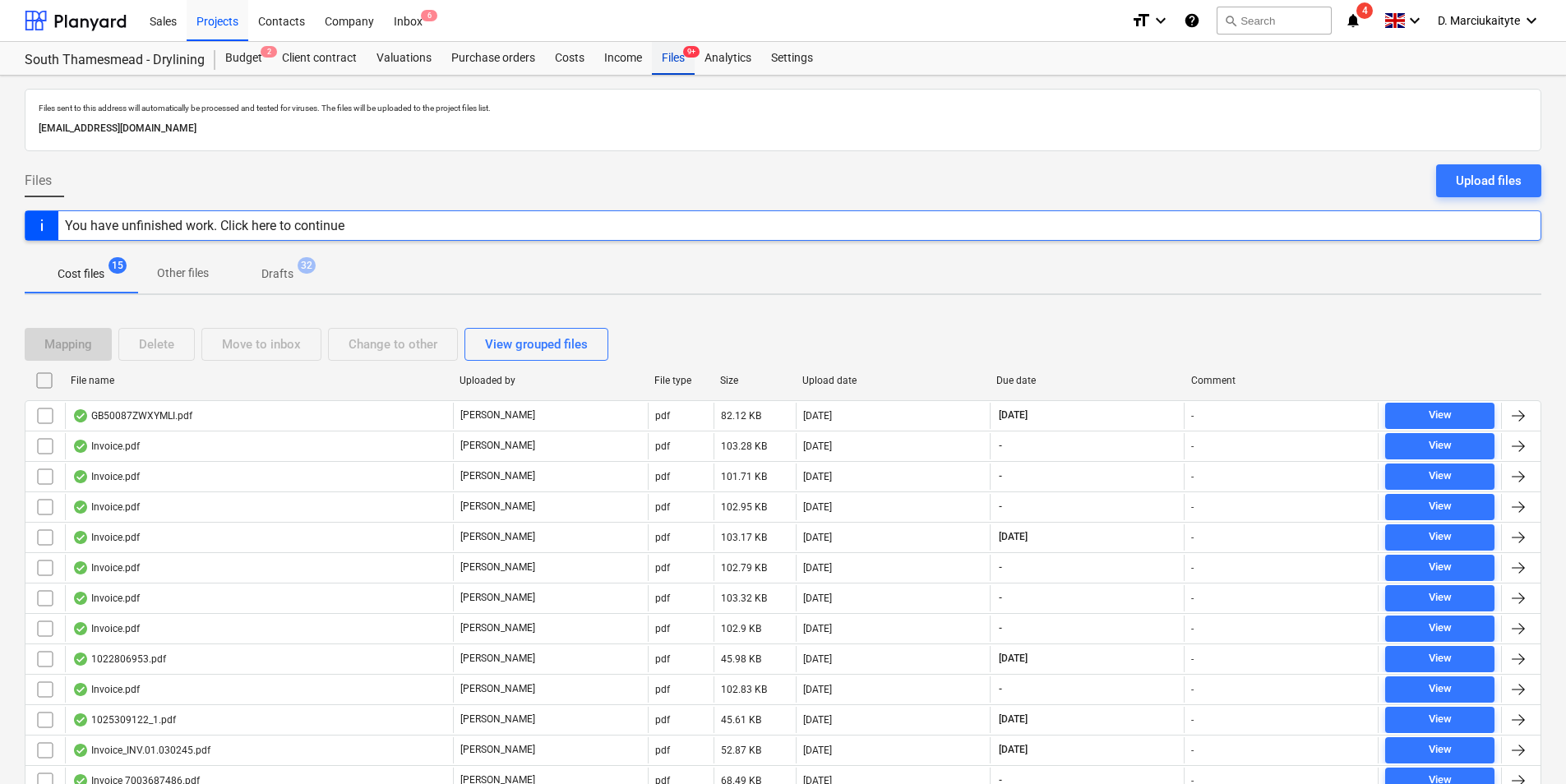 click on "Files 9+" at bounding box center (673, 58) 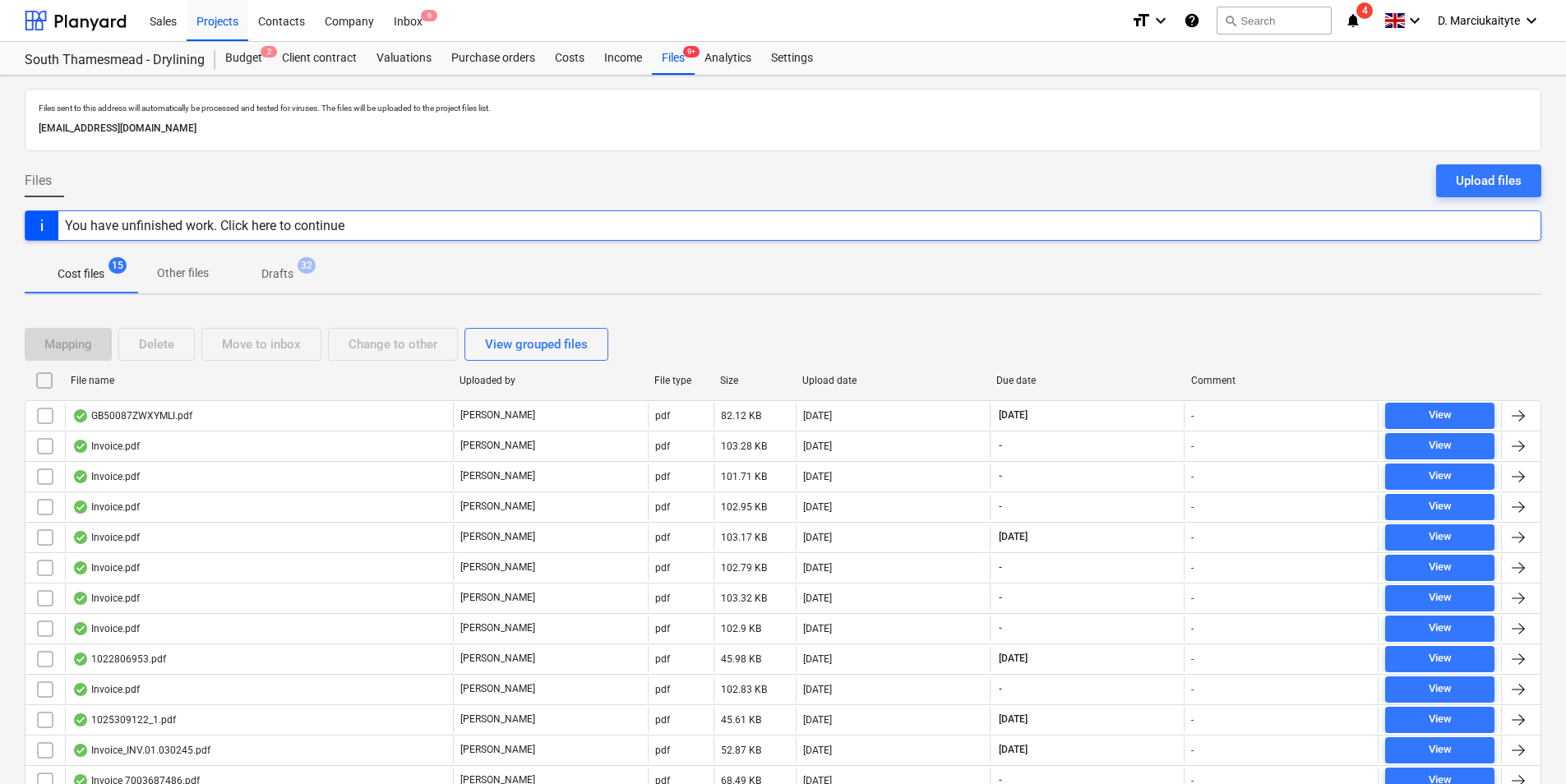 click on "Upload files" at bounding box center [1489, 181] 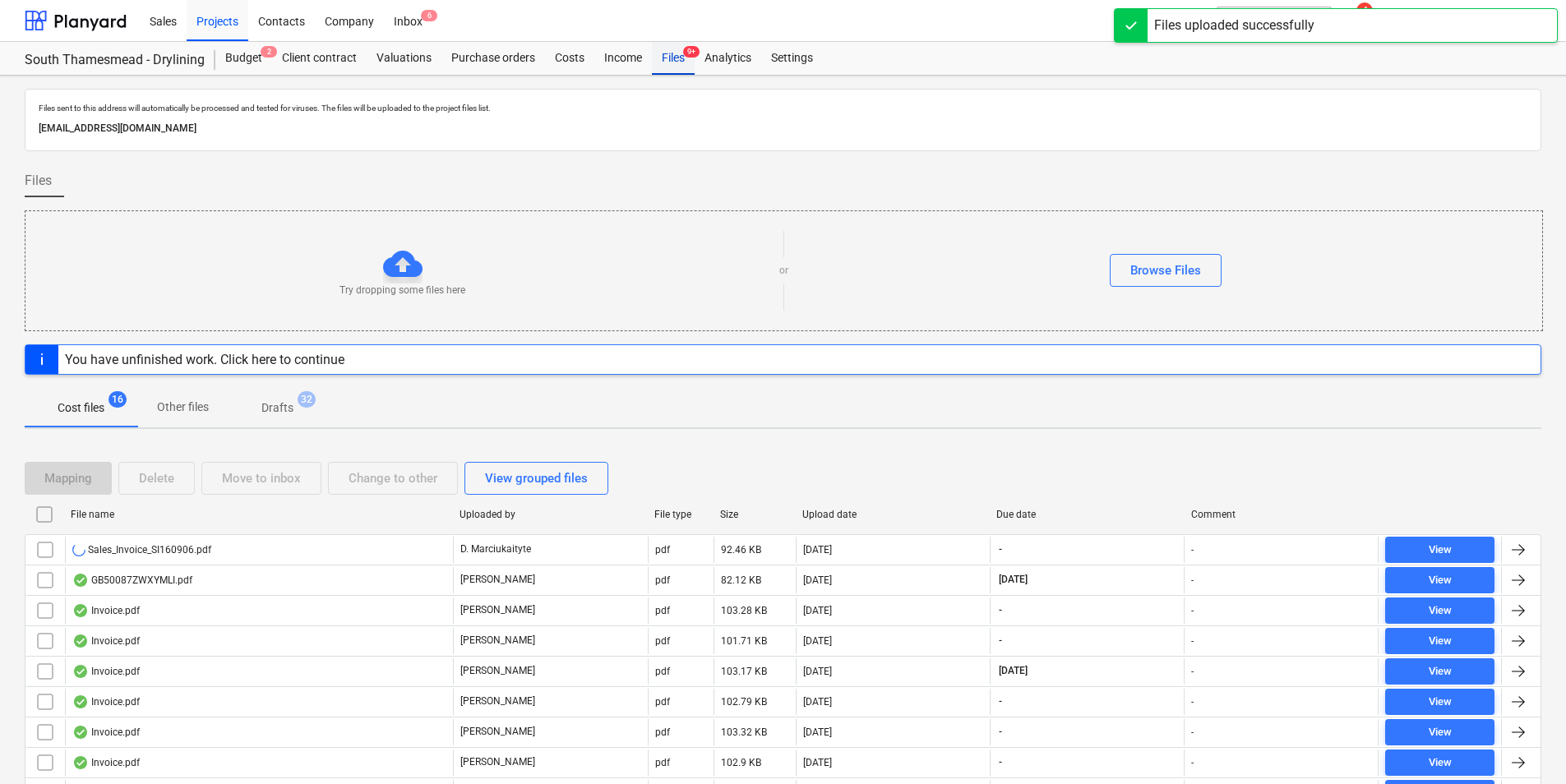 click on "Files 9+" at bounding box center [673, 58] 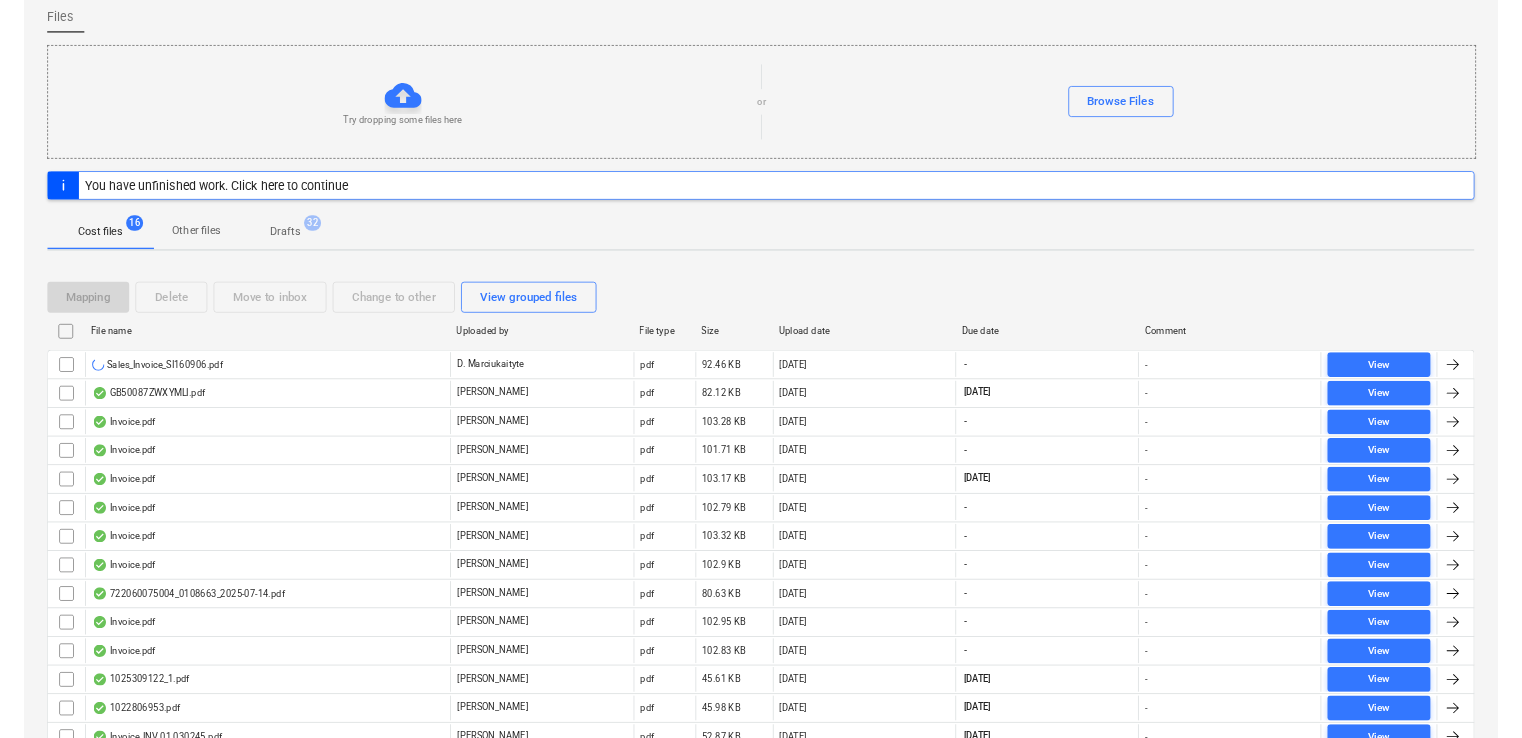 scroll, scrollTop: 0, scrollLeft: 0, axis: both 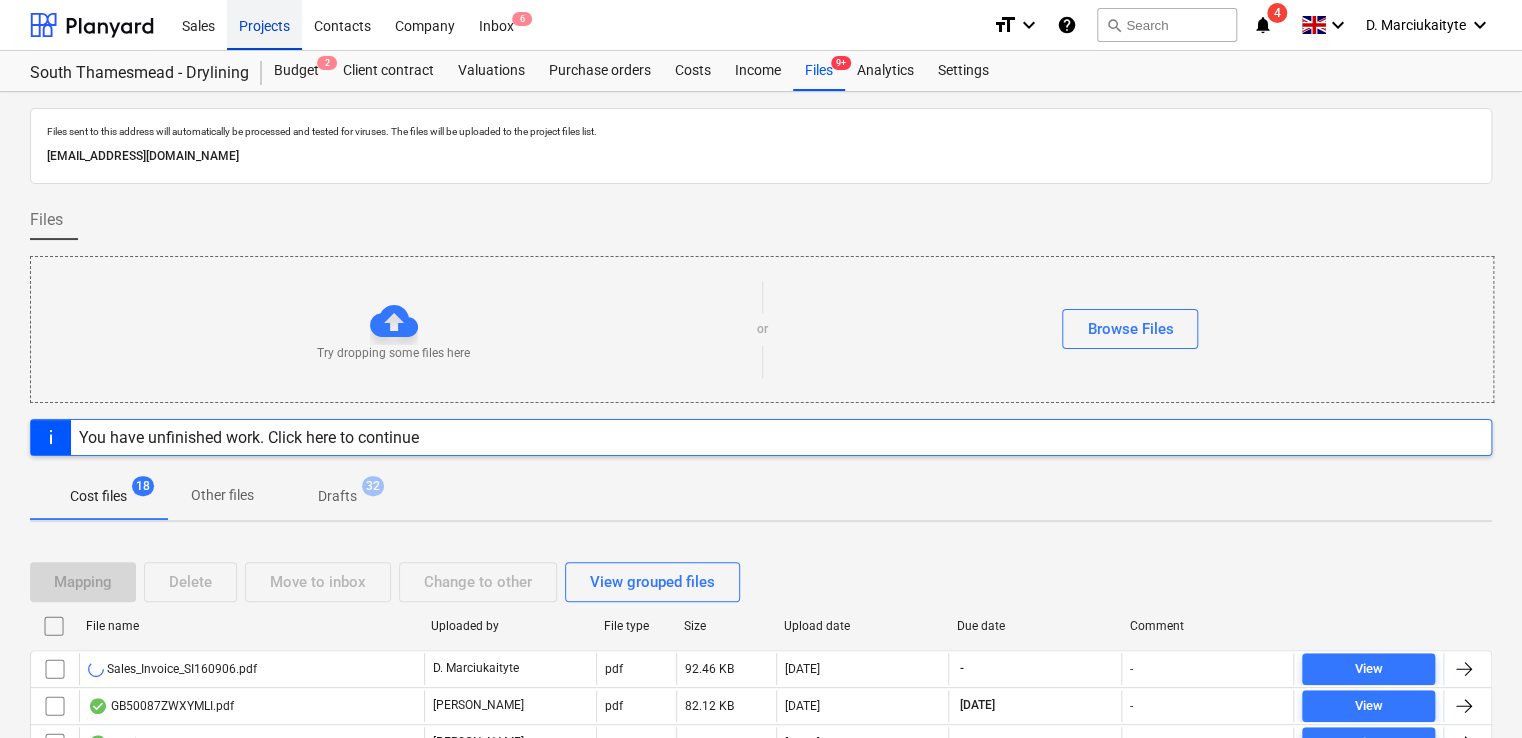 click on "Projects" at bounding box center [264, 24] 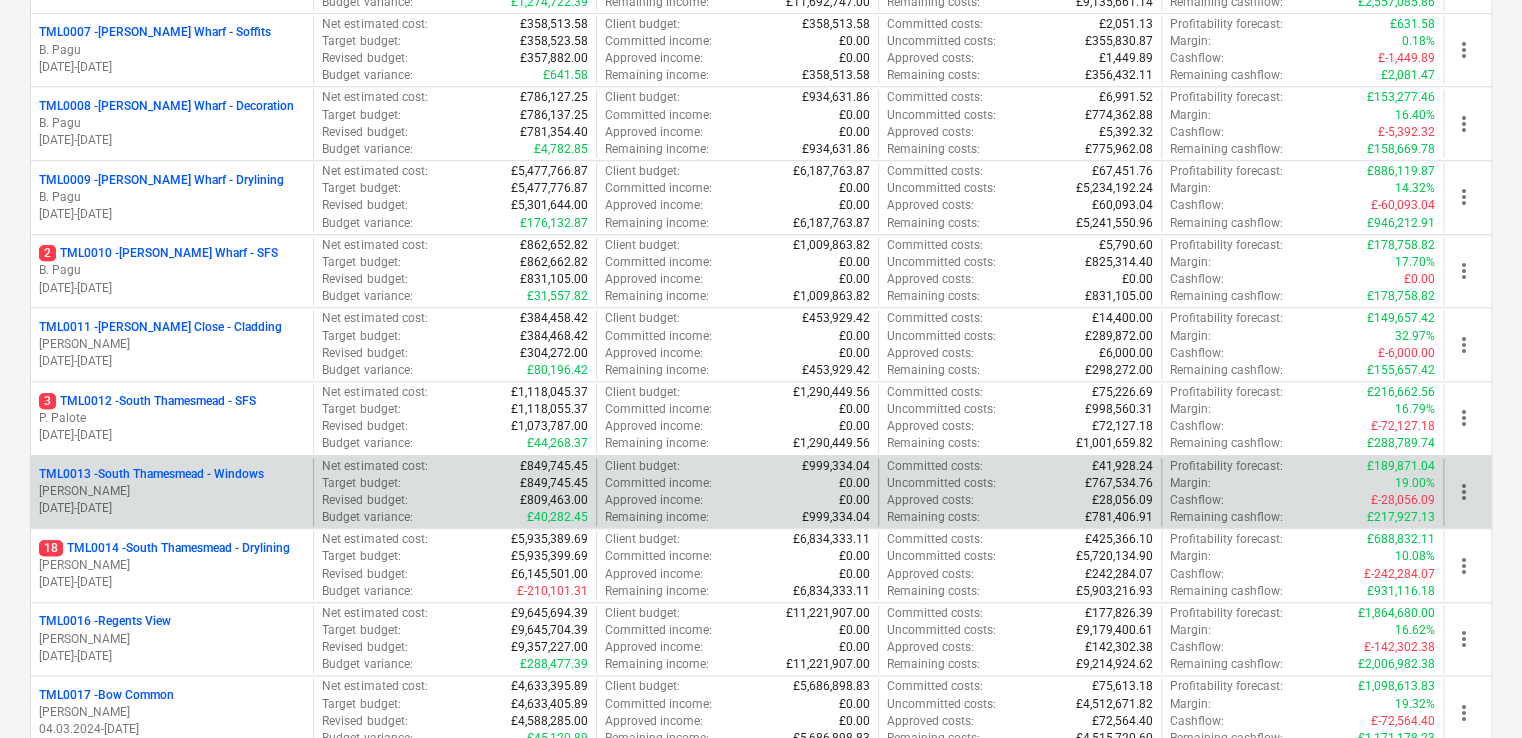 scroll, scrollTop: 900, scrollLeft: 0, axis: vertical 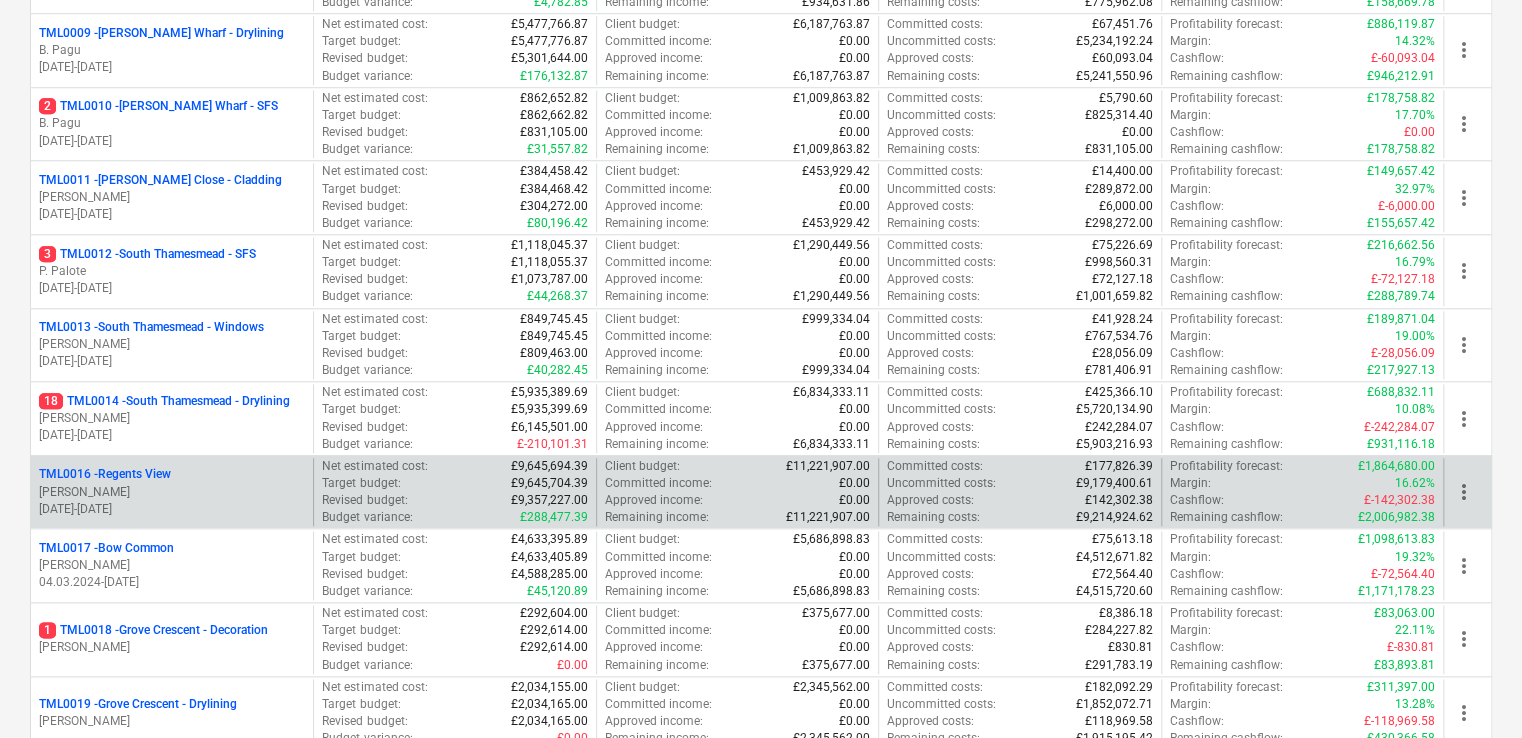 click on "TML0016 -  Regents View" at bounding box center [105, 474] 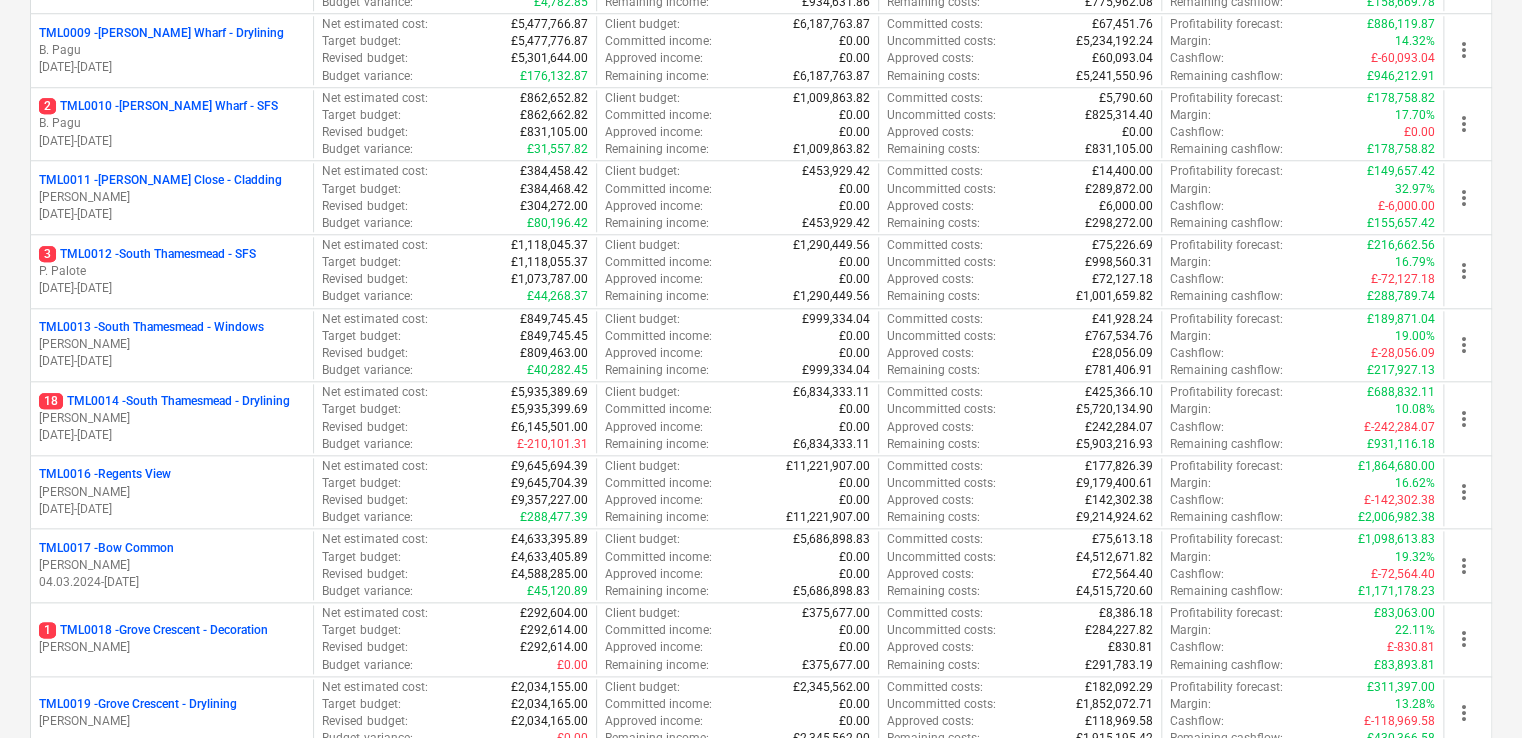 scroll, scrollTop: 0, scrollLeft: 0, axis: both 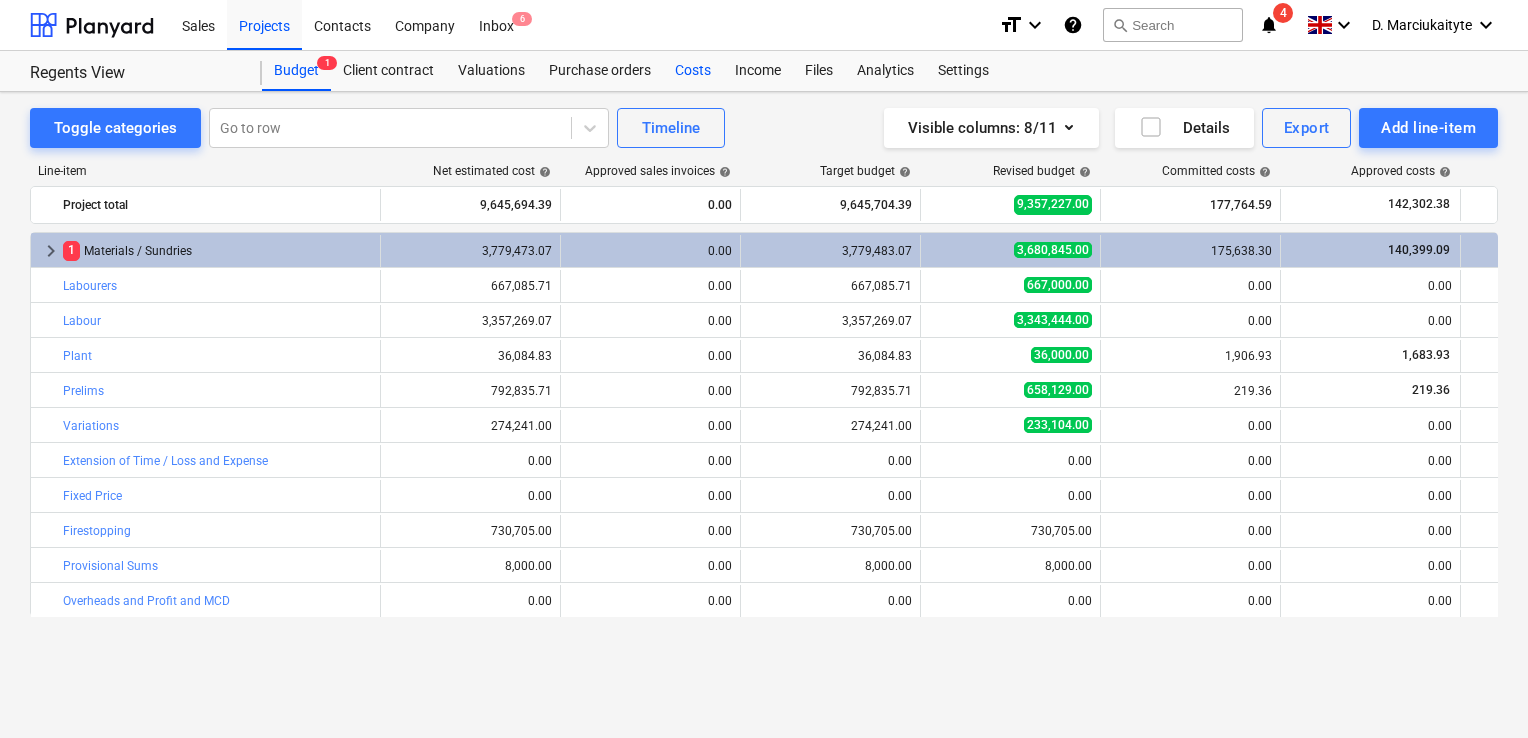 drag, startPoint x: 712, startPoint y: 74, endPoint x: 664, endPoint y: 74, distance: 48 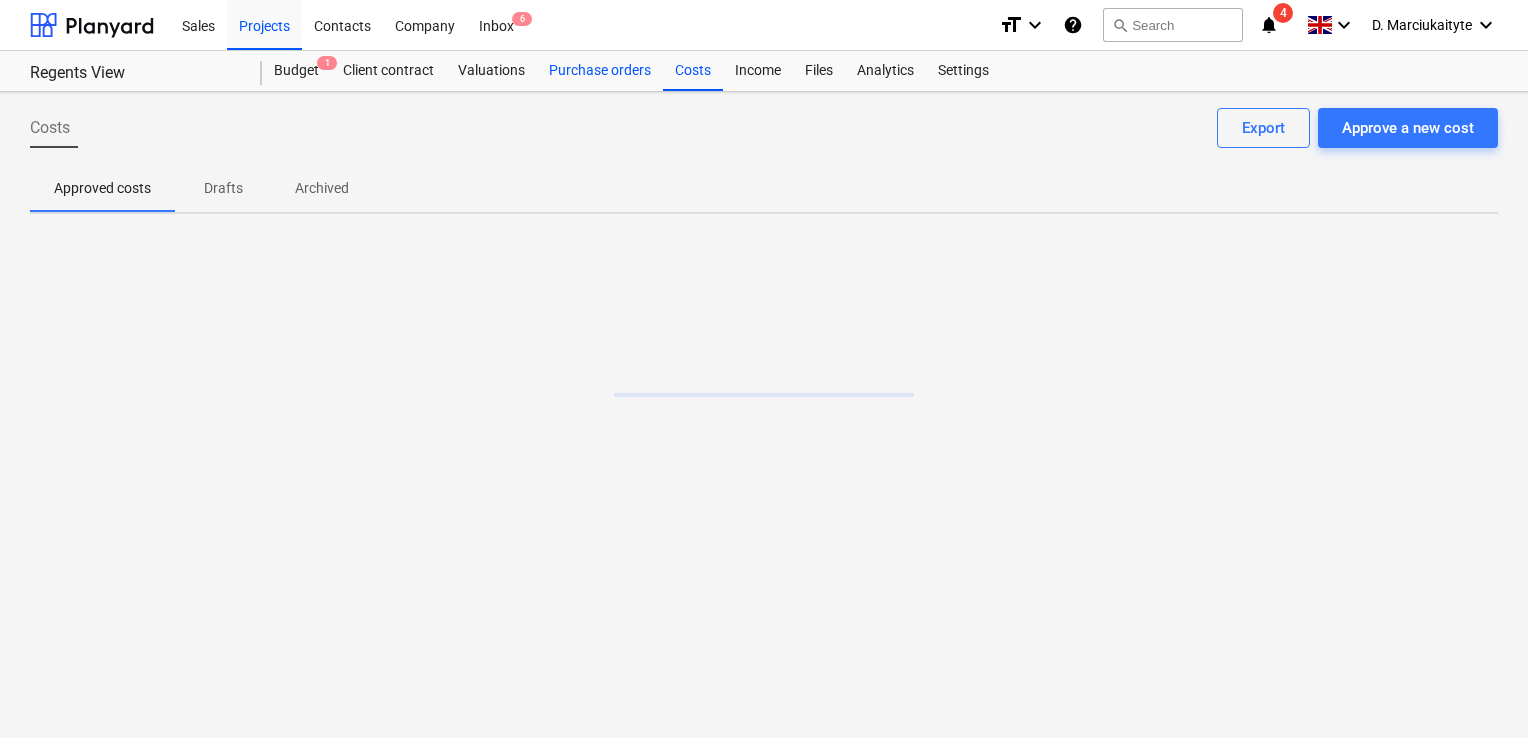 click on "Purchase orders" at bounding box center [600, 71] 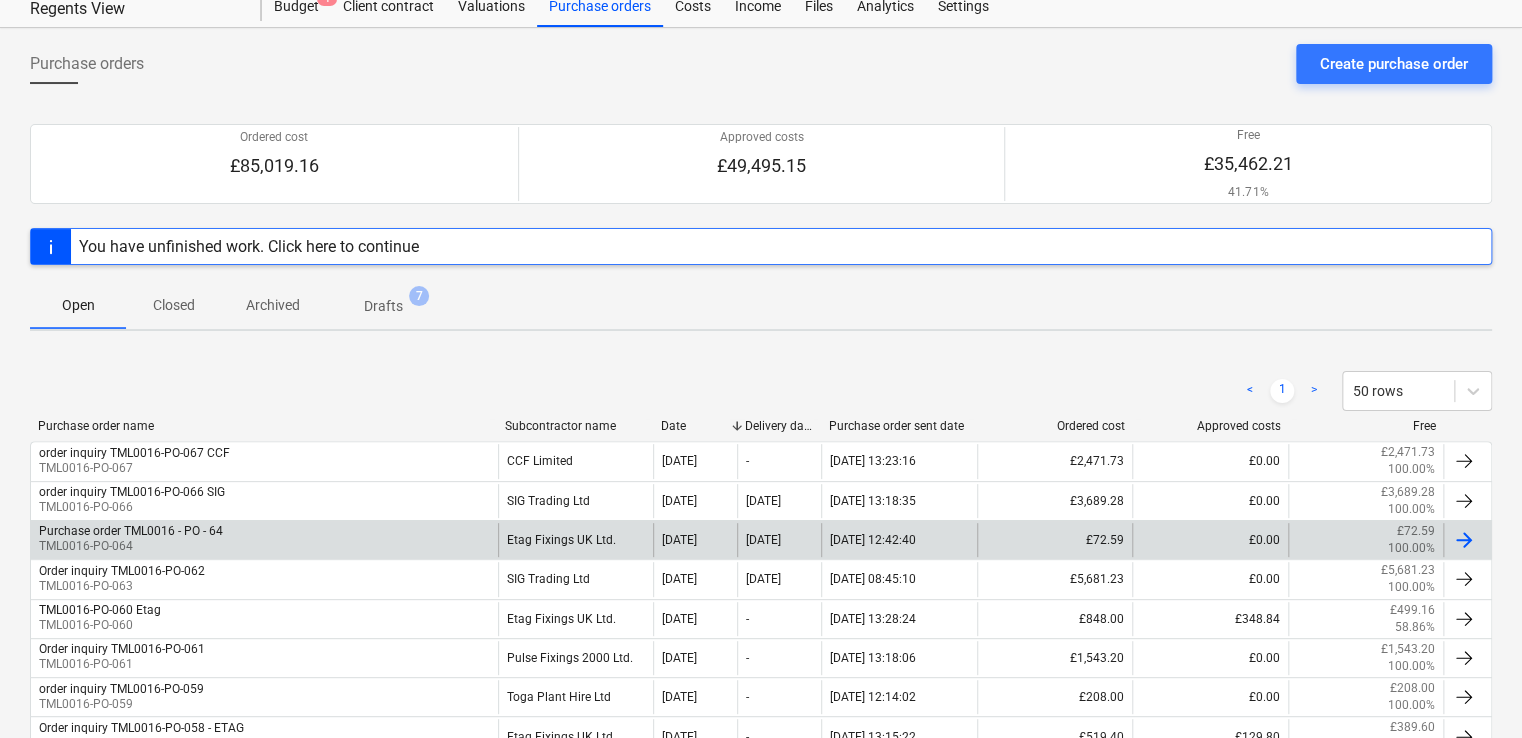scroll, scrollTop: 100, scrollLeft: 0, axis: vertical 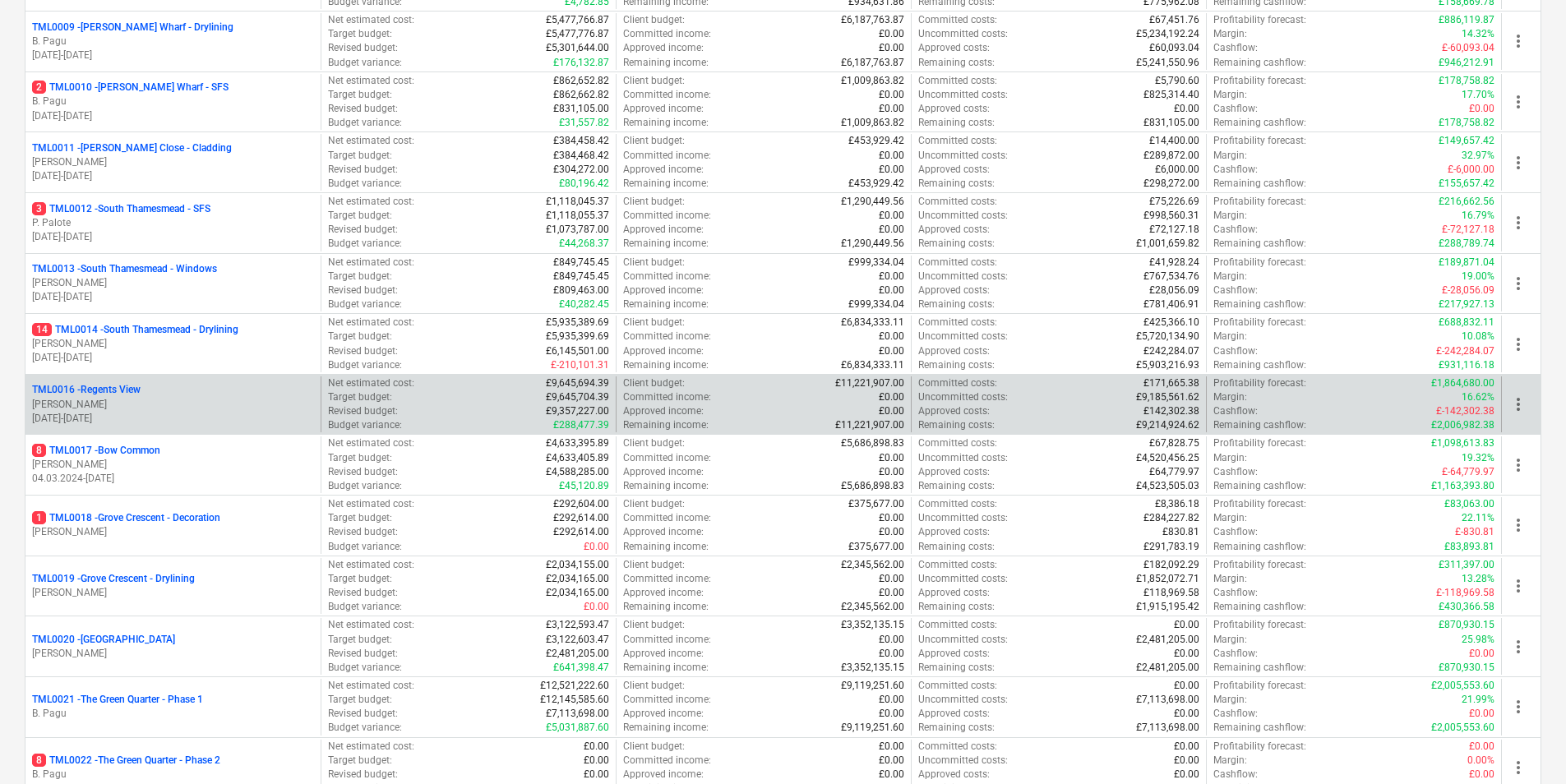 click on "[PERSON_NAME]" at bounding box center (173, 404) 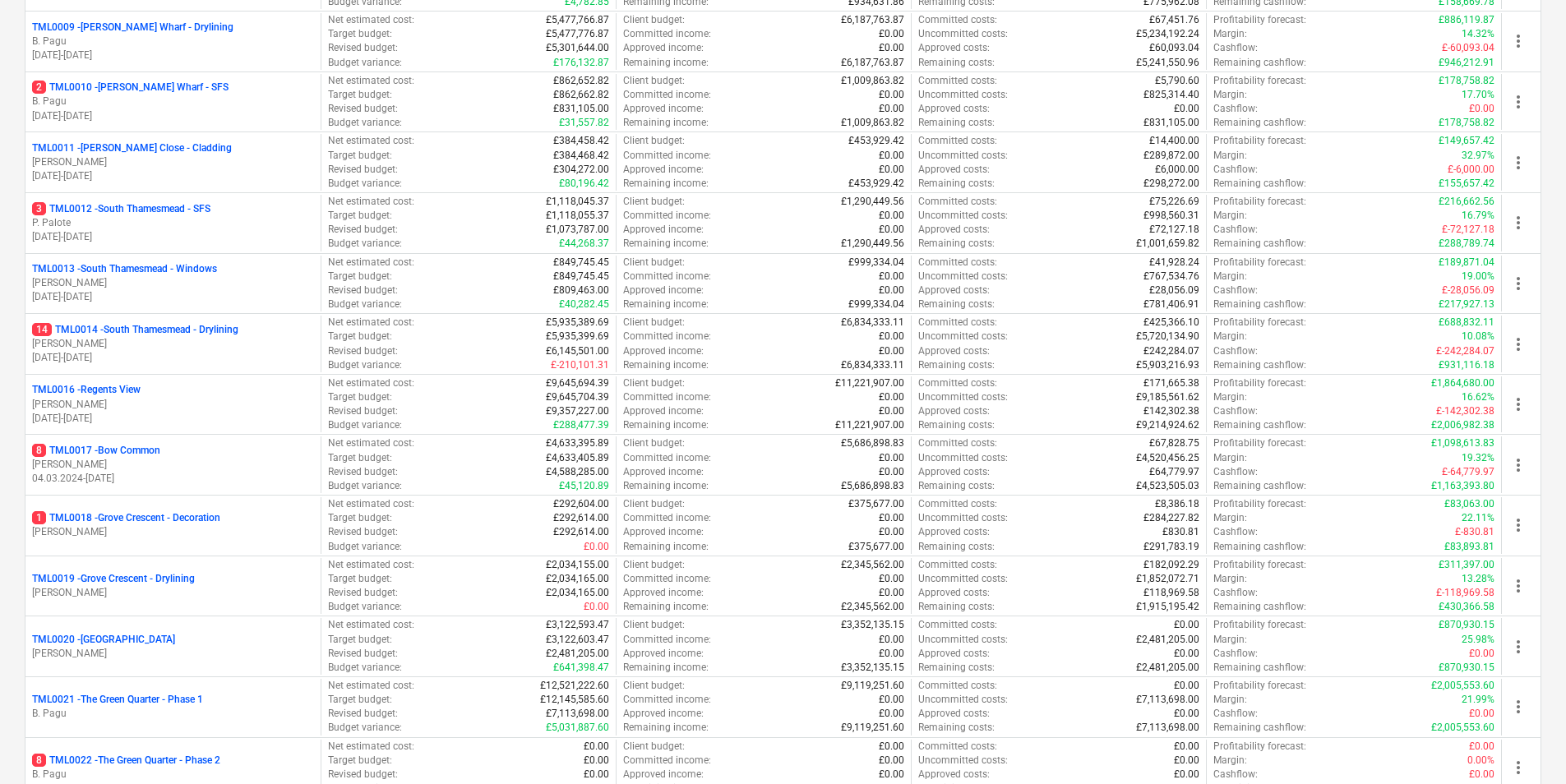 scroll, scrollTop: 0, scrollLeft: 0, axis: both 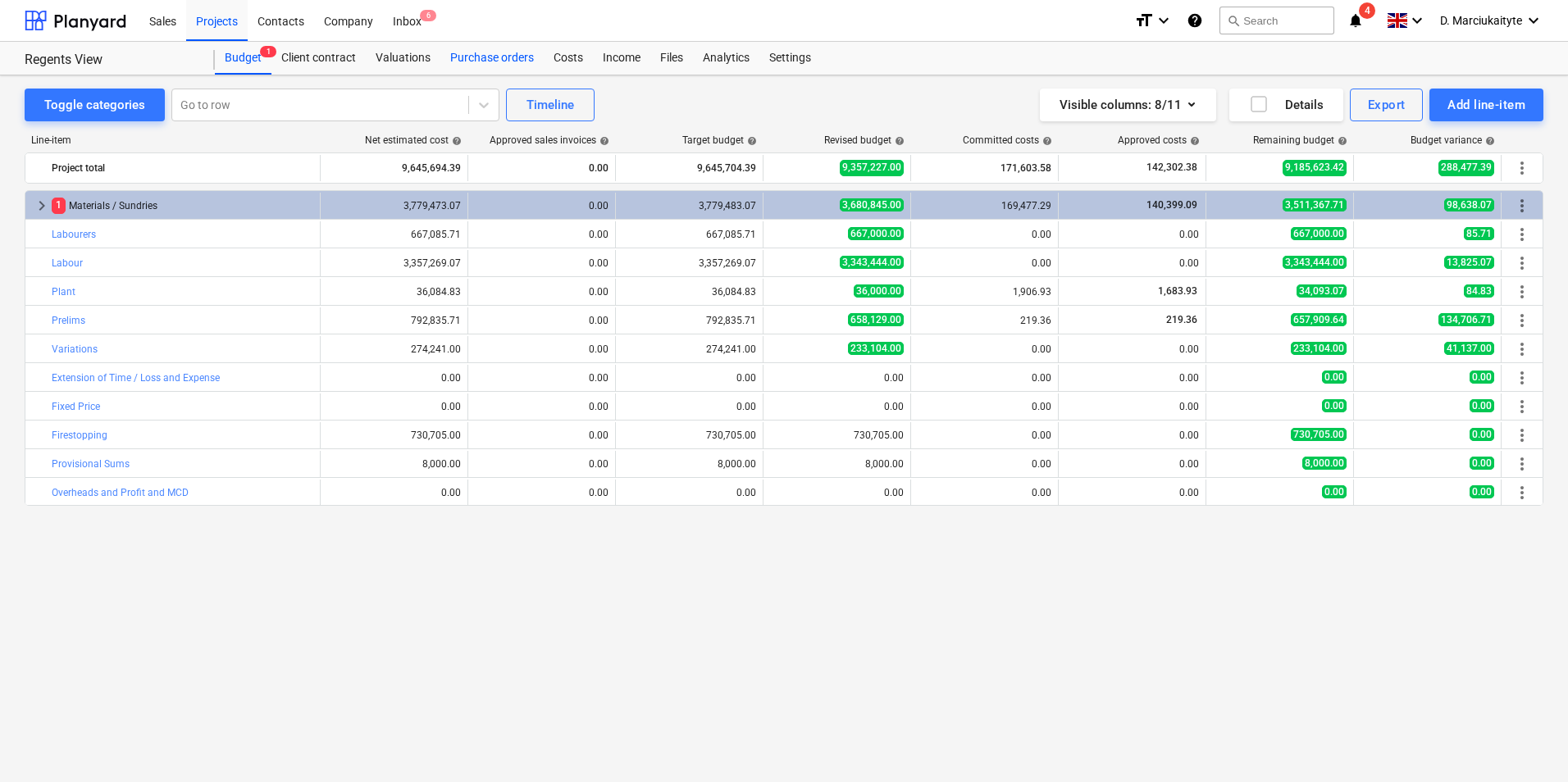 click on "Purchase orders" at bounding box center (492, 58) 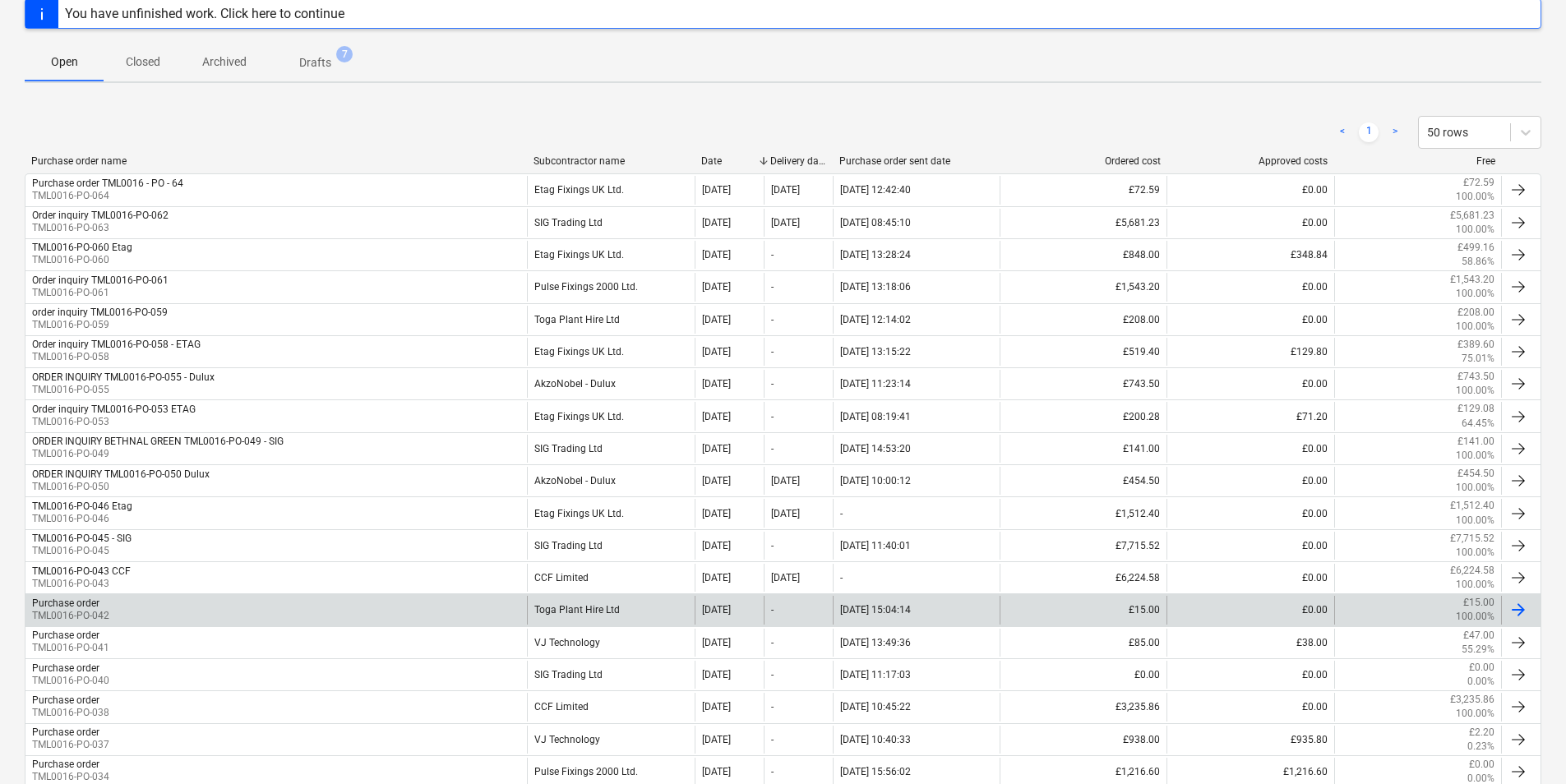 scroll, scrollTop: 247, scrollLeft: 0, axis: vertical 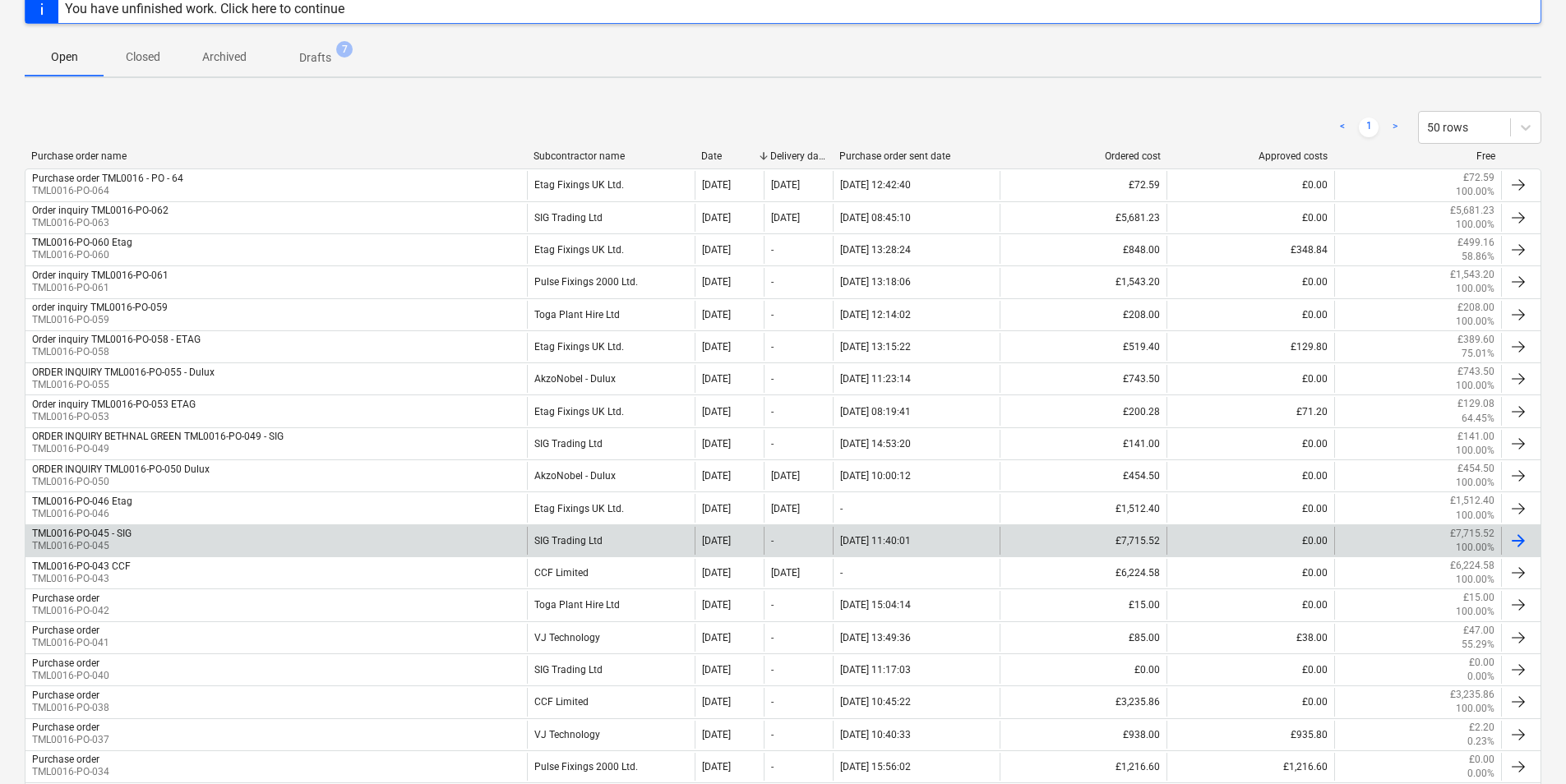 click on "TML0016-PO-045 - SIG TML0016-PO-045" at bounding box center [276, 541] 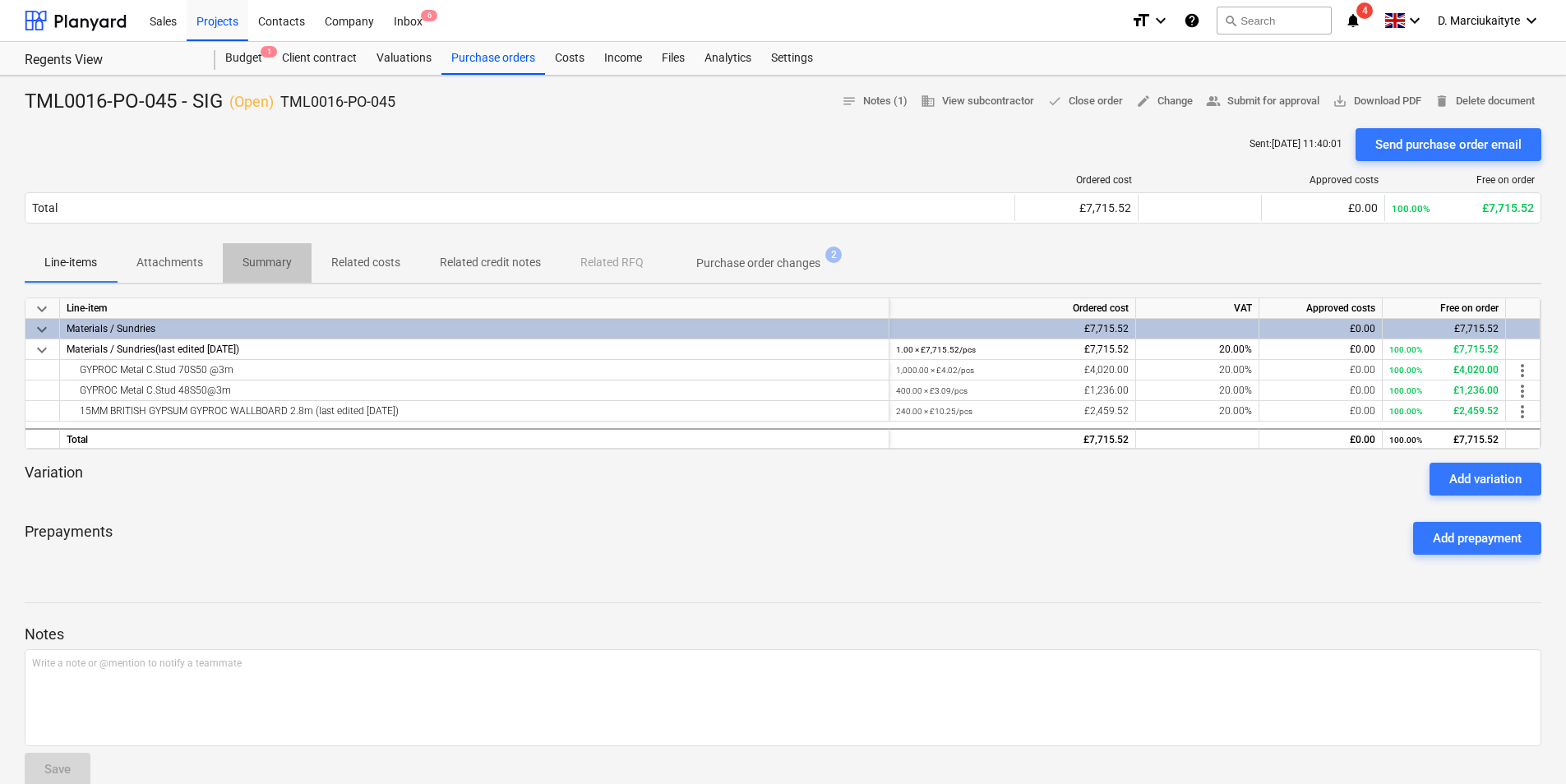 click on "Summary" at bounding box center [267, 262] 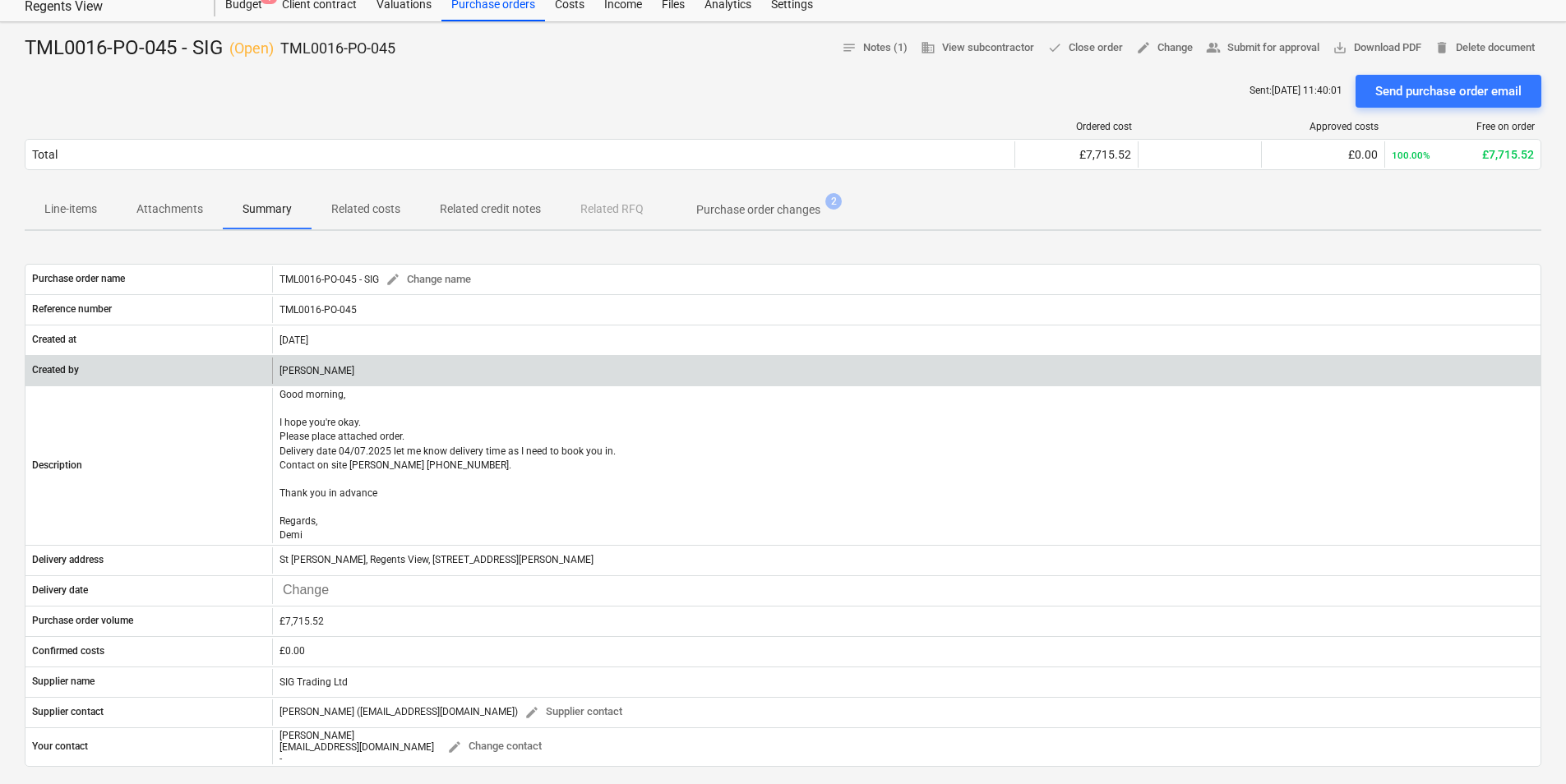 scroll, scrollTop: 82, scrollLeft: 0, axis: vertical 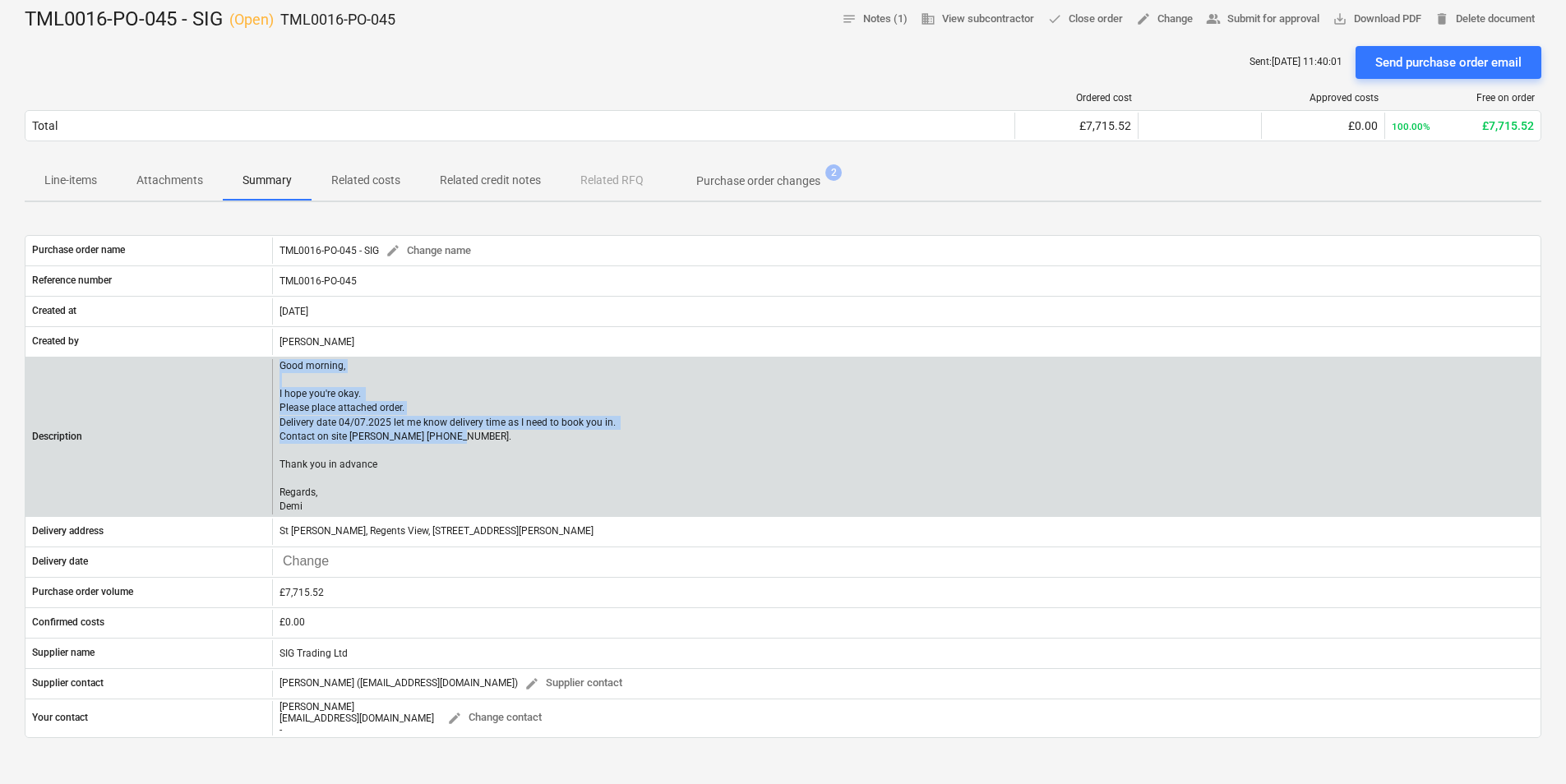 drag, startPoint x: 453, startPoint y: 445, endPoint x: 261, endPoint y: 435, distance: 192.2602 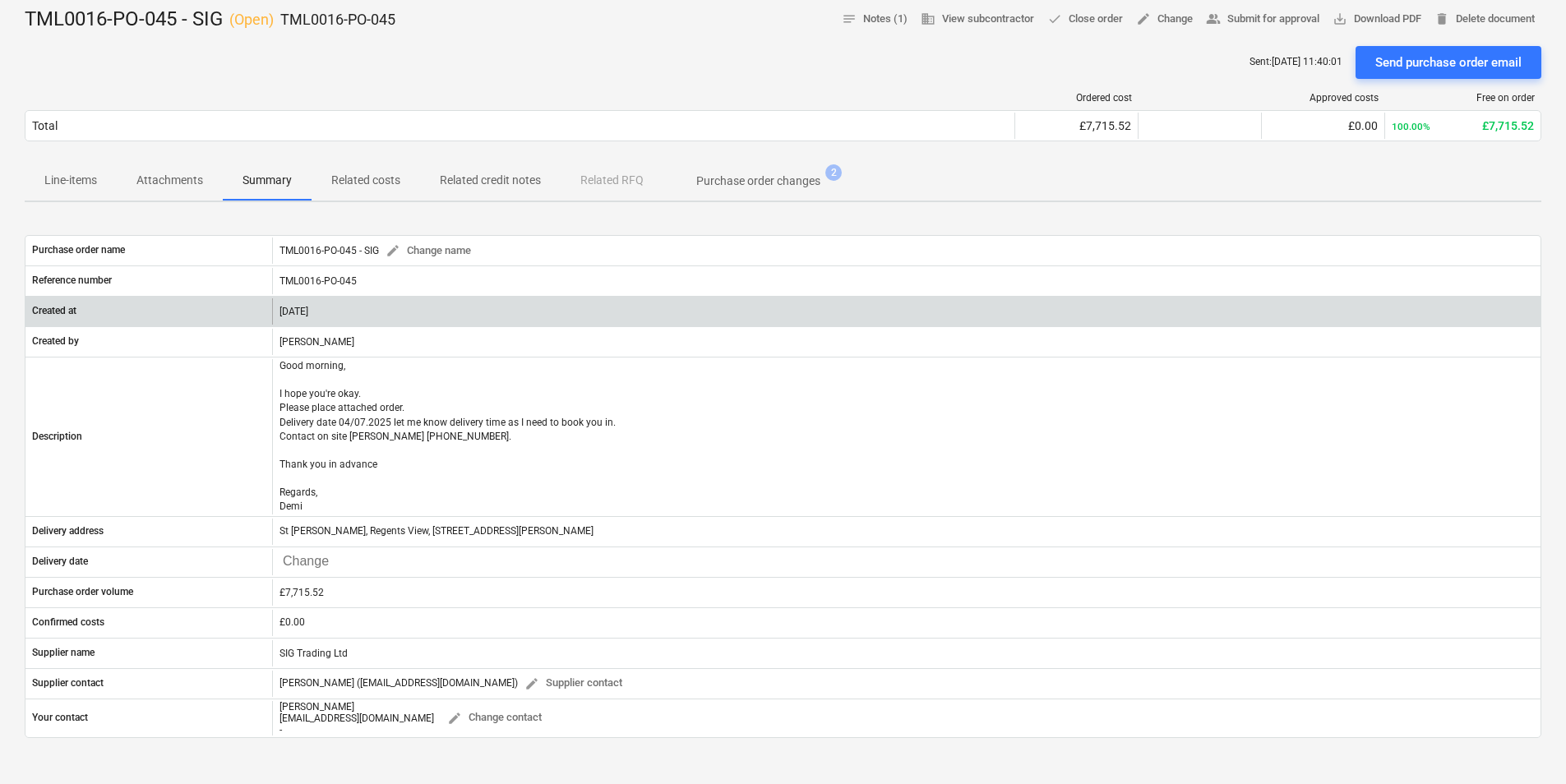 drag, startPoint x: 673, startPoint y: 307, endPoint x: 674, endPoint y: 298, distance: 9.055385 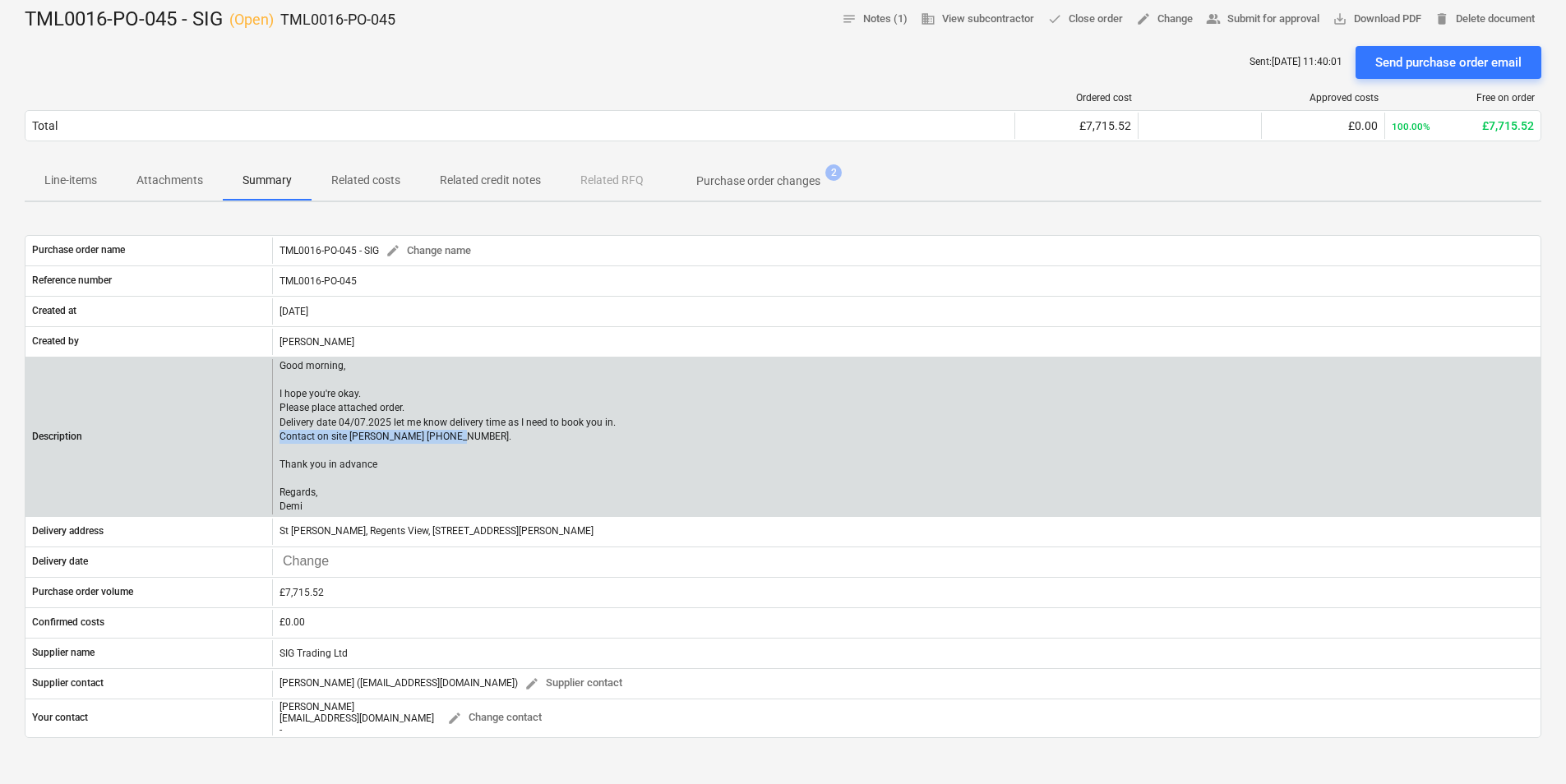 drag, startPoint x: 471, startPoint y: 436, endPoint x: 279, endPoint y: 438, distance: 192.01042 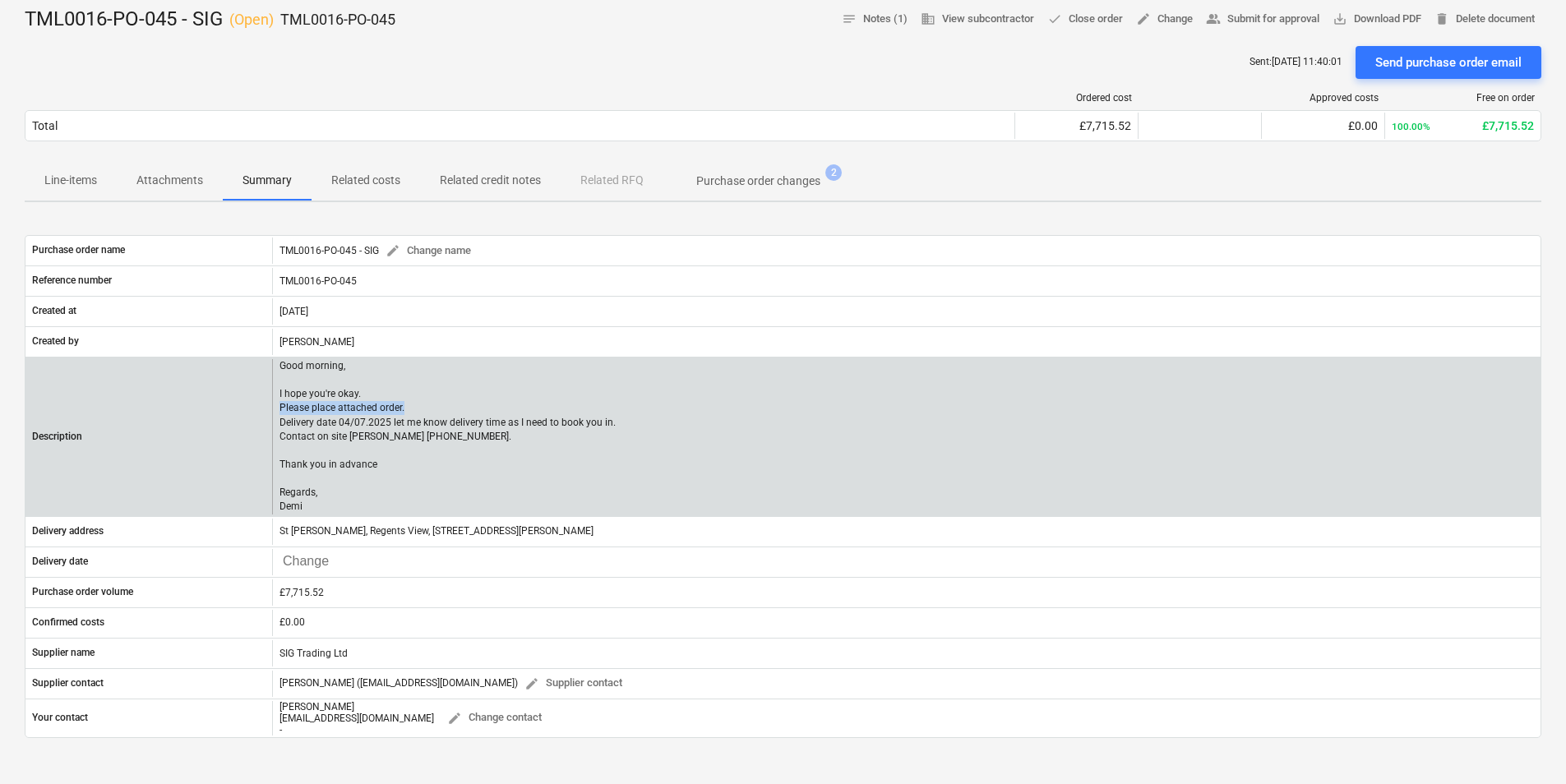 drag, startPoint x: 417, startPoint y: 402, endPoint x: 281, endPoint y: 404, distance: 136.01471 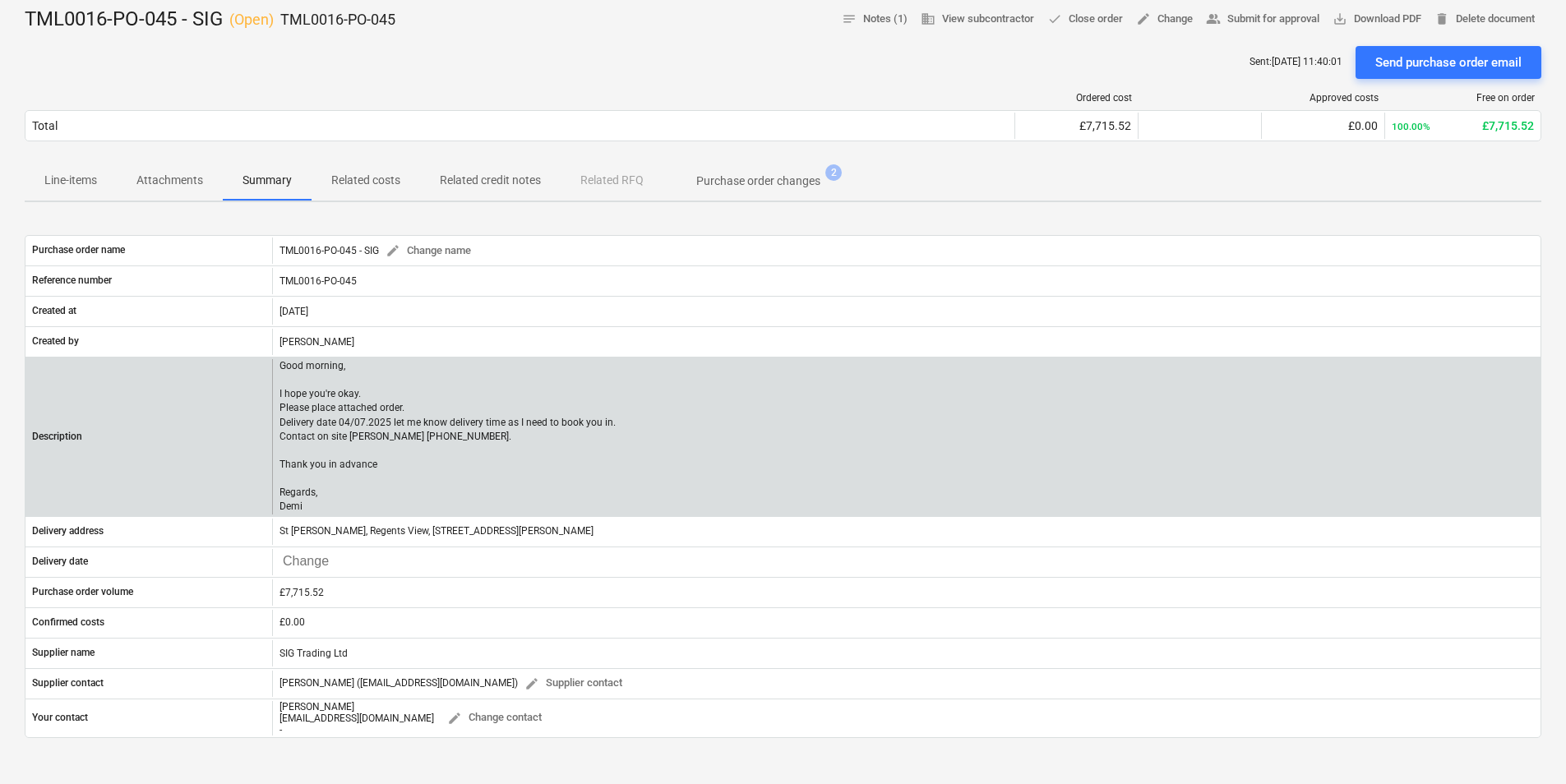 click on "Good morning,
I hope you're okay.
Please place attached order.
Delivery date 04/07.2025 let me know delivery time as I need to book you in.
Contact on site Andrei 07481 051 051.
Thank you in advance
Regards,
Demi" at bounding box center [449, 436] 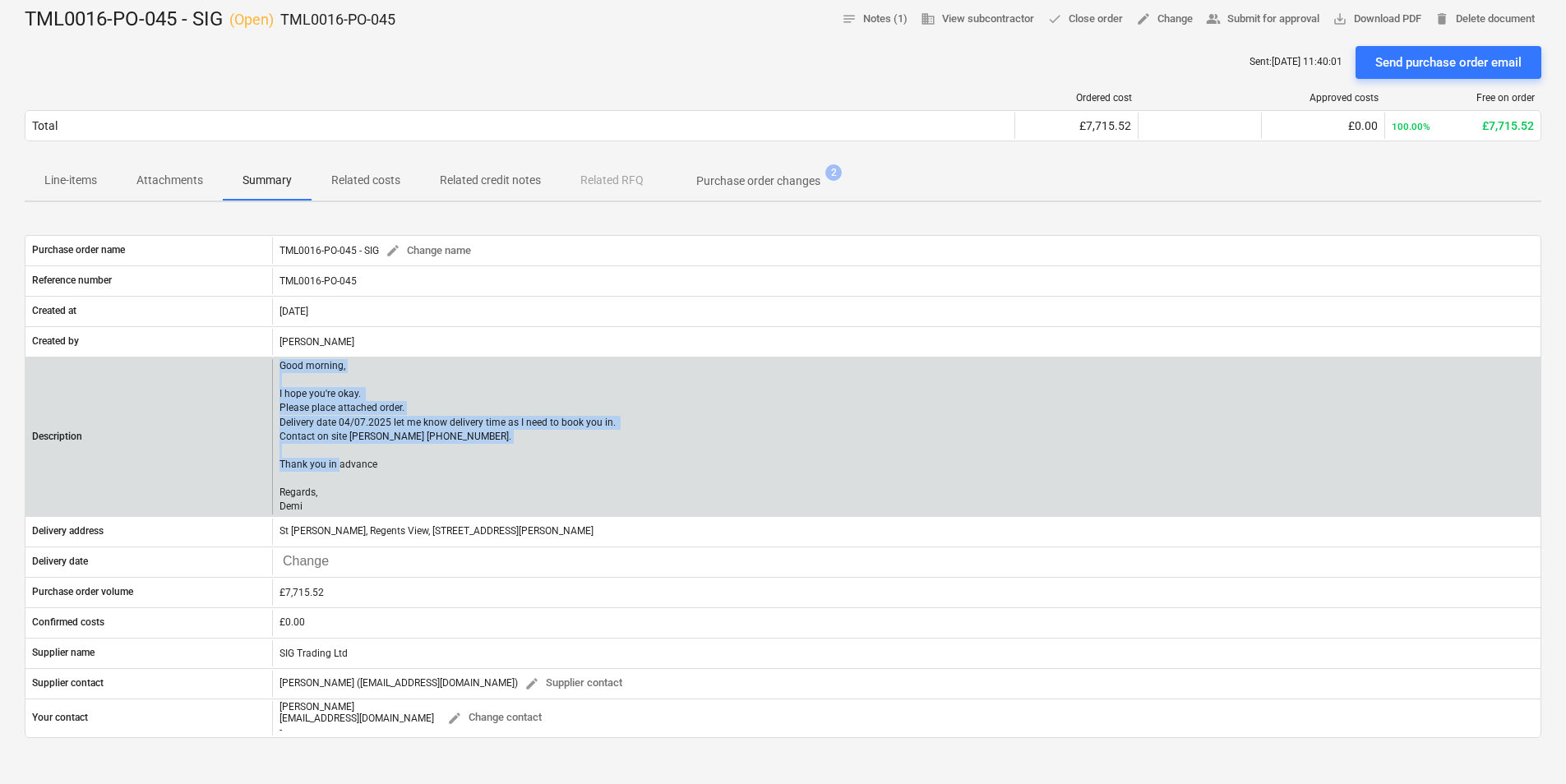 drag, startPoint x: 380, startPoint y: 465, endPoint x: 262, endPoint y: 365, distance: 154.67385 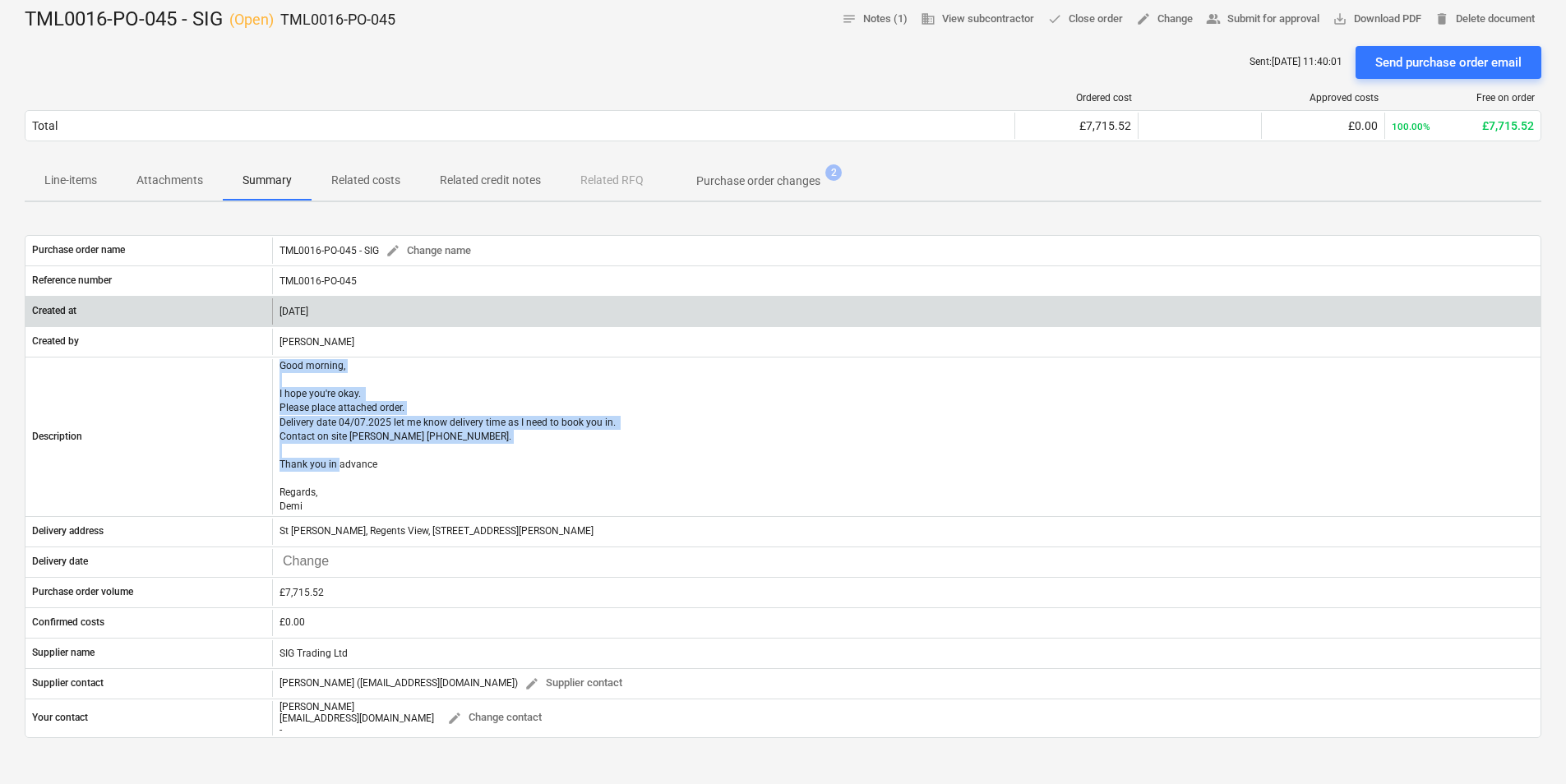 copy on "Good morning,
I hope you're okay.
Please place attached order.
Delivery date 04/07.2025 let me know delivery time as I need to book you in.
Contact on site Andrei 07481 051 051.
Thank you in advance" 